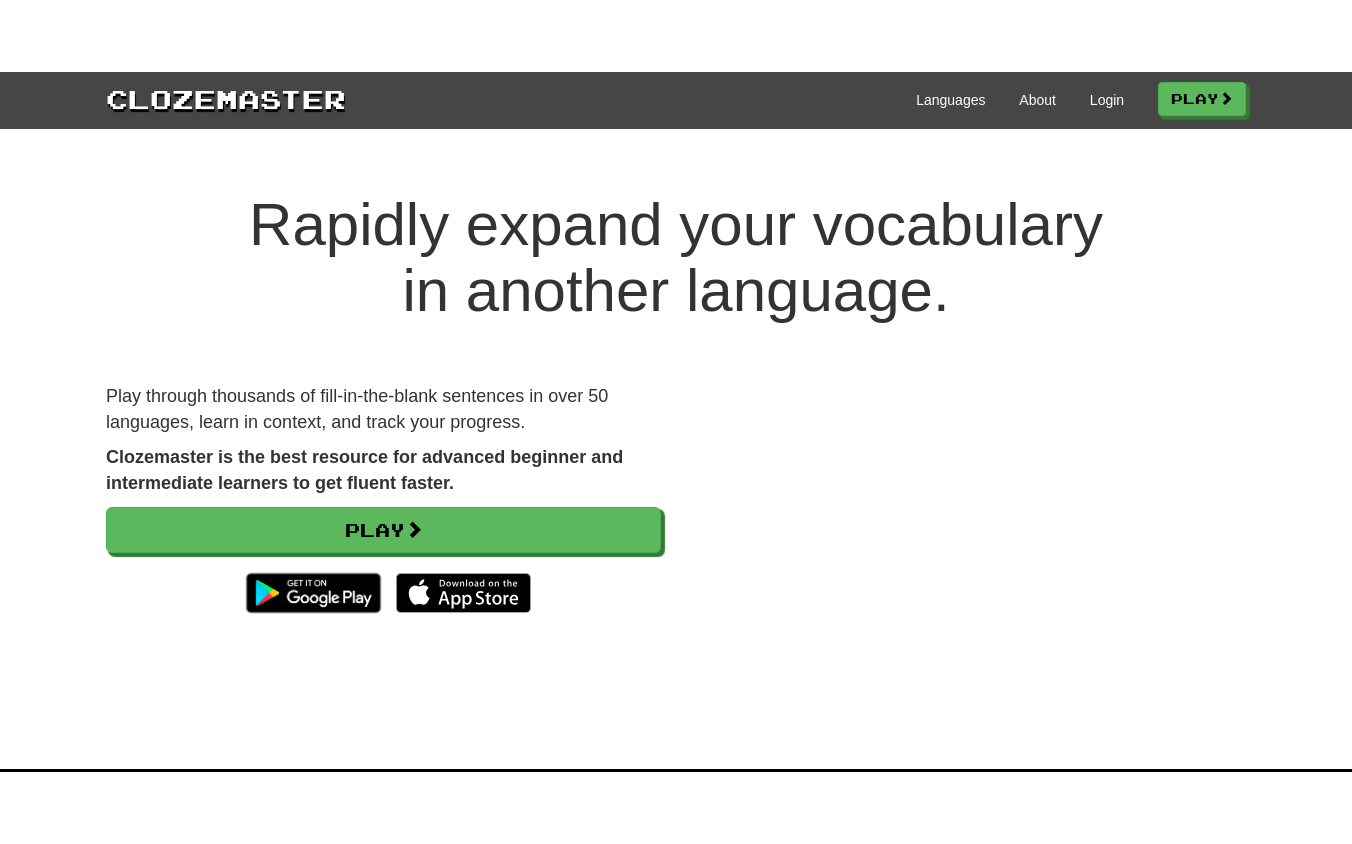 scroll, scrollTop: 0, scrollLeft: 0, axis: both 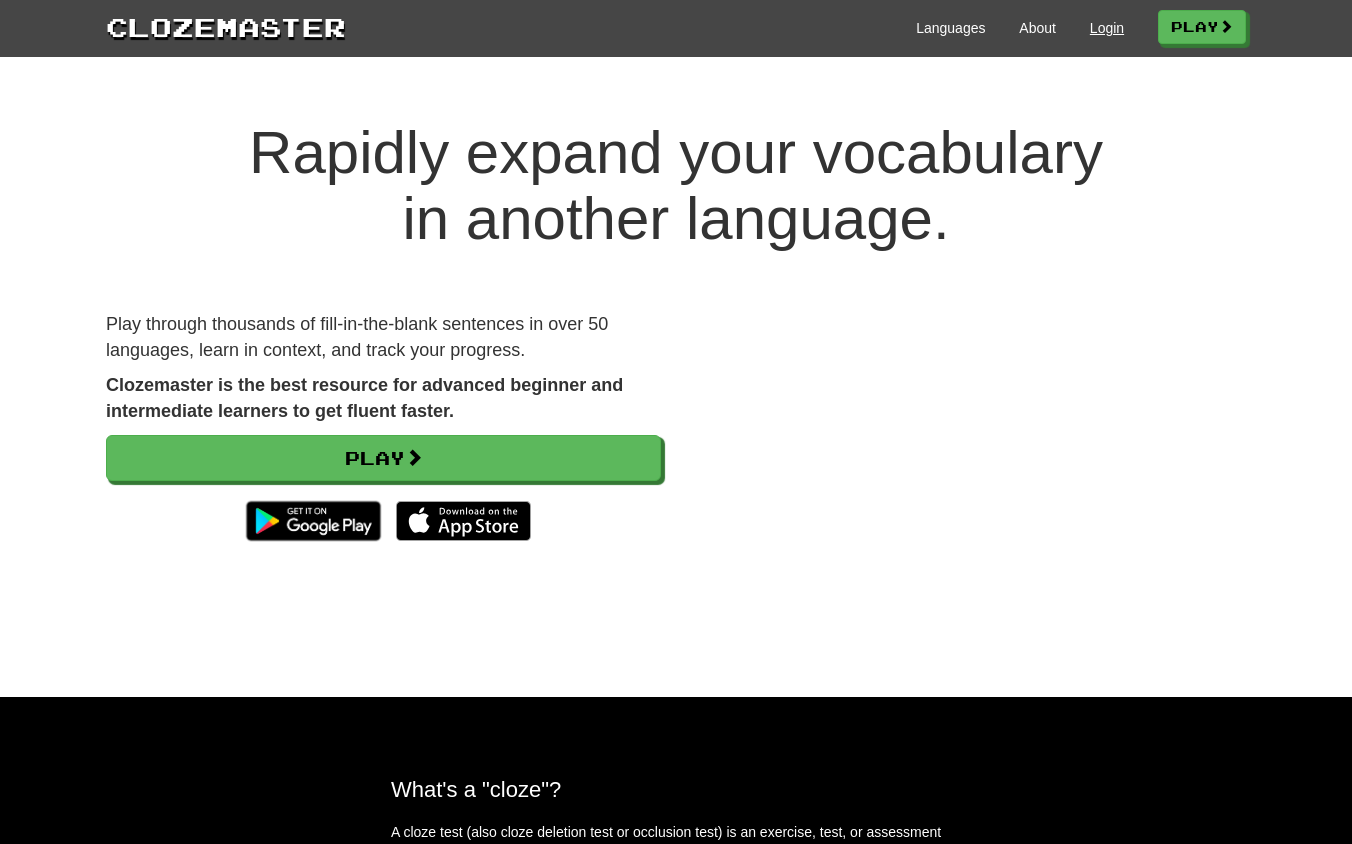 click on "Login" at bounding box center (1107, 28) 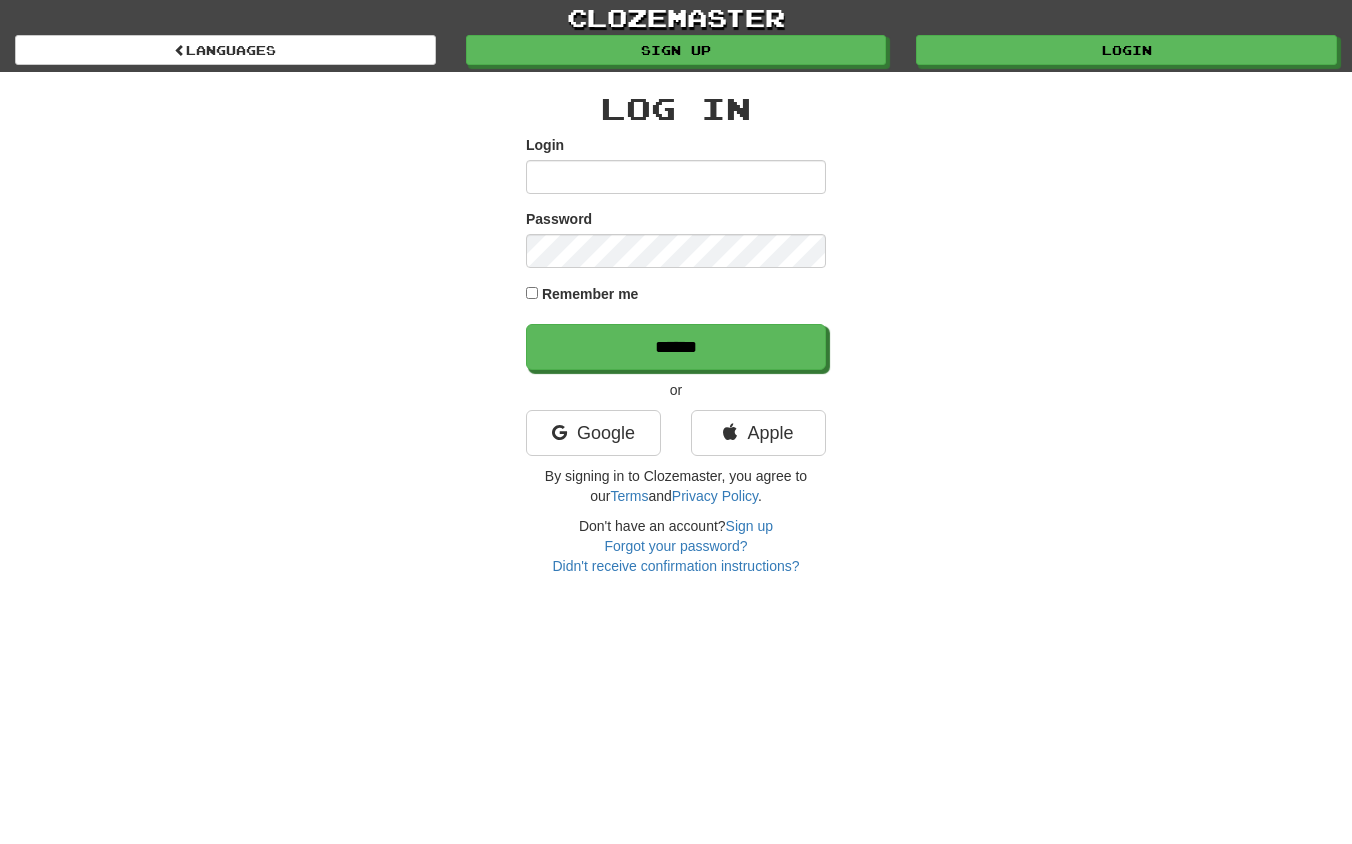 scroll, scrollTop: 0, scrollLeft: 0, axis: both 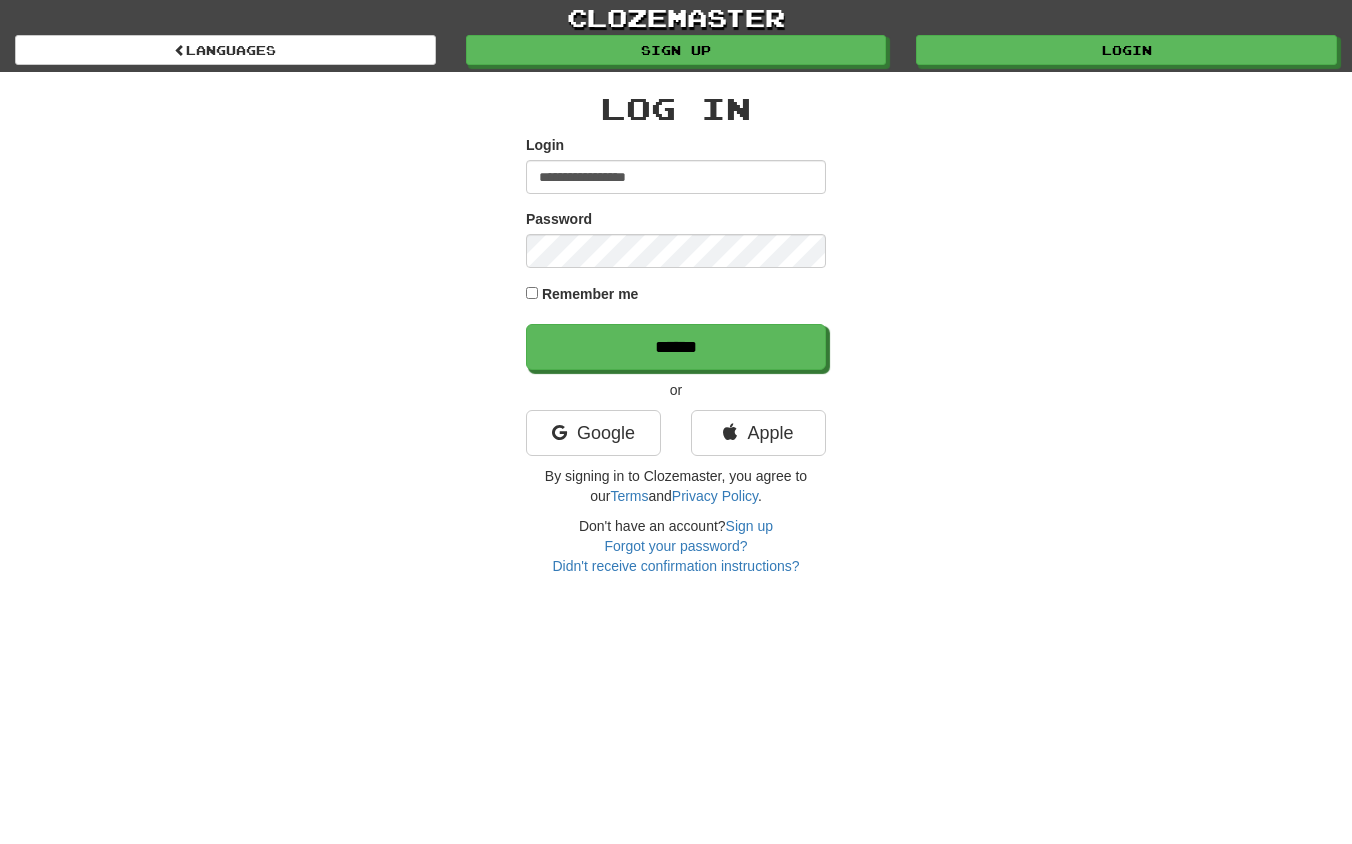 type on "**********" 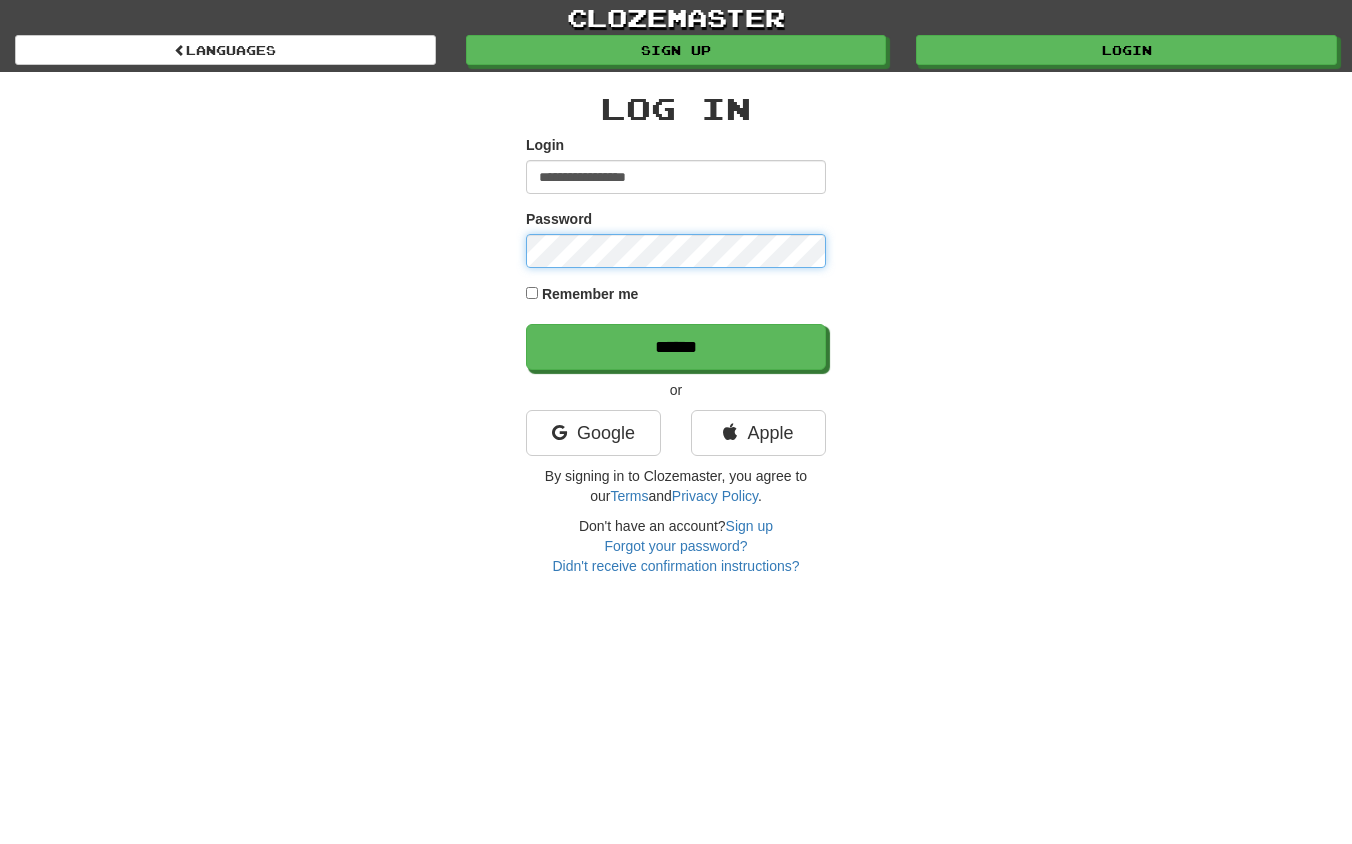 click on "******" at bounding box center [676, 347] 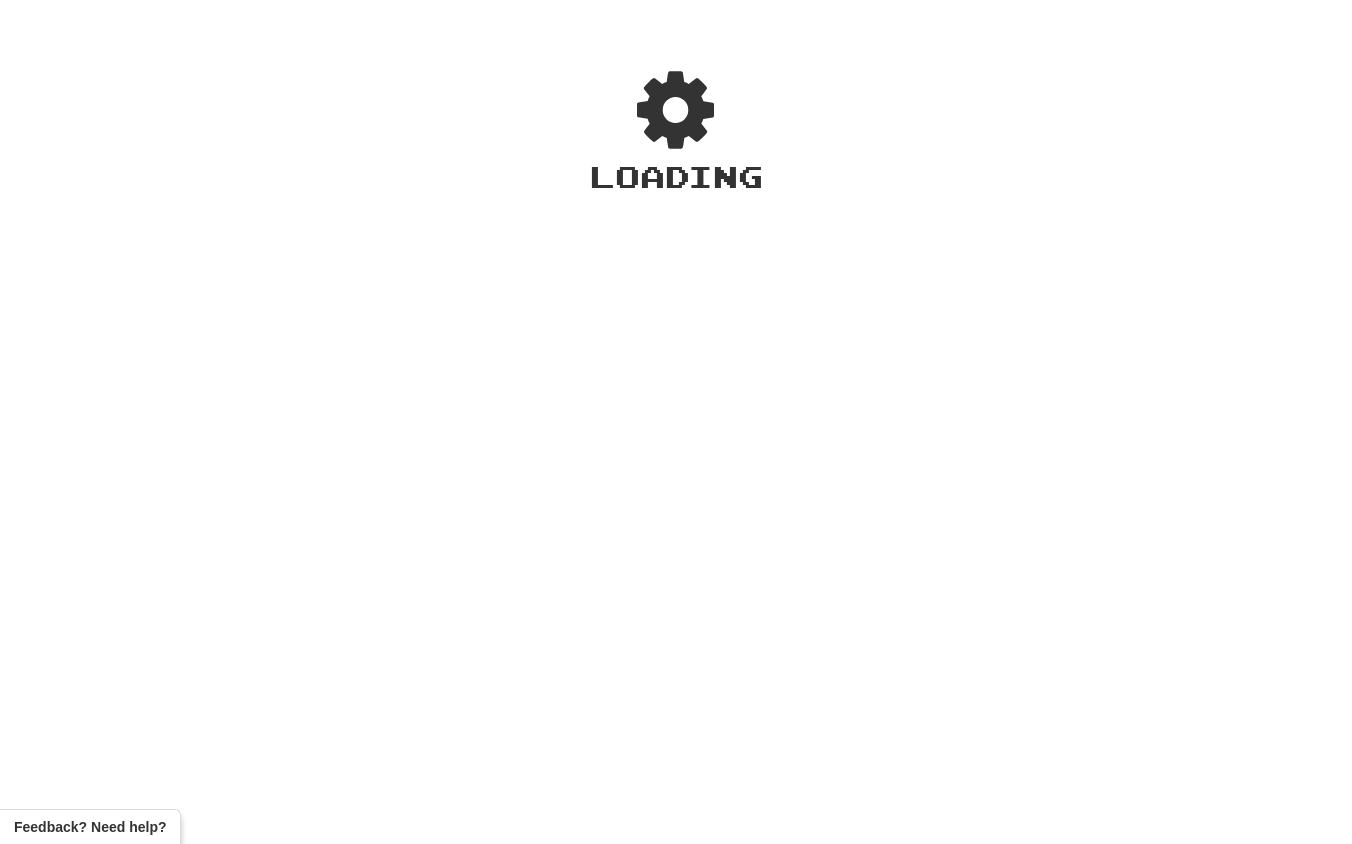 scroll, scrollTop: 0, scrollLeft: 0, axis: both 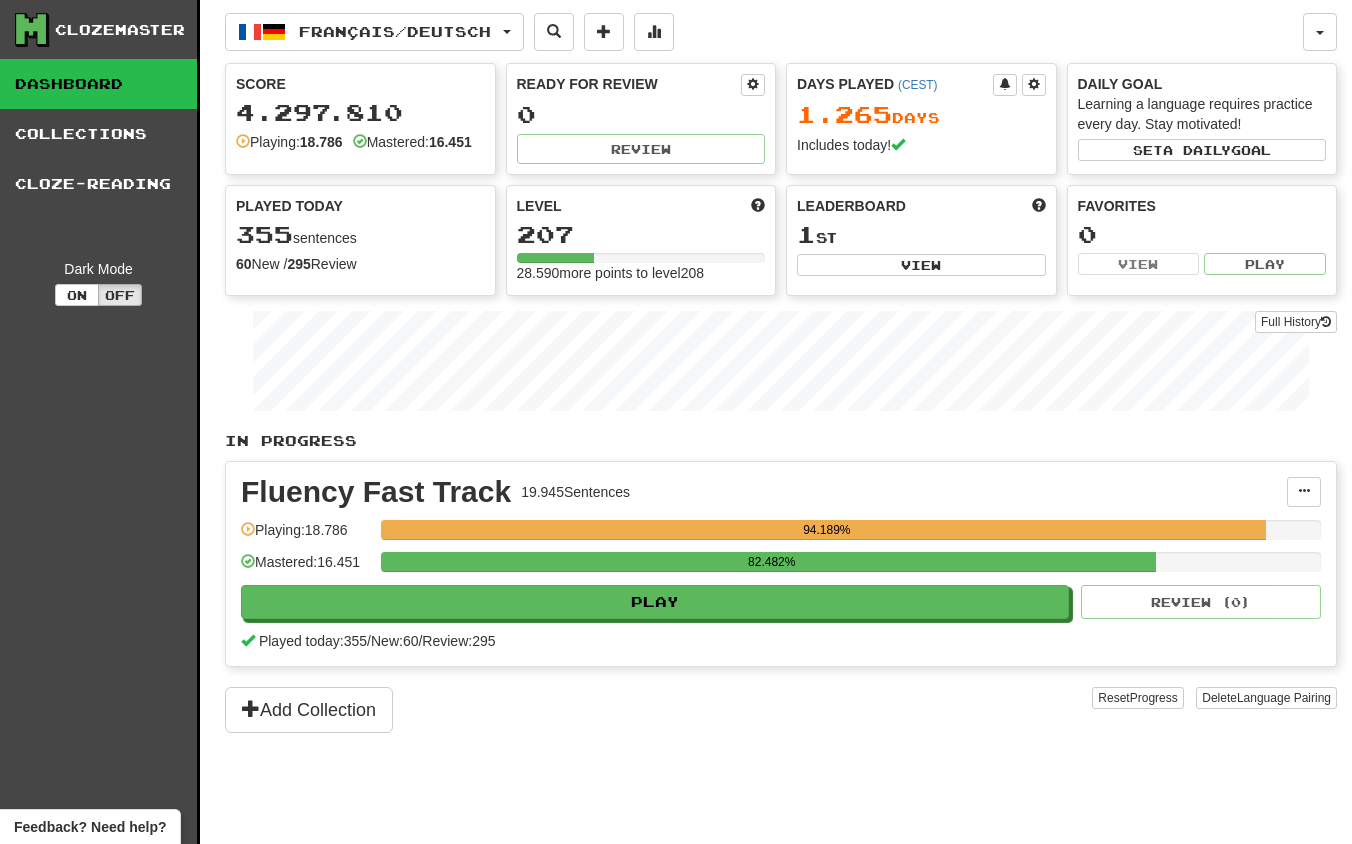 click on "Add Collection" at bounding box center [658, 710] 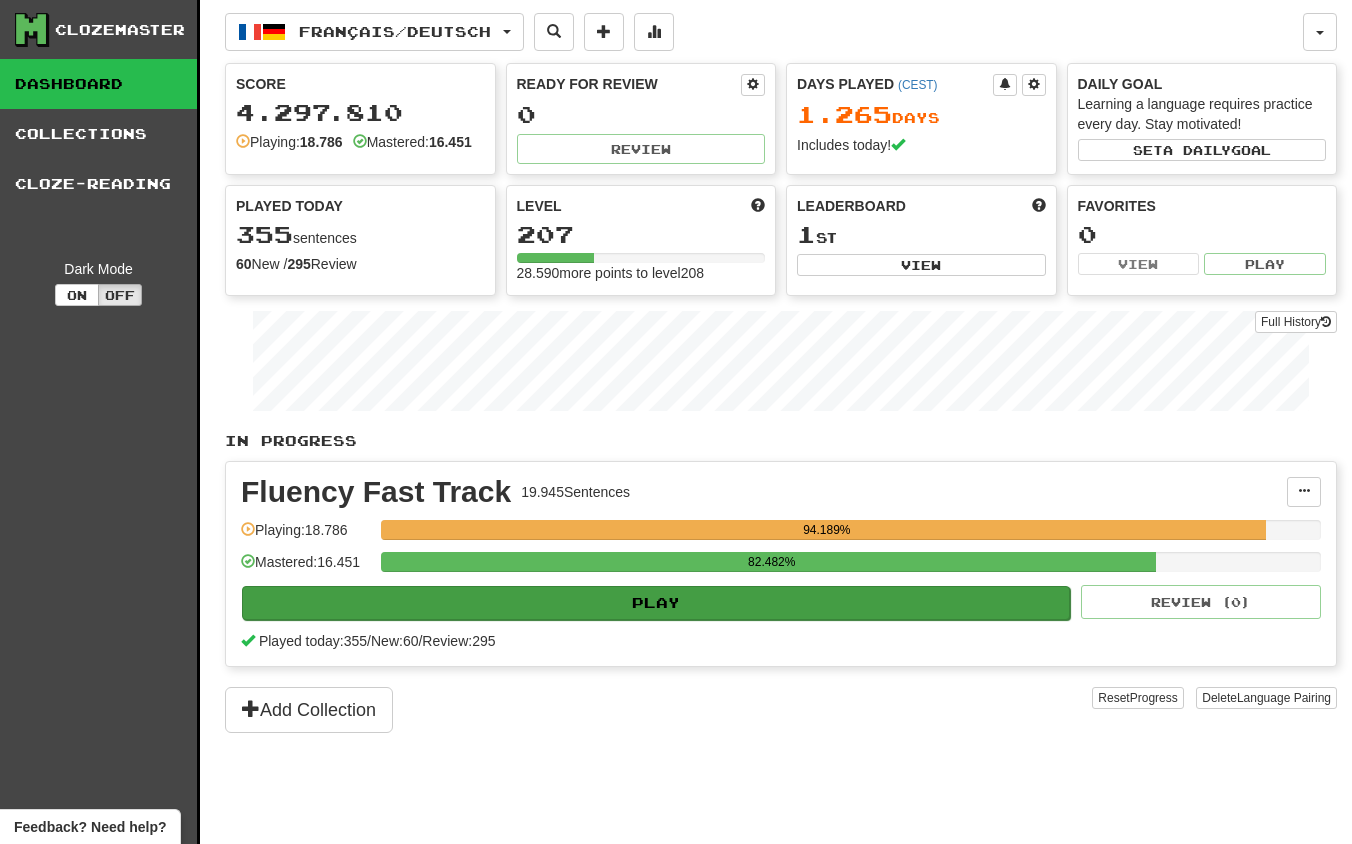 click on "Play" at bounding box center [656, 603] 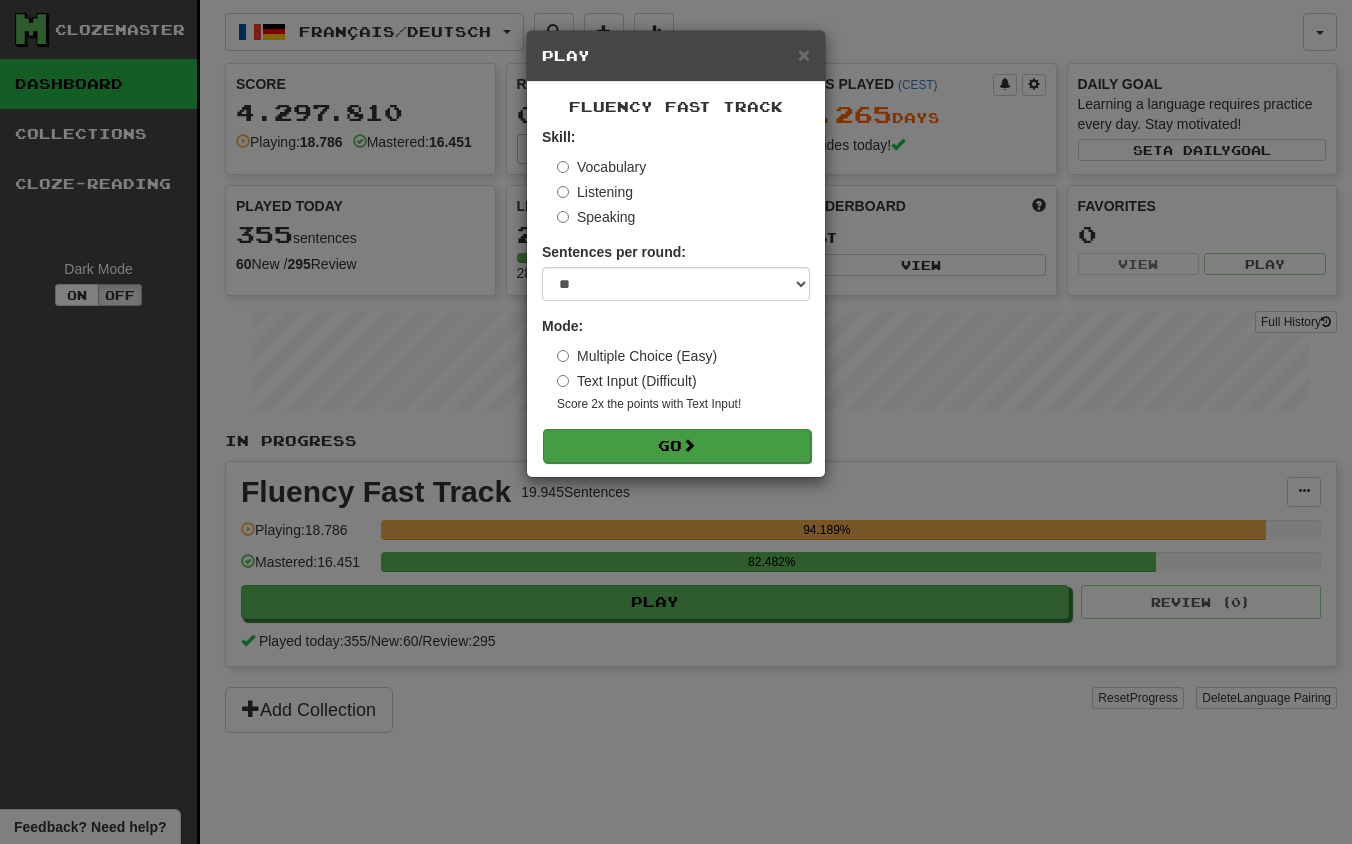 click on "Go" at bounding box center [677, 446] 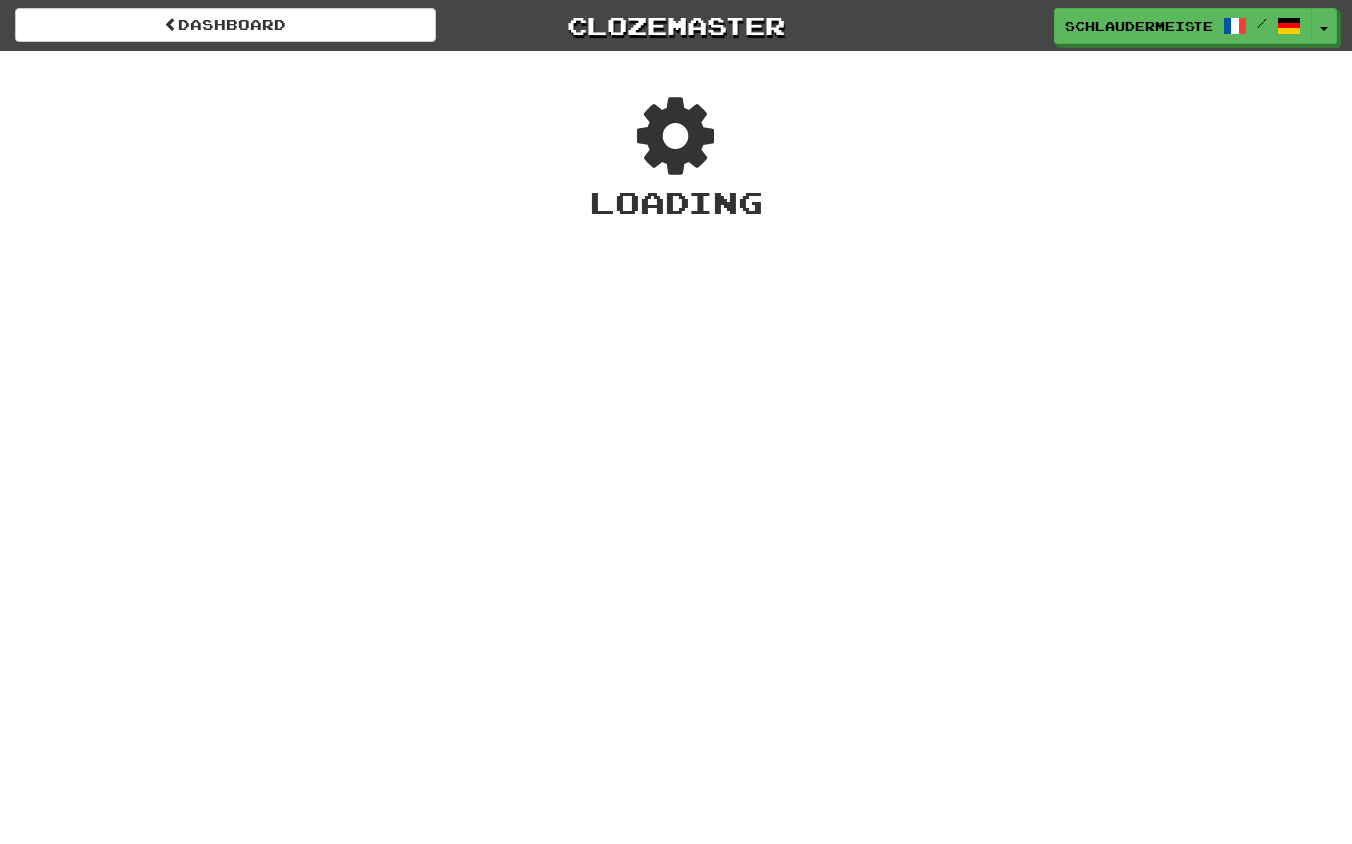 scroll, scrollTop: 0, scrollLeft: 0, axis: both 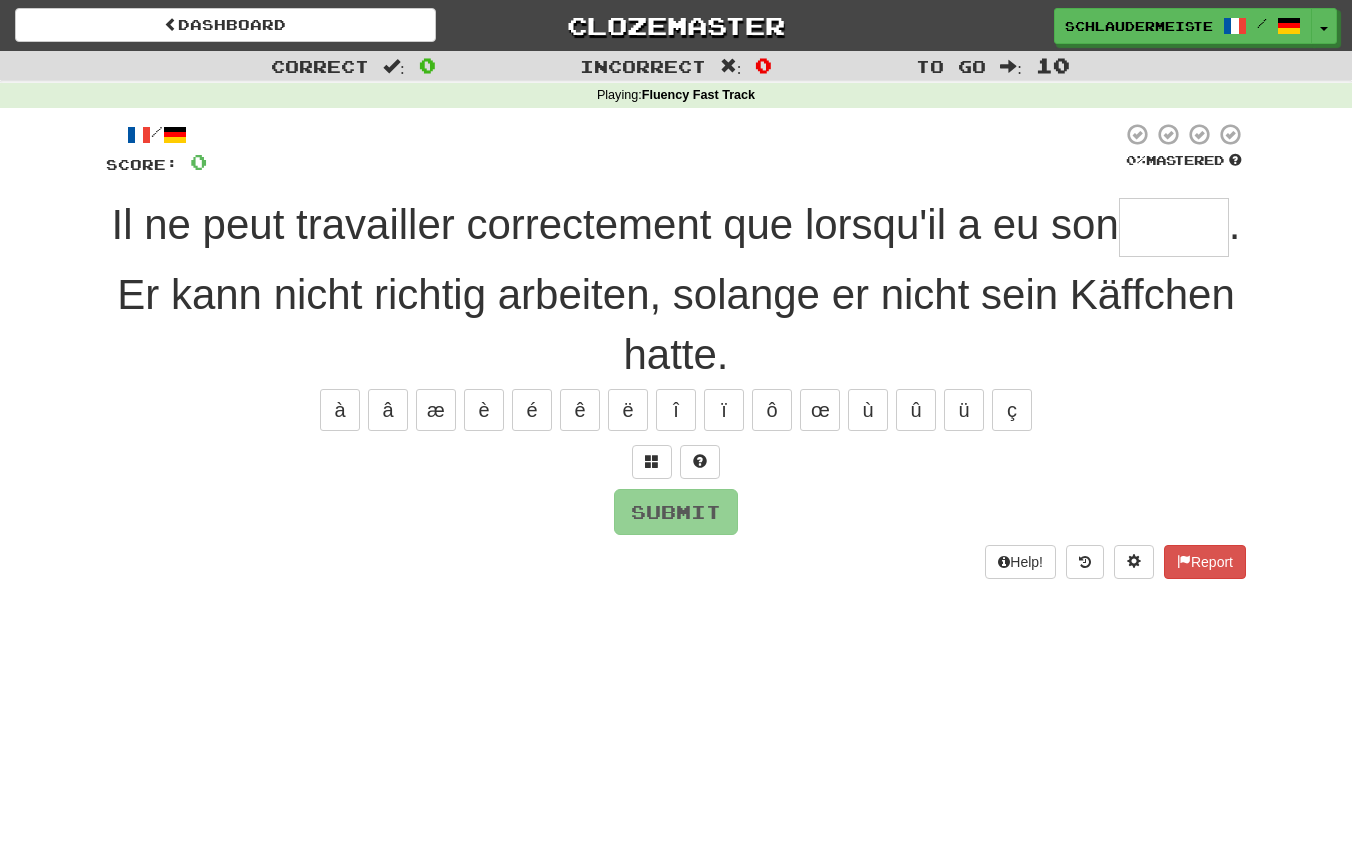 type on "*" 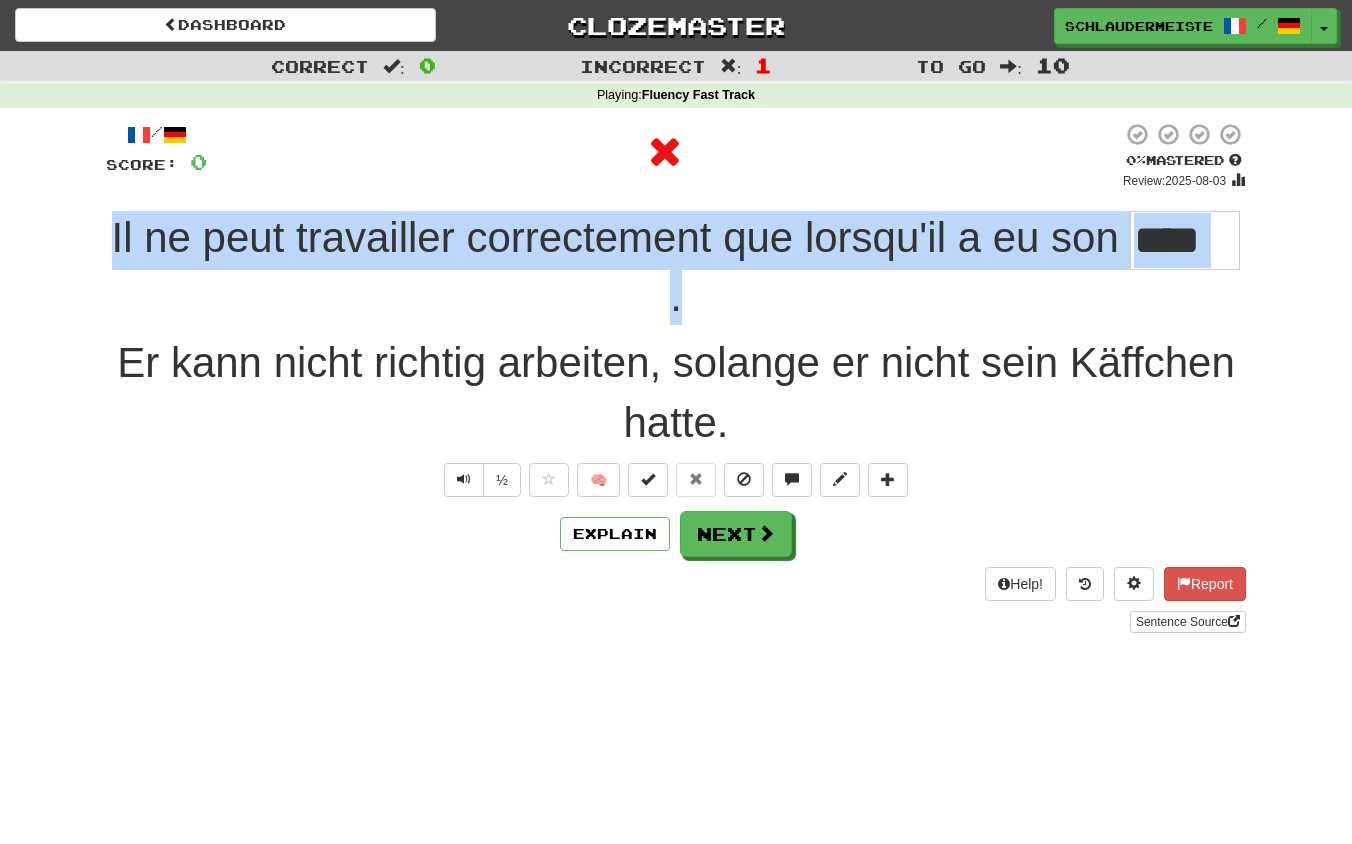 drag, startPoint x: 90, startPoint y: 229, endPoint x: 733, endPoint y: 317, distance: 648.99384 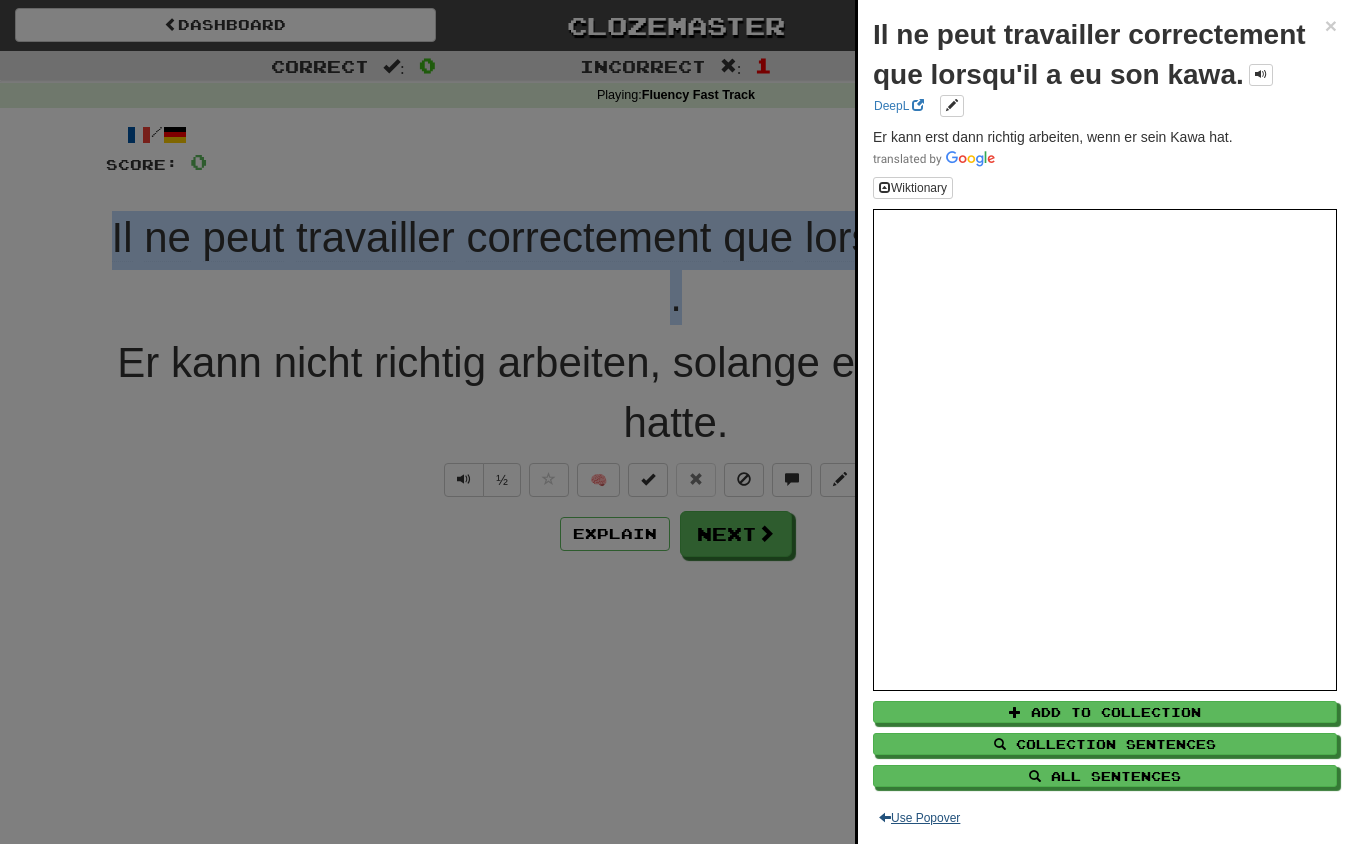 click on "Use Popover" at bounding box center (919, 818) 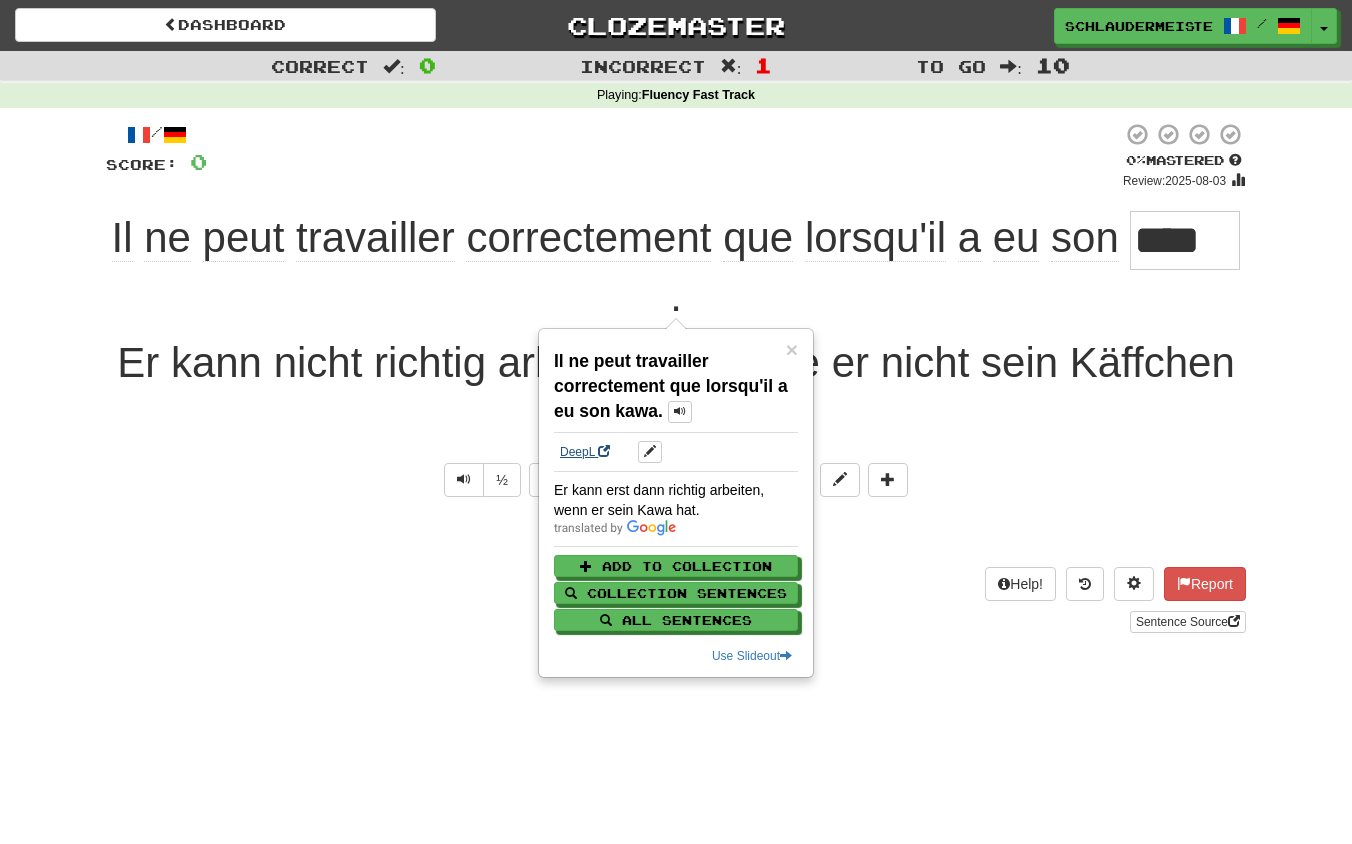 click on "DeepL" at bounding box center (585, 452) 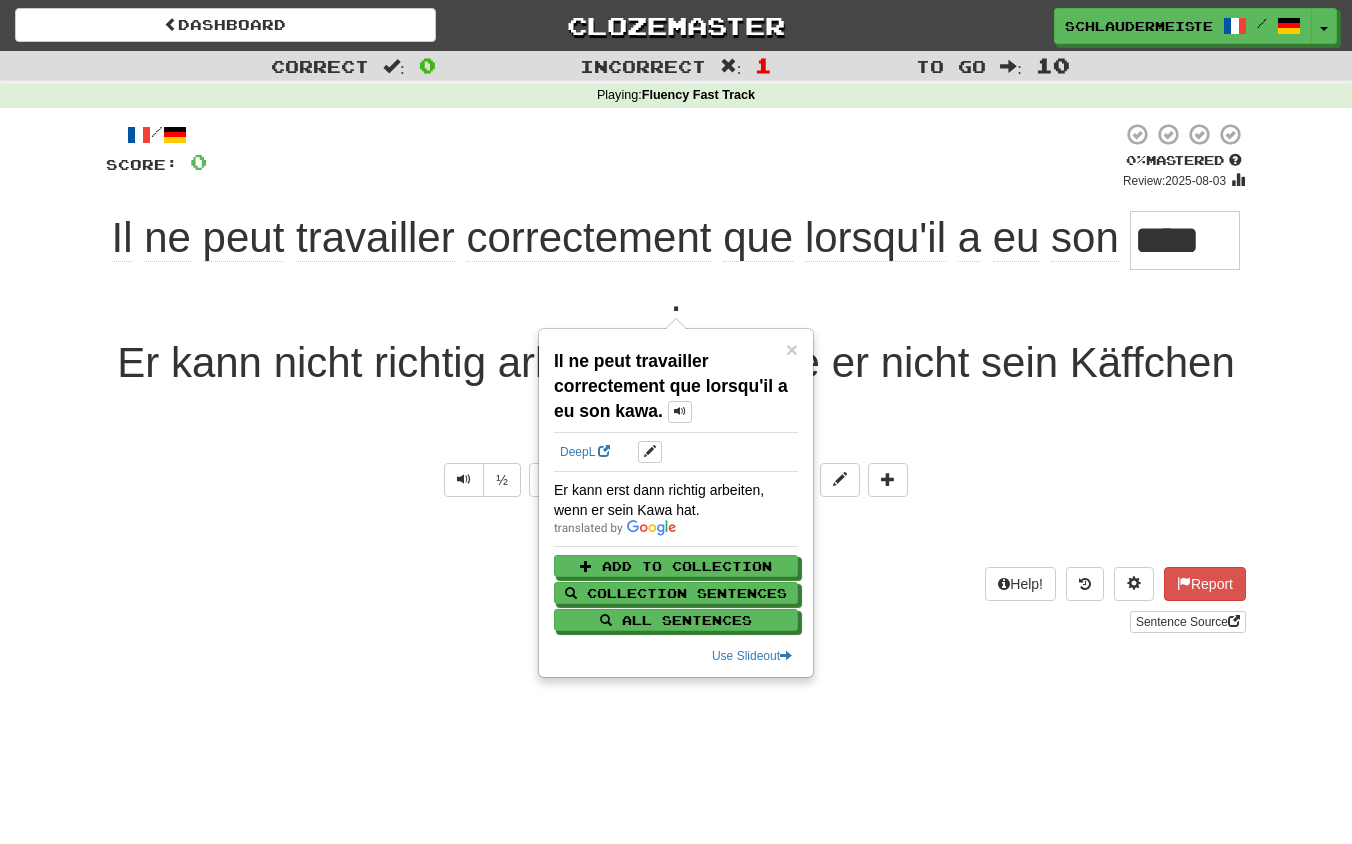 click on "½ 🧠" at bounding box center [676, 480] 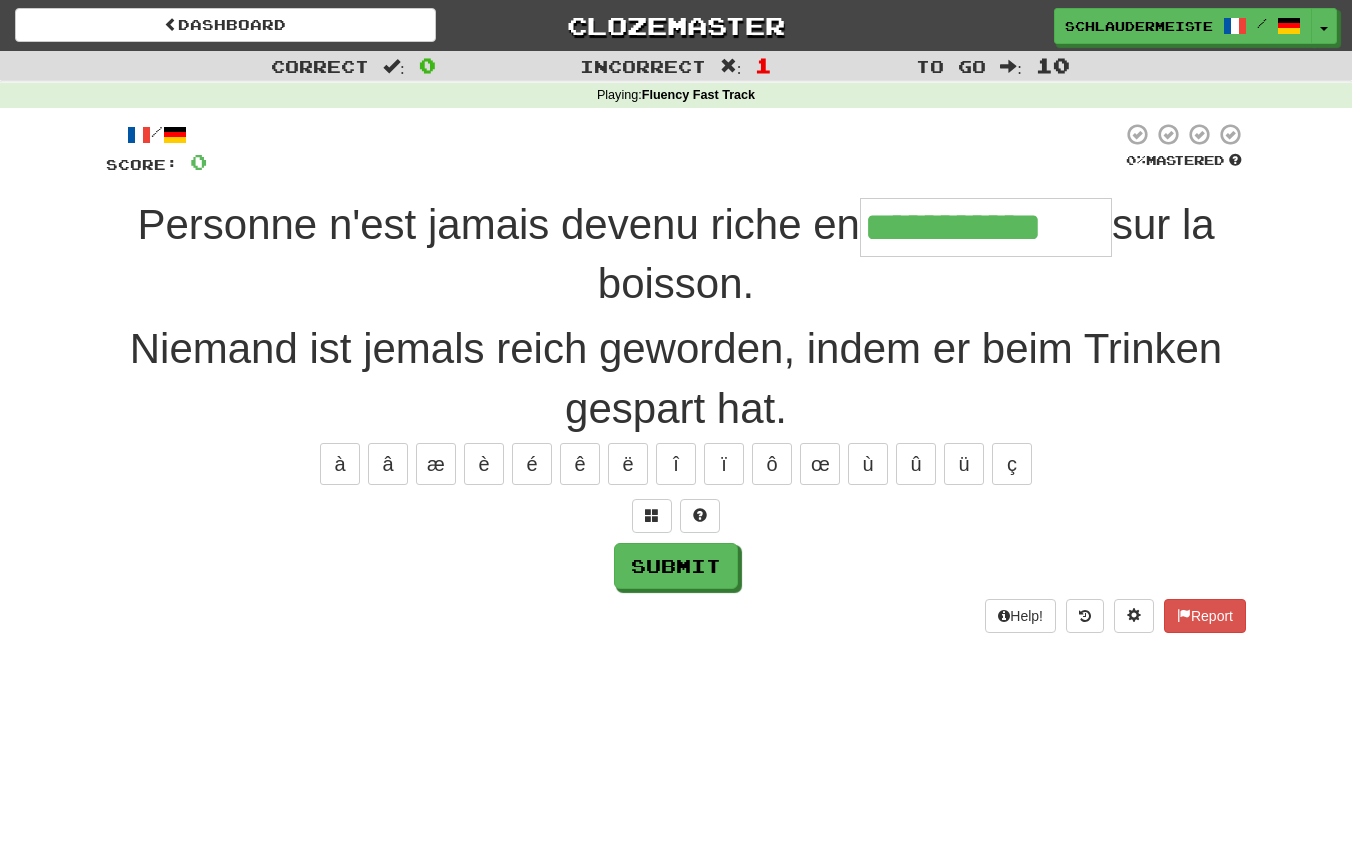 type on "**********" 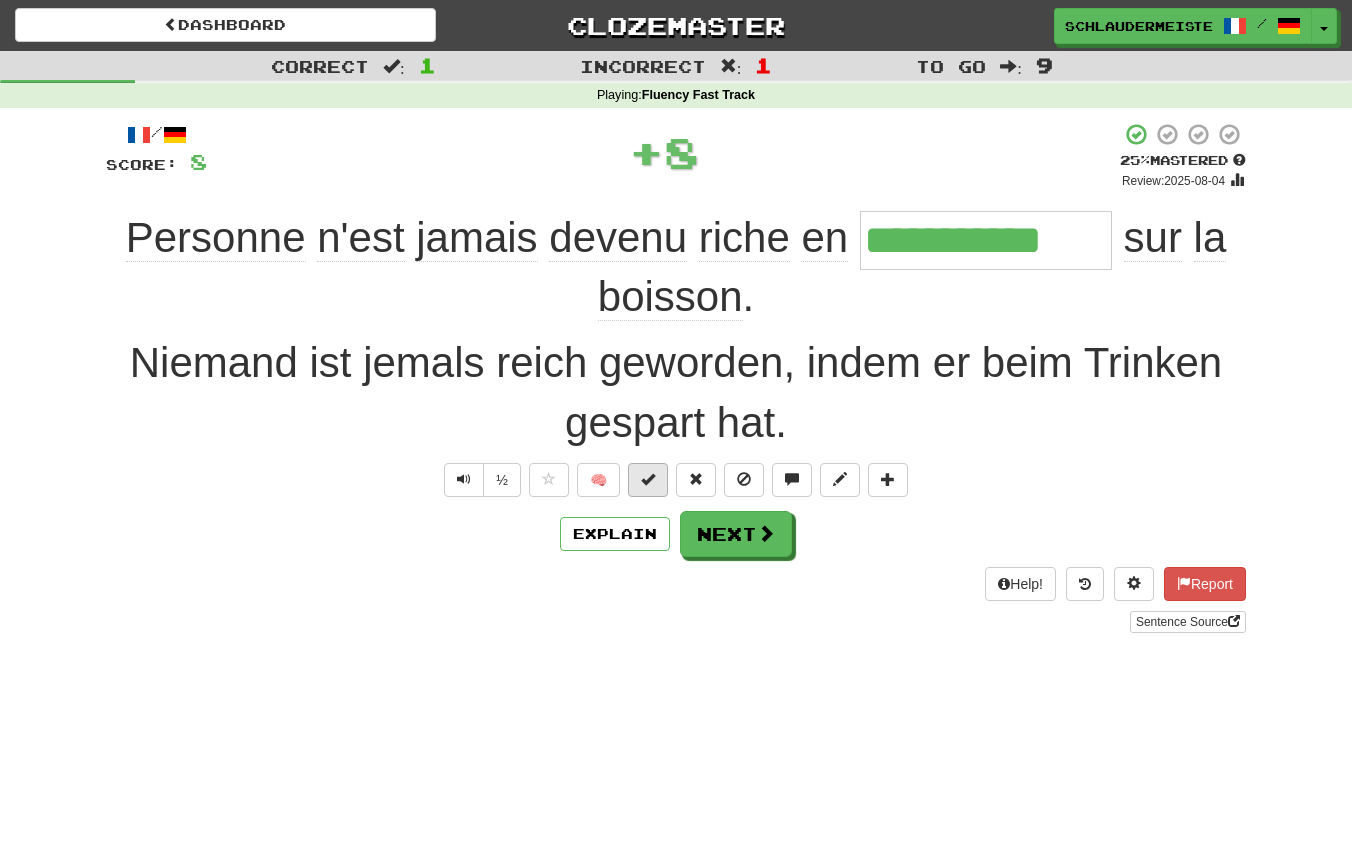 click at bounding box center (648, 479) 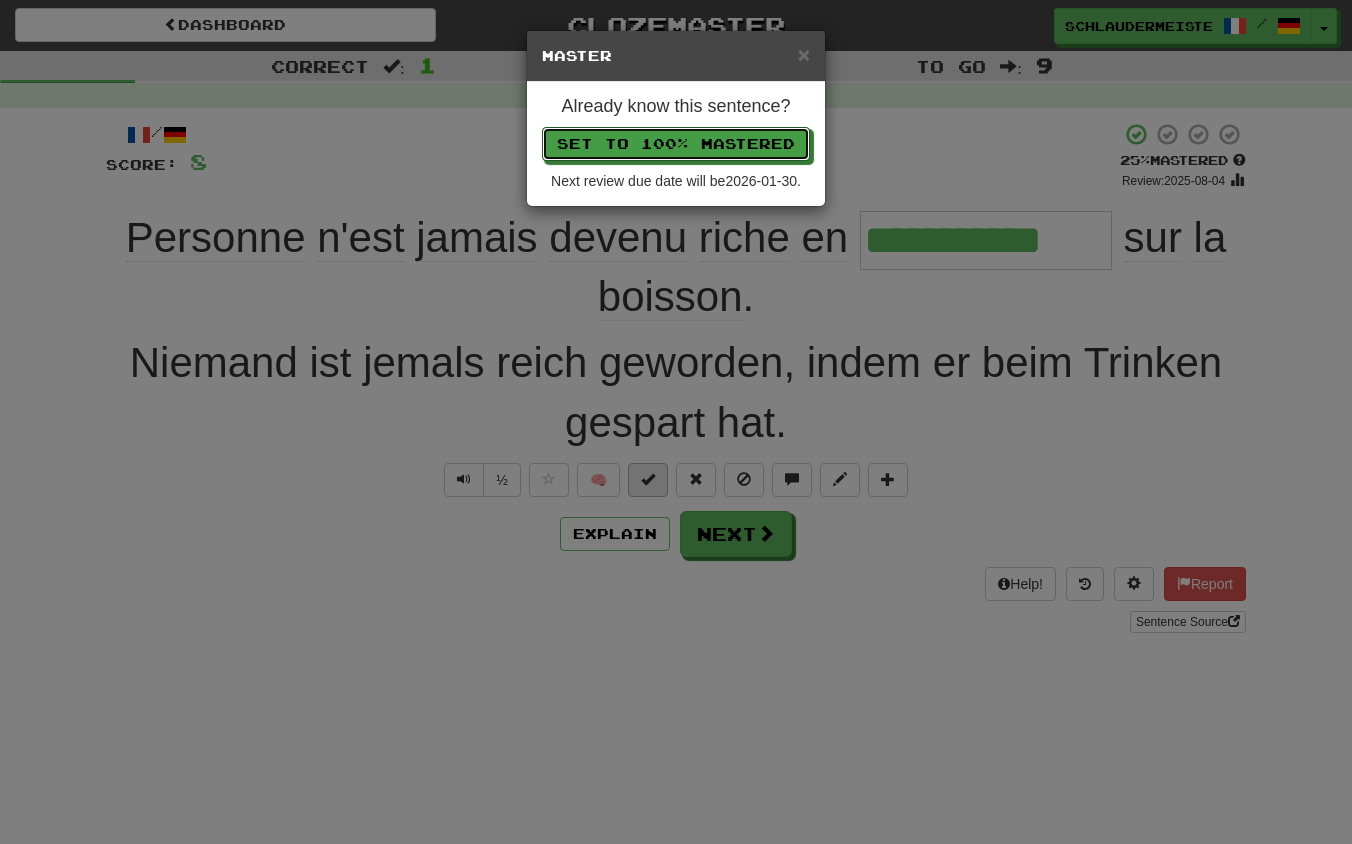 type 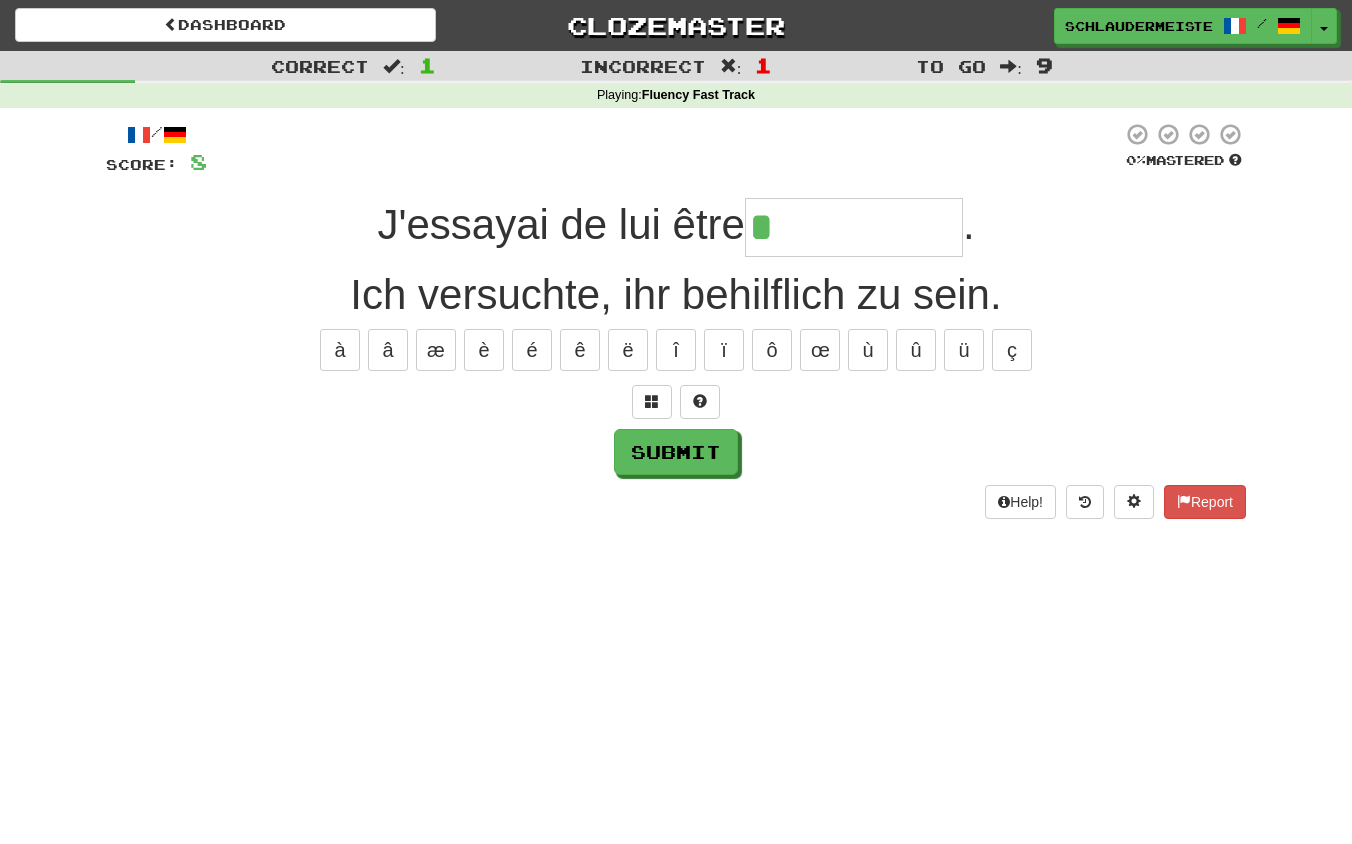 type on "**********" 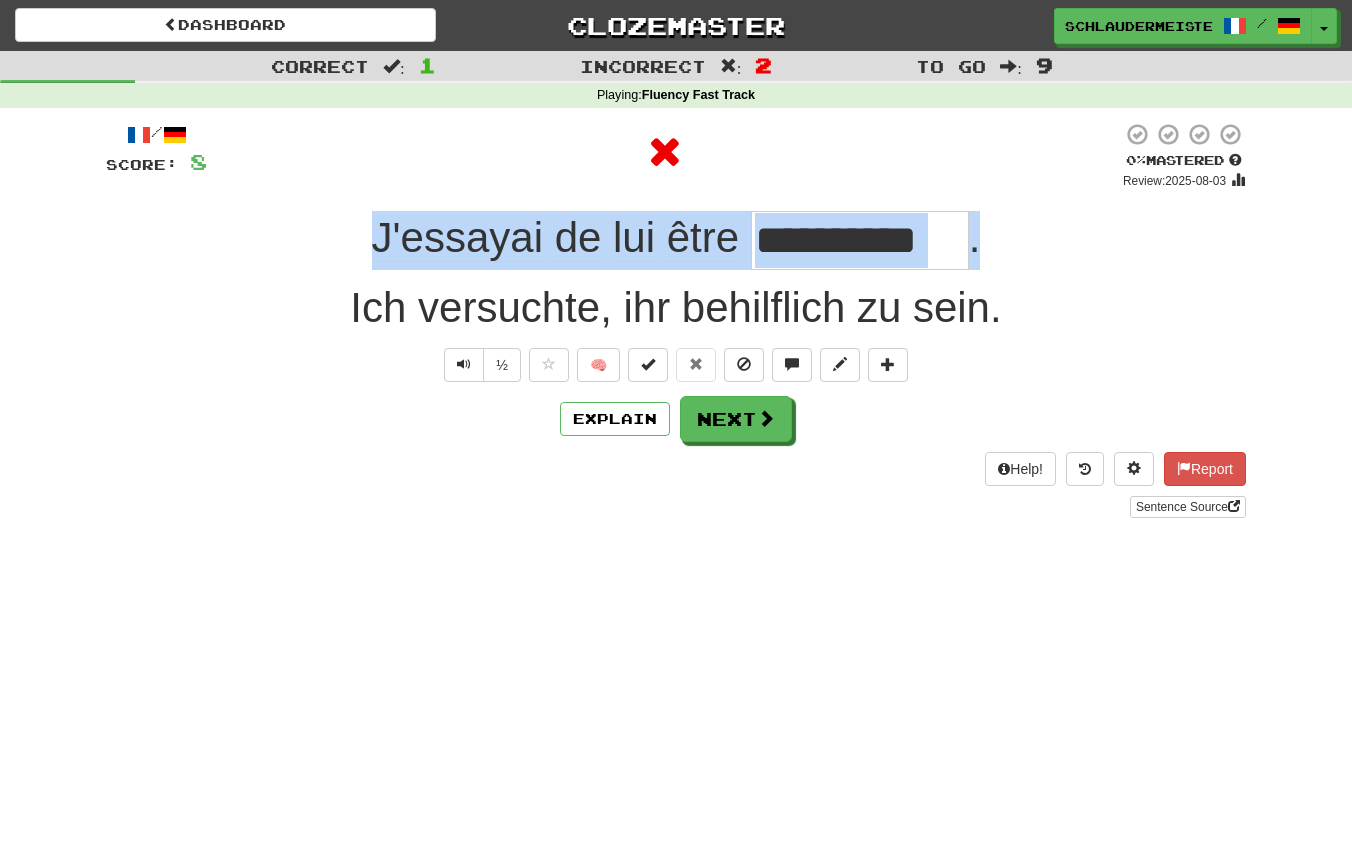 drag, startPoint x: 337, startPoint y: 218, endPoint x: 1011, endPoint y: 249, distance: 674.7125 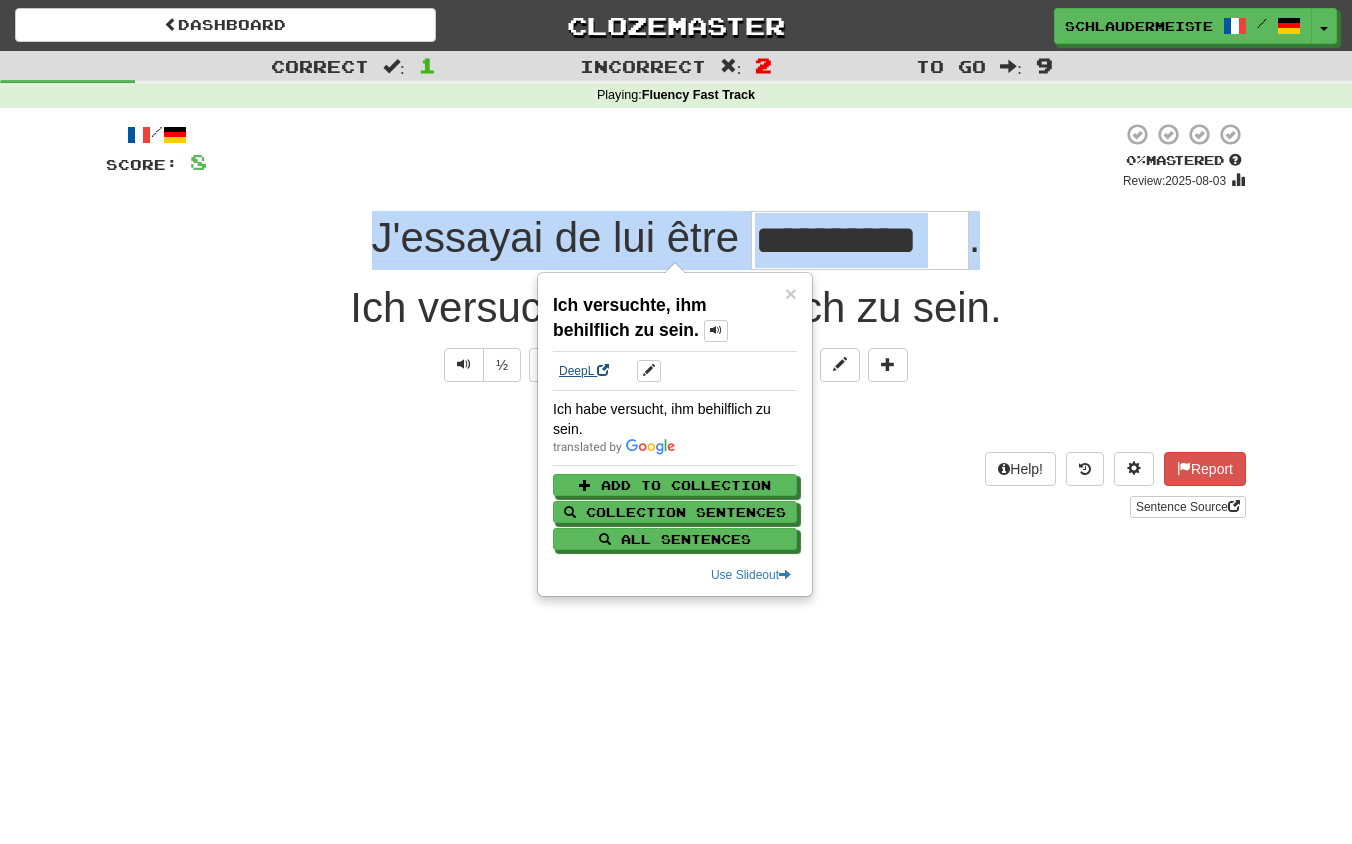 click on "DeepL" at bounding box center [584, 371] 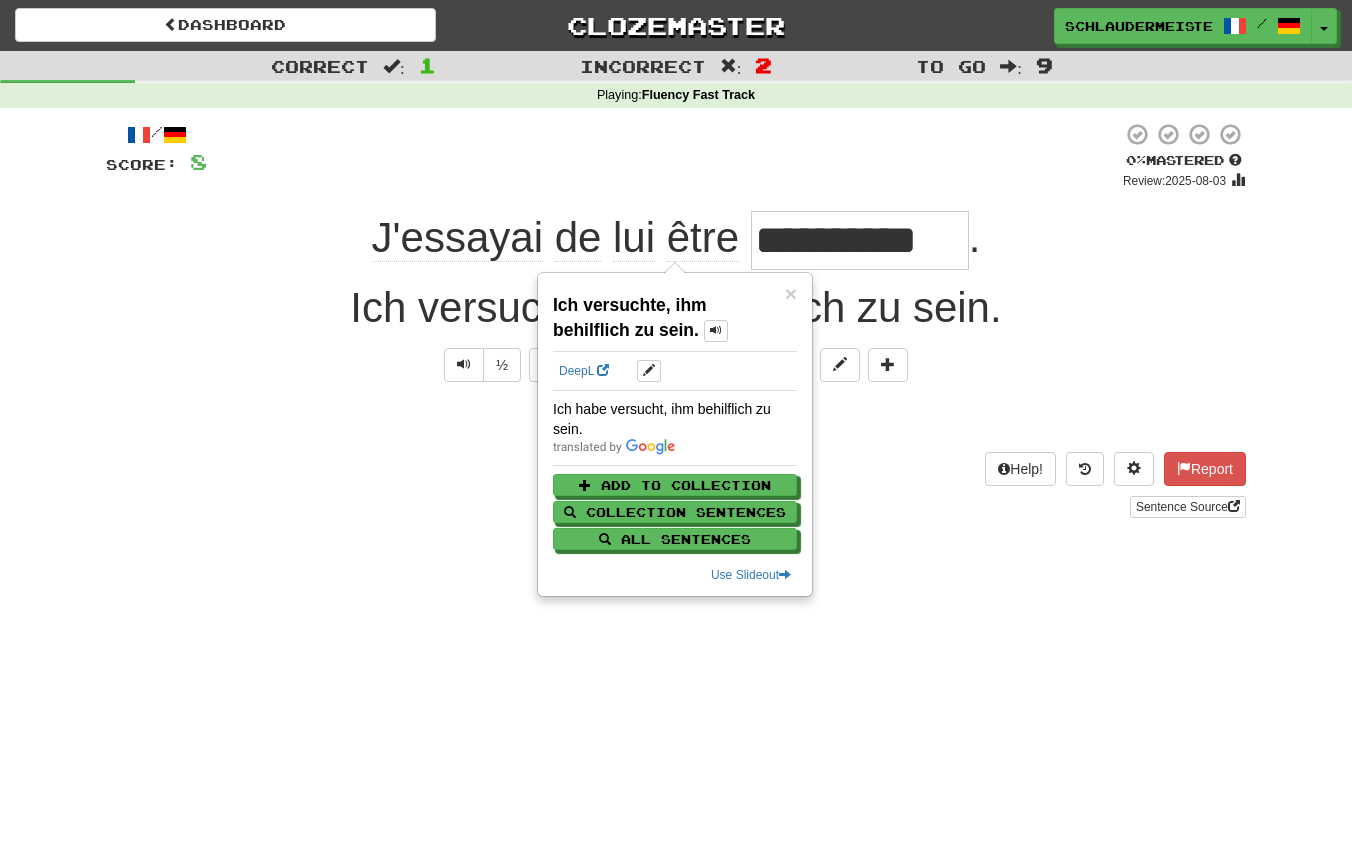 click on "Help!  Report Sentence Source" at bounding box center (676, 485) 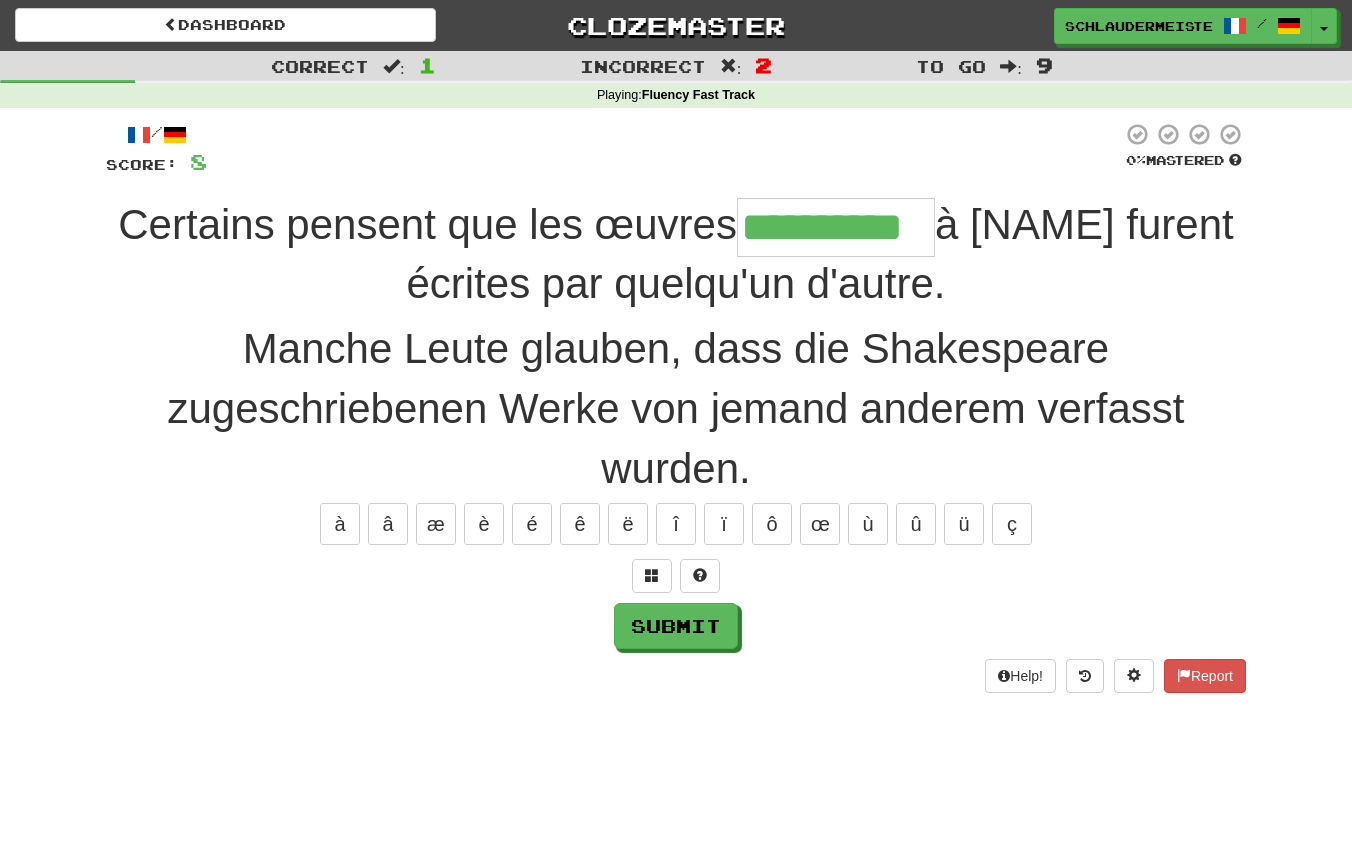 type on "**********" 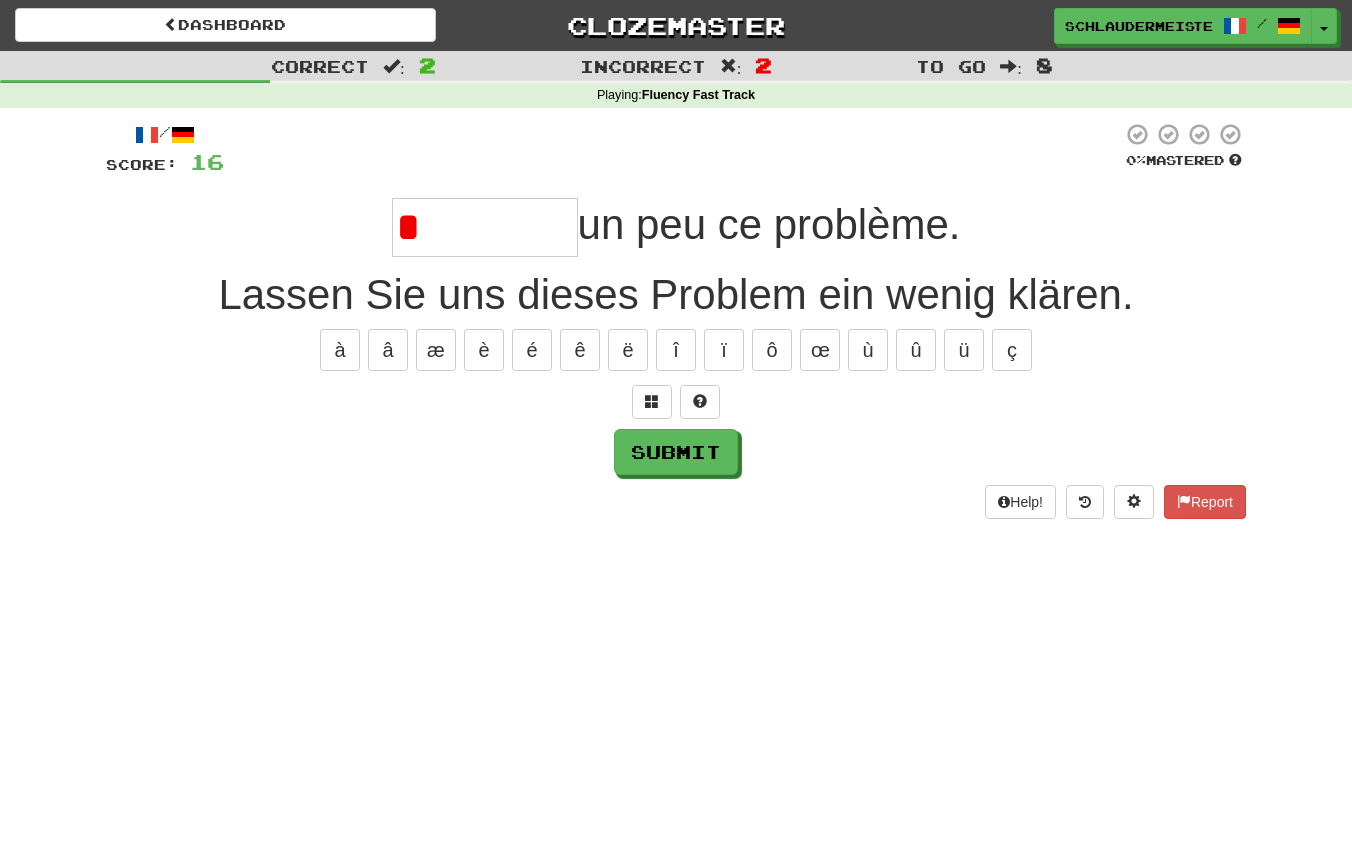 type on "*" 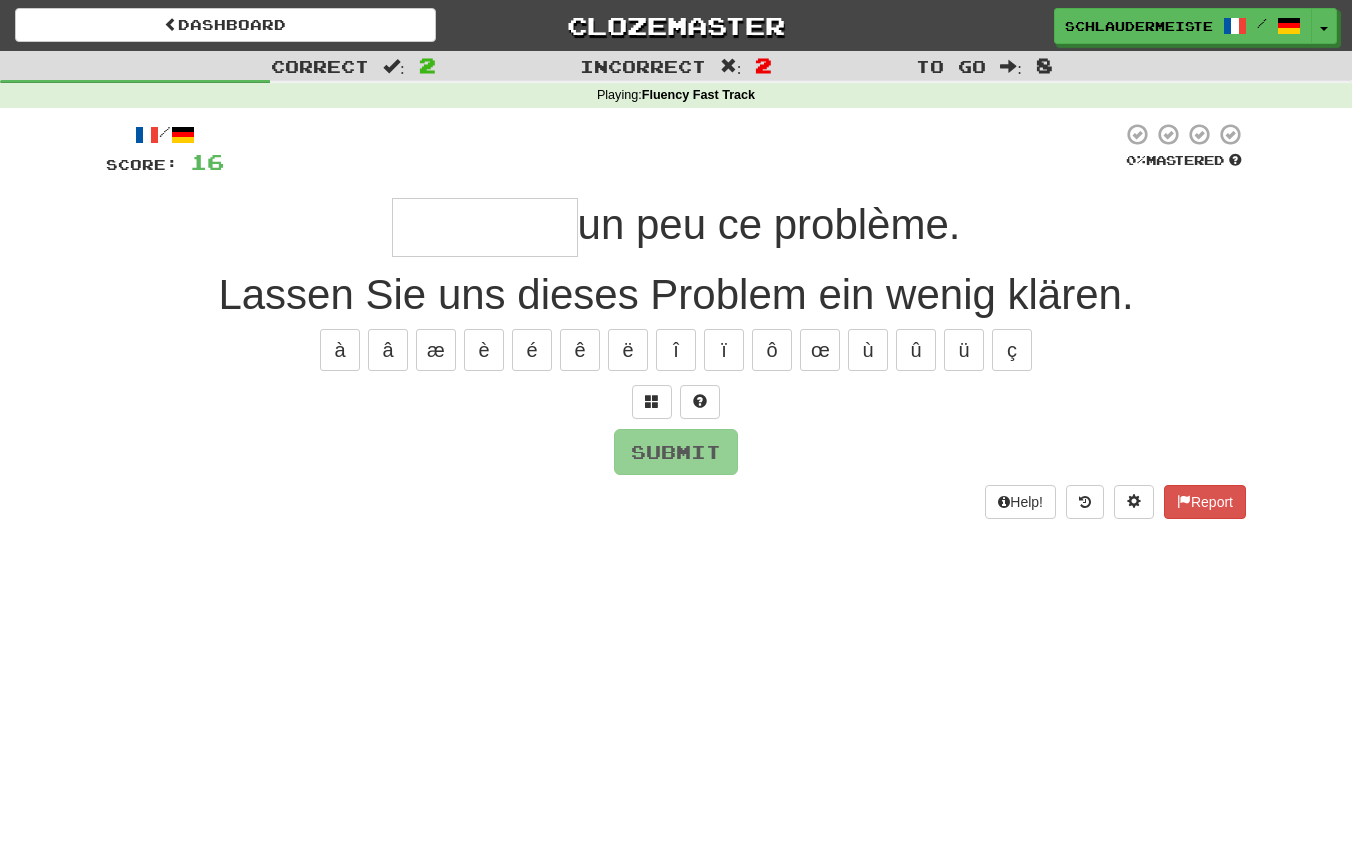 type on "*" 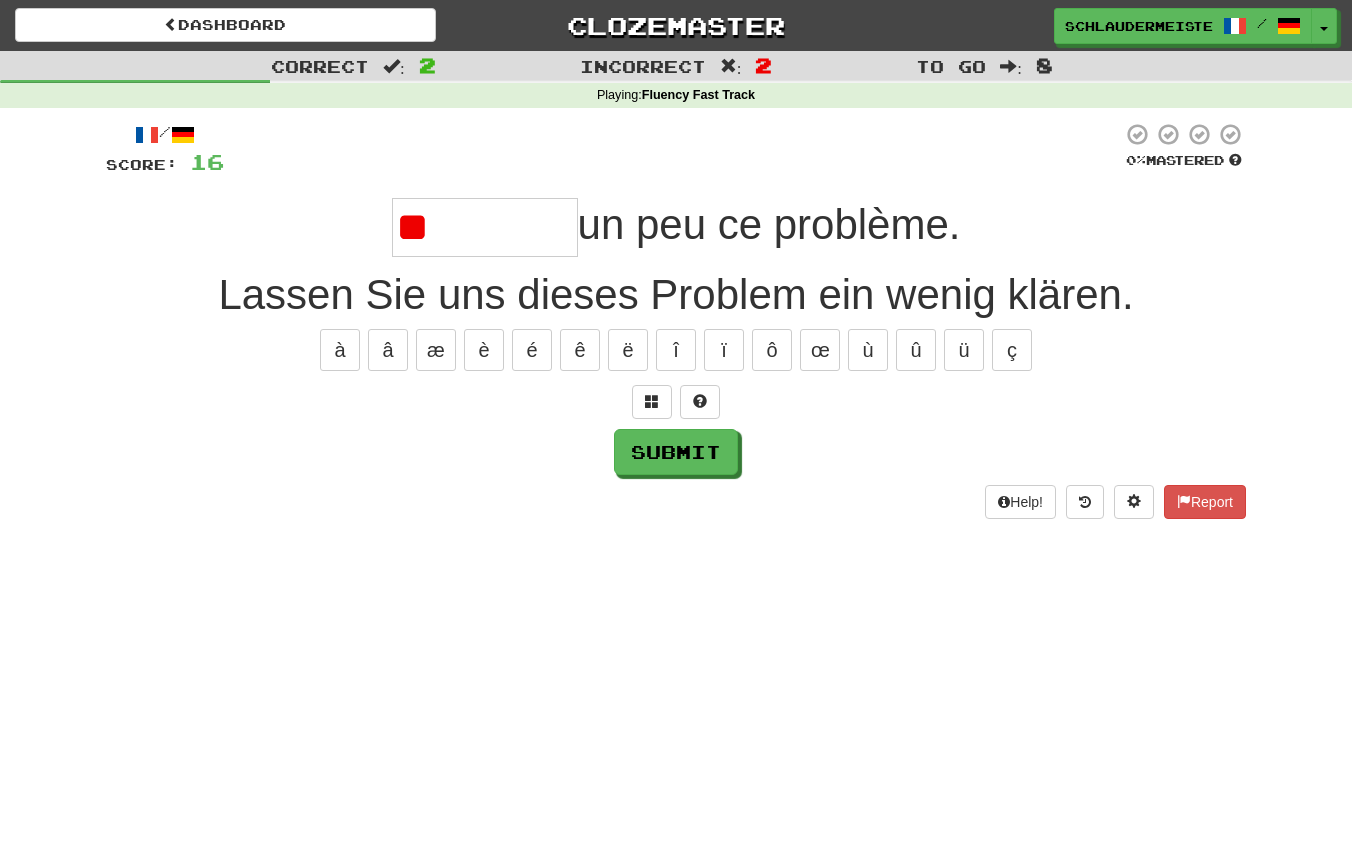 type on "*" 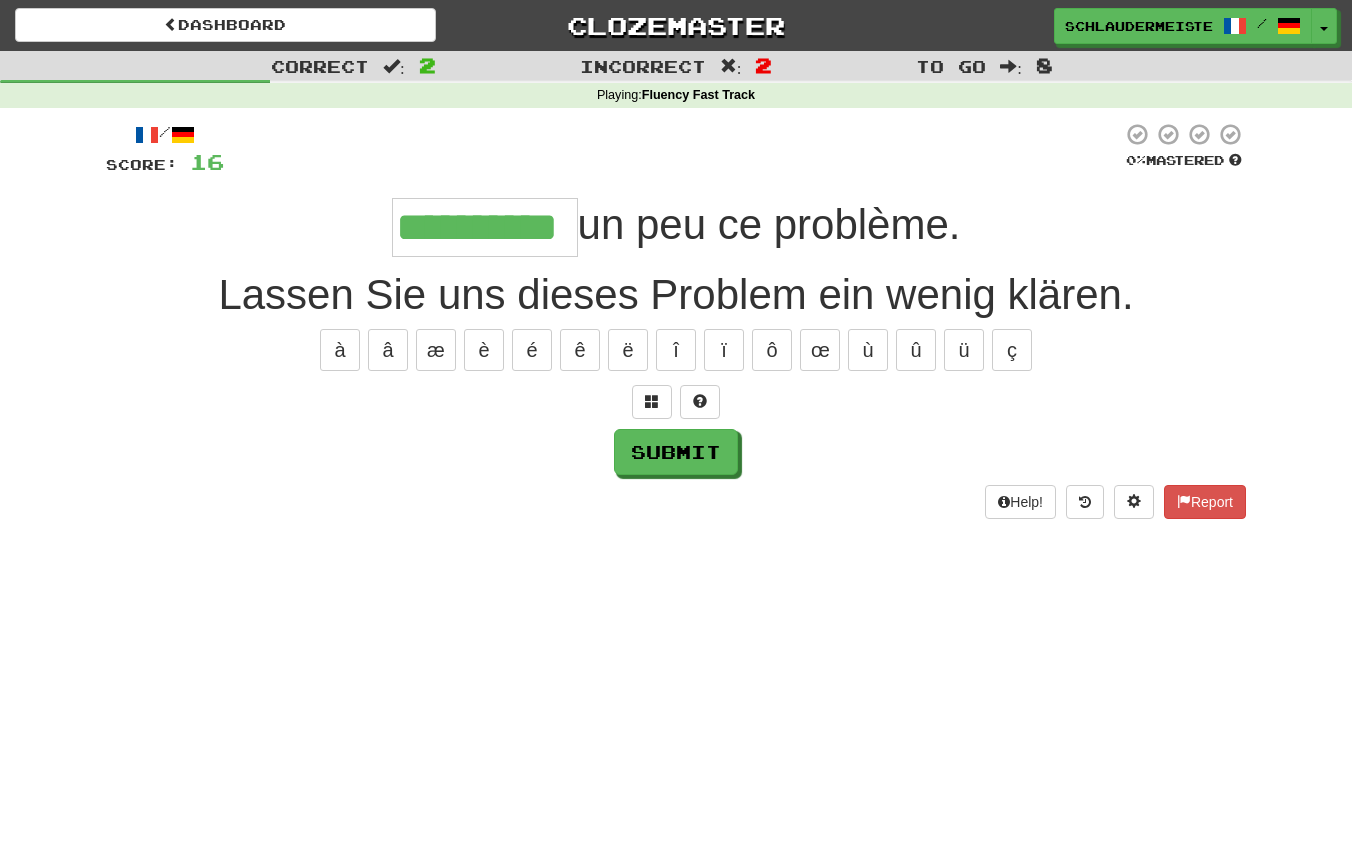 type on "**********" 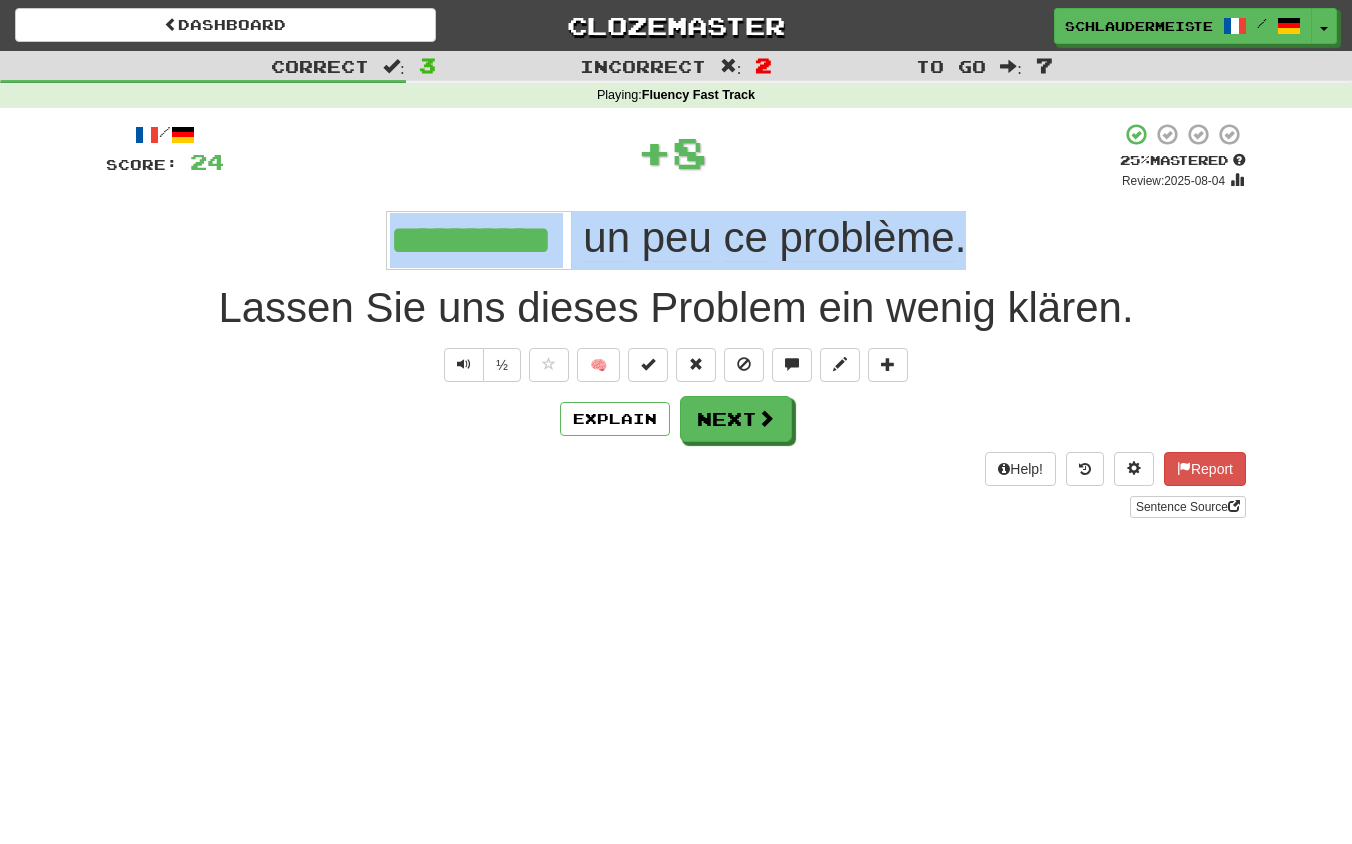 drag, startPoint x: 303, startPoint y: 205, endPoint x: 1050, endPoint y: 228, distance: 747.354 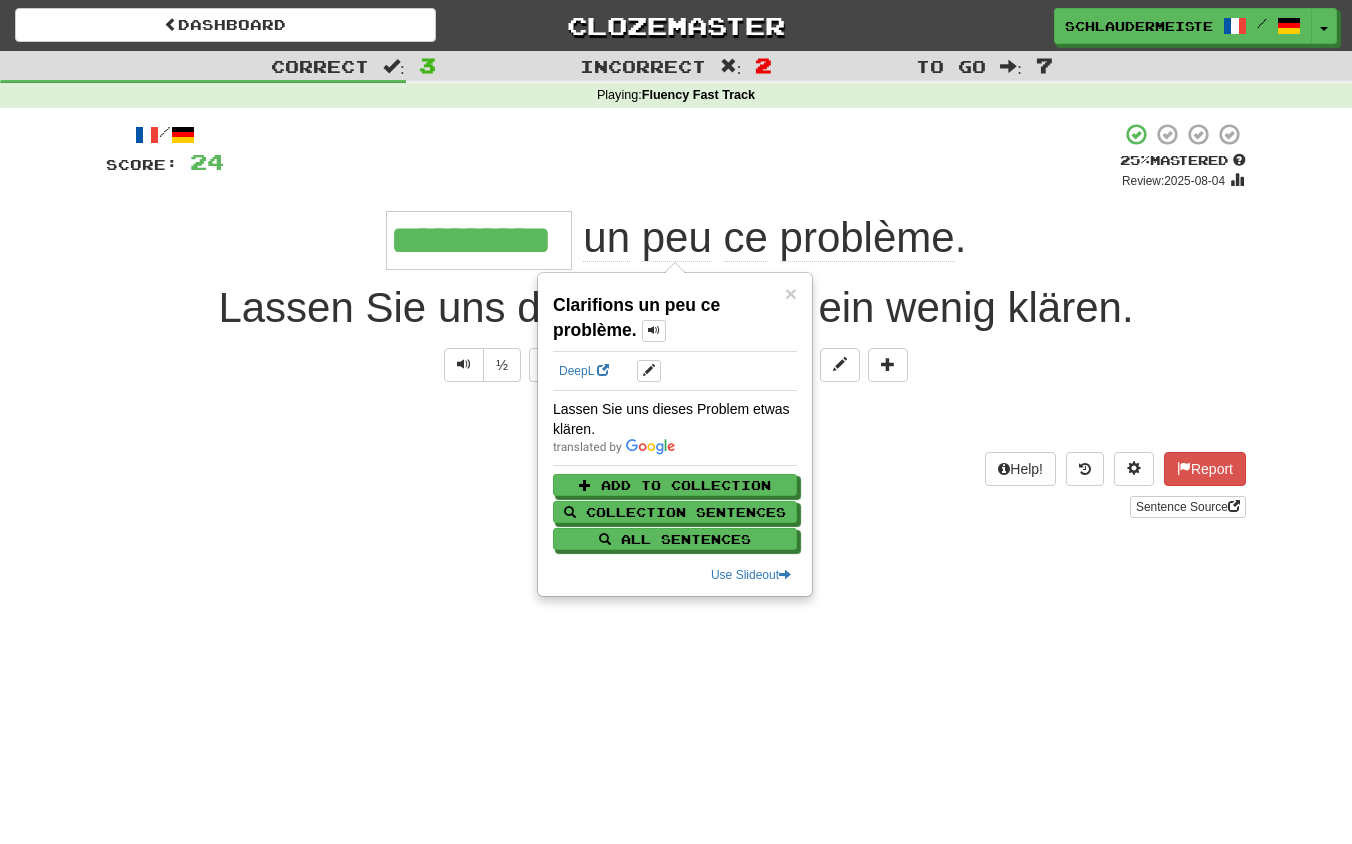 click on "Help!  Report Sentence Source" at bounding box center [676, 485] 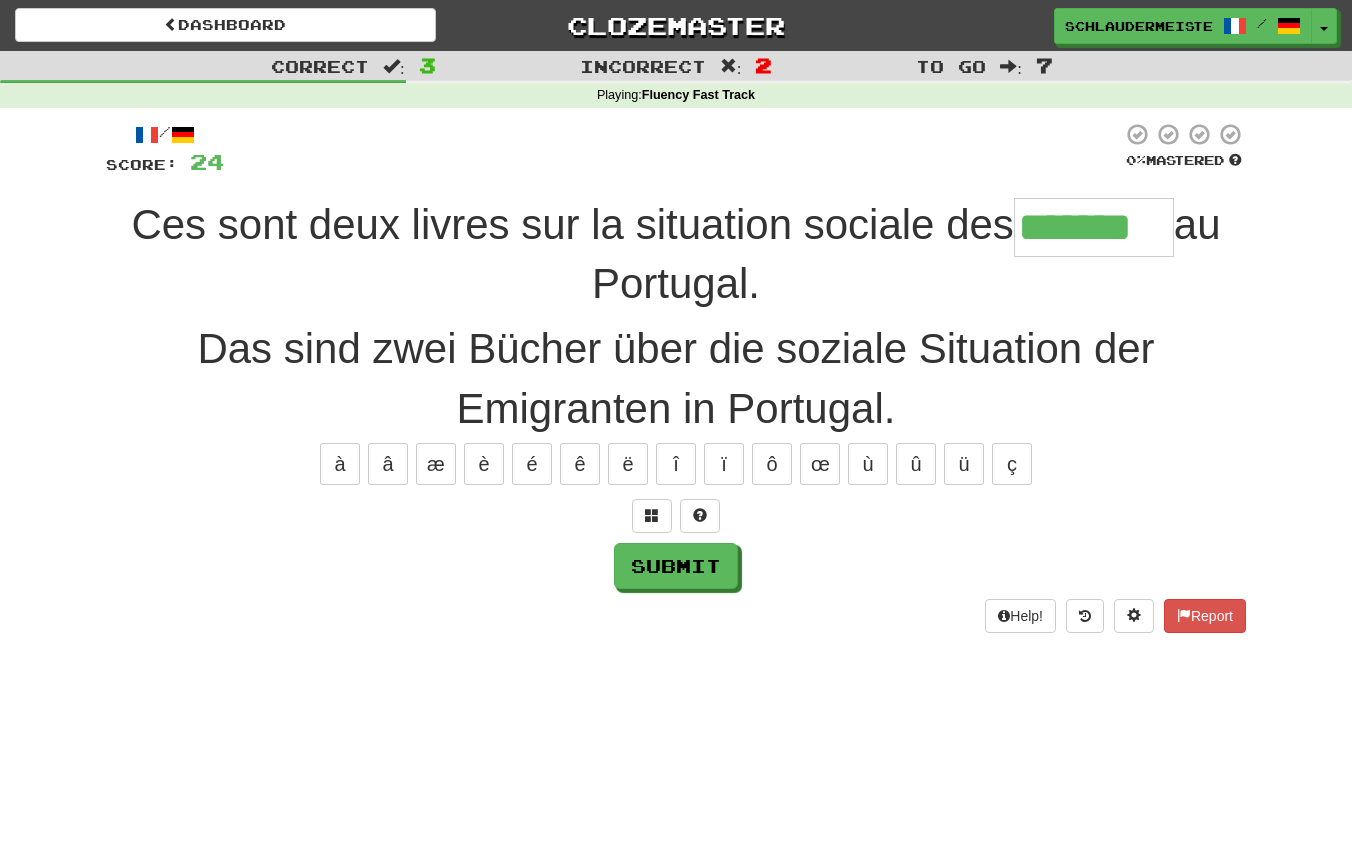 type on "*******" 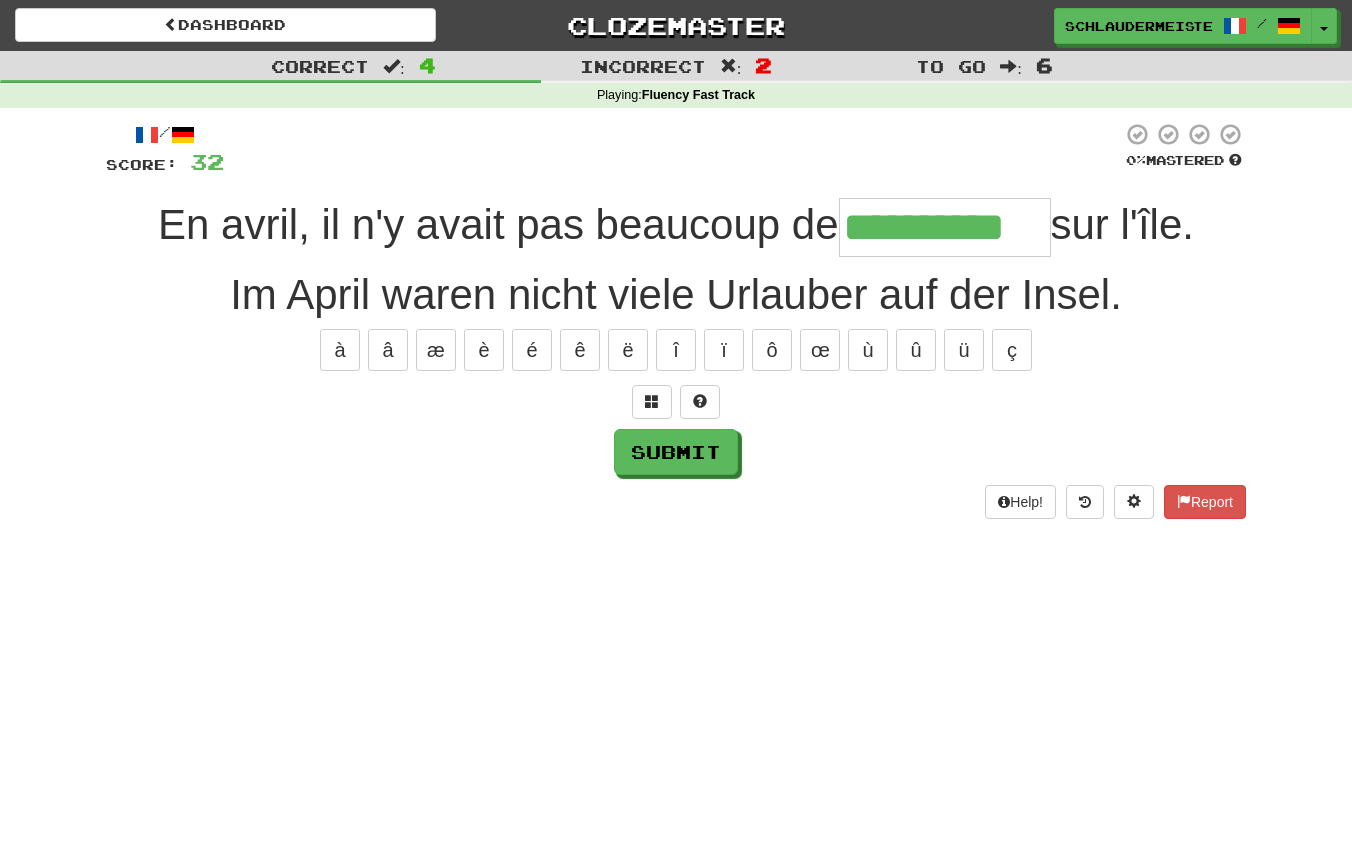 type on "**********" 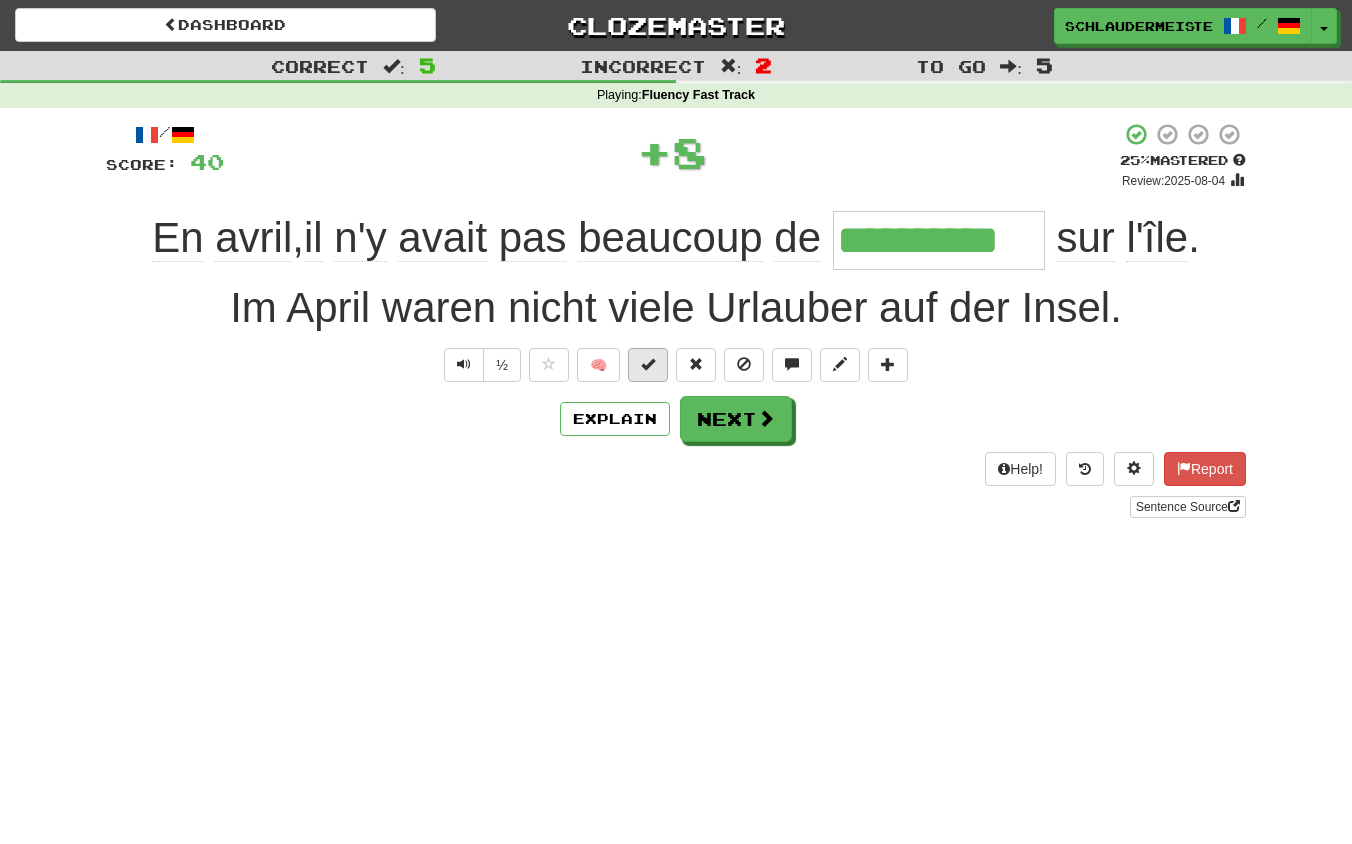 click at bounding box center [648, 364] 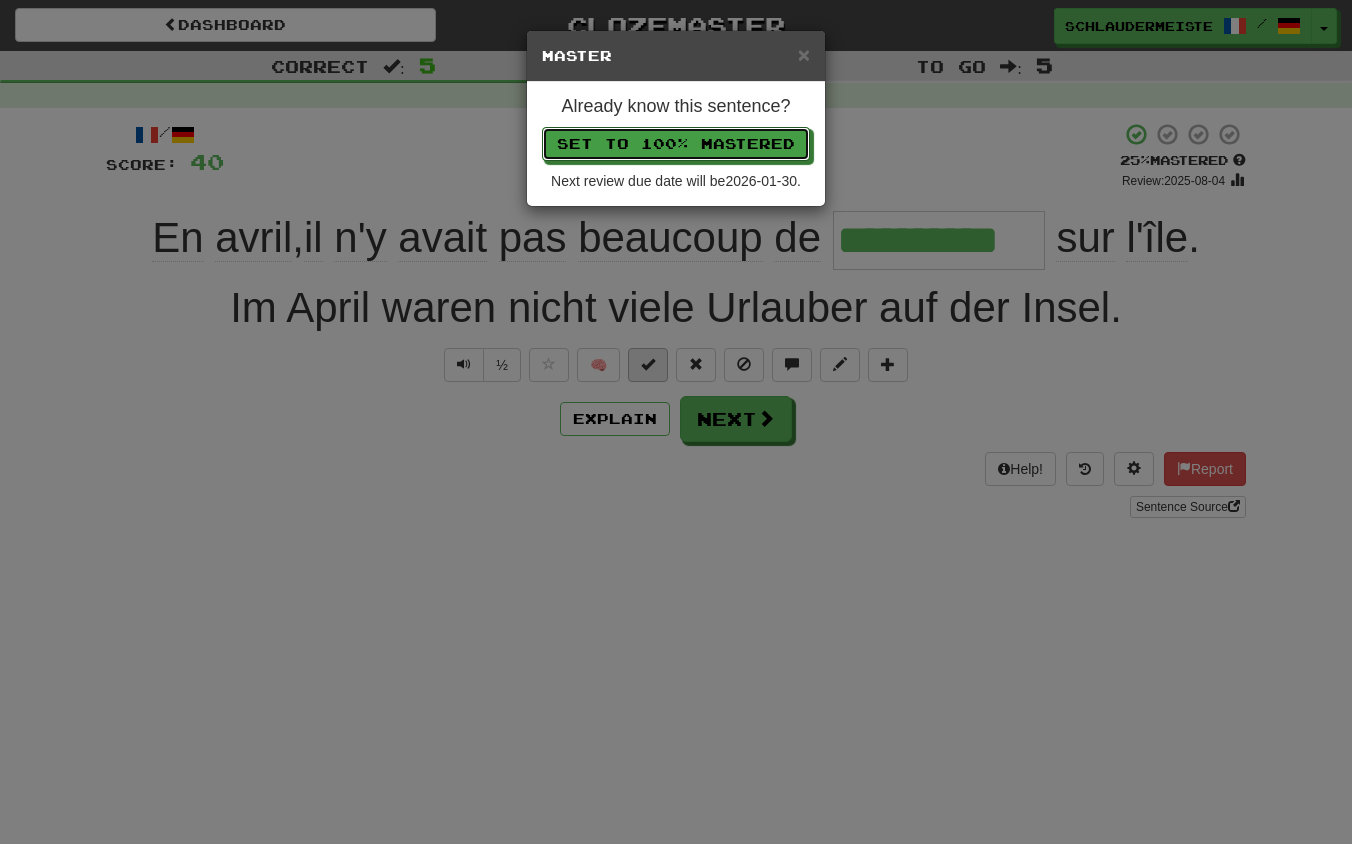 click on "Set to 100% Mastered" at bounding box center (676, 144) 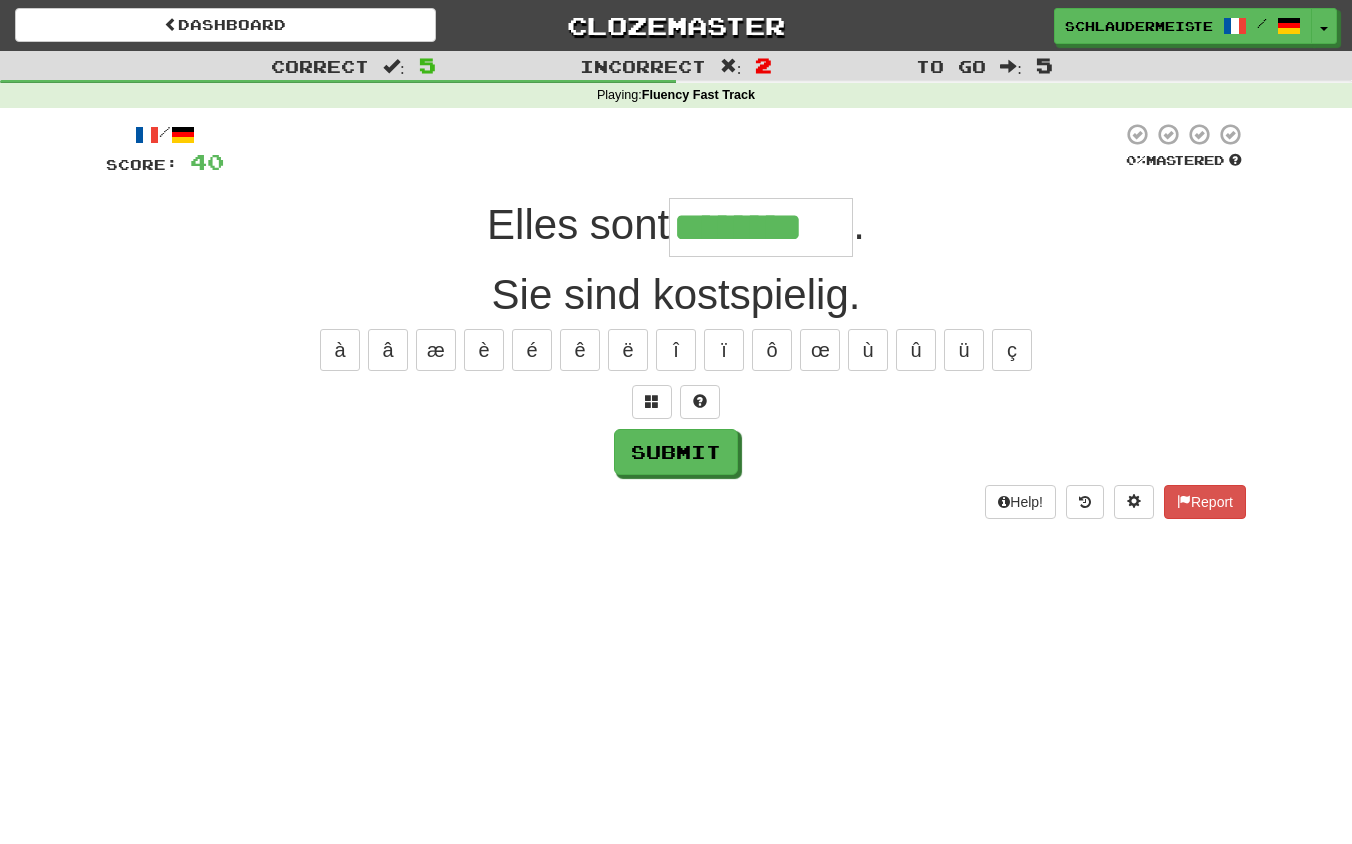 type on "********" 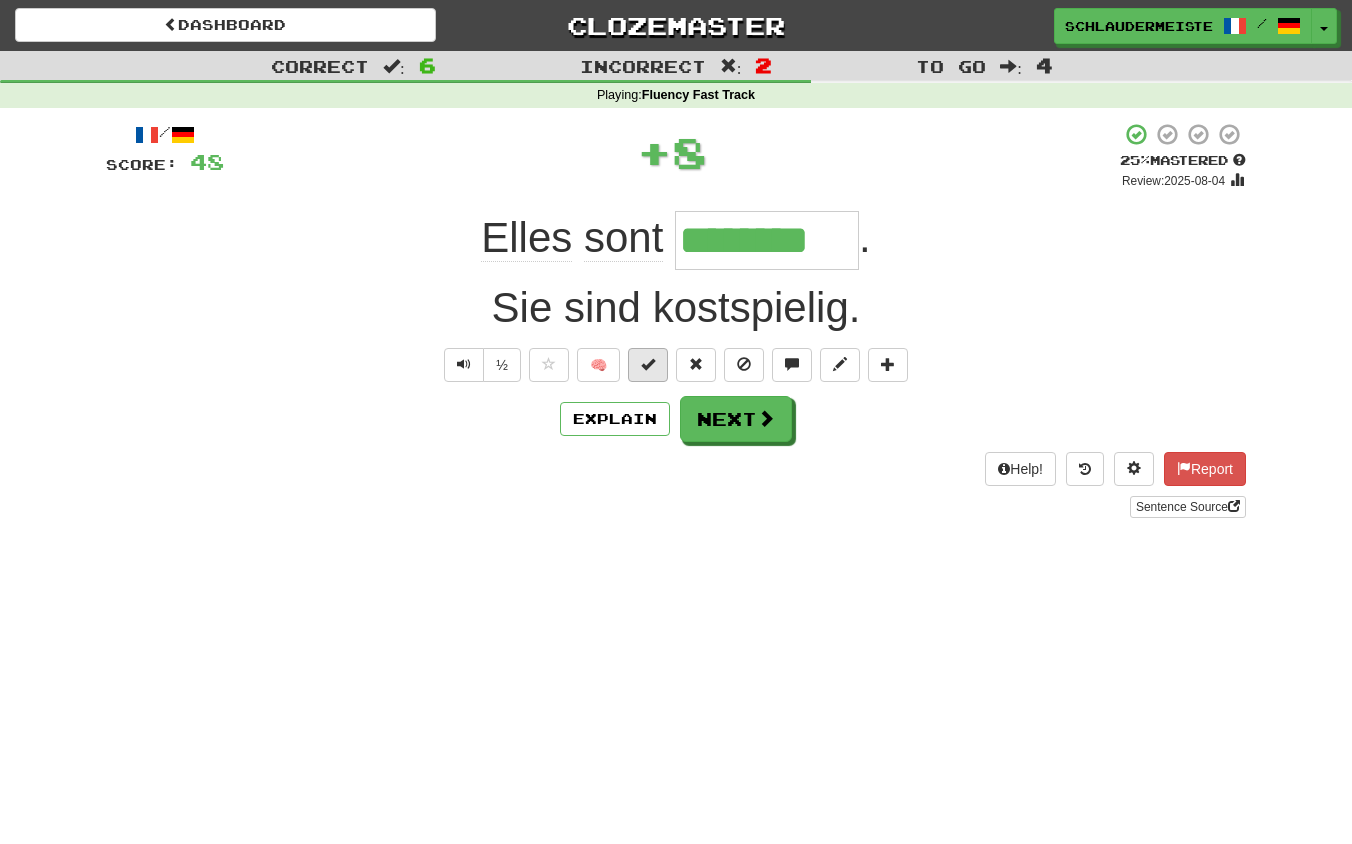 click at bounding box center (648, 364) 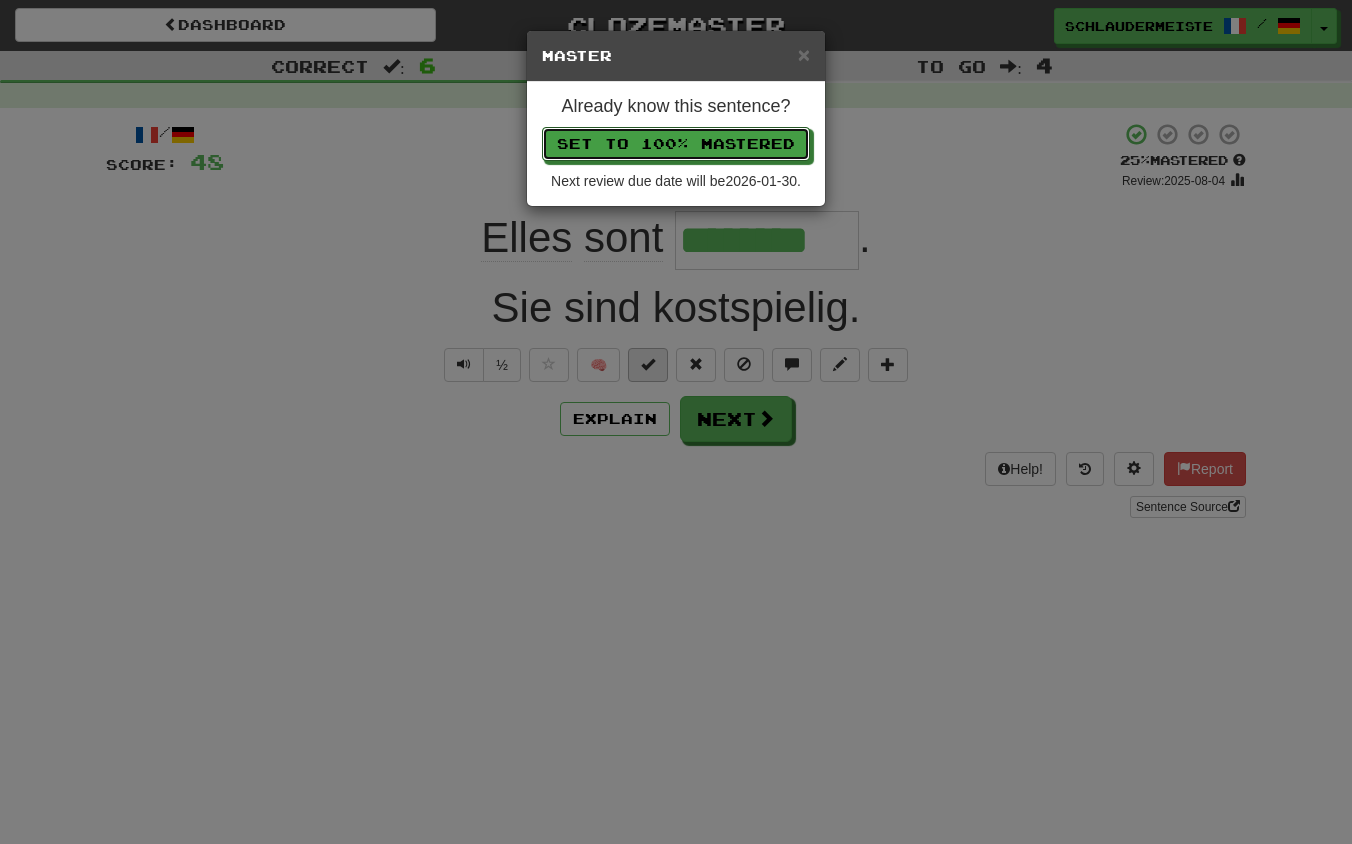 click on "Set to 100% Mastered" at bounding box center [676, 144] 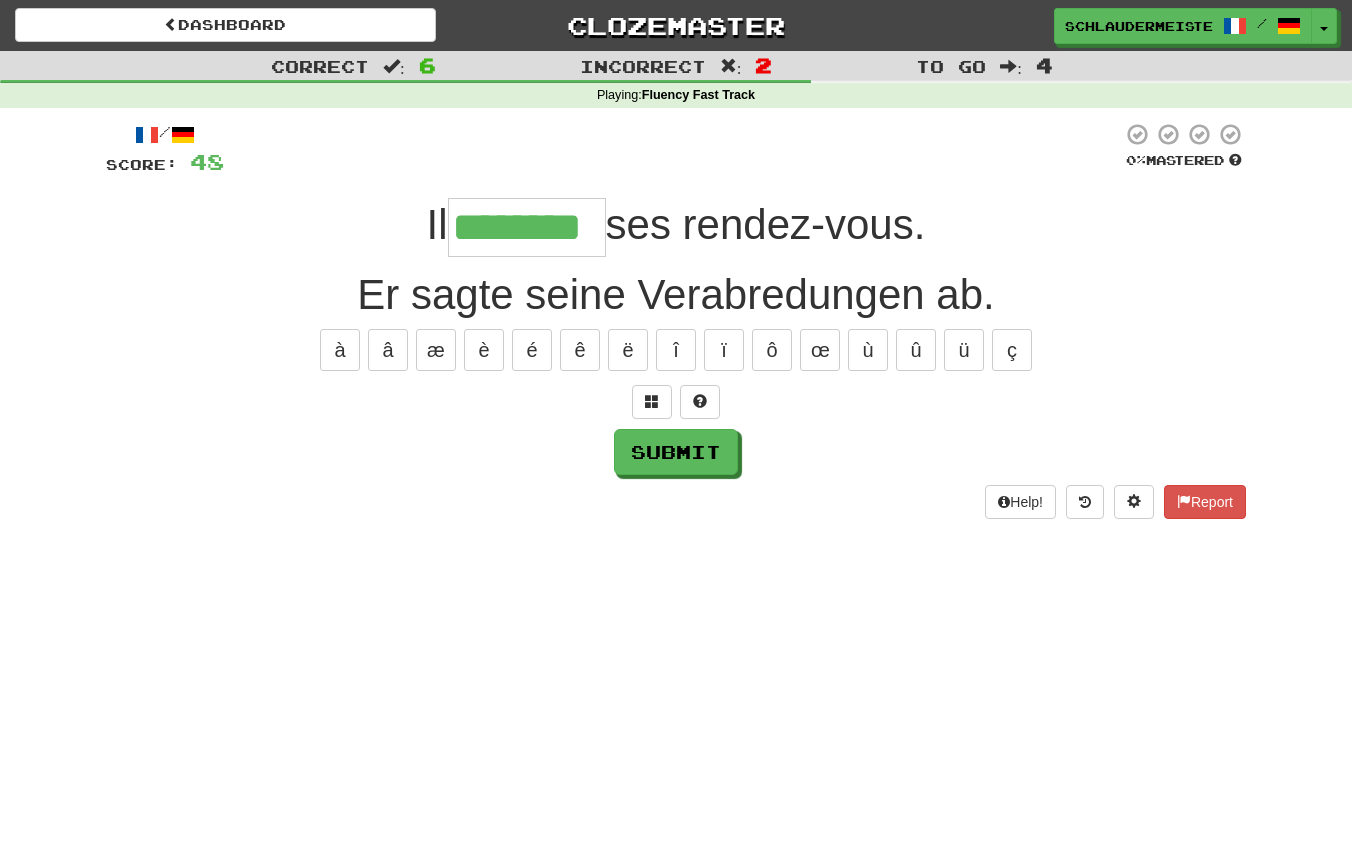 type on "********" 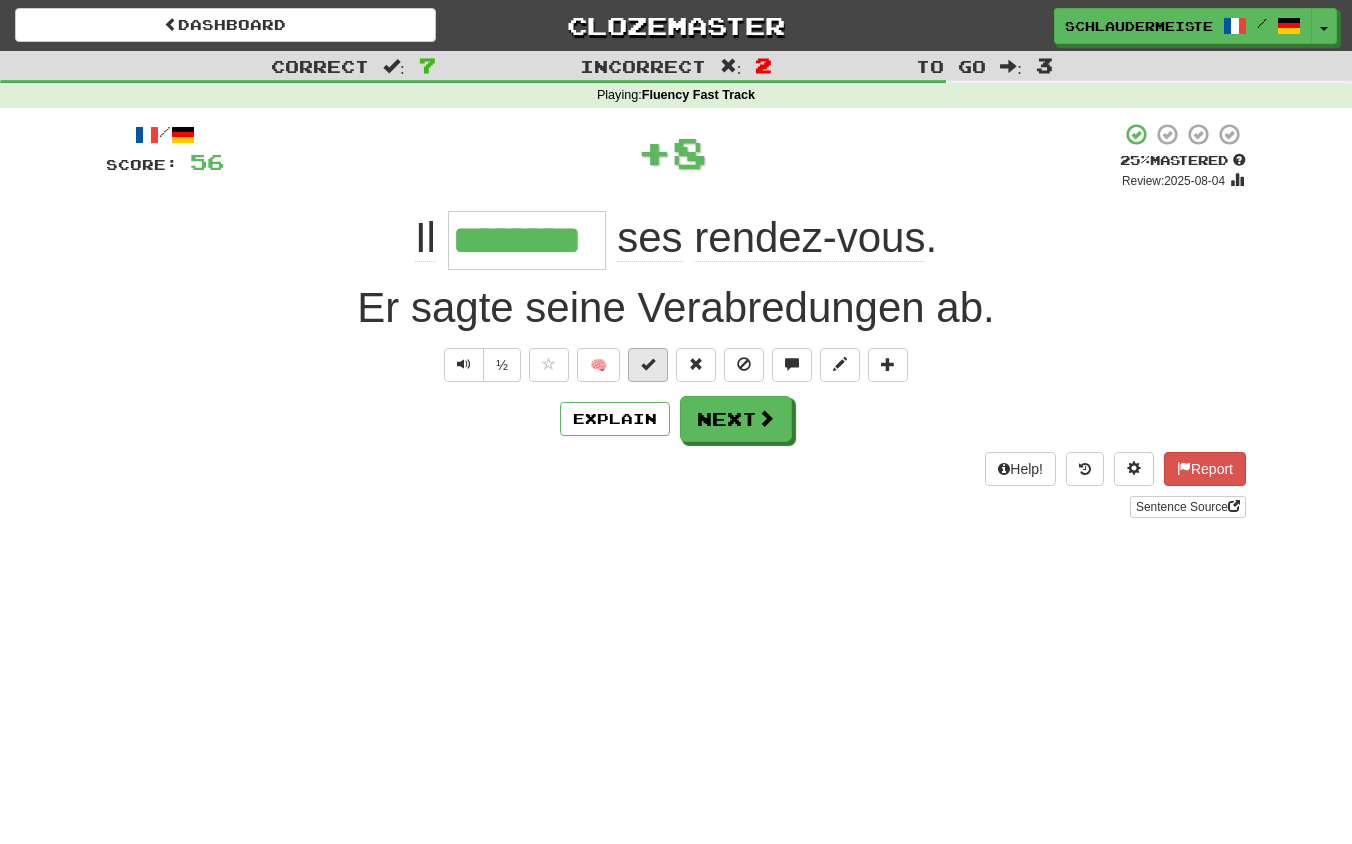 click at bounding box center (648, 364) 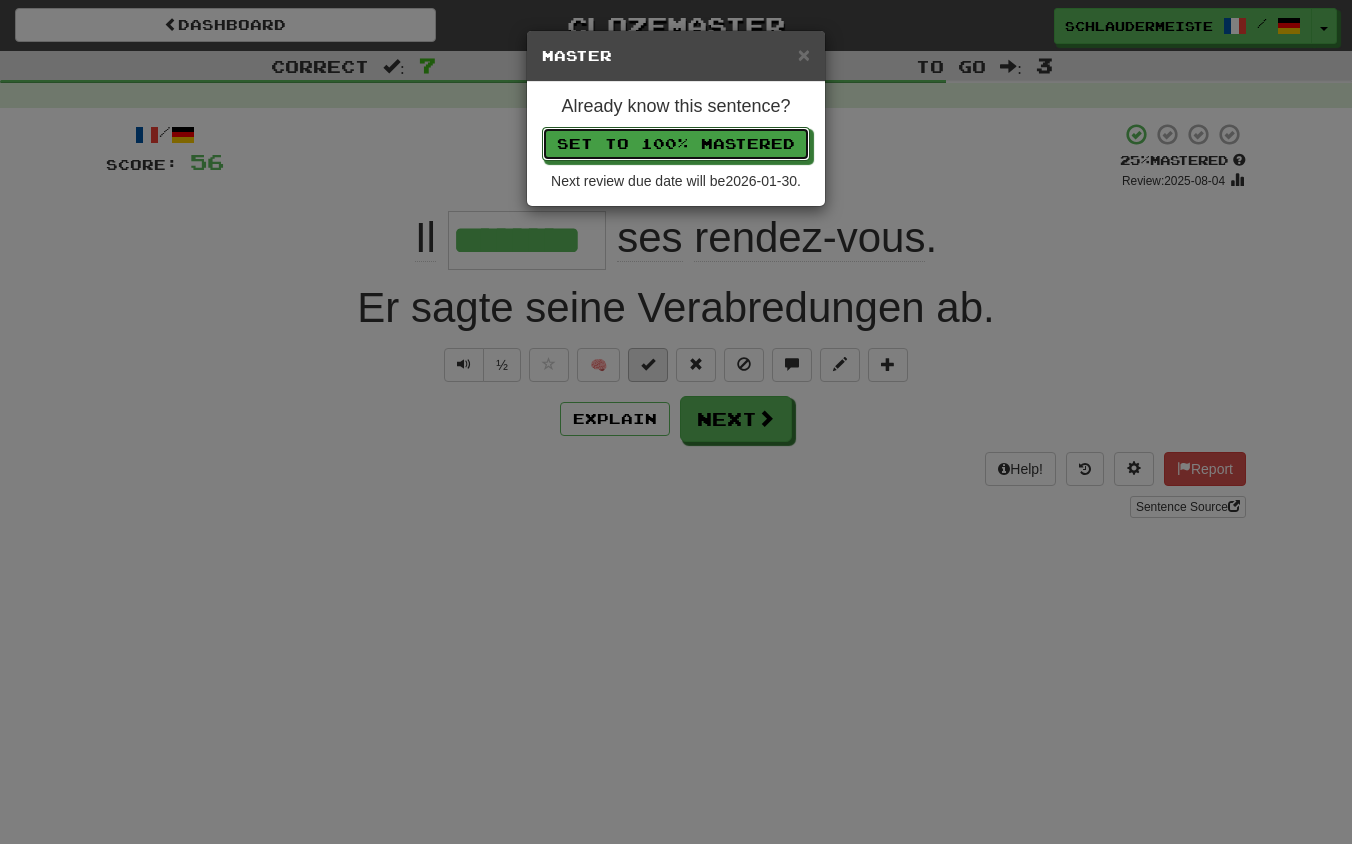click on "Set to 100% Mastered" at bounding box center (676, 144) 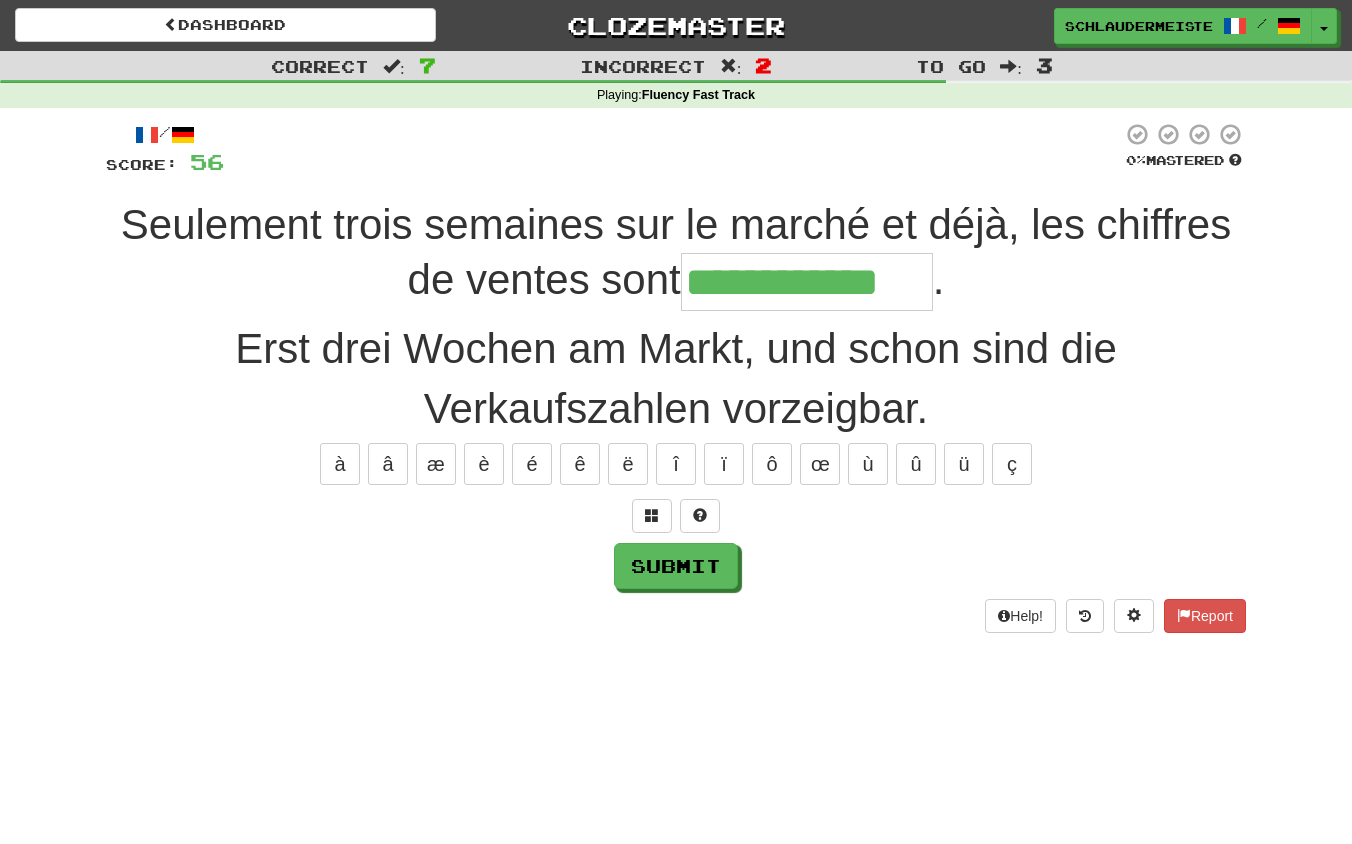 type on "**********" 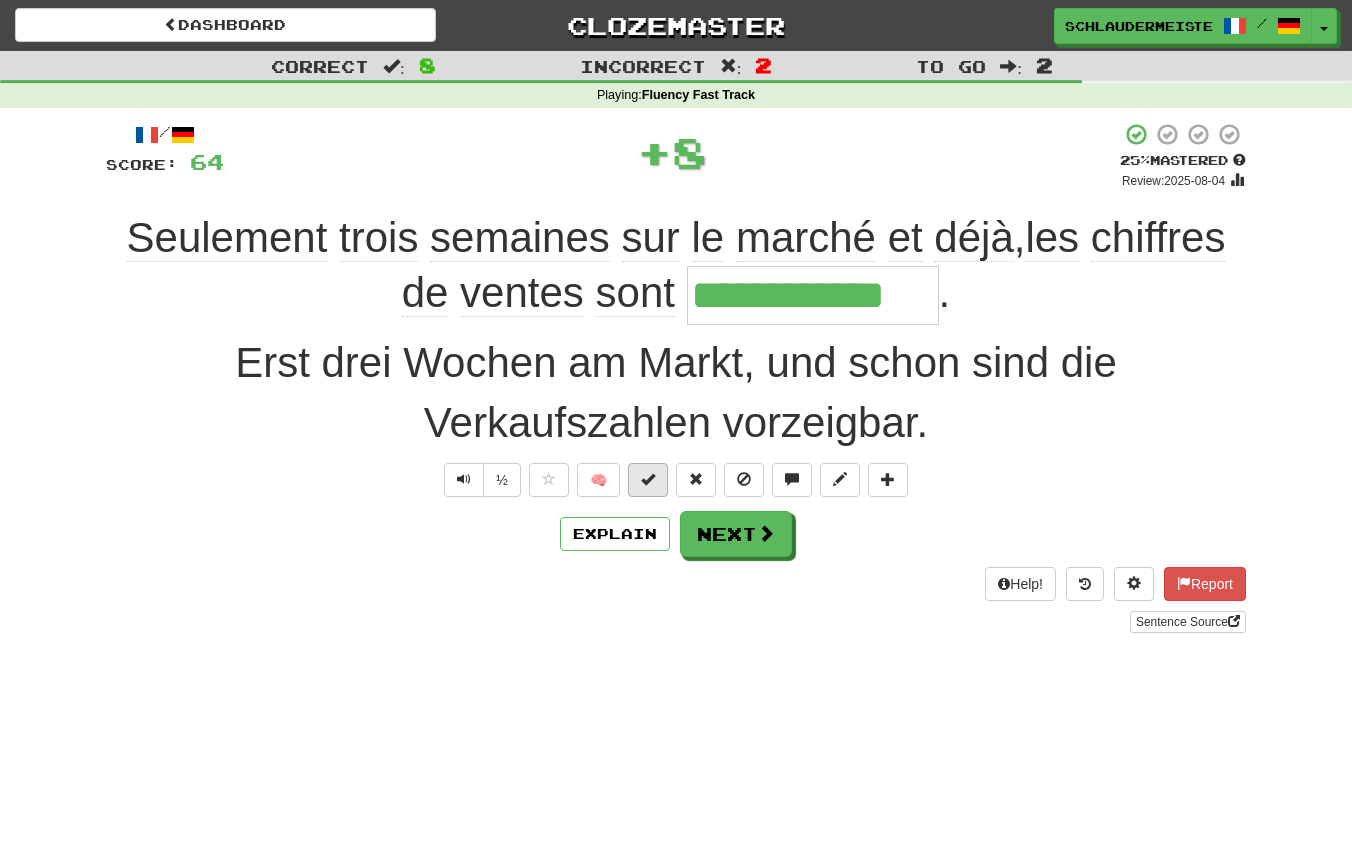 click at bounding box center [648, 479] 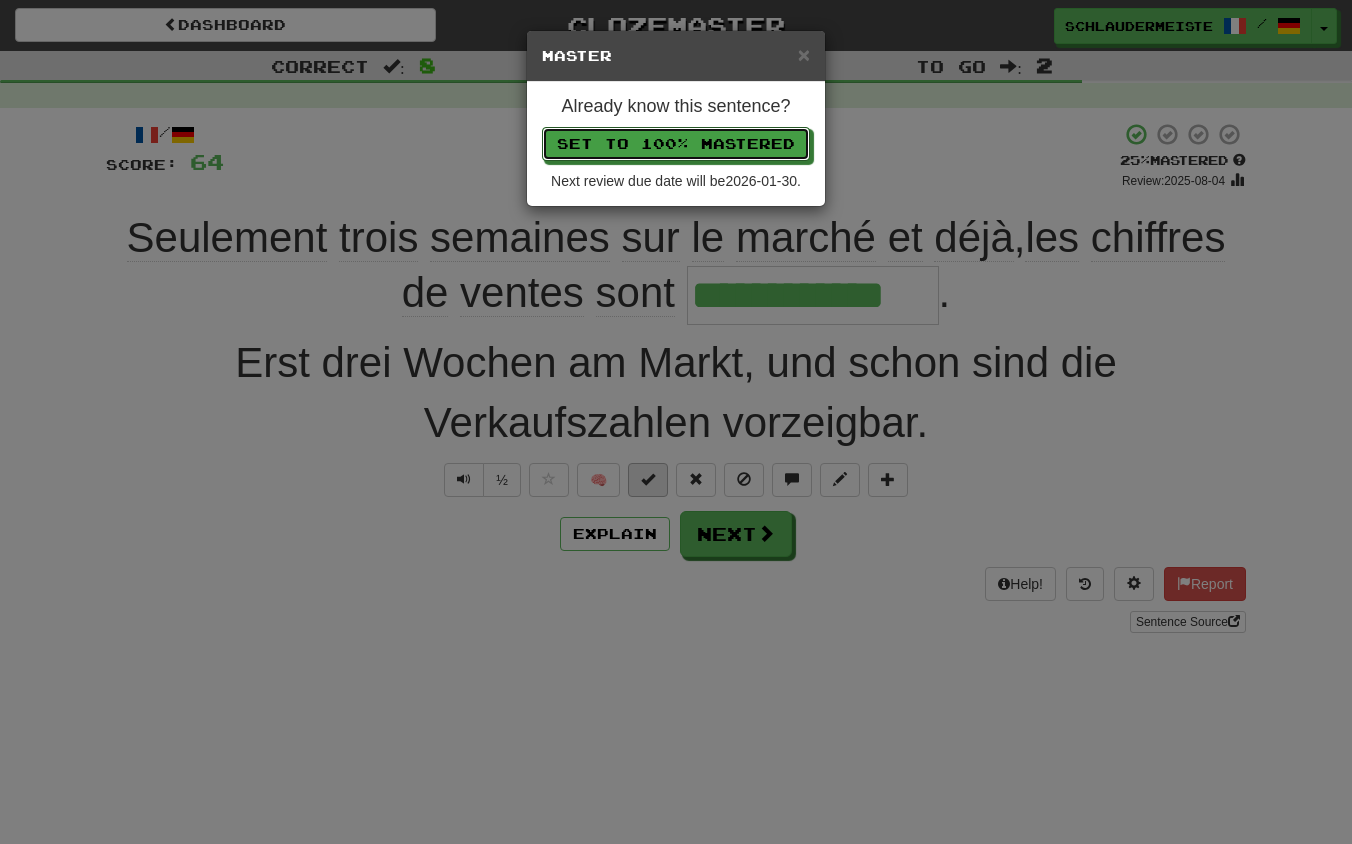 click on "Set to 100% Mastered" at bounding box center (676, 144) 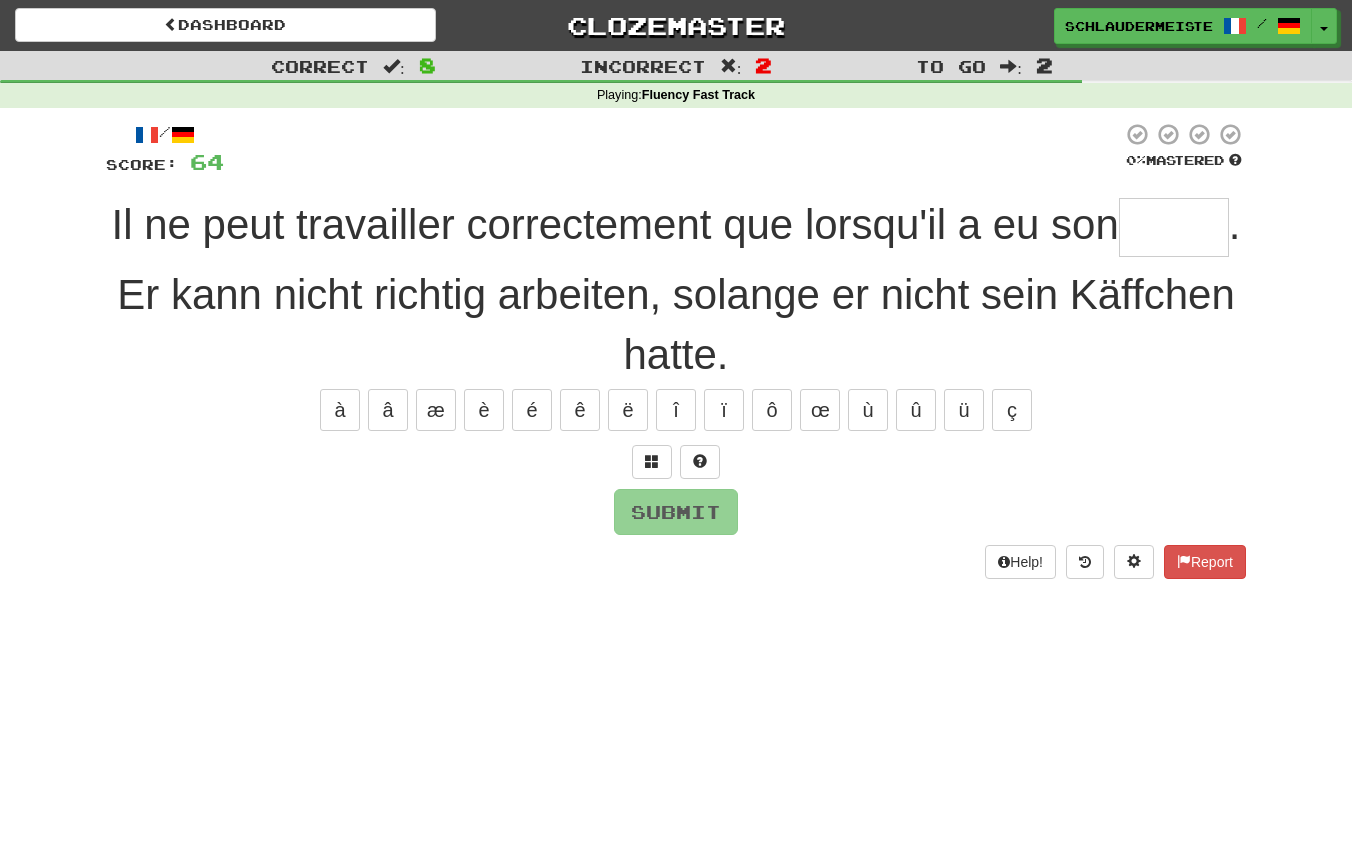 type on "*" 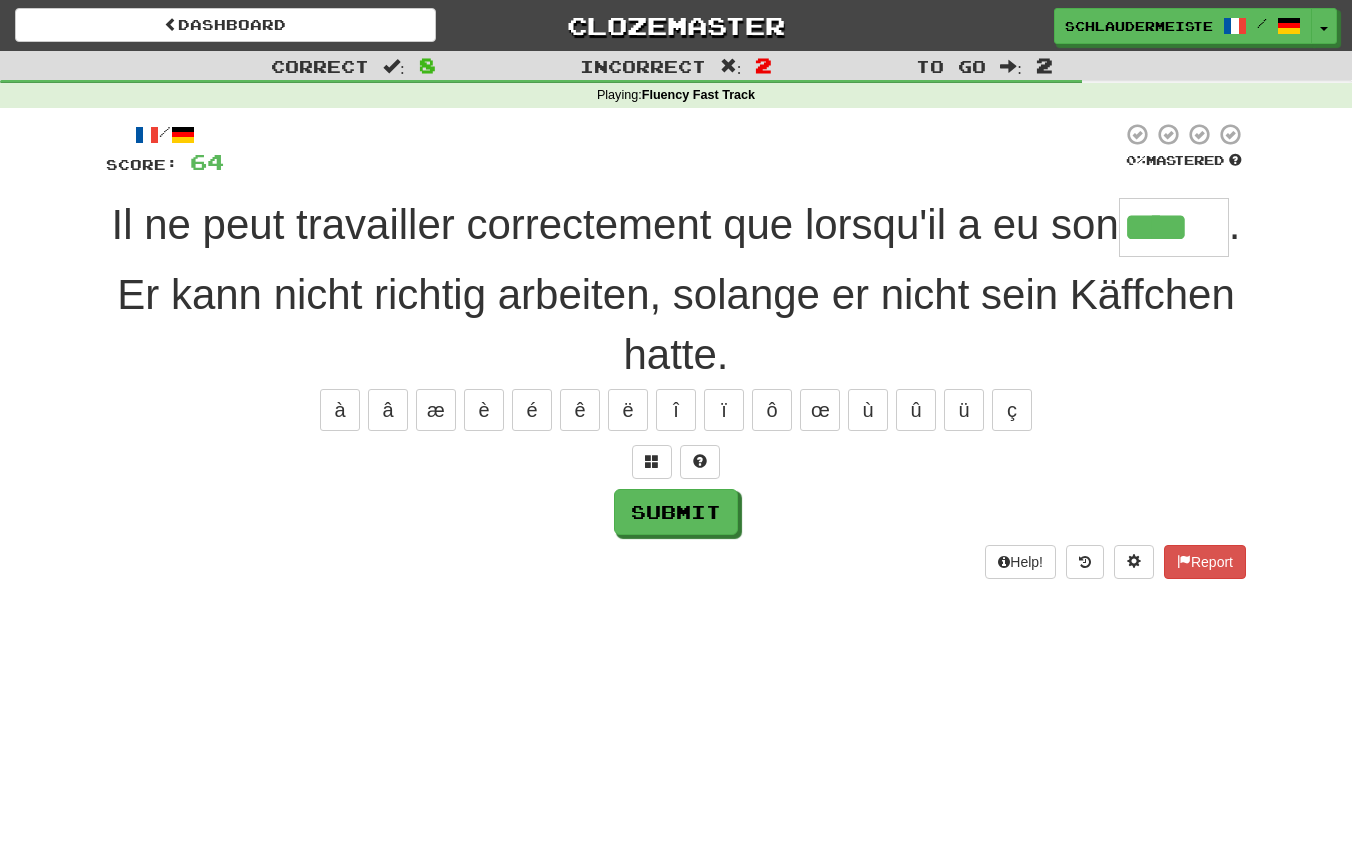 type on "****" 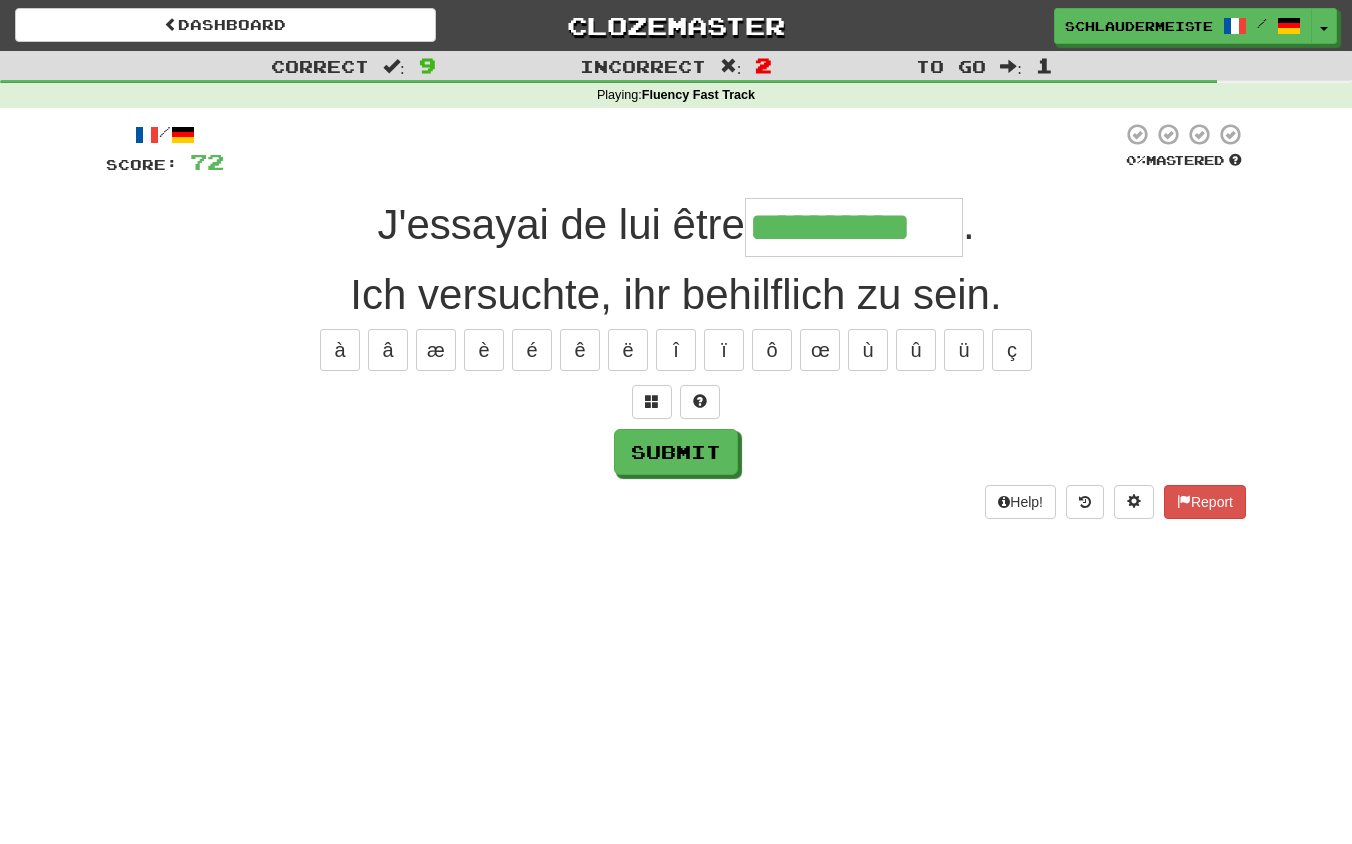 type on "**********" 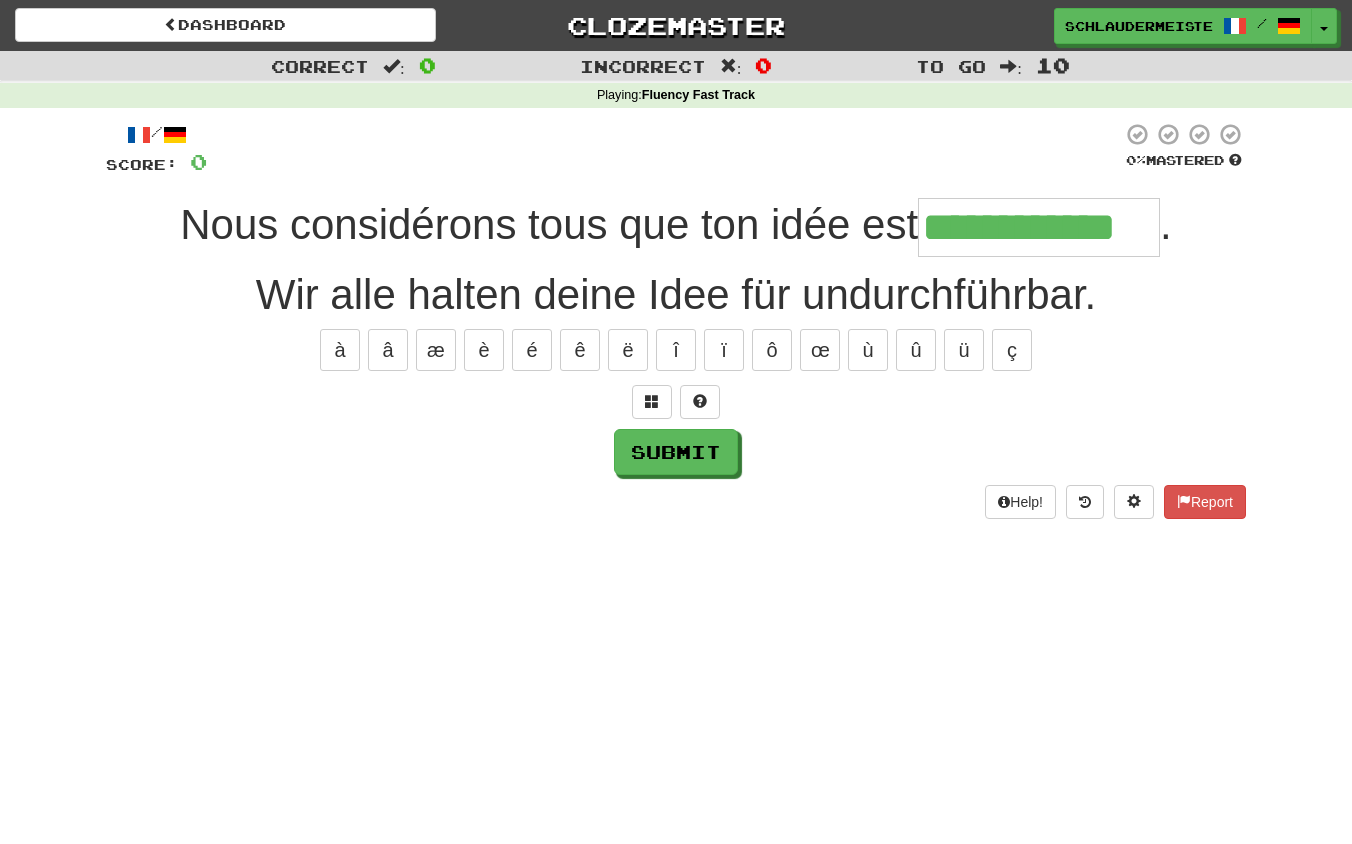 type on "**********" 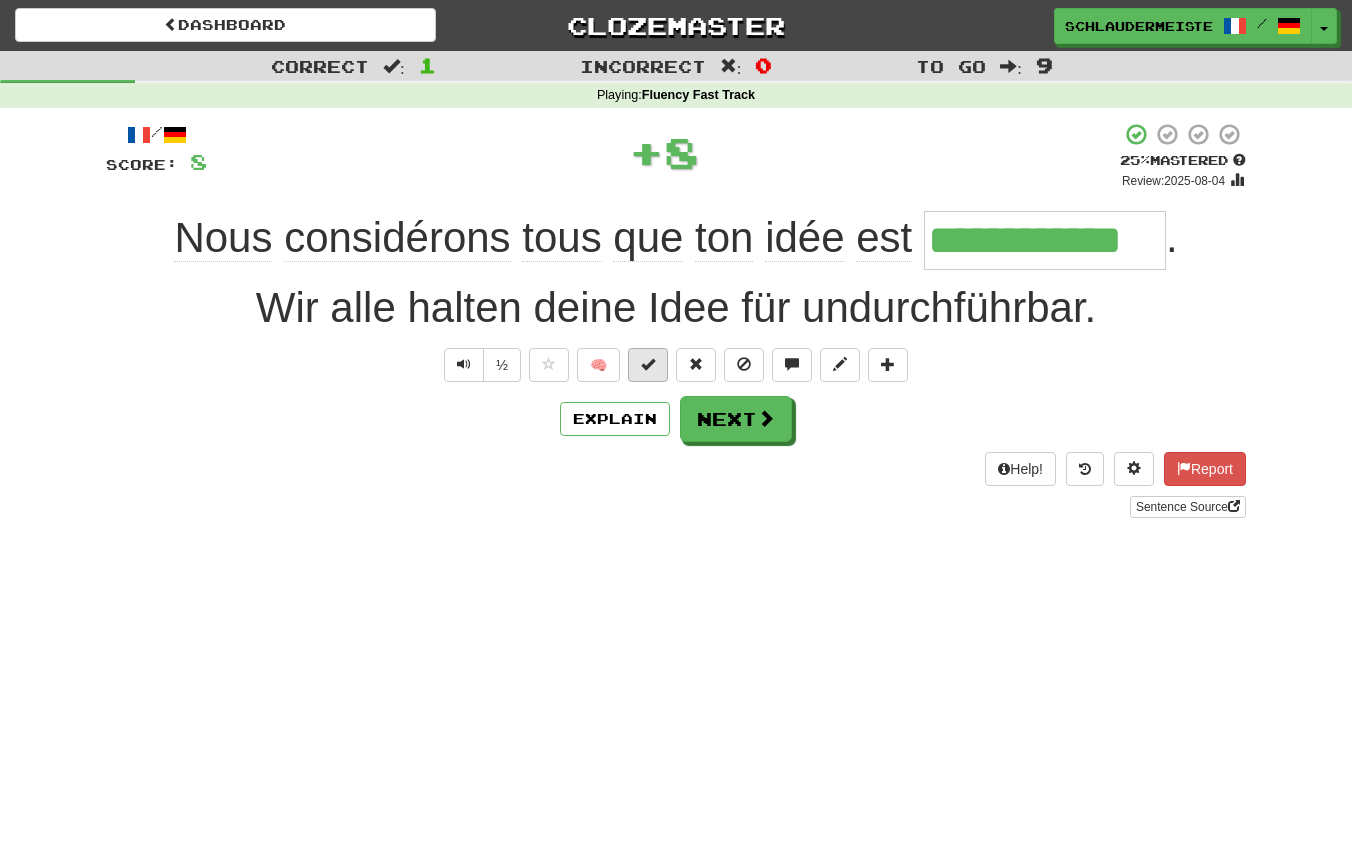 click at bounding box center [648, 365] 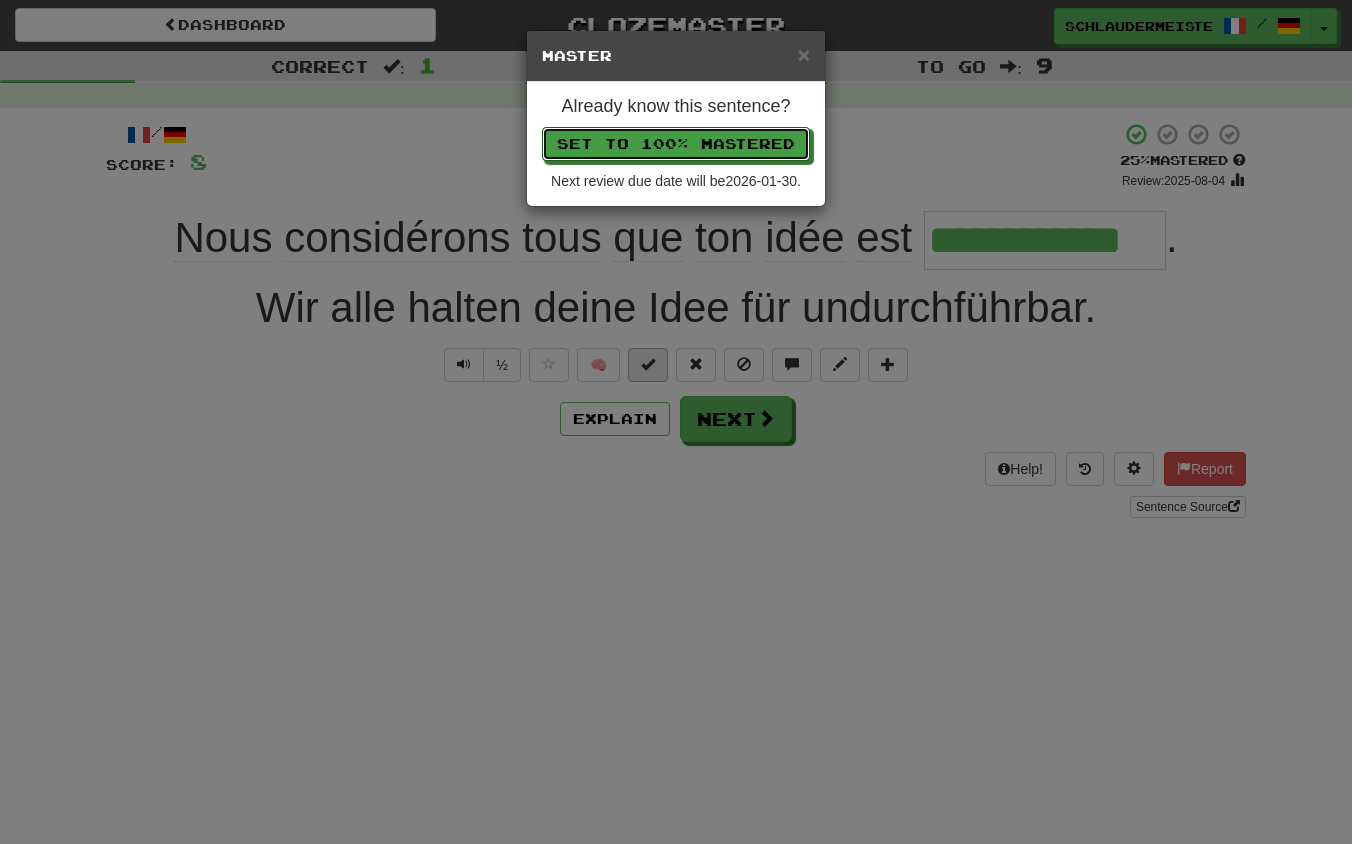 type 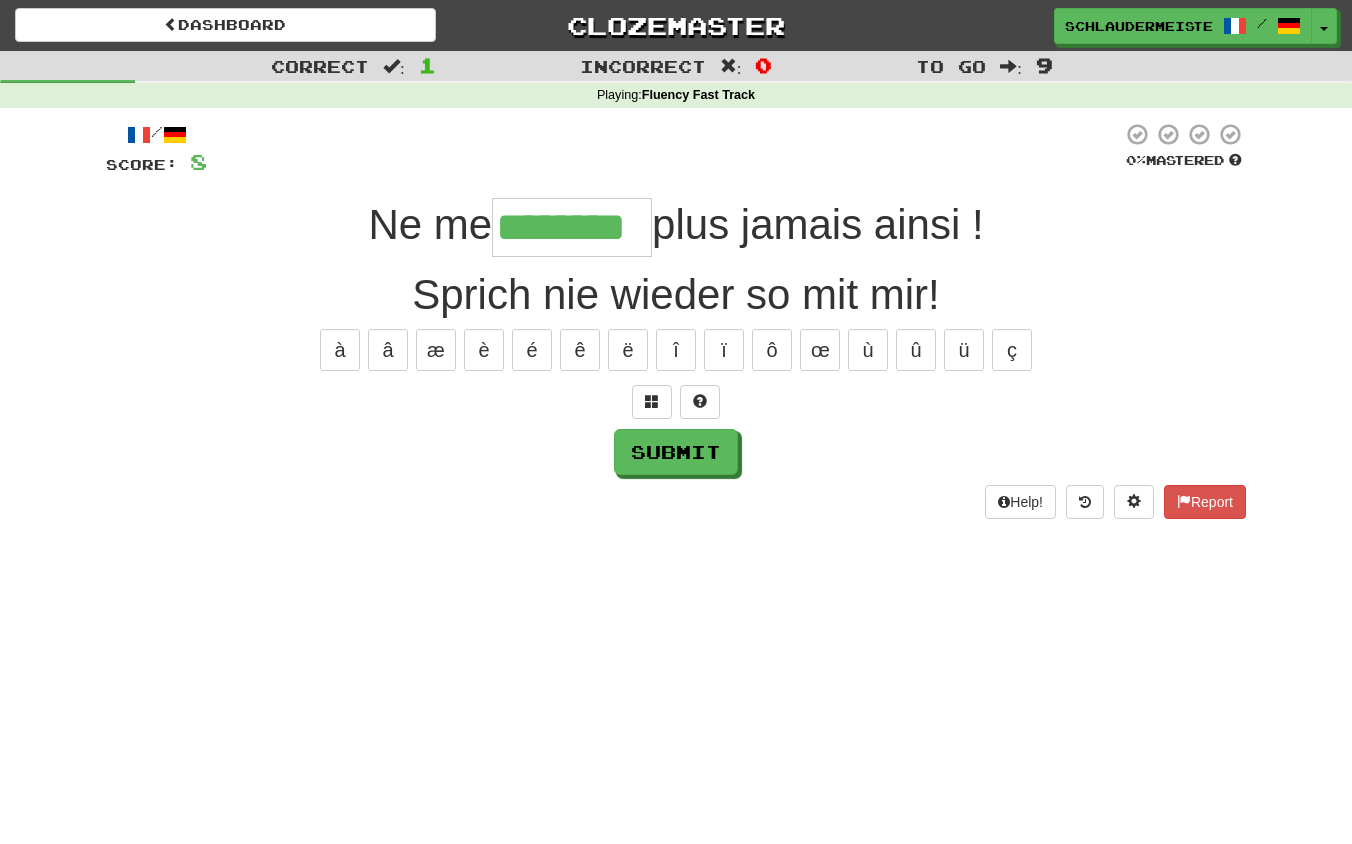 type on "********" 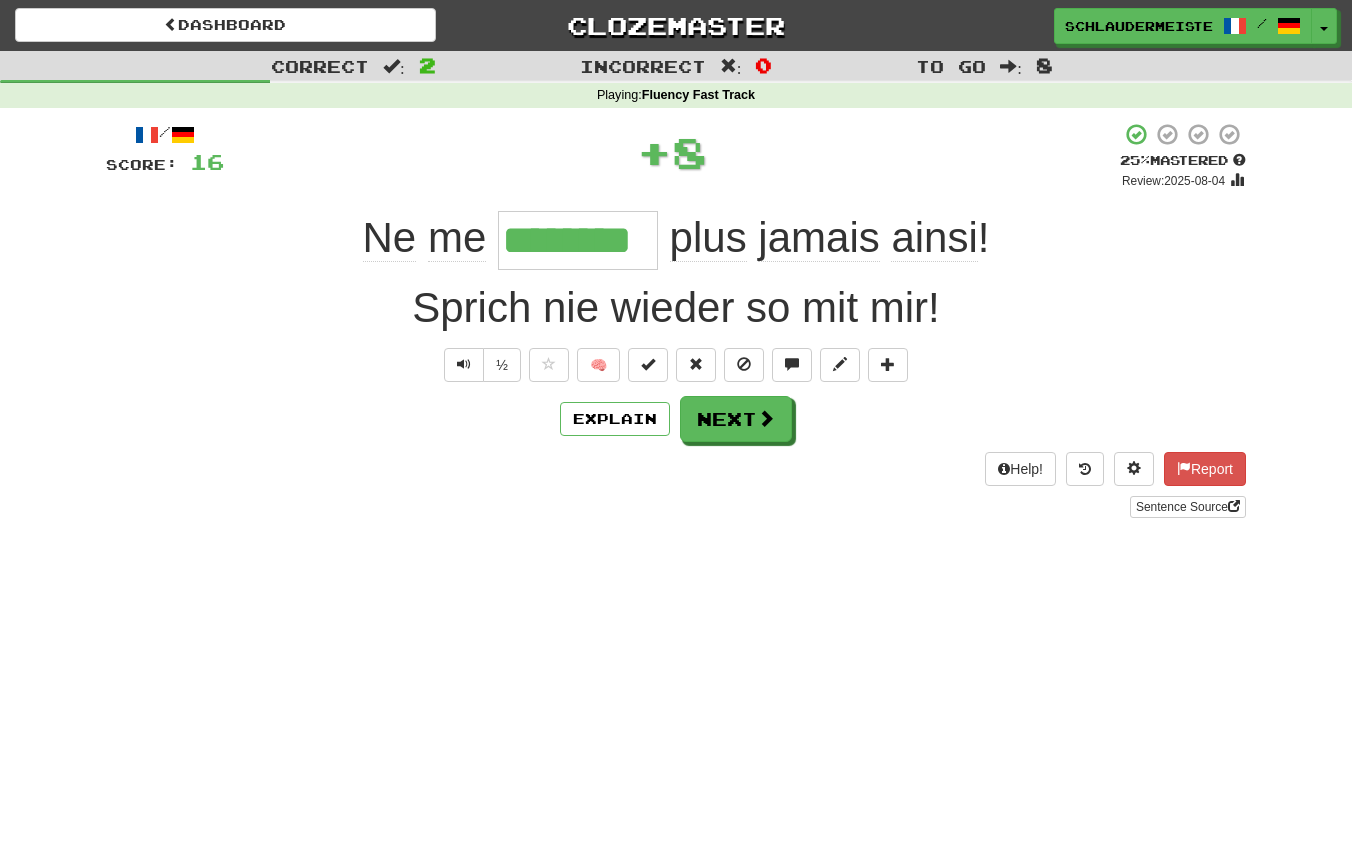 drag, startPoint x: 333, startPoint y: 227, endPoint x: 1014, endPoint y: 239, distance: 681.1057 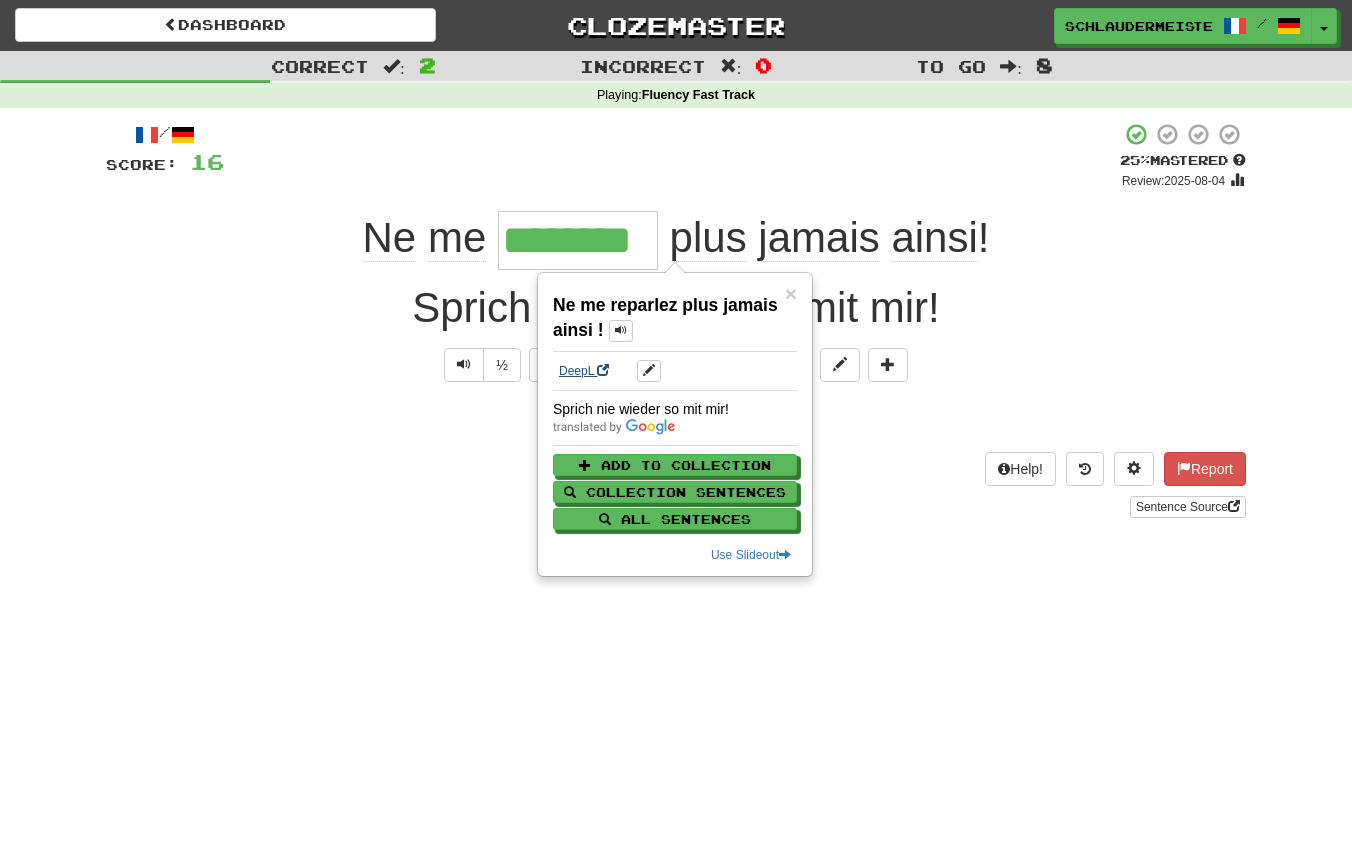 click on "DeepL" at bounding box center [584, 371] 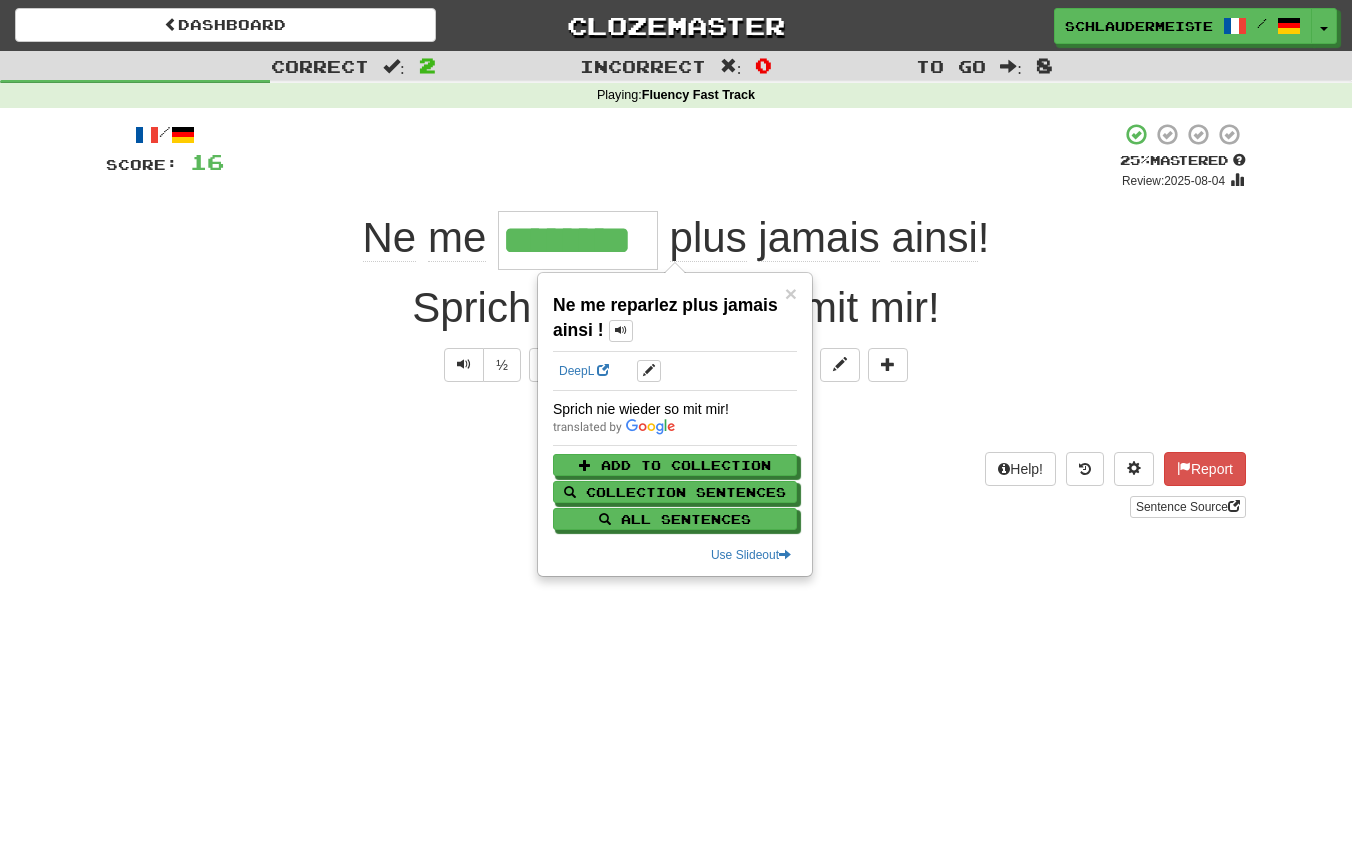 click on "Dashboard
Clozemaster
[USERNAME]
/
Toggle Dropdown
Dashboard
Leaderboard
Activity Feed
Notifications
Profile
Discussions
Français
/
Deutsch
Streak:
46
Review:
0
Points Today: 4888
Languages
Account
Logout
[USERNAME]
/
Toggle Dropdown
Dashboard
Leaderboard
Activity Feed
Notifications
Profile
Discussions
Français
/
Deutsch
Streak:
46
Review:
0
Points Today: 4888
Languages
Account
Logout
clozemaster
Correct   :   2 Incorrect   :   0 To go   :   8 Playing :  Fluency Fast Track  /  Score:   16 + 8 25 %  Mastered Review:  2025-08-04 Ne   me   ********   plus   jamais   ainsi  ! Sprich nie wieder so mit mir! ½ 🧠" at bounding box center (676, 422) 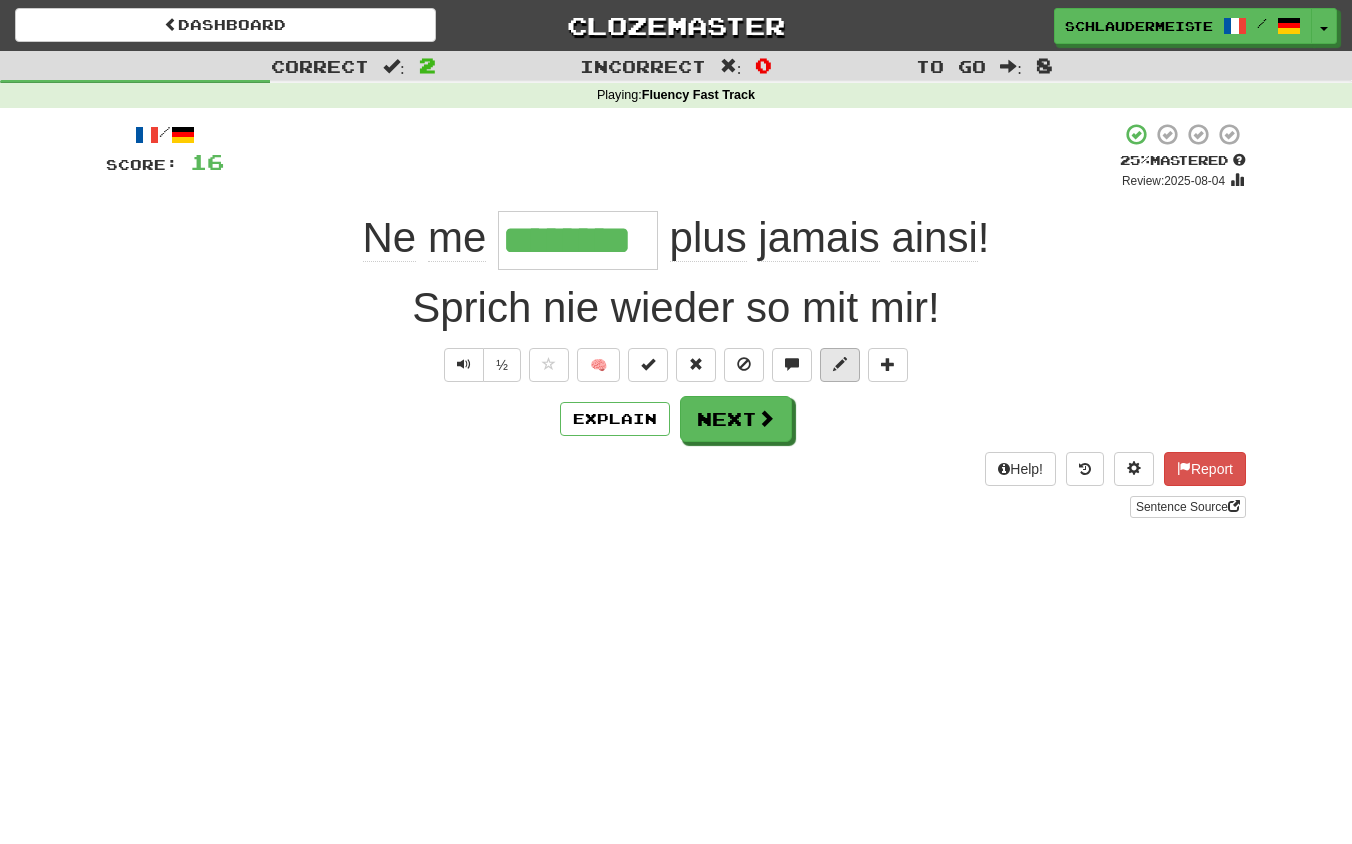 click at bounding box center (840, 364) 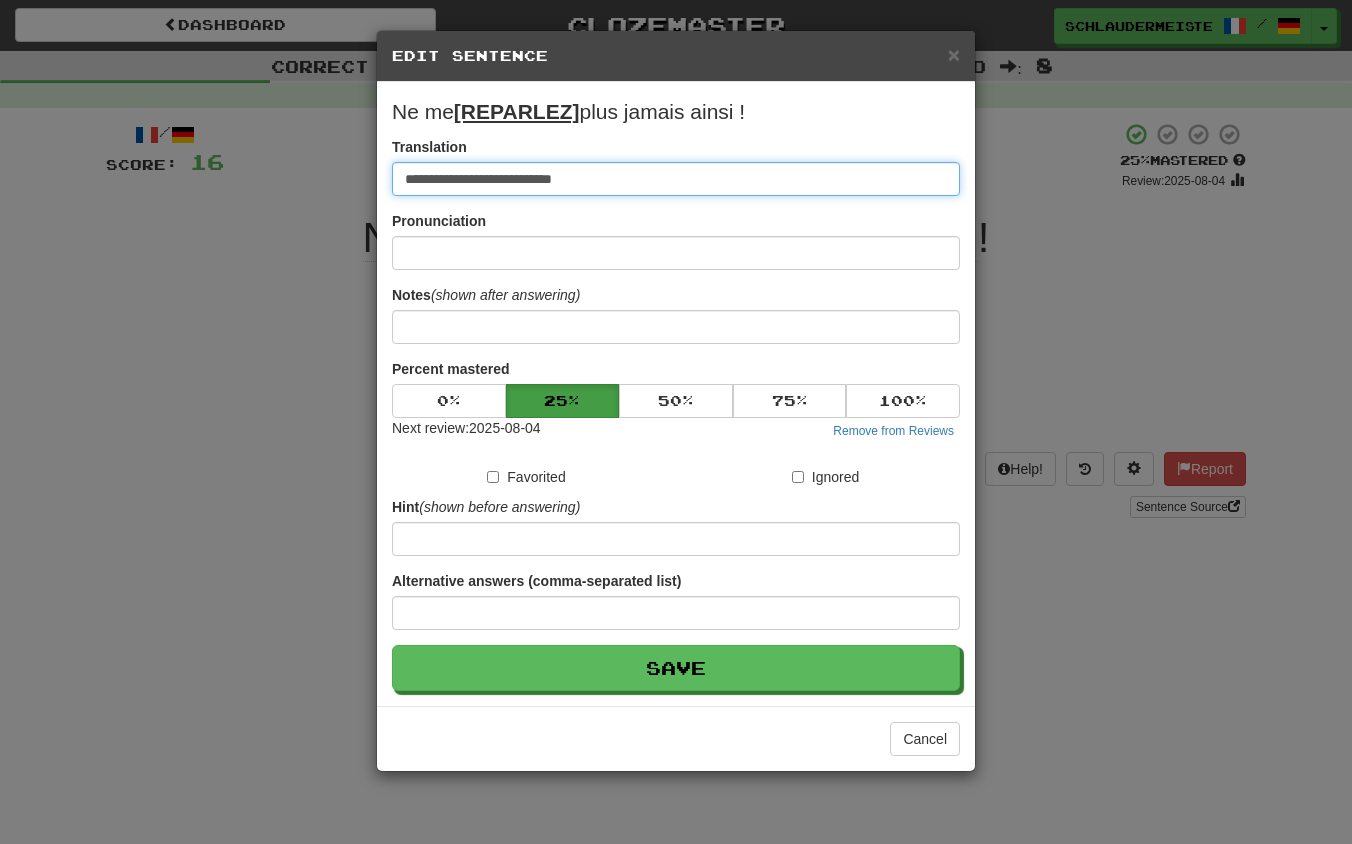 drag, startPoint x: 791, startPoint y: 178, endPoint x: 214, endPoint y: 140, distance: 578.24994 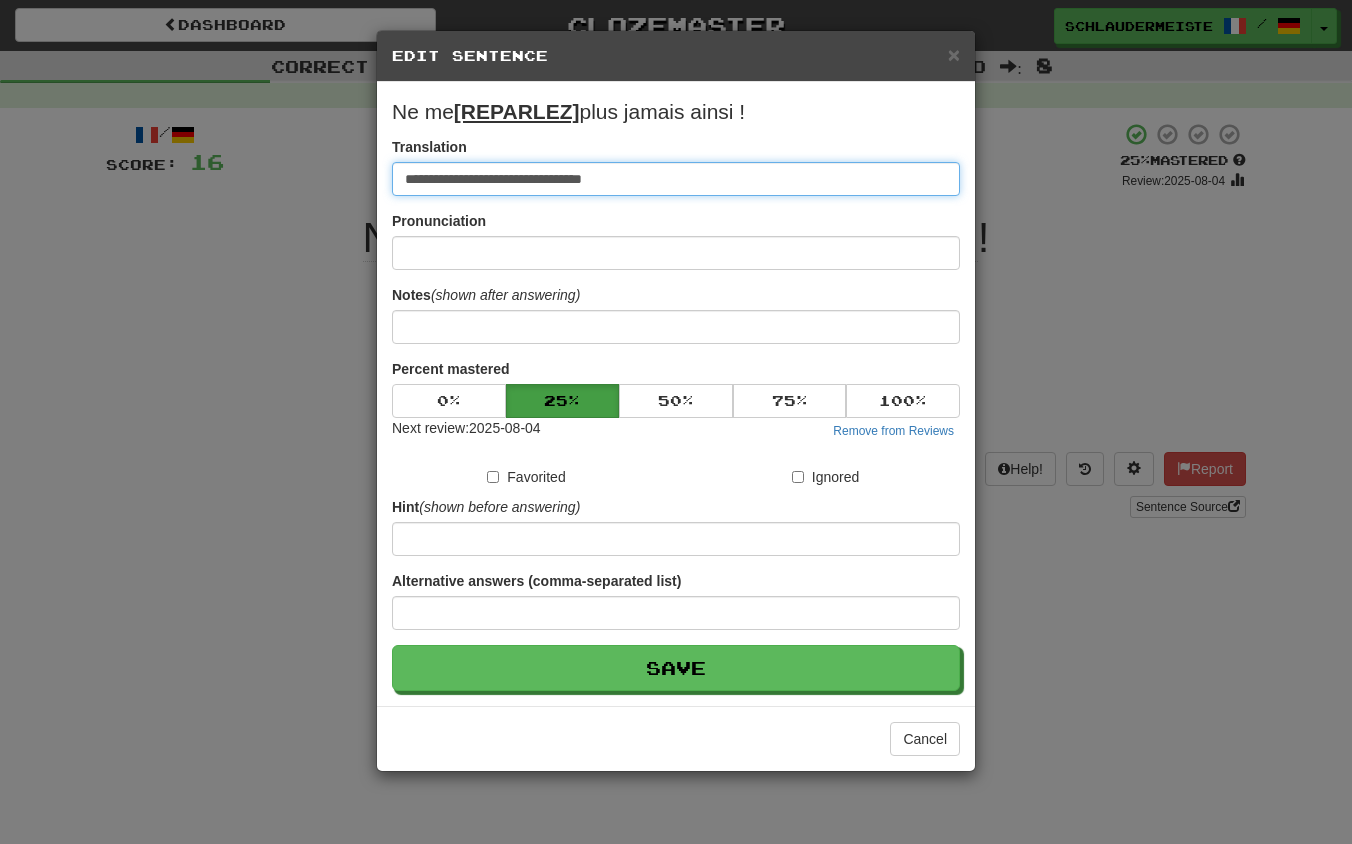 type on "**********" 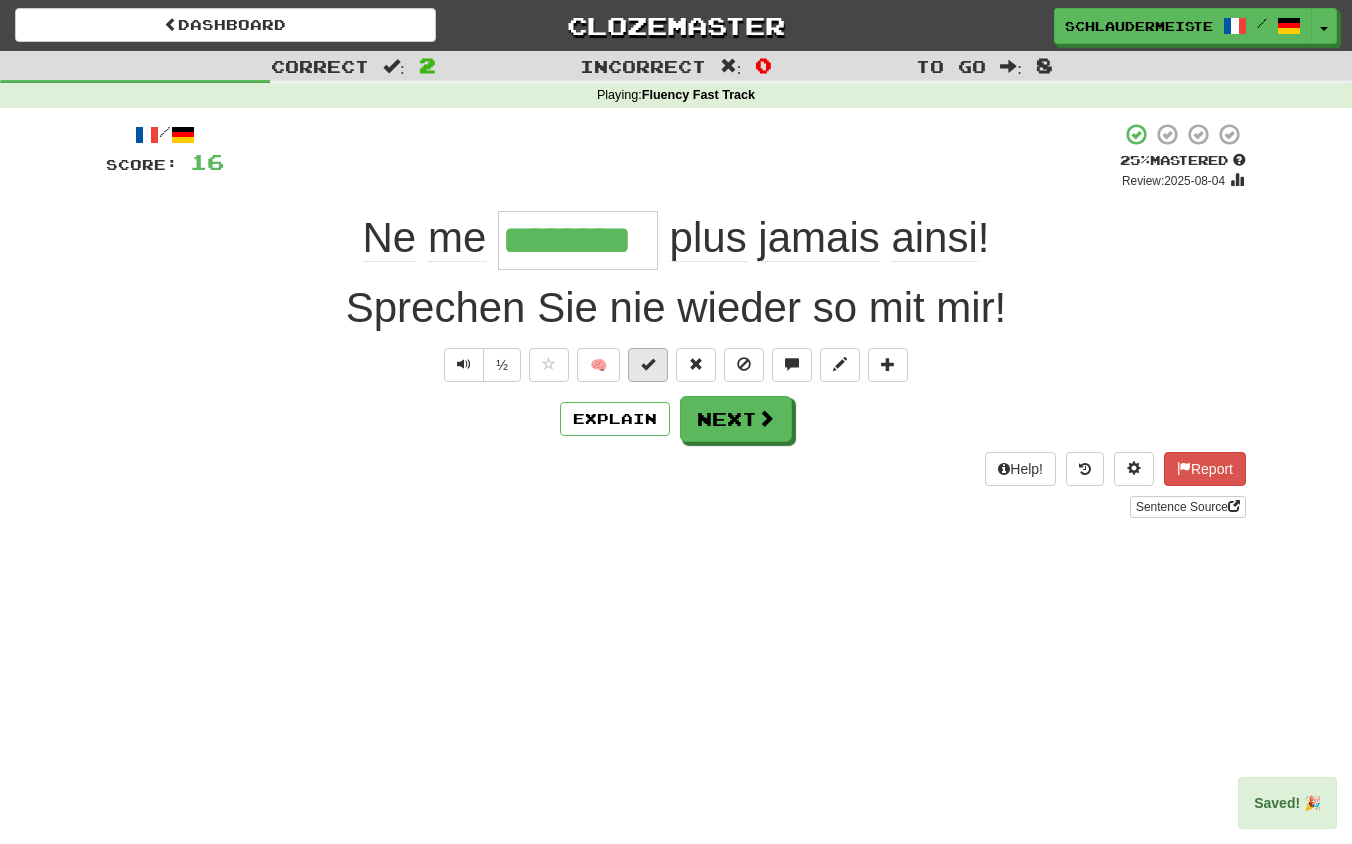 click at bounding box center (648, 364) 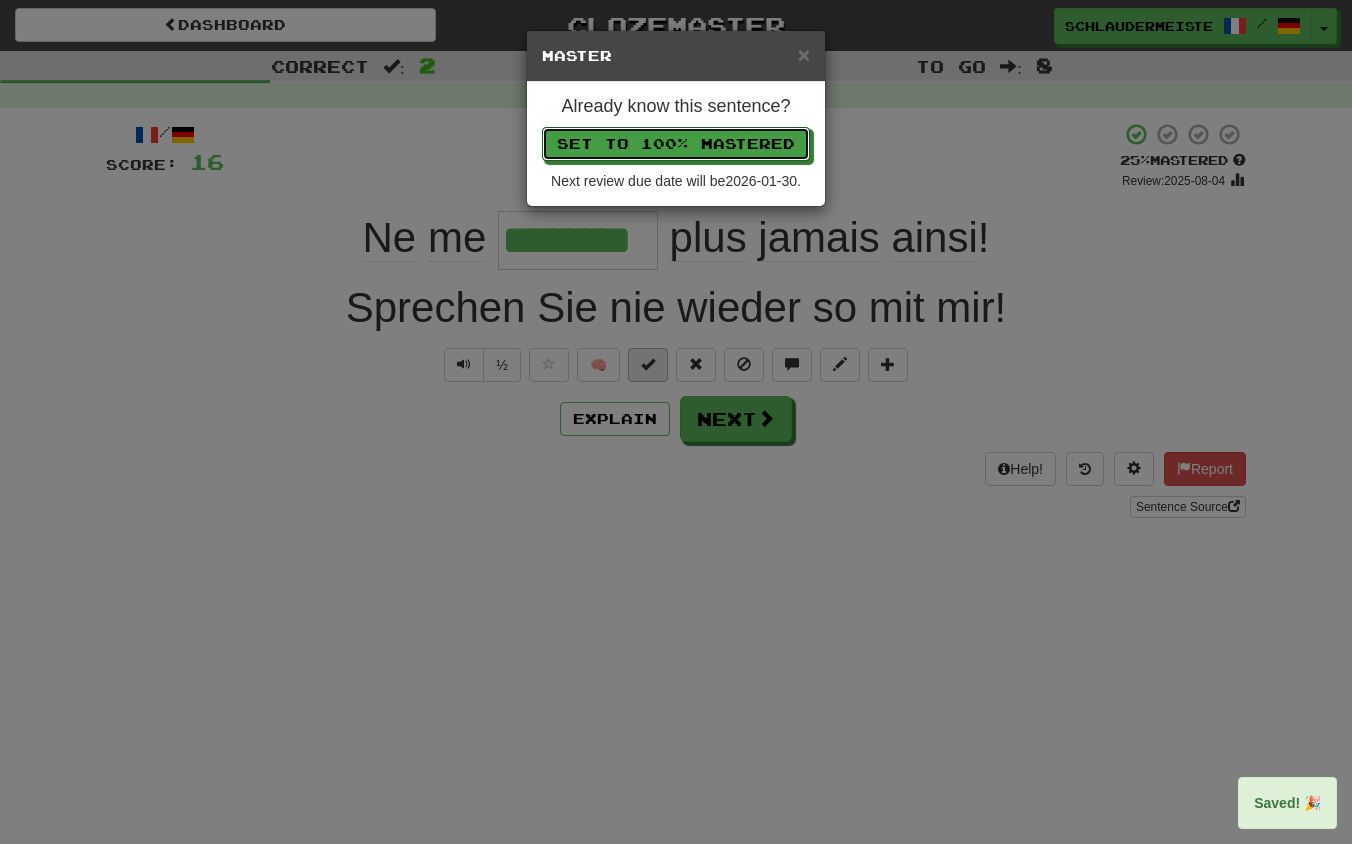 click on "Set to 100% Mastered" at bounding box center (676, 144) 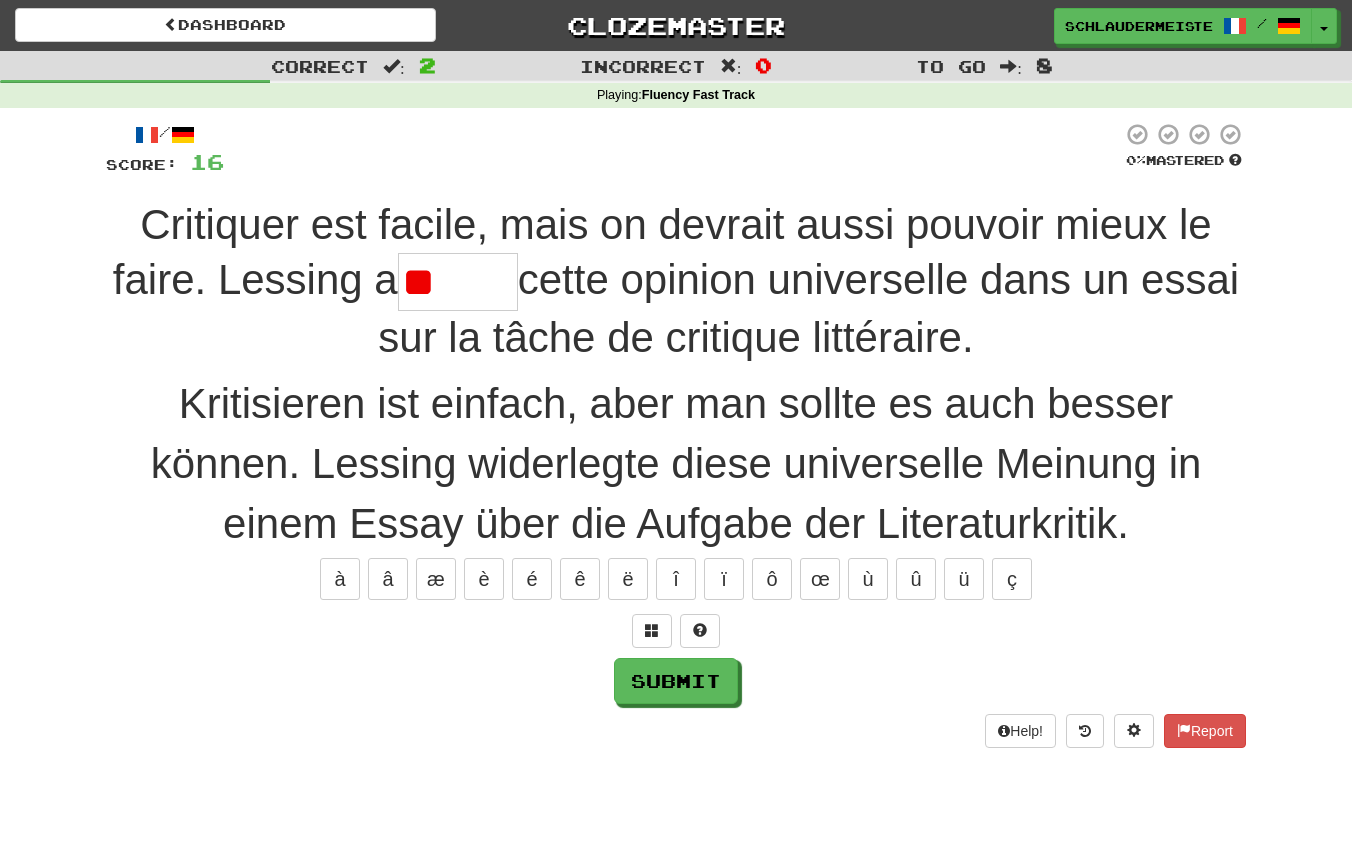 type on "******" 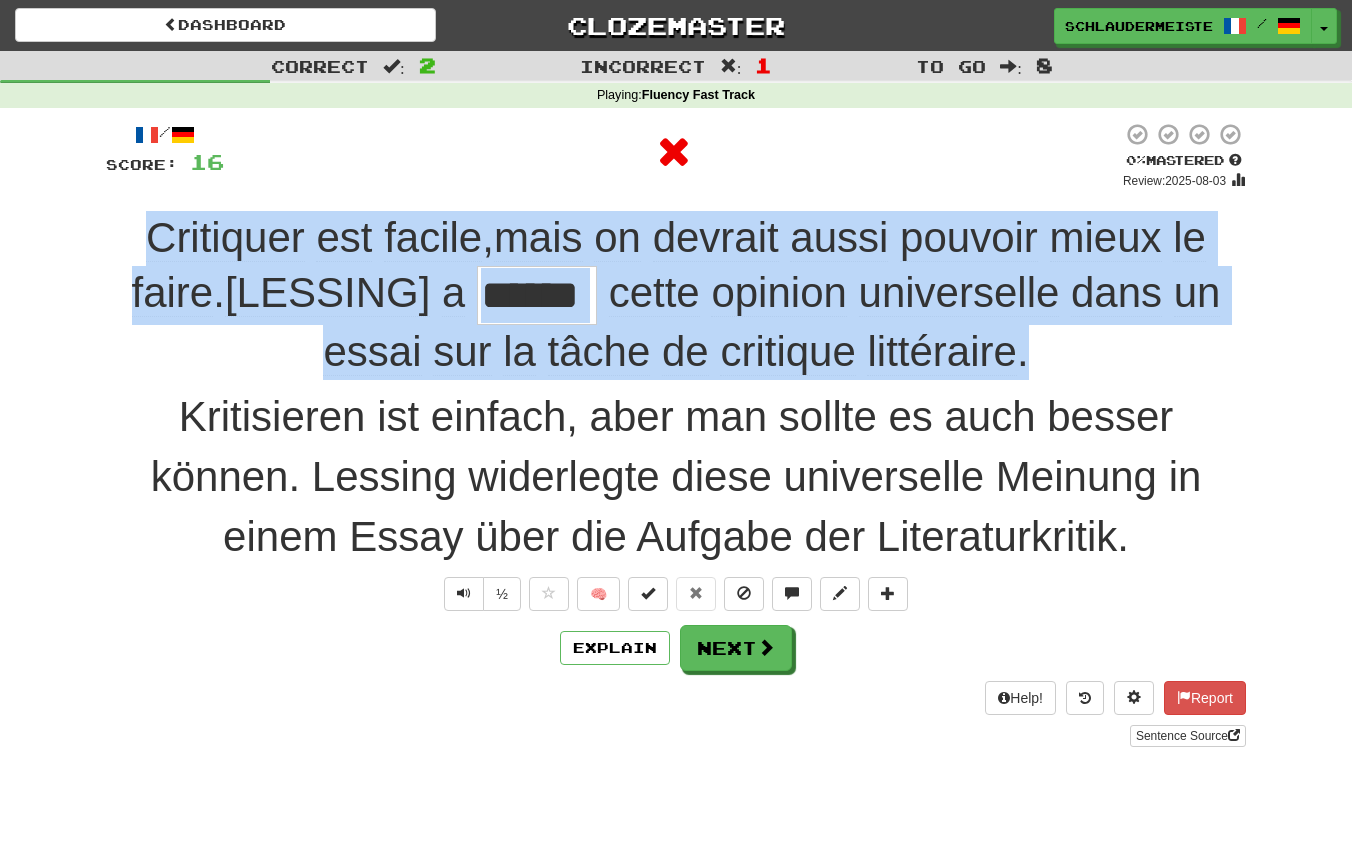 drag, startPoint x: 125, startPoint y: 214, endPoint x: 1079, endPoint y: 343, distance: 962.6822 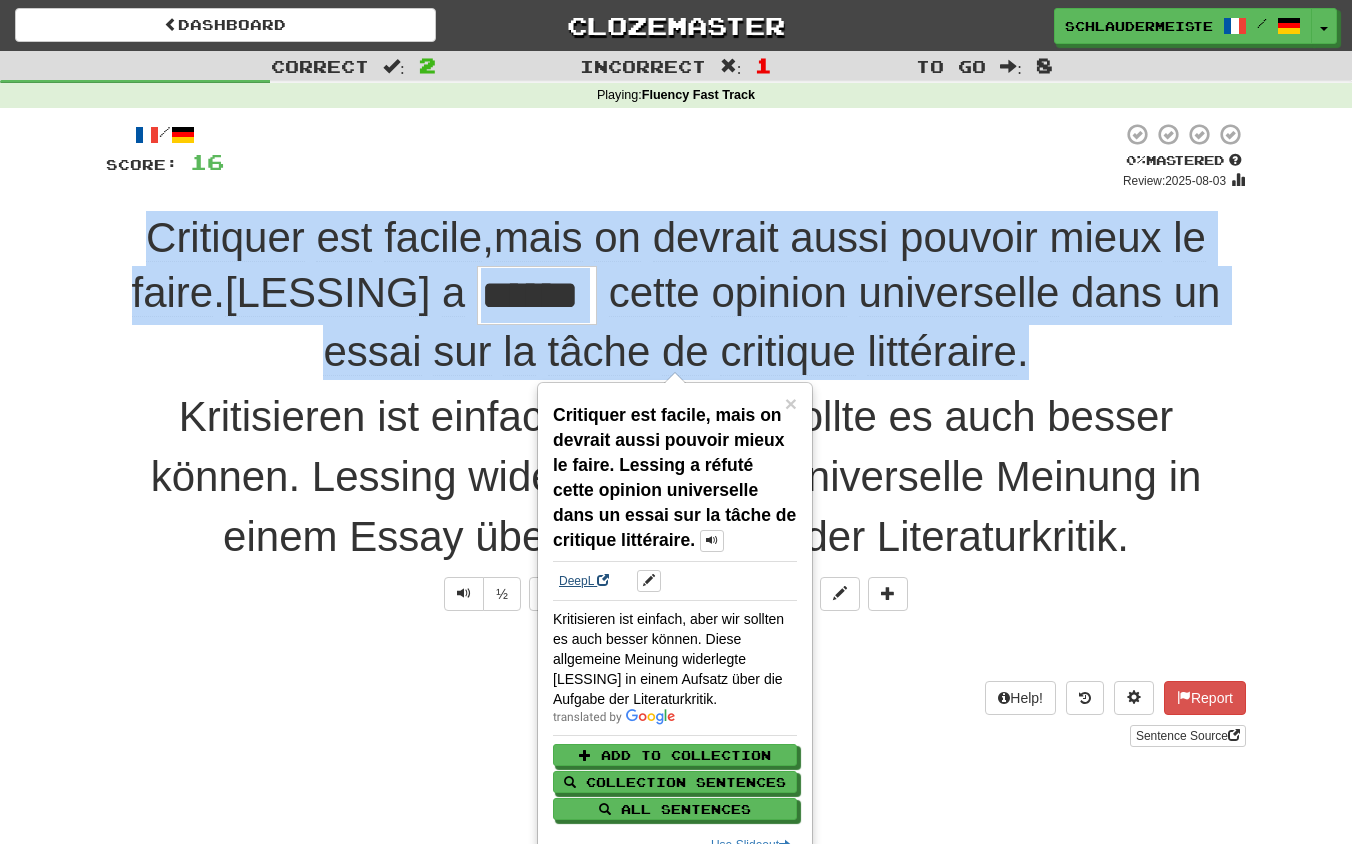 click on "DeepL" at bounding box center (584, 581) 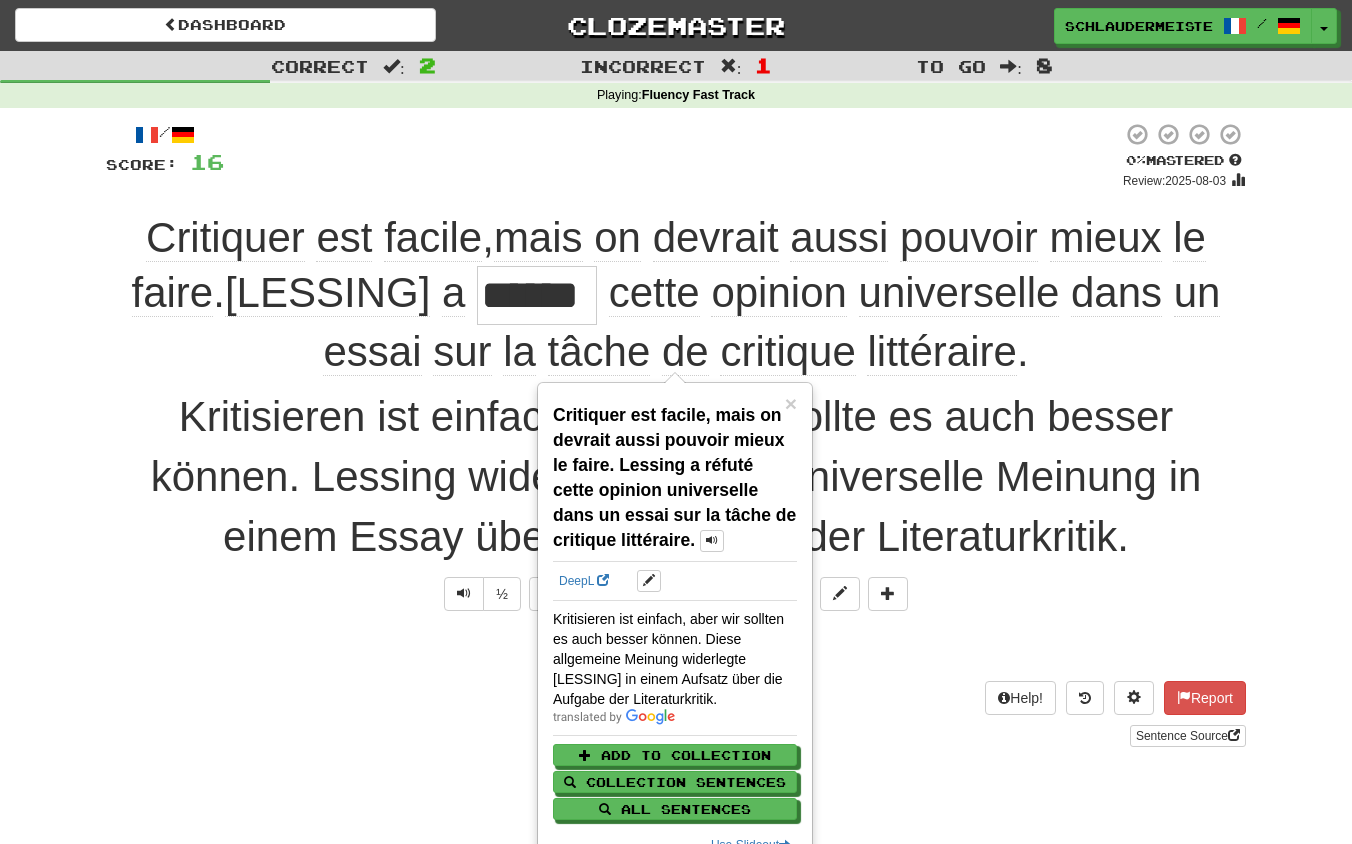 click on "Explain Next" at bounding box center (676, 648) 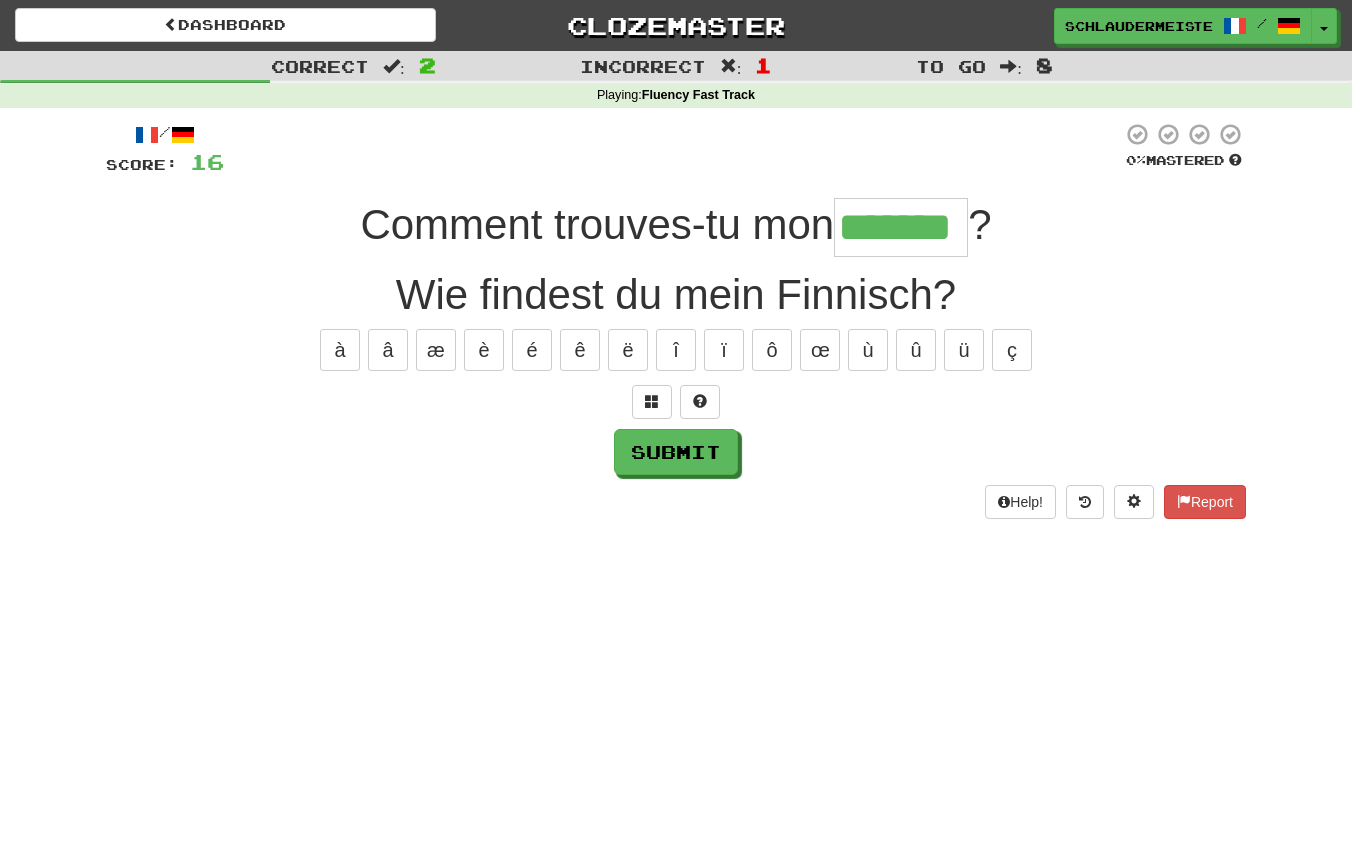 type on "*******" 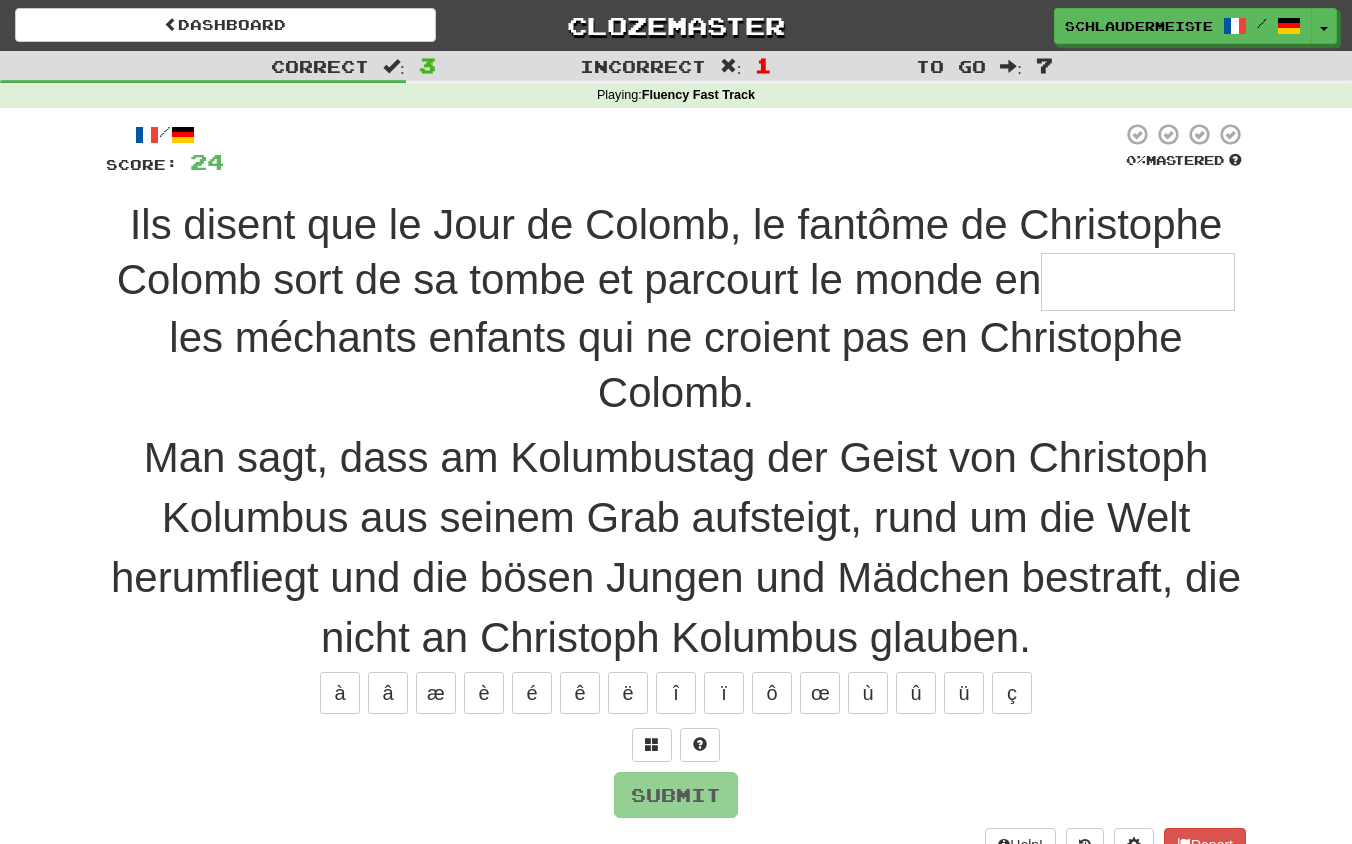 type on "*" 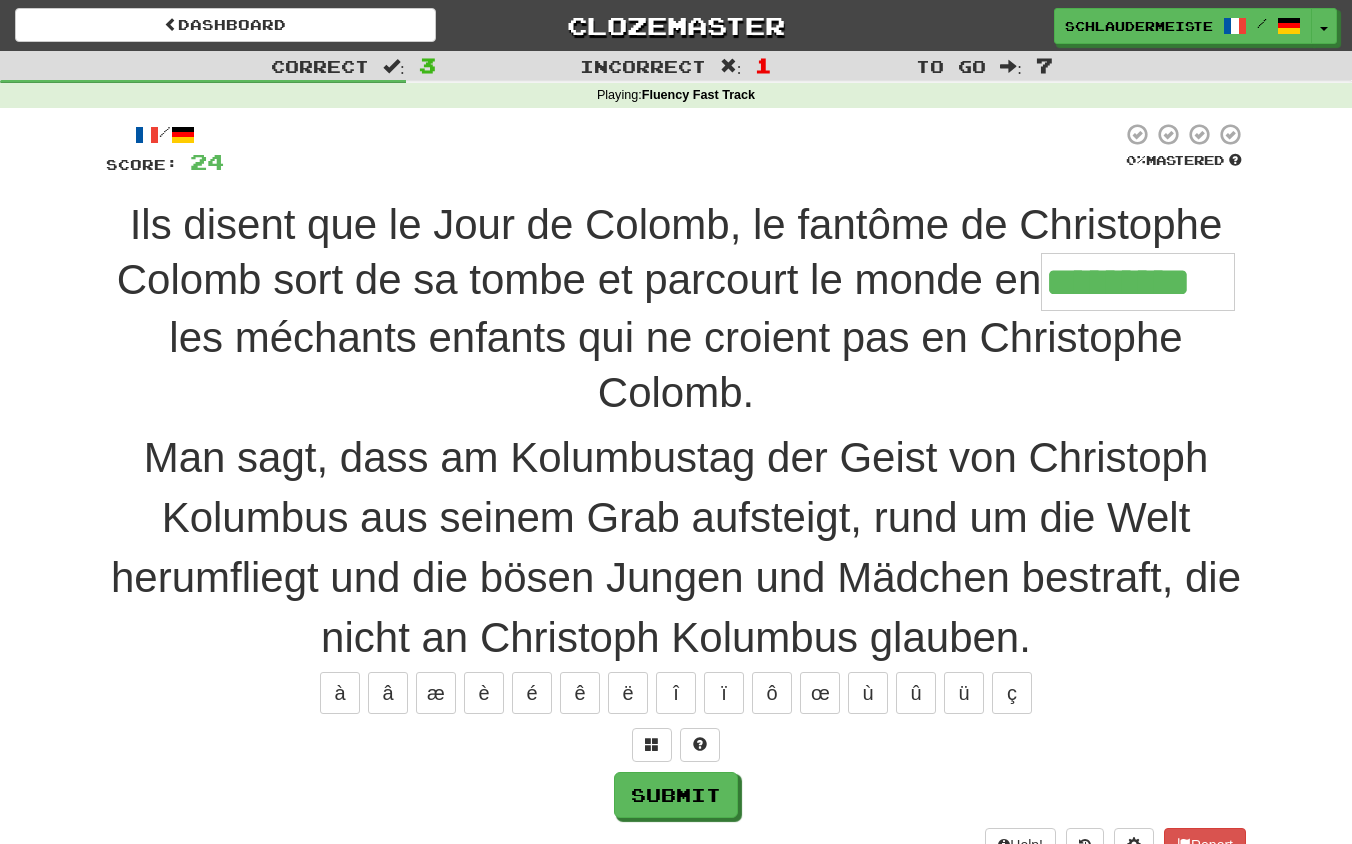 type on "*********" 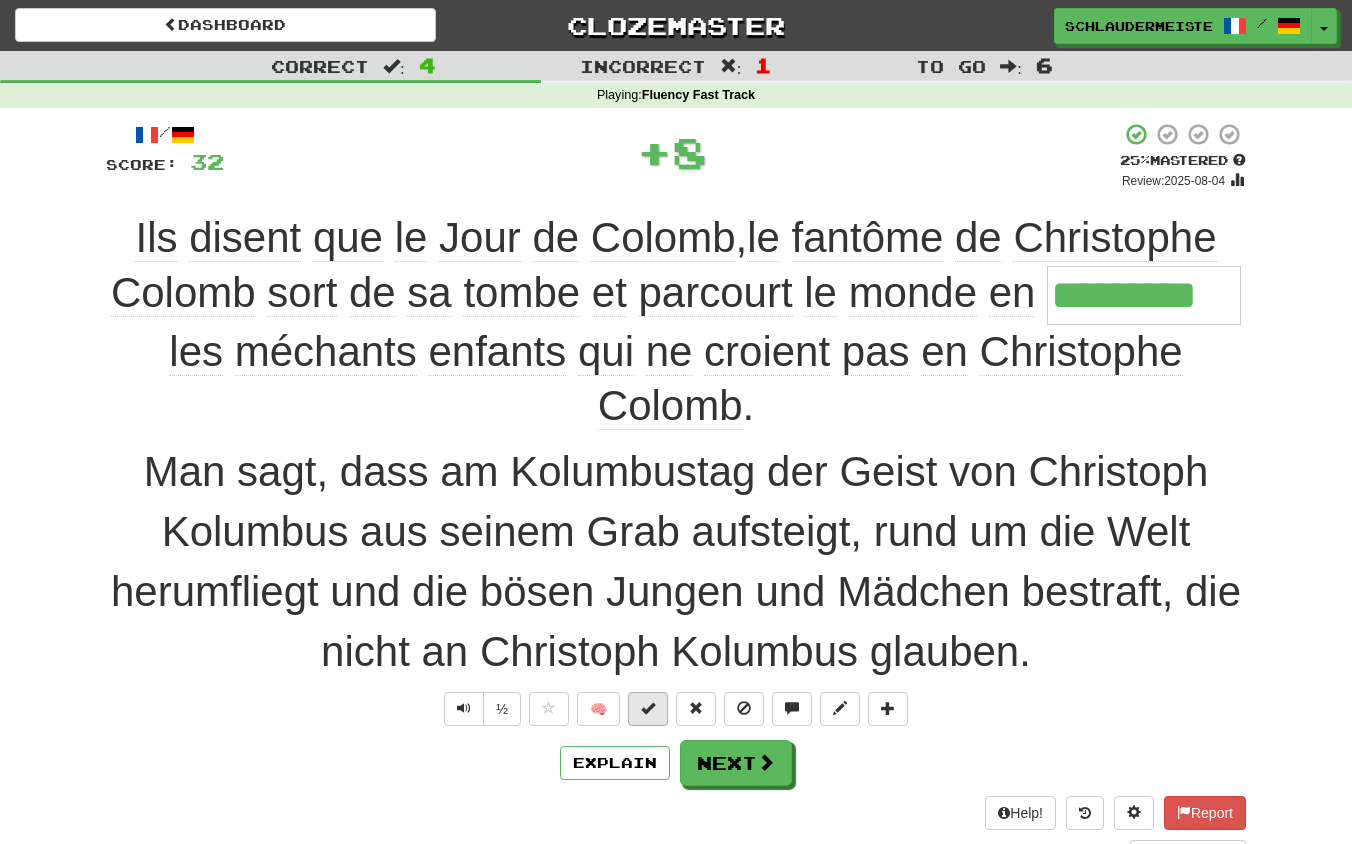 click at bounding box center (648, 709) 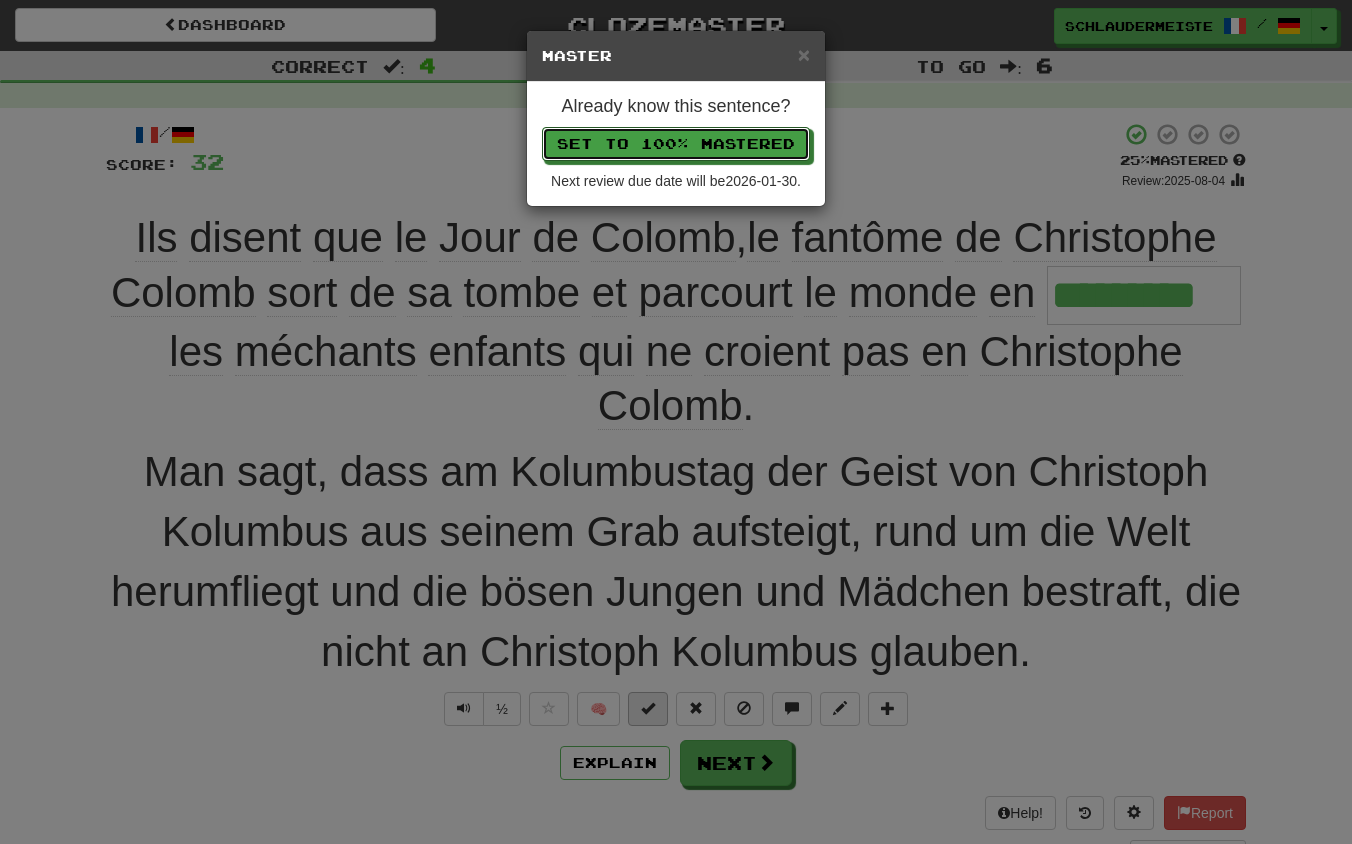 click on "Set to 100% Mastered" at bounding box center (676, 144) 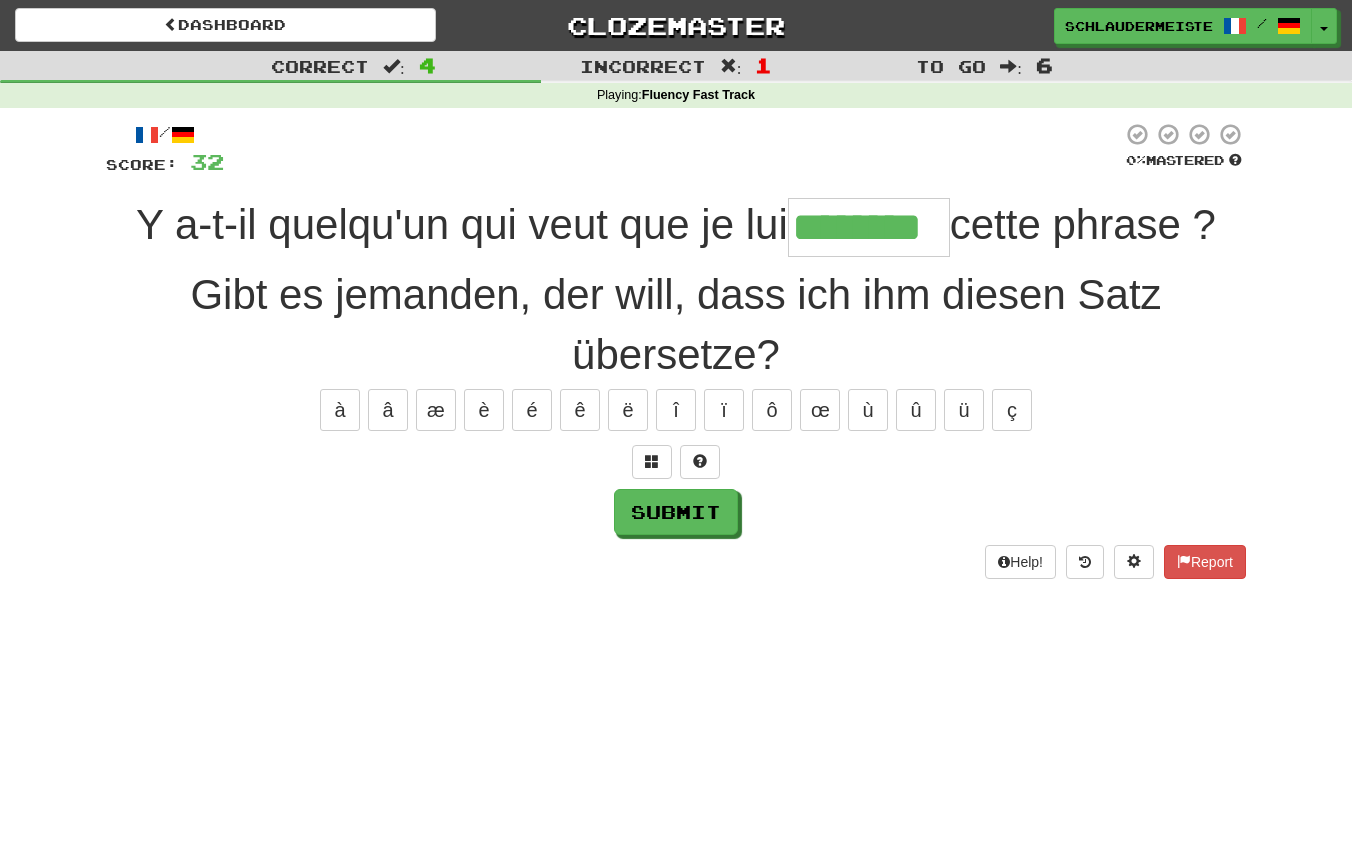 type on "********" 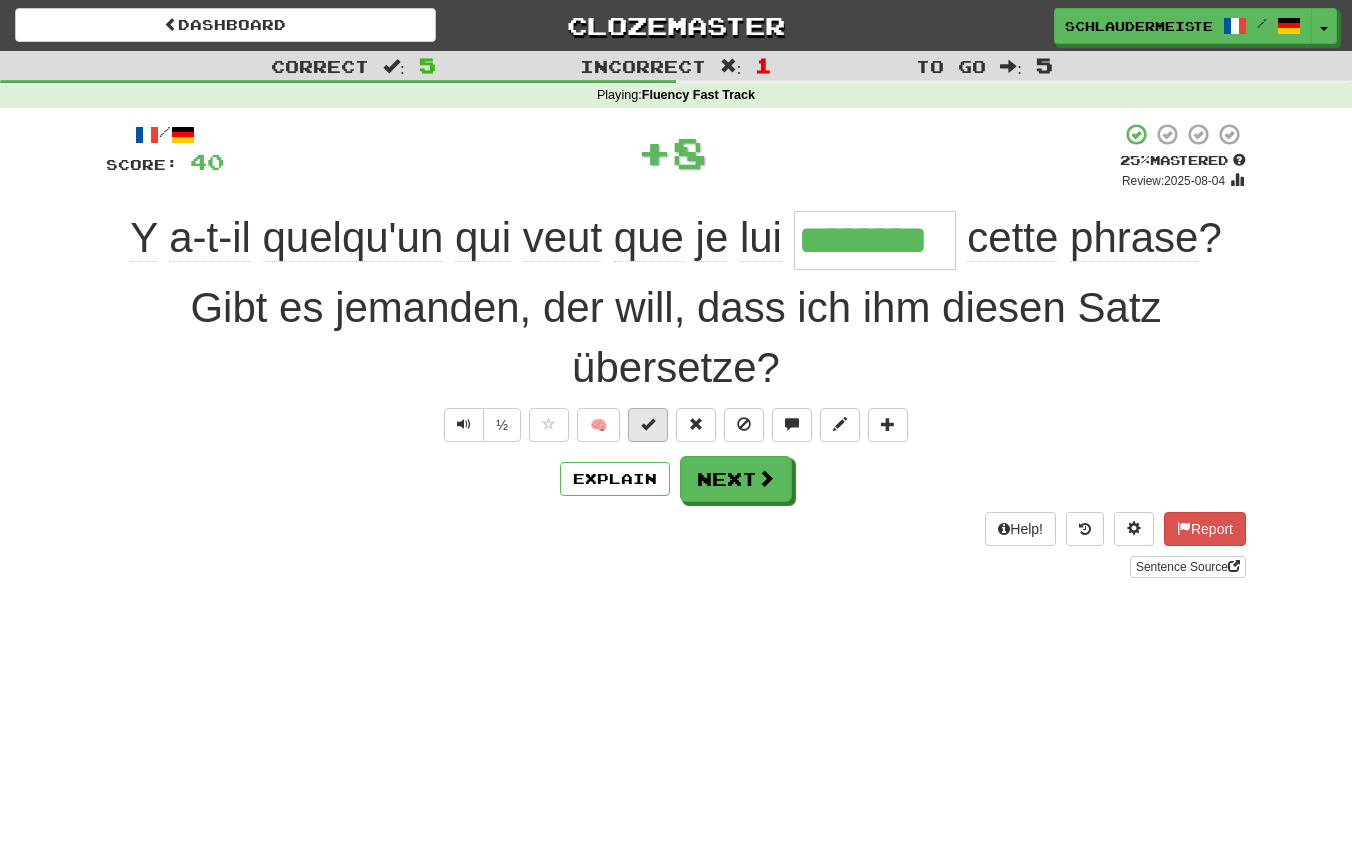 click at bounding box center (648, 424) 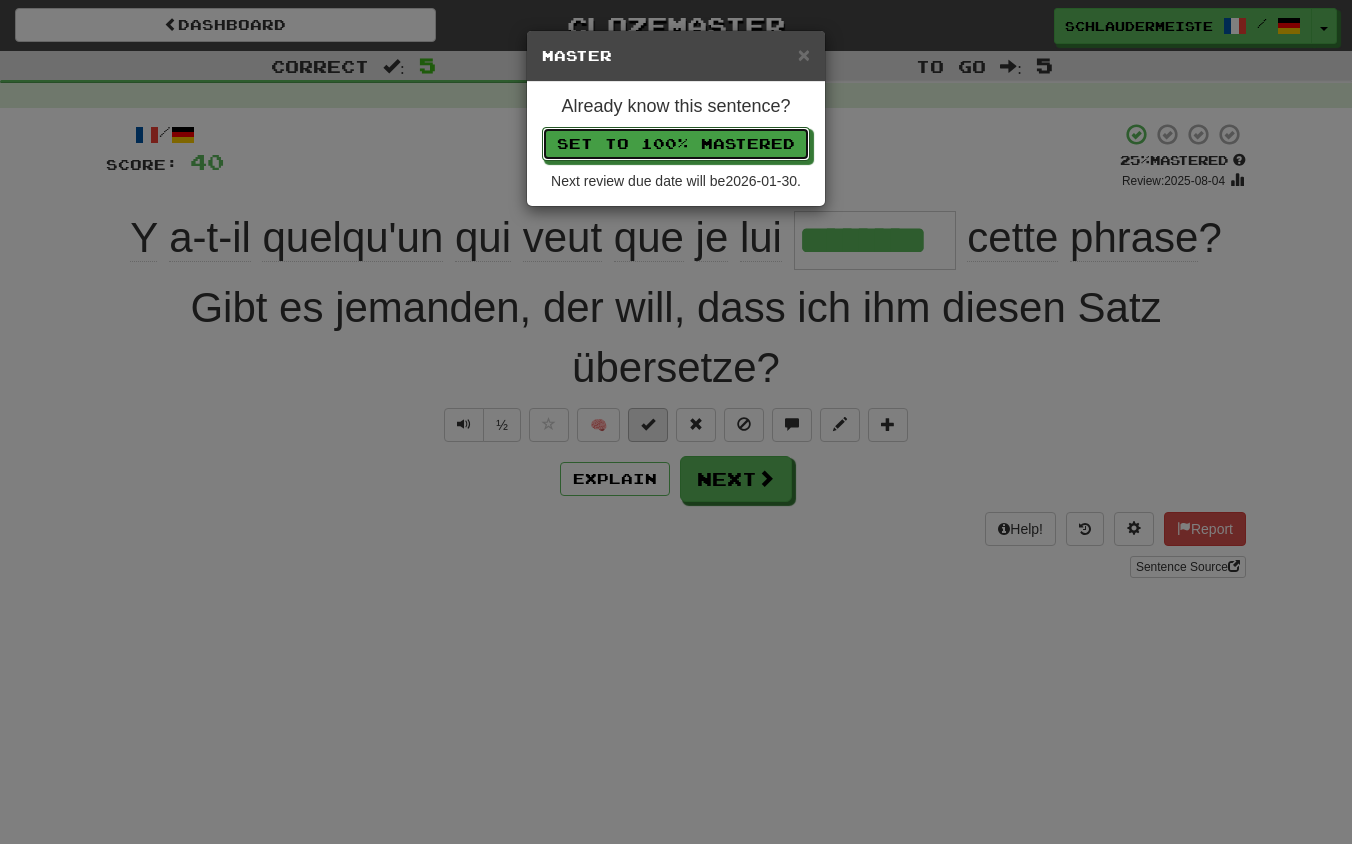 click on "Set to 100% Mastered" at bounding box center [676, 144] 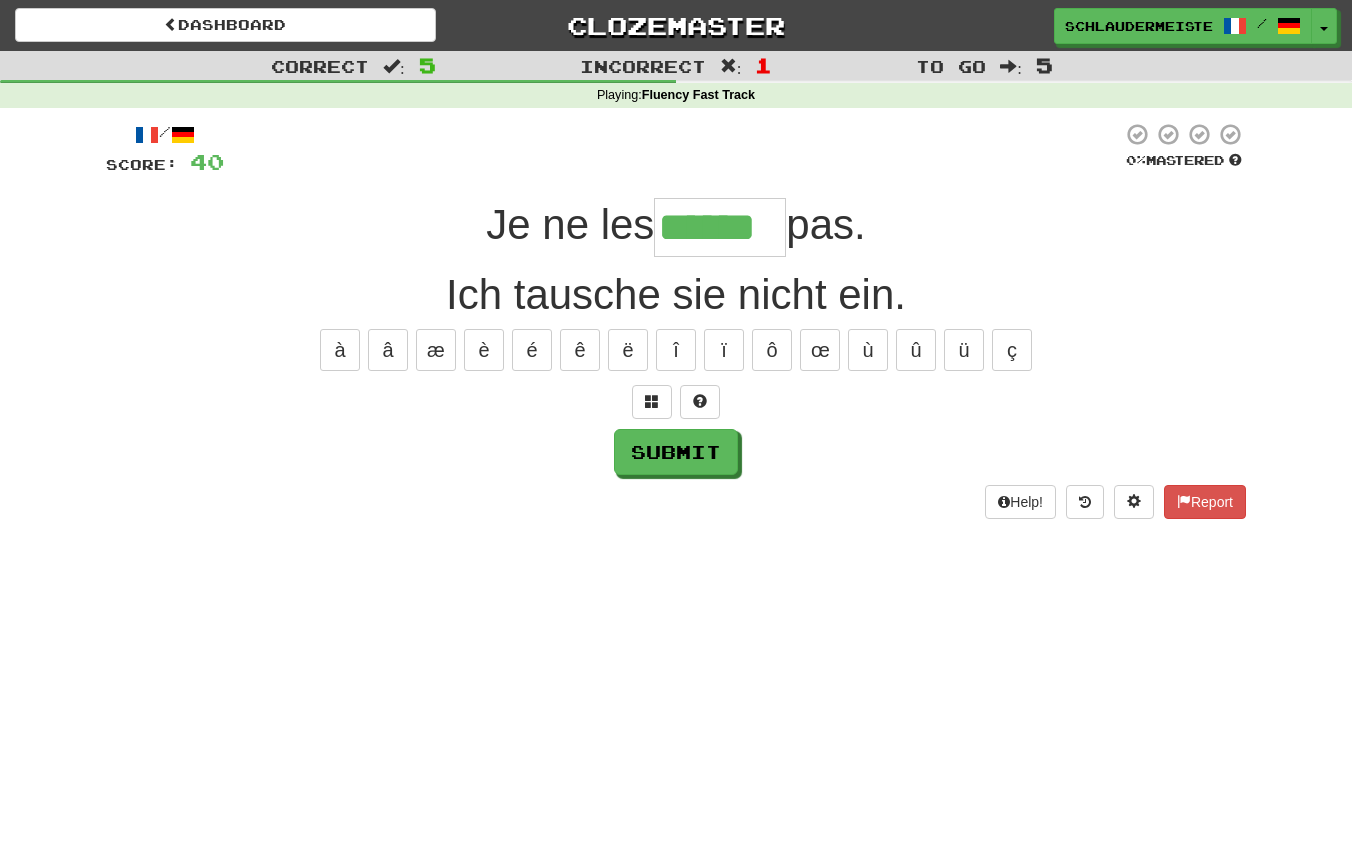type on "******" 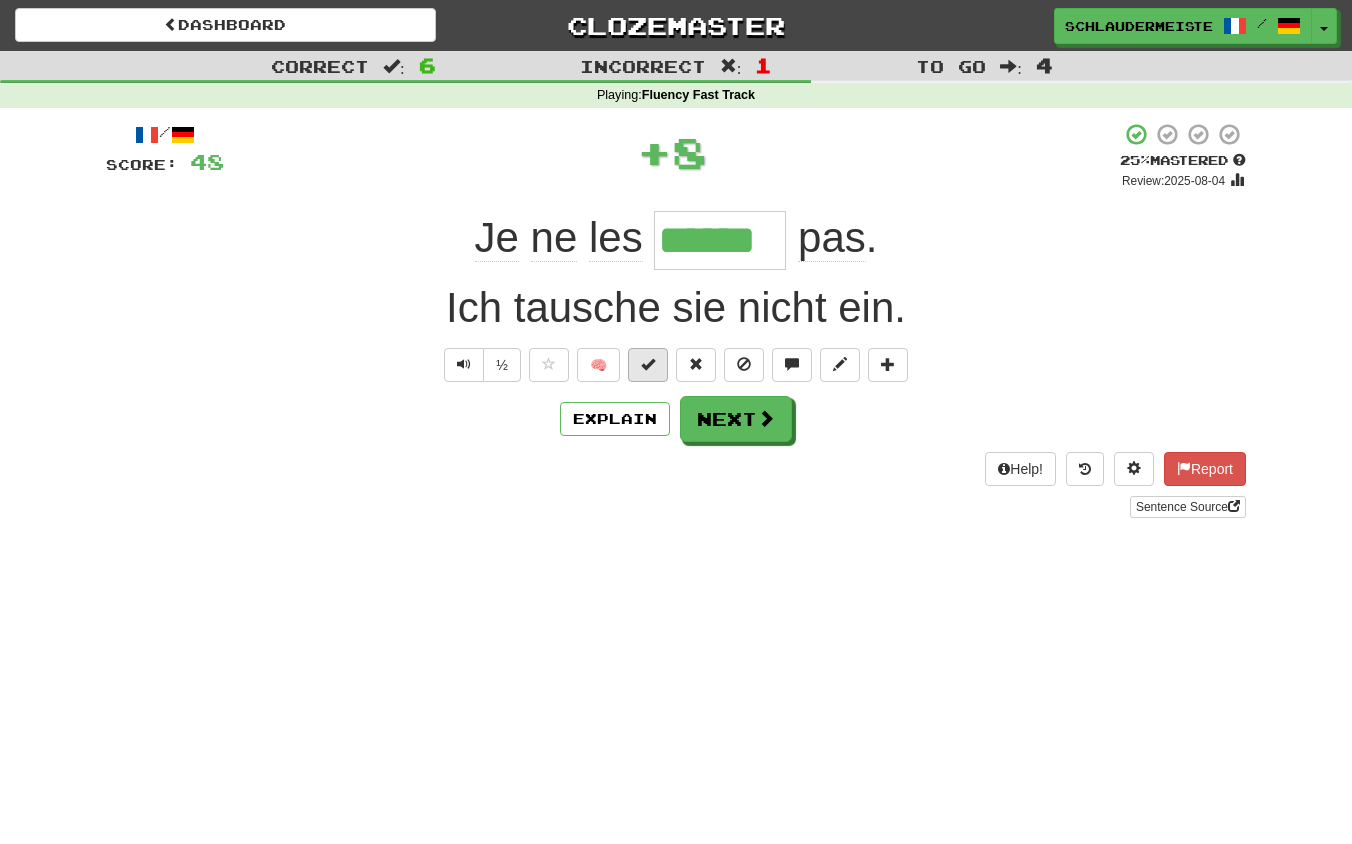 click at bounding box center (648, 364) 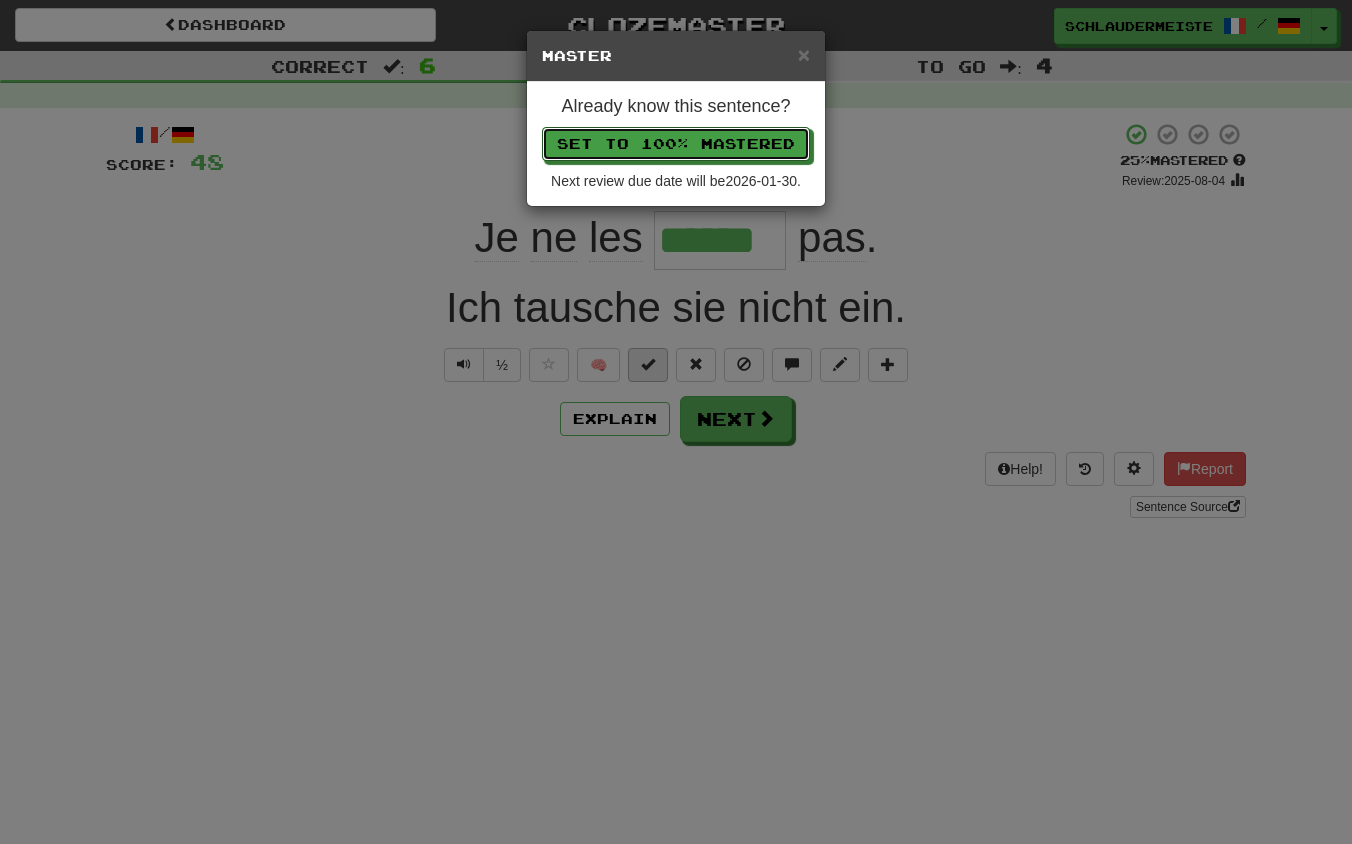 click on "Set to 100% Mastered" at bounding box center (676, 144) 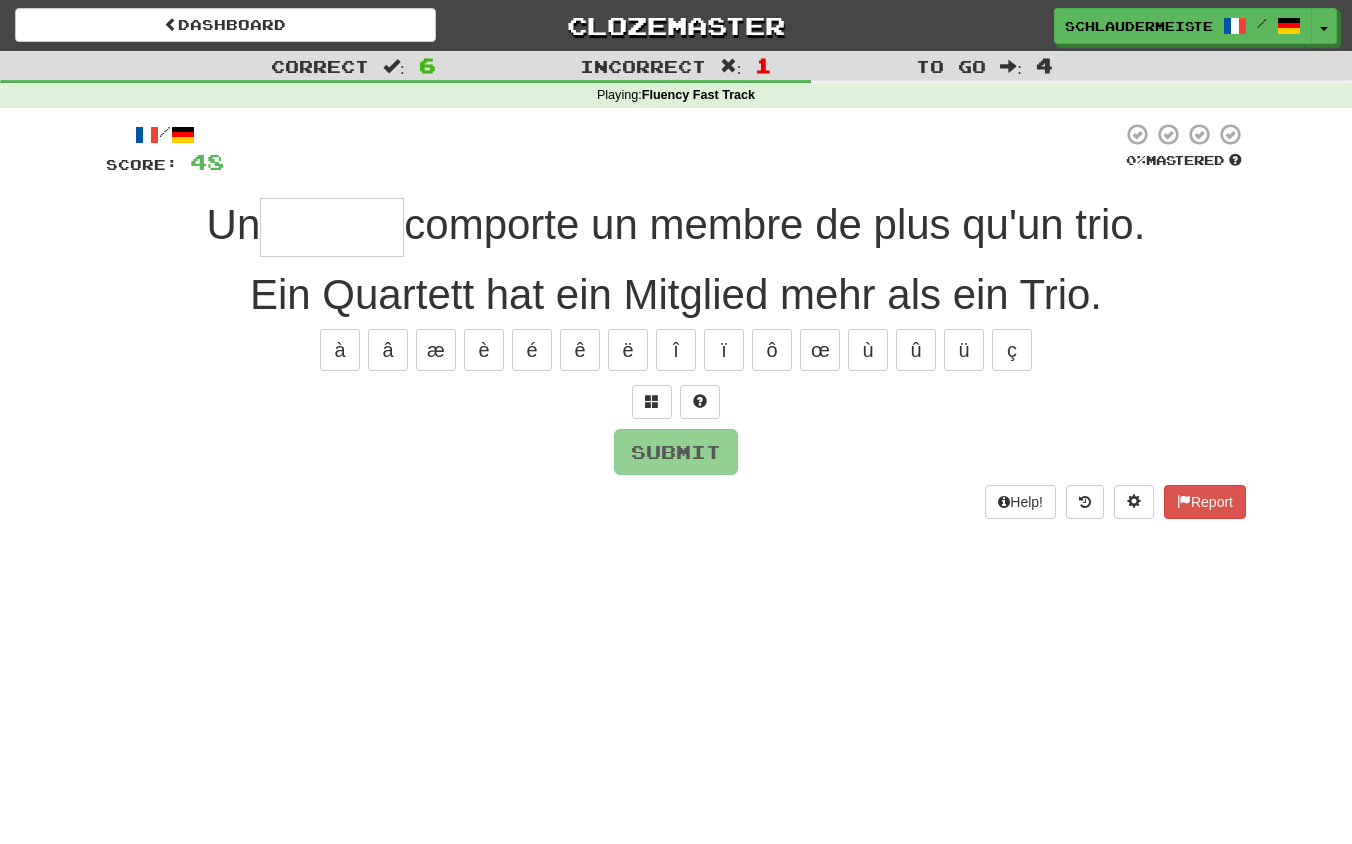 type on "*" 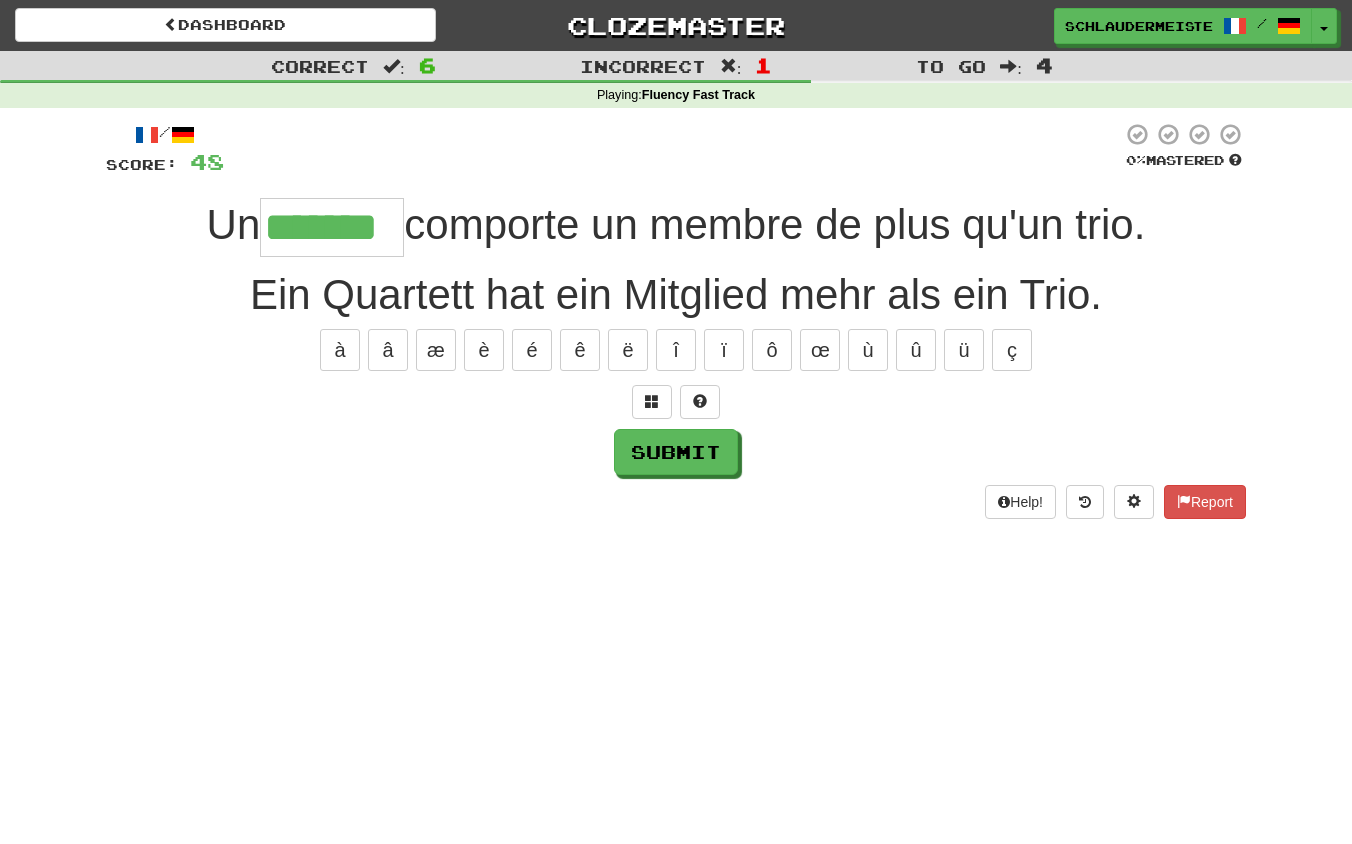 type on "*******" 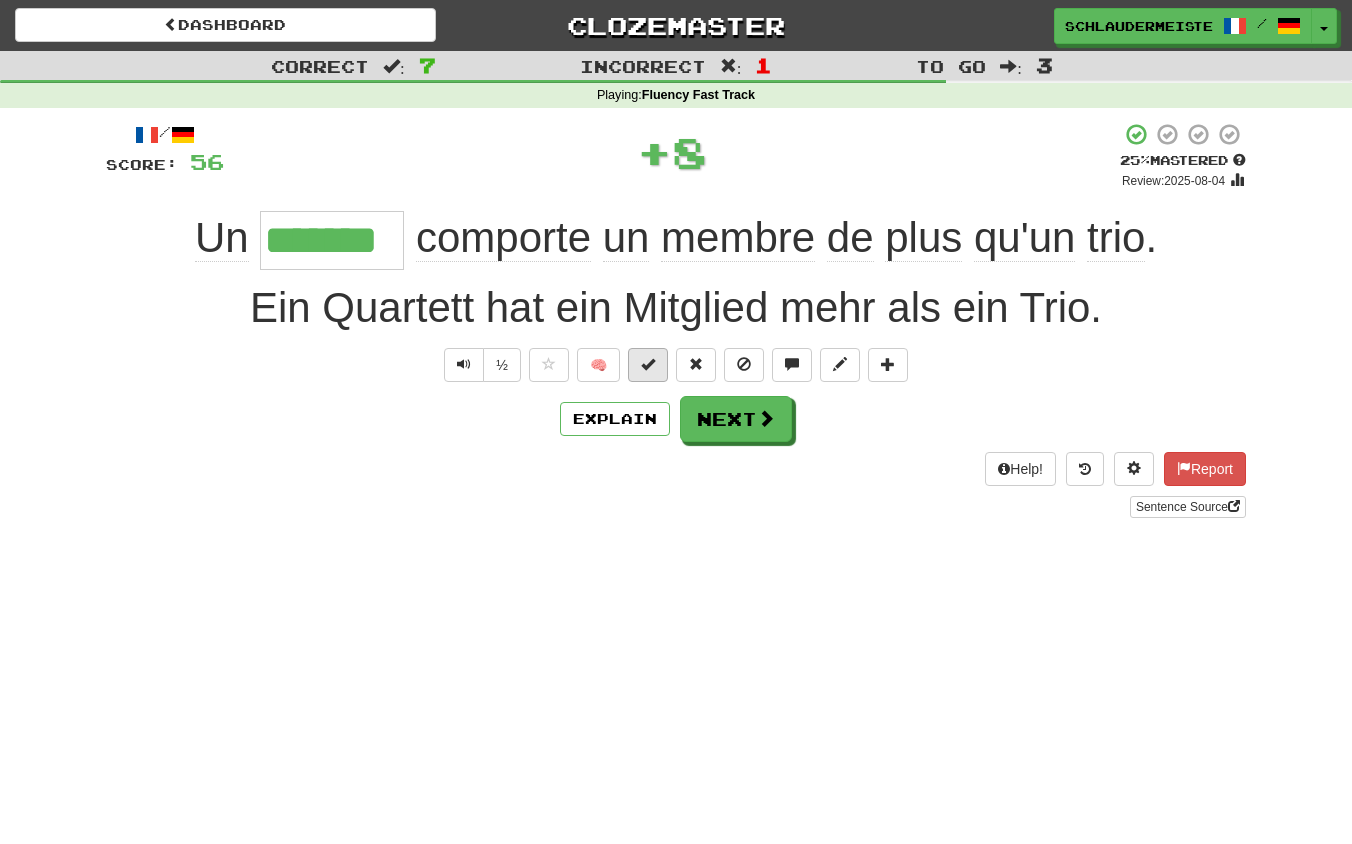 click at bounding box center [648, 364] 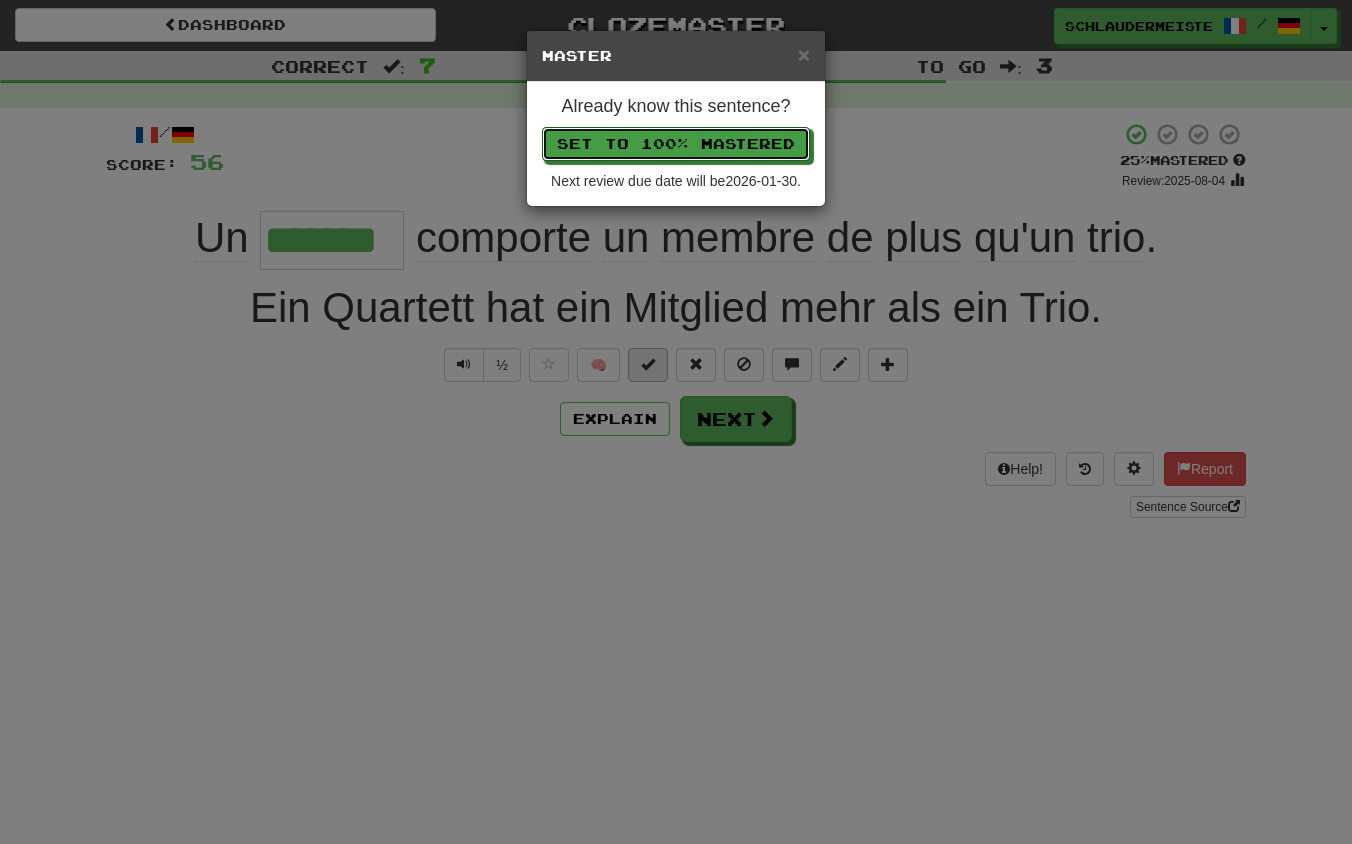 click on "Set to 100% Mastered" at bounding box center (676, 144) 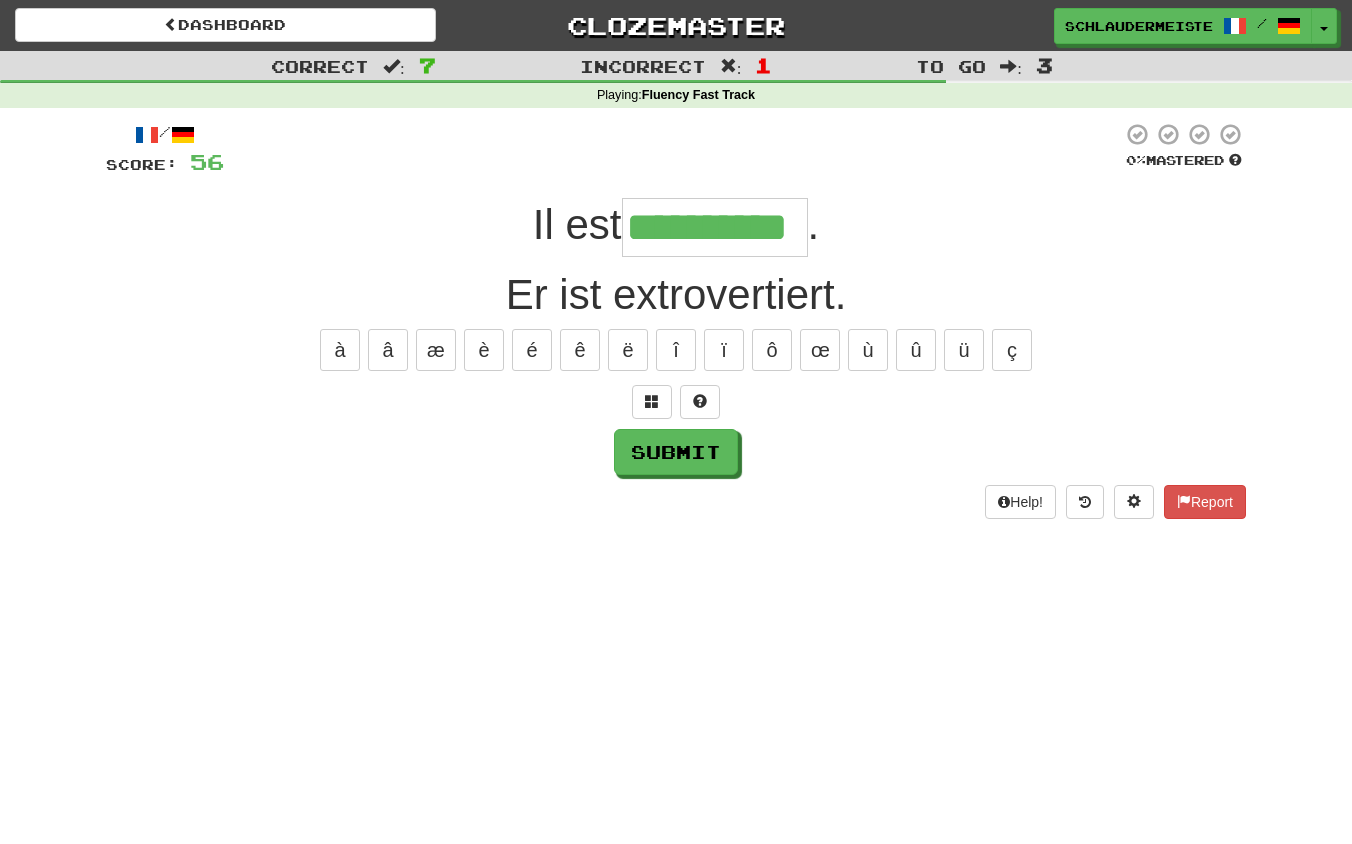 type on "**********" 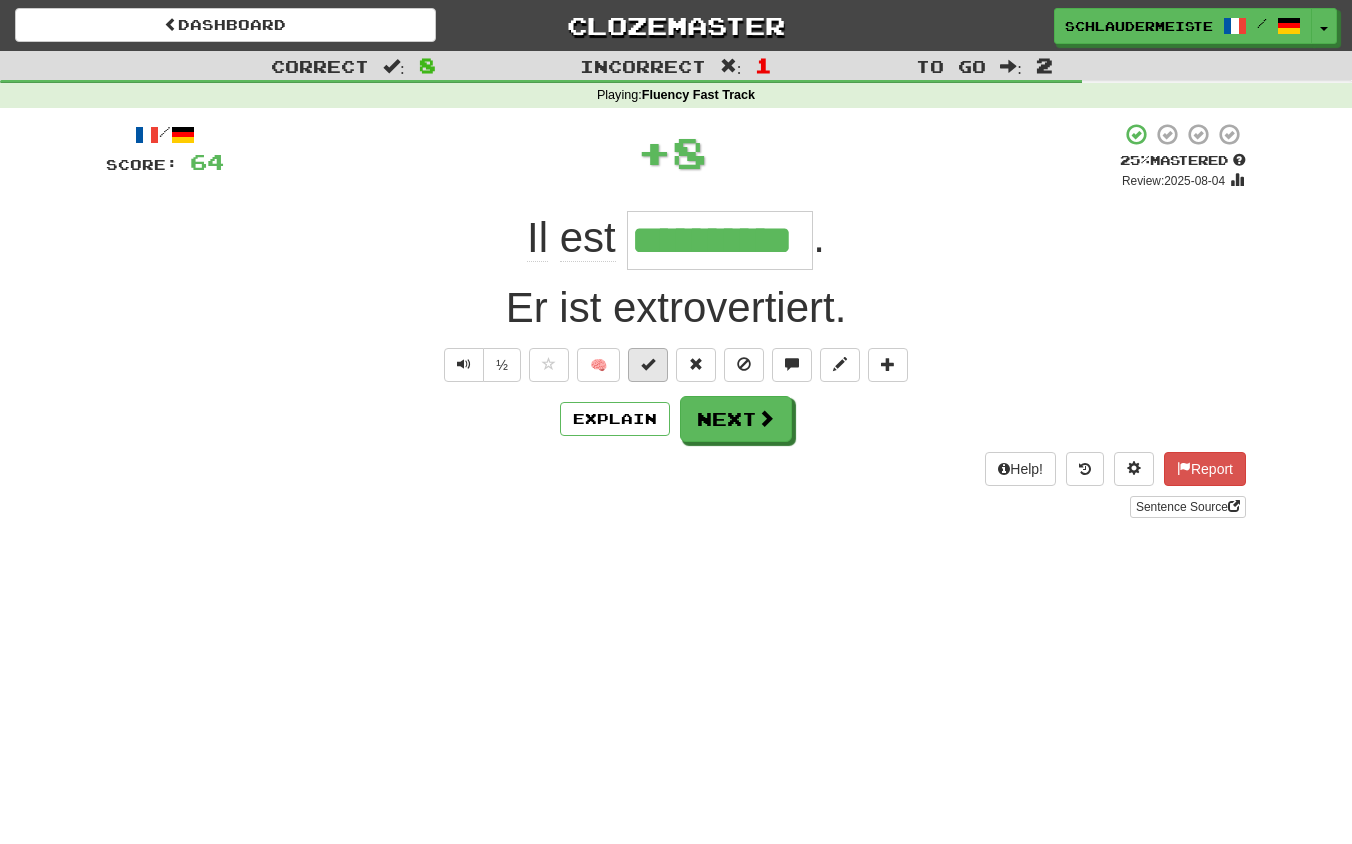 click at bounding box center (648, 364) 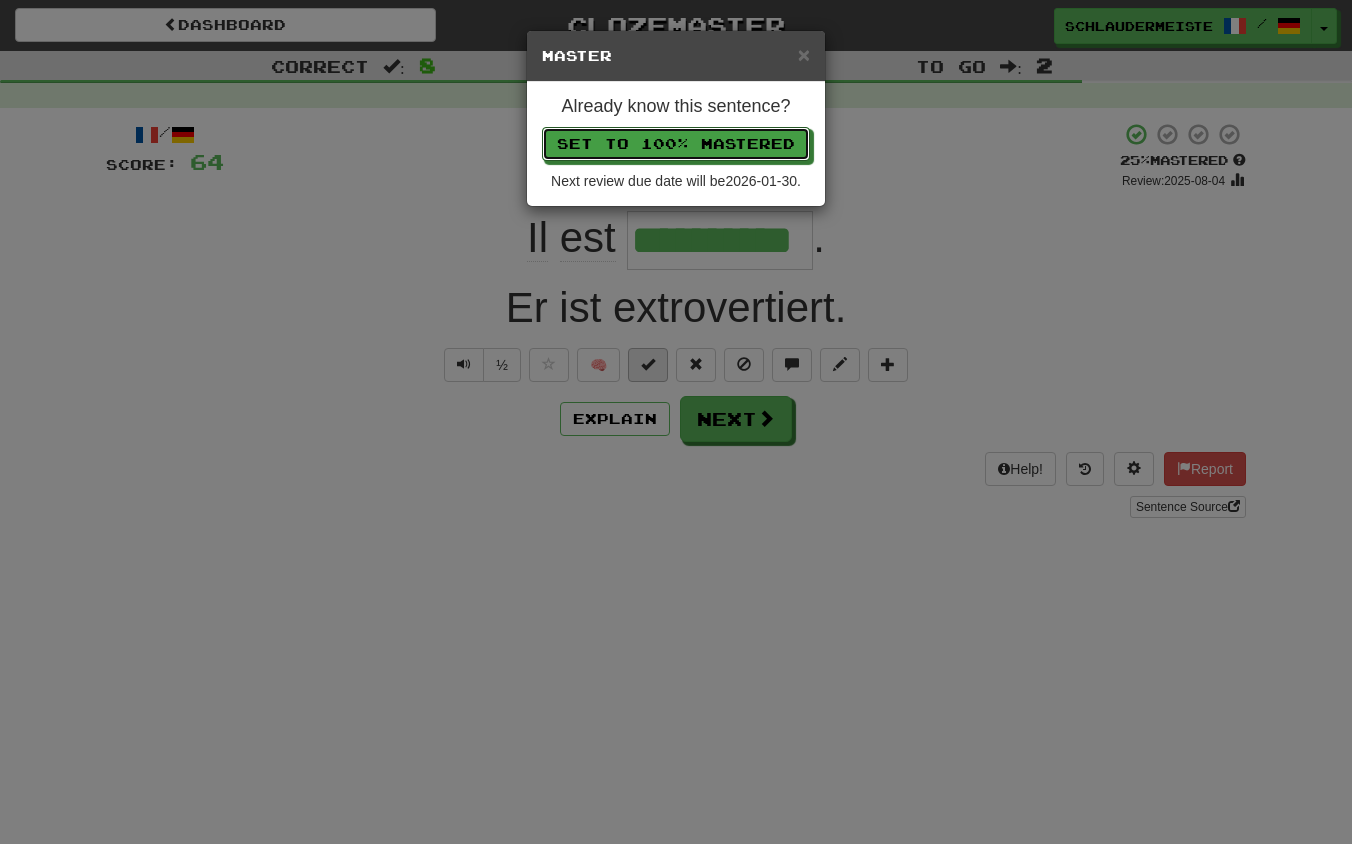 click on "Set to 100% Mastered" at bounding box center (676, 144) 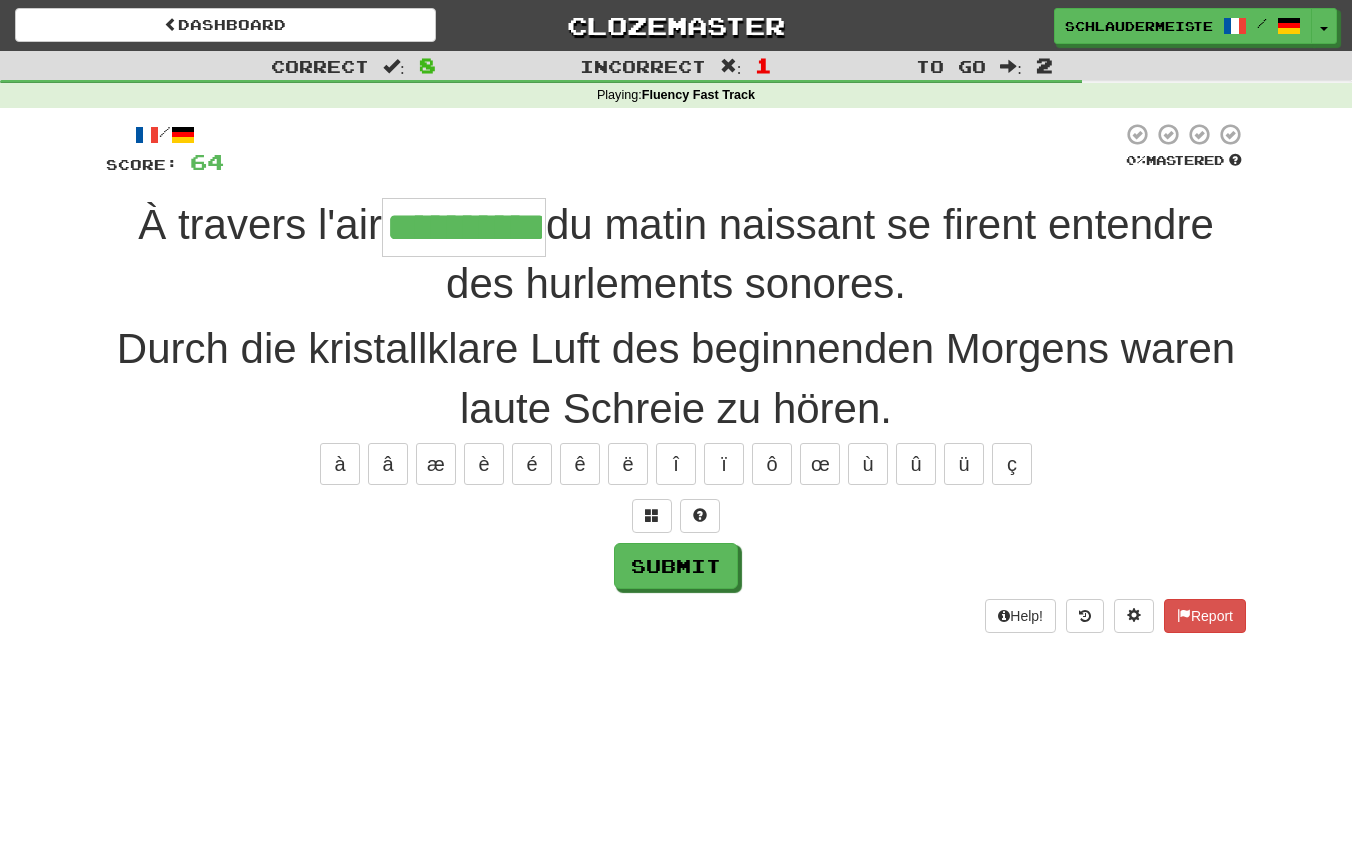 type on "**********" 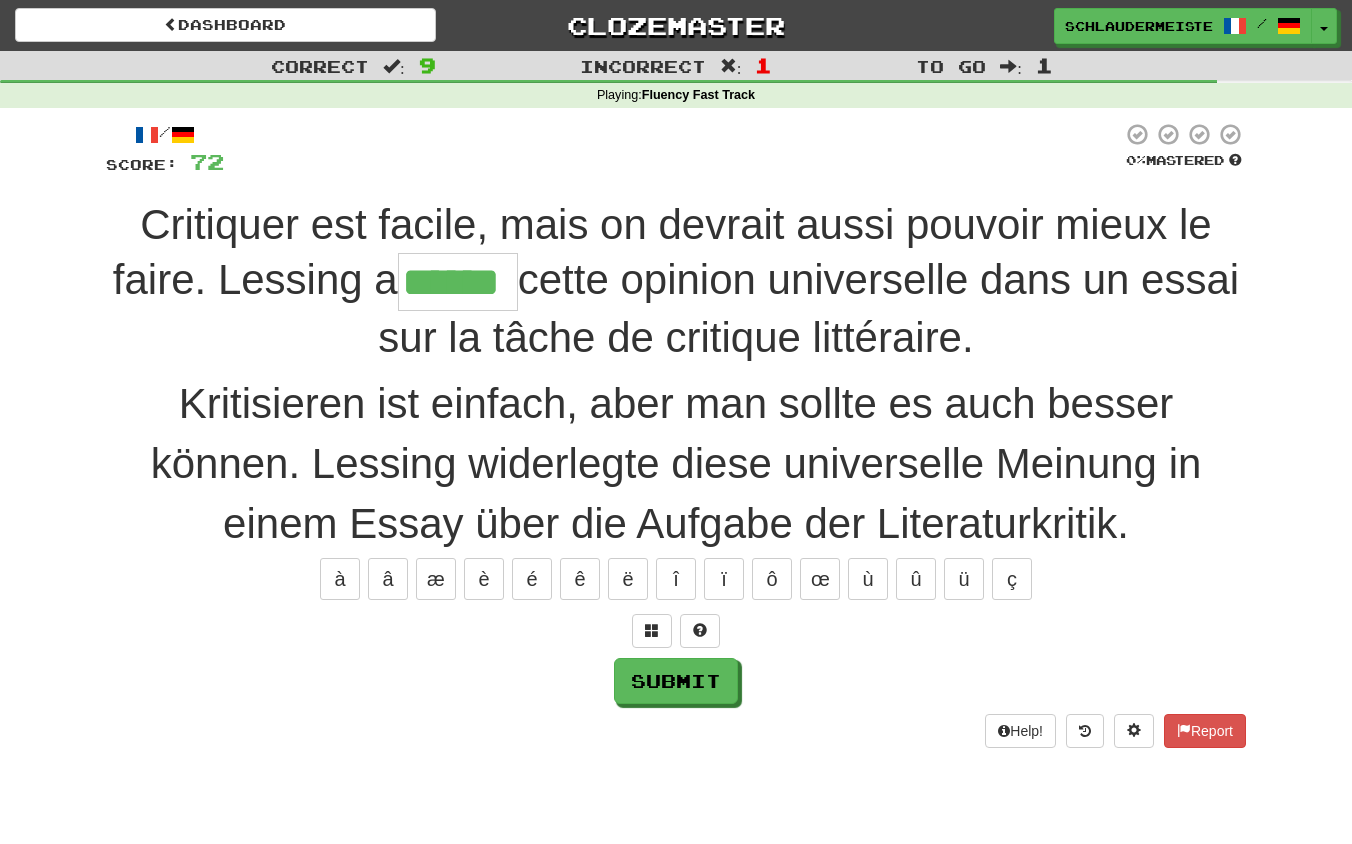 type on "******" 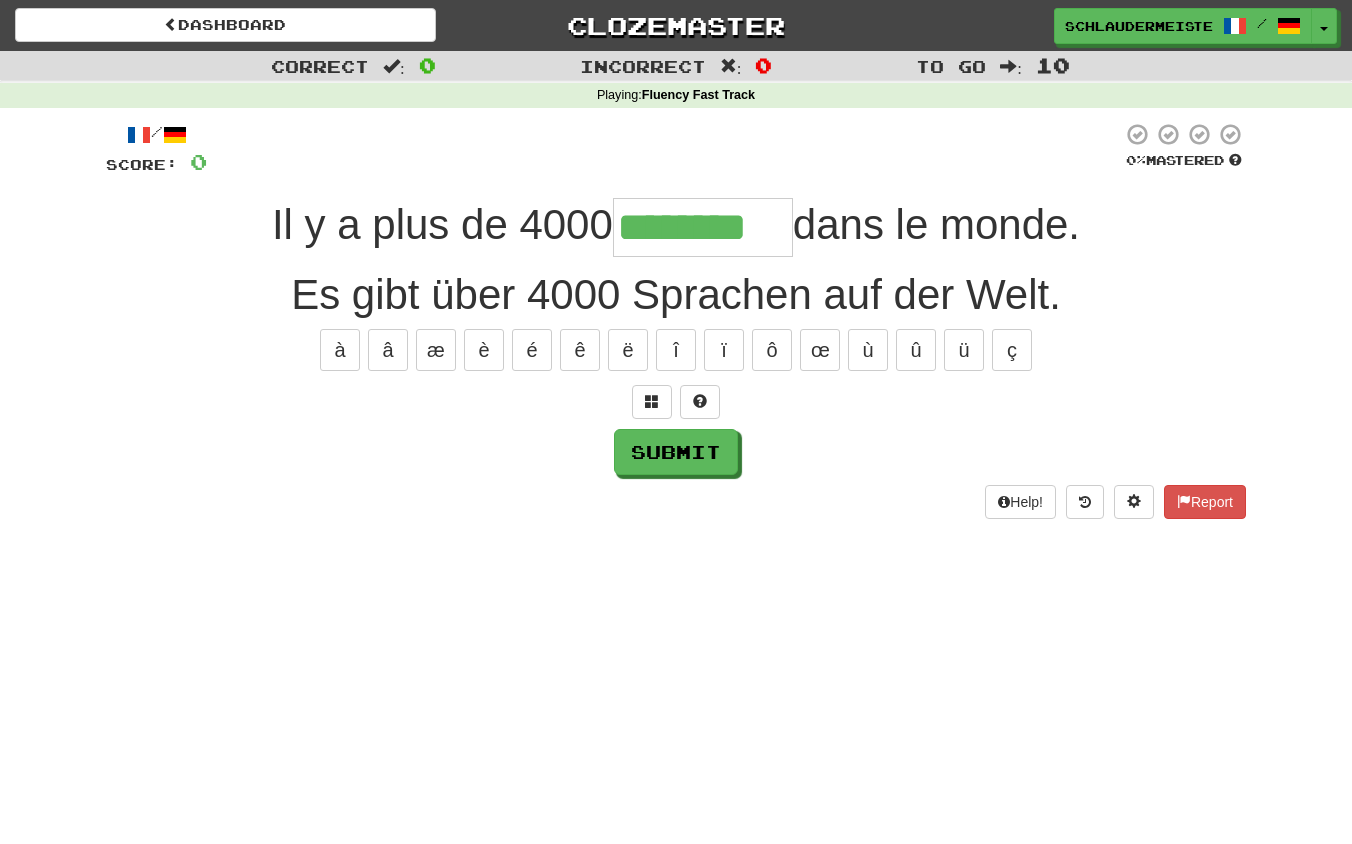 type on "********" 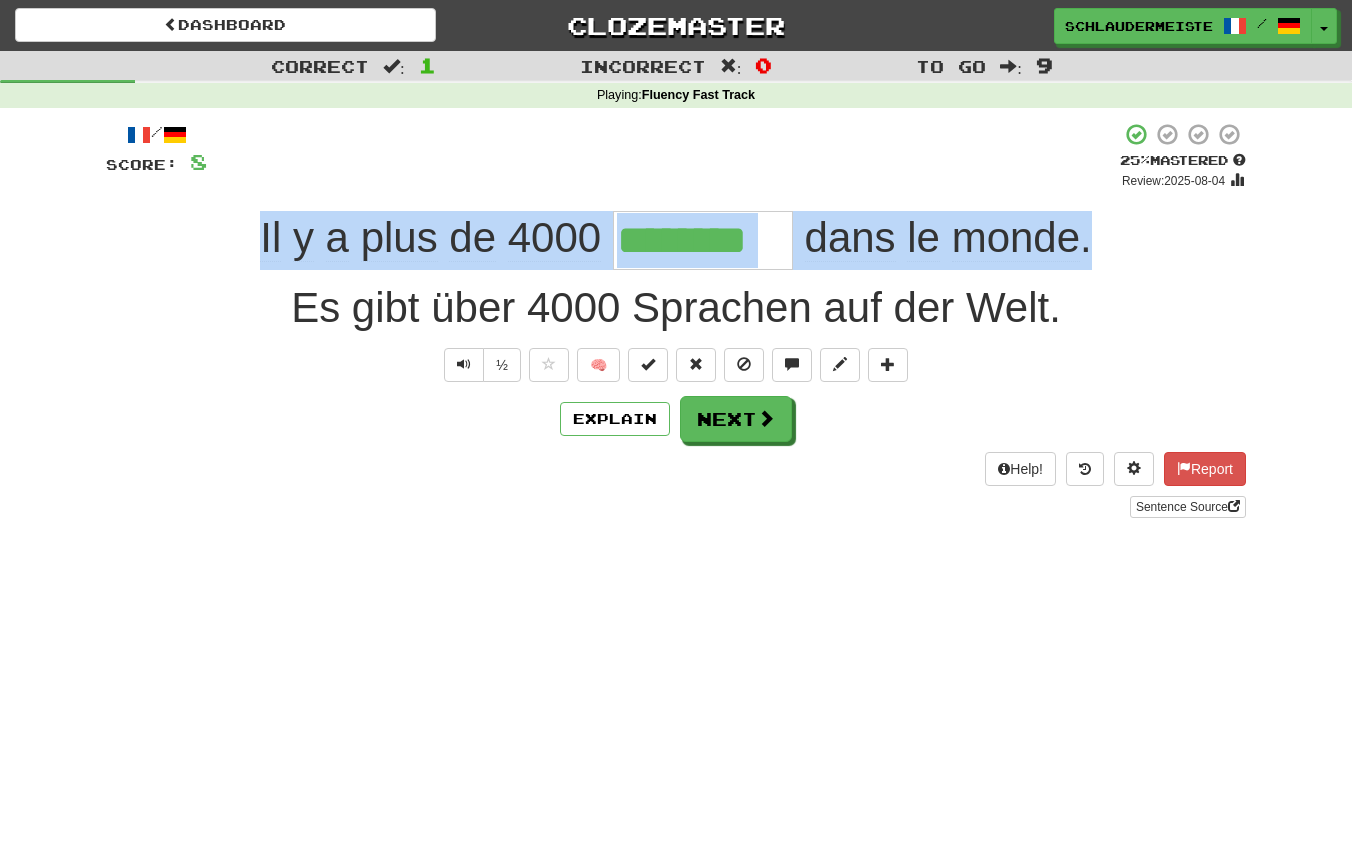 drag, startPoint x: 236, startPoint y: 230, endPoint x: 1125, endPoint y: 256, distance: 889.3801 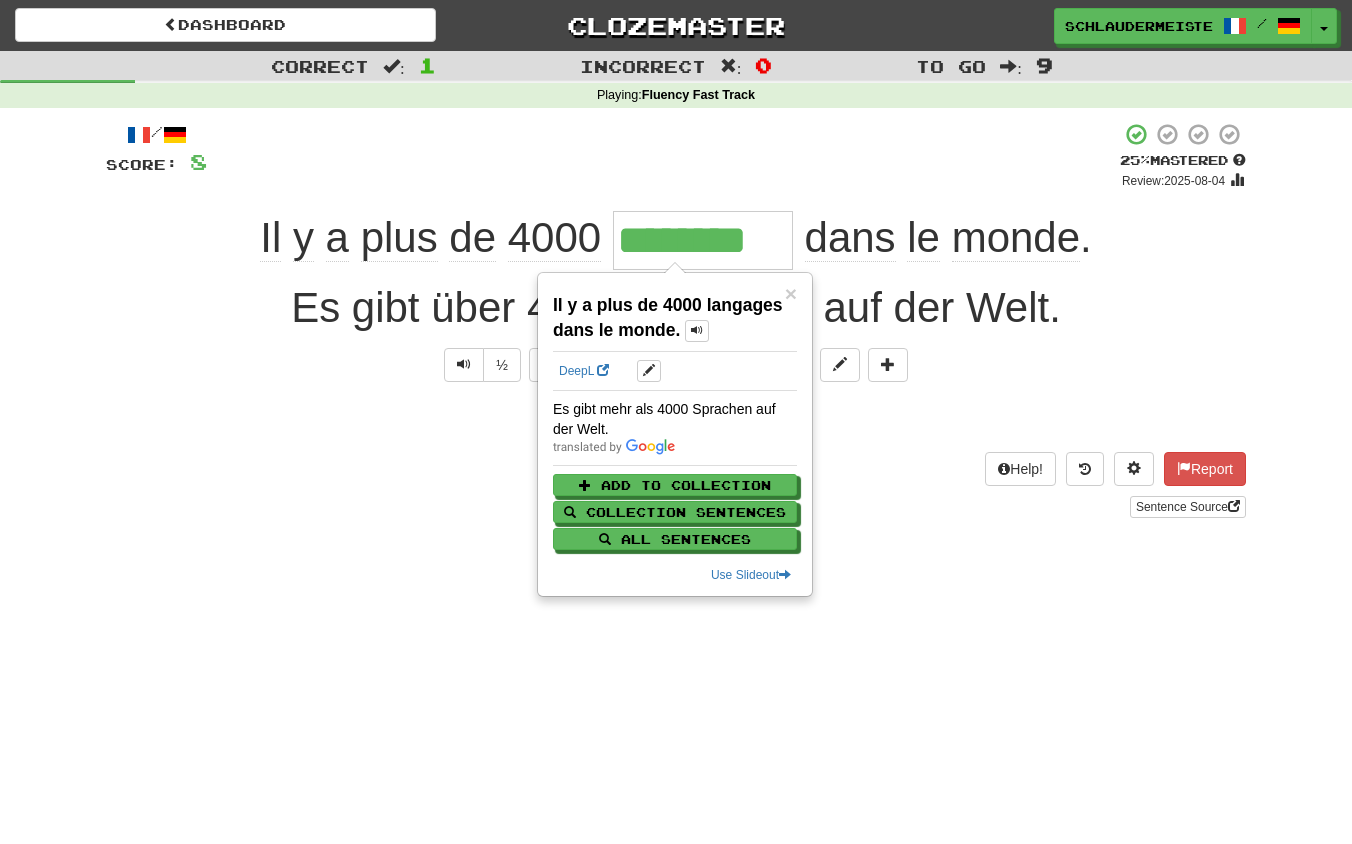 click on "/ Score: 8 + 8 25 % Mastered Review: [DATE] Il y a plus de 4000 ******** dans le monde. Es gibt über 4000 Sprachen auf der Welt. ½ 🧠 Explain Next Help! Report Sentence Source" at bounding box center (676, 327) 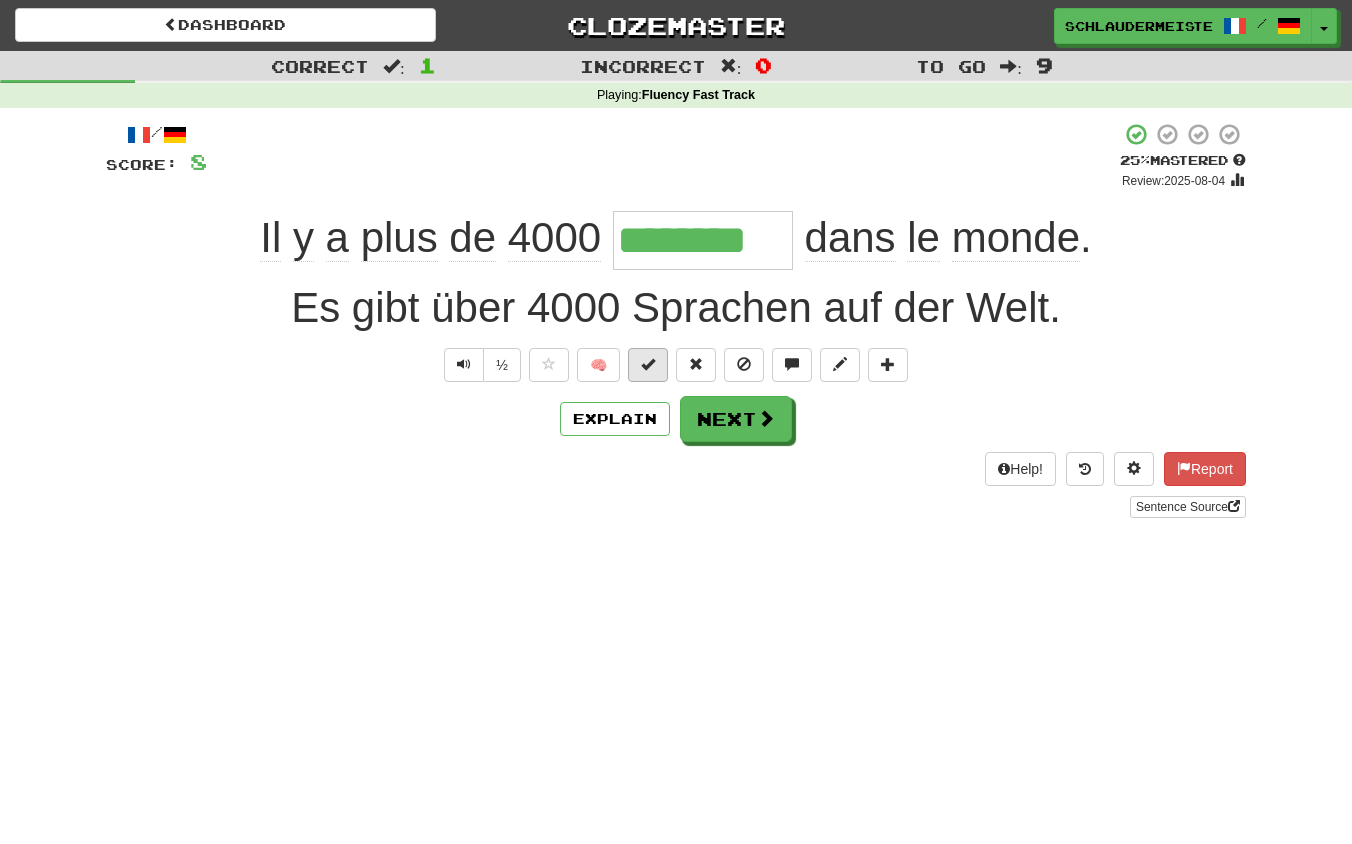 click at bounding box center (648, 364) 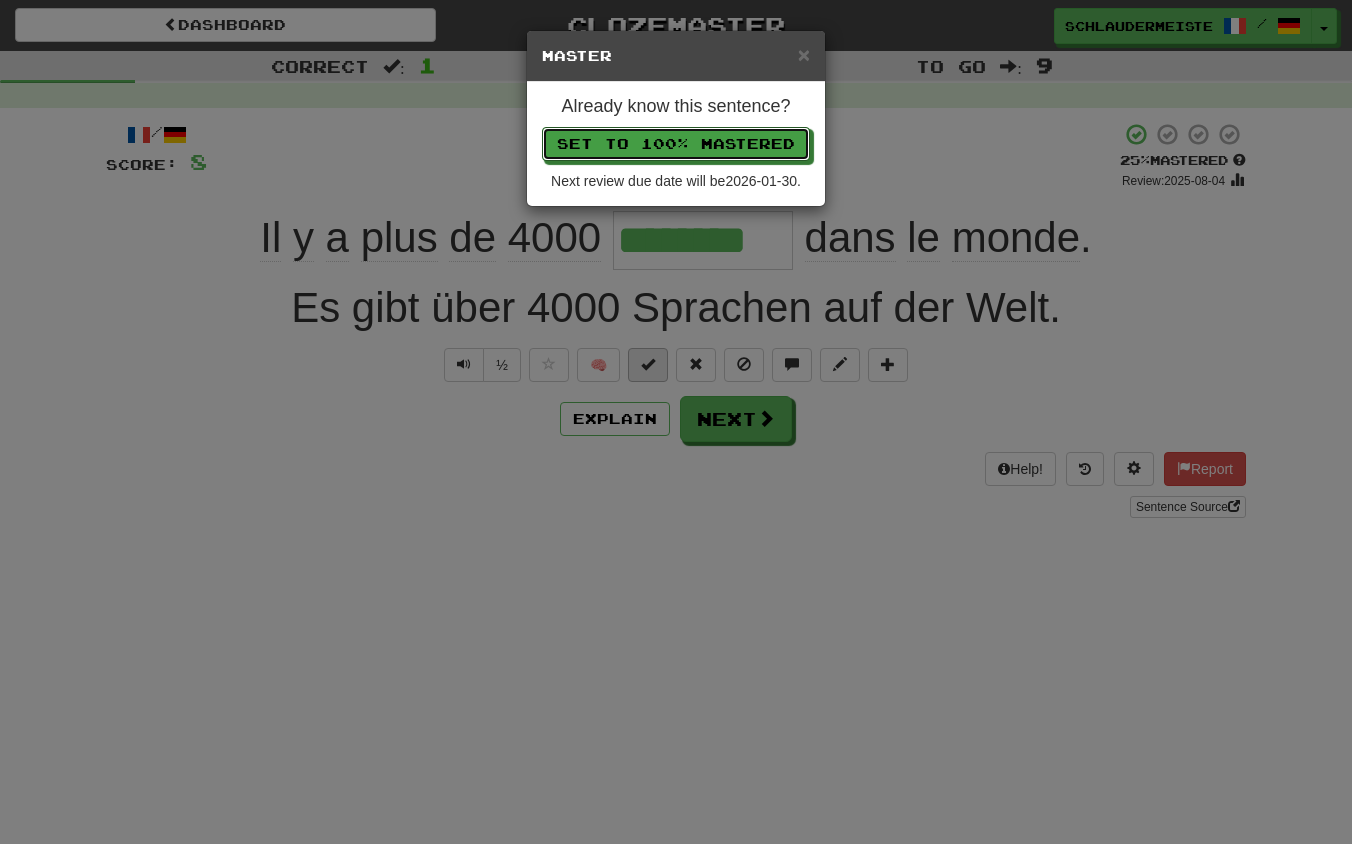 type 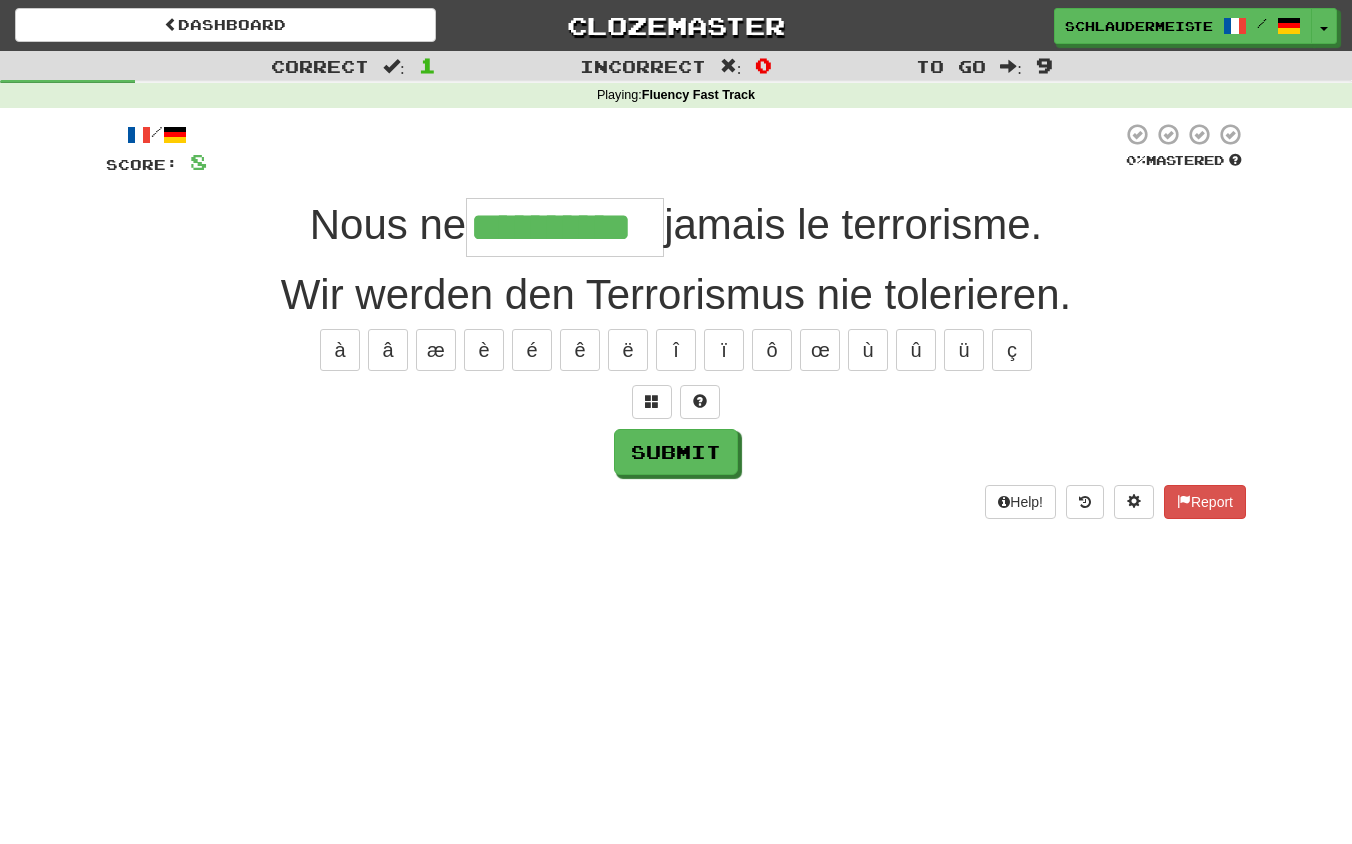 type on "**********" 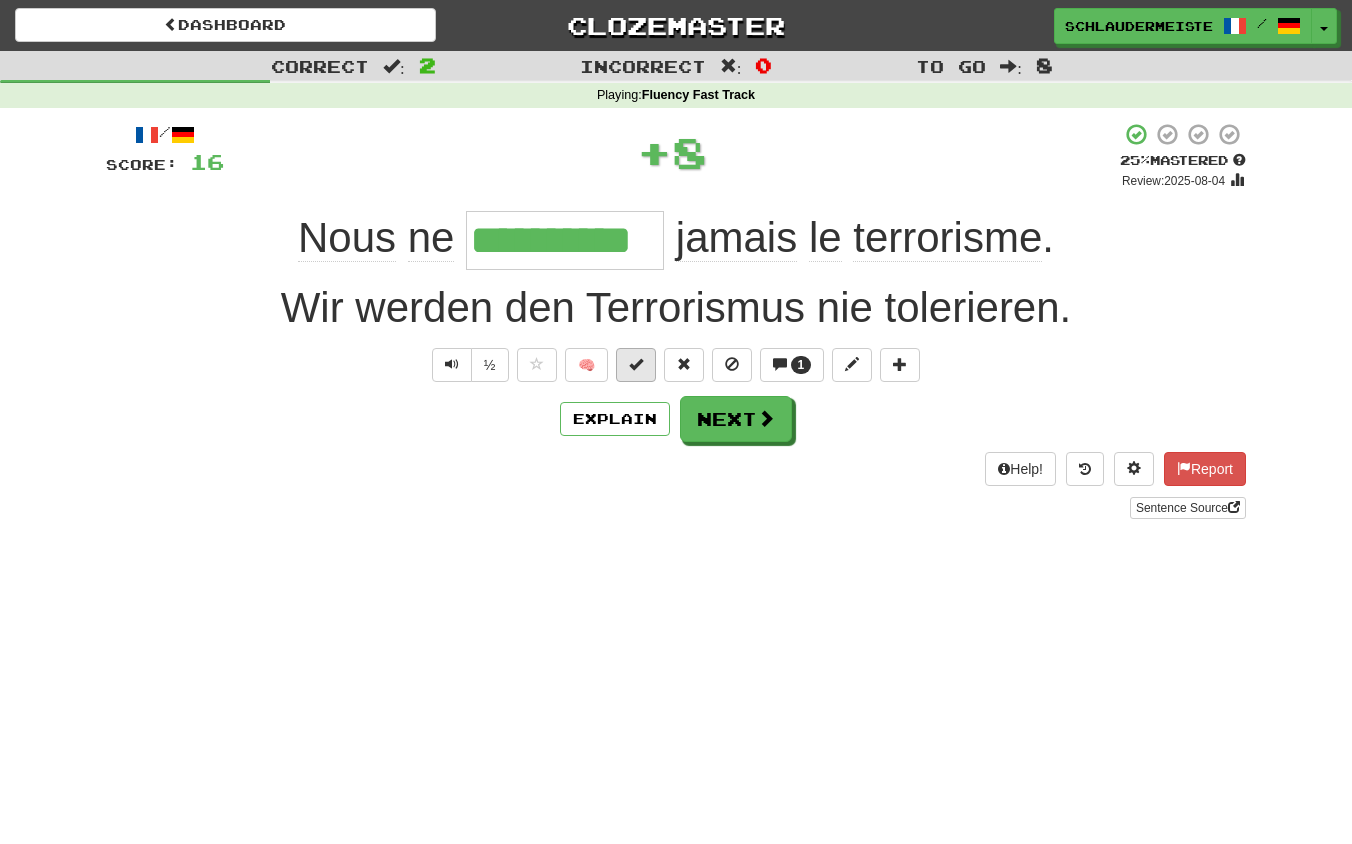 click at bounding box center (636, 365) 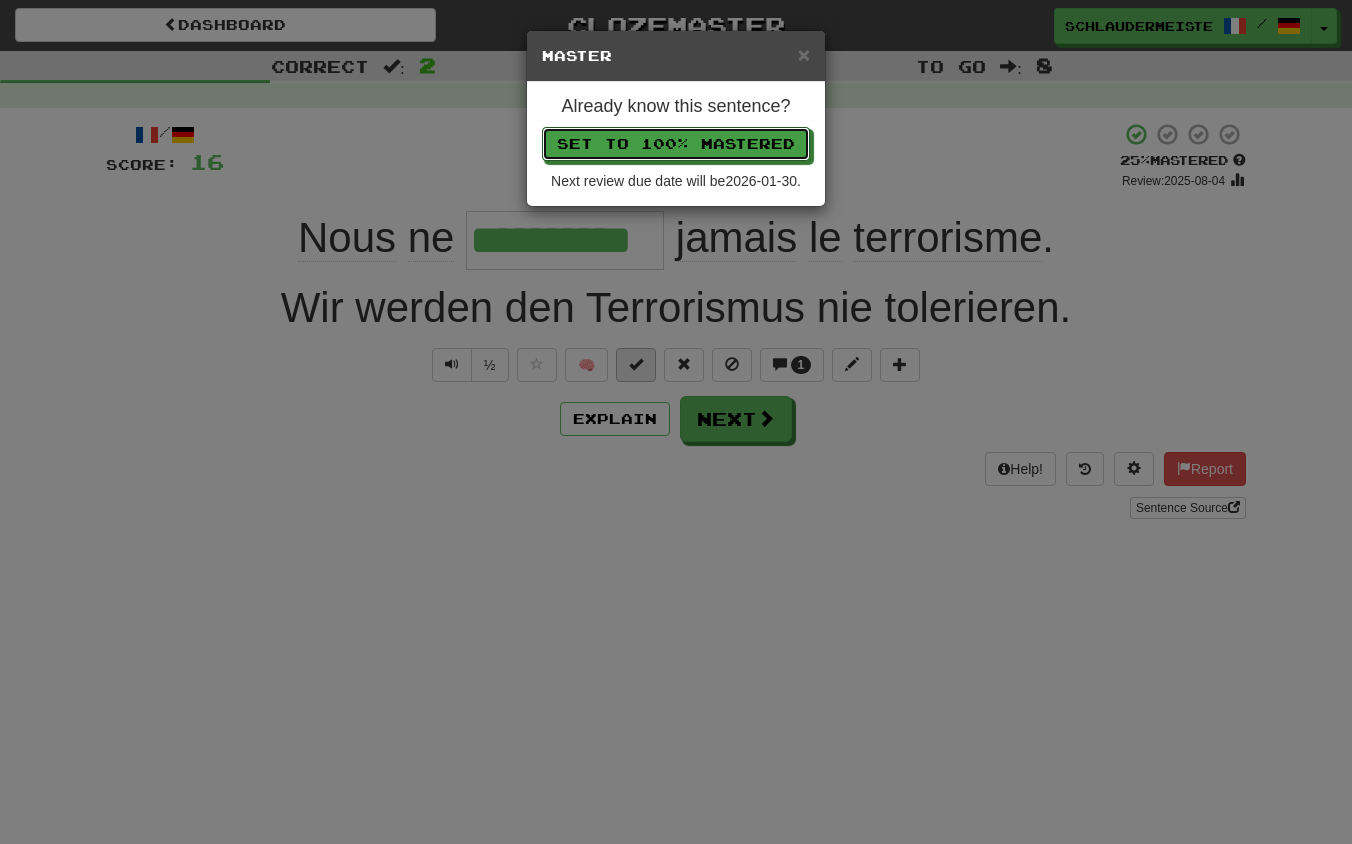 click on "Set to 100% Mastered" at bounding box center [676, 144] 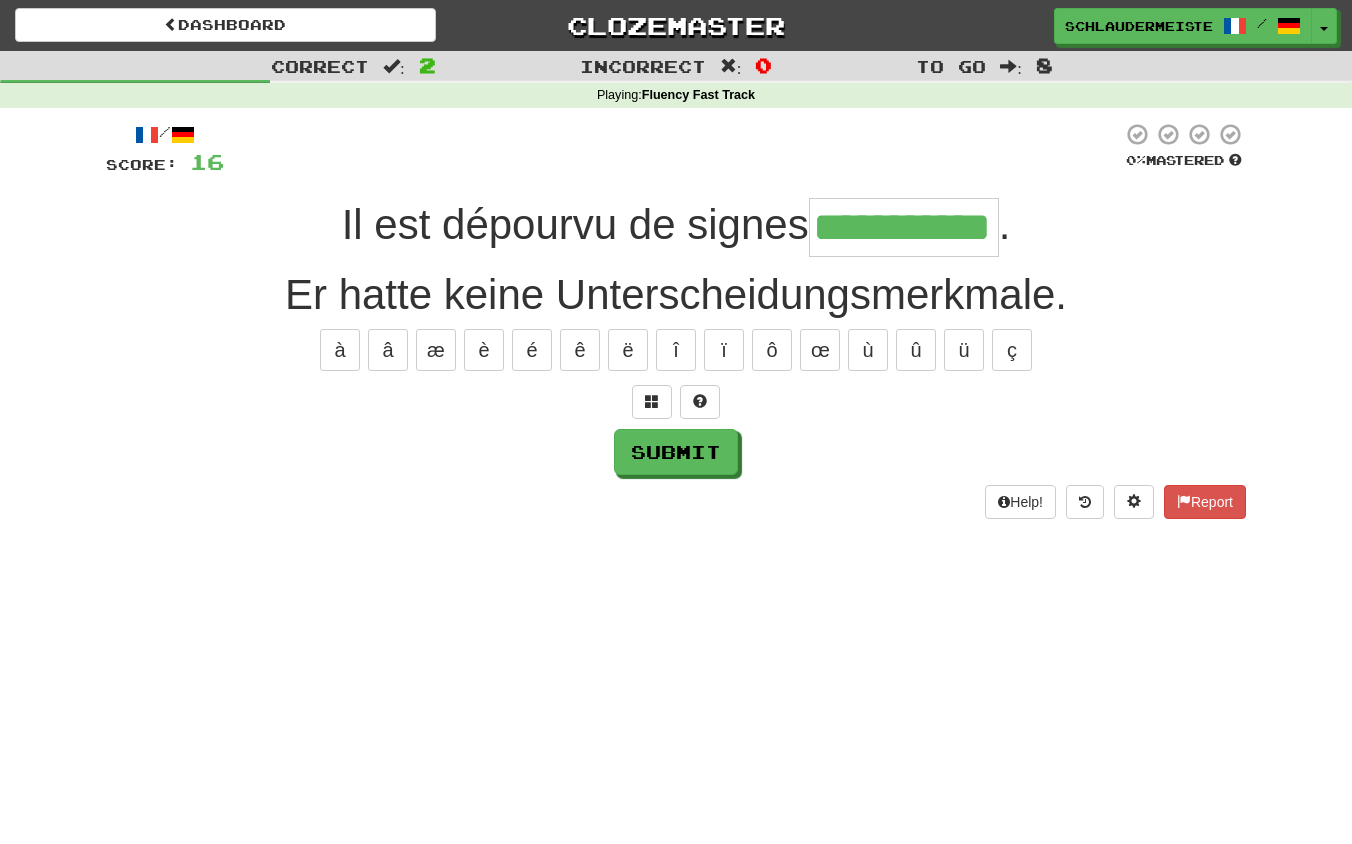 type on "**********" 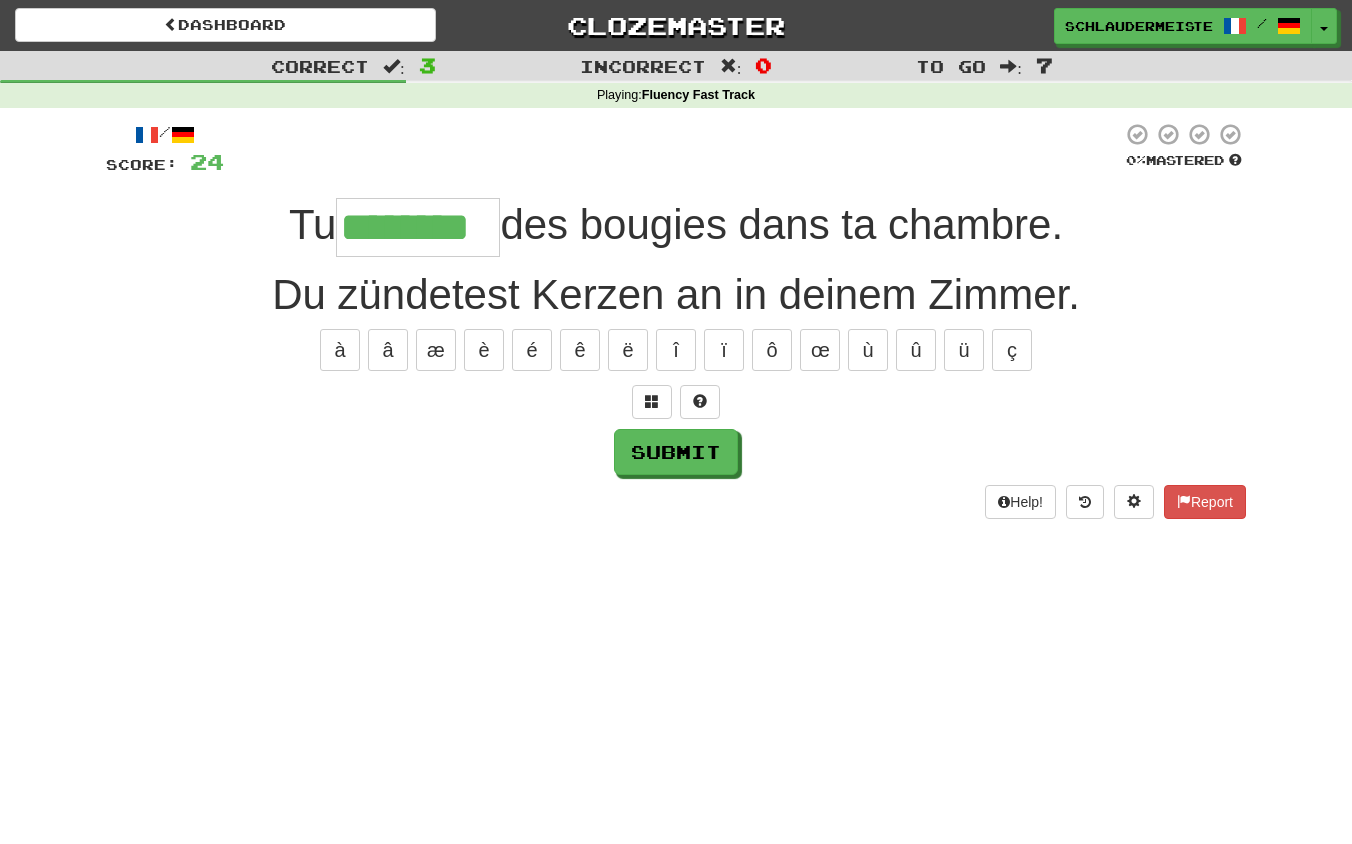 type on "********" 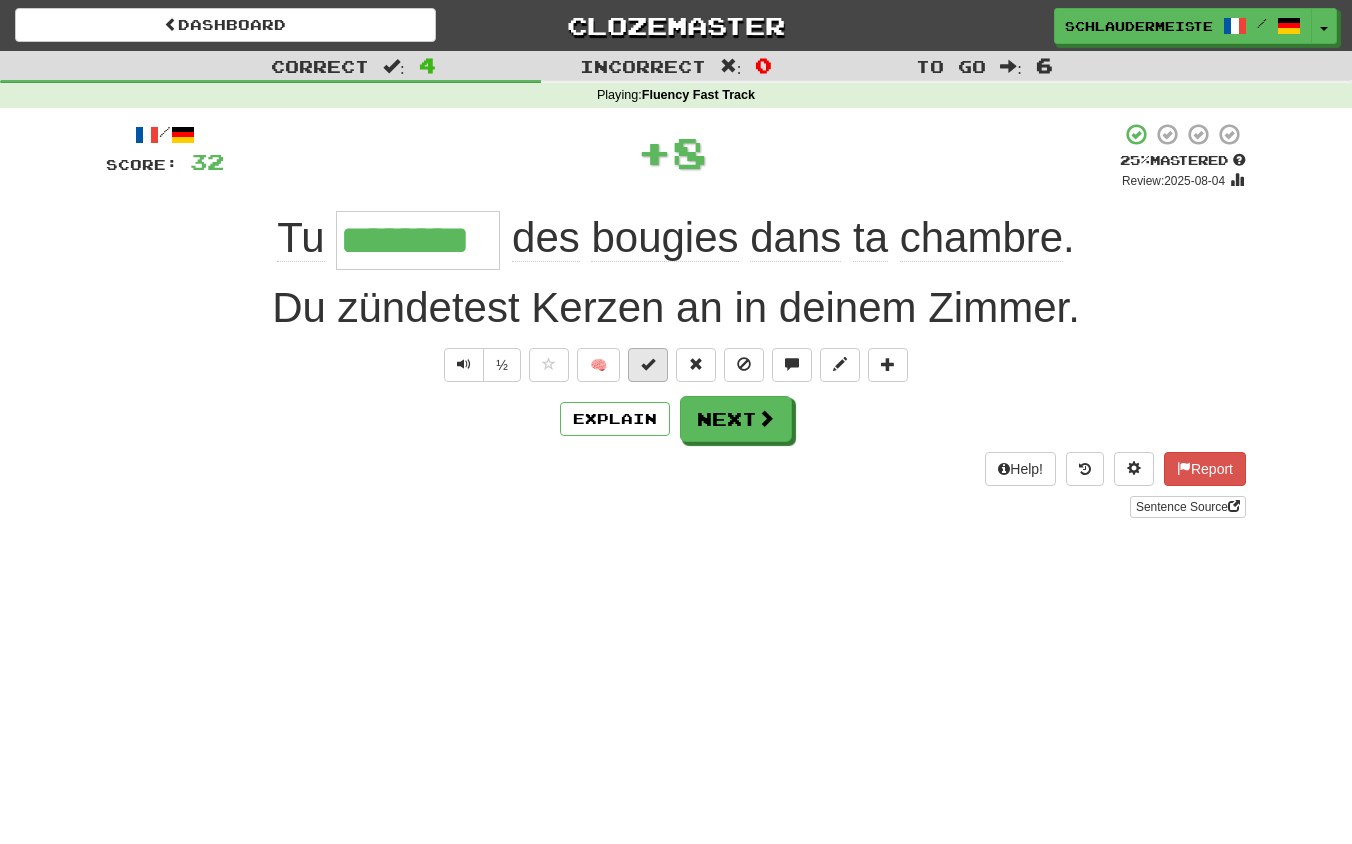 click at bounding box center (648, 364) 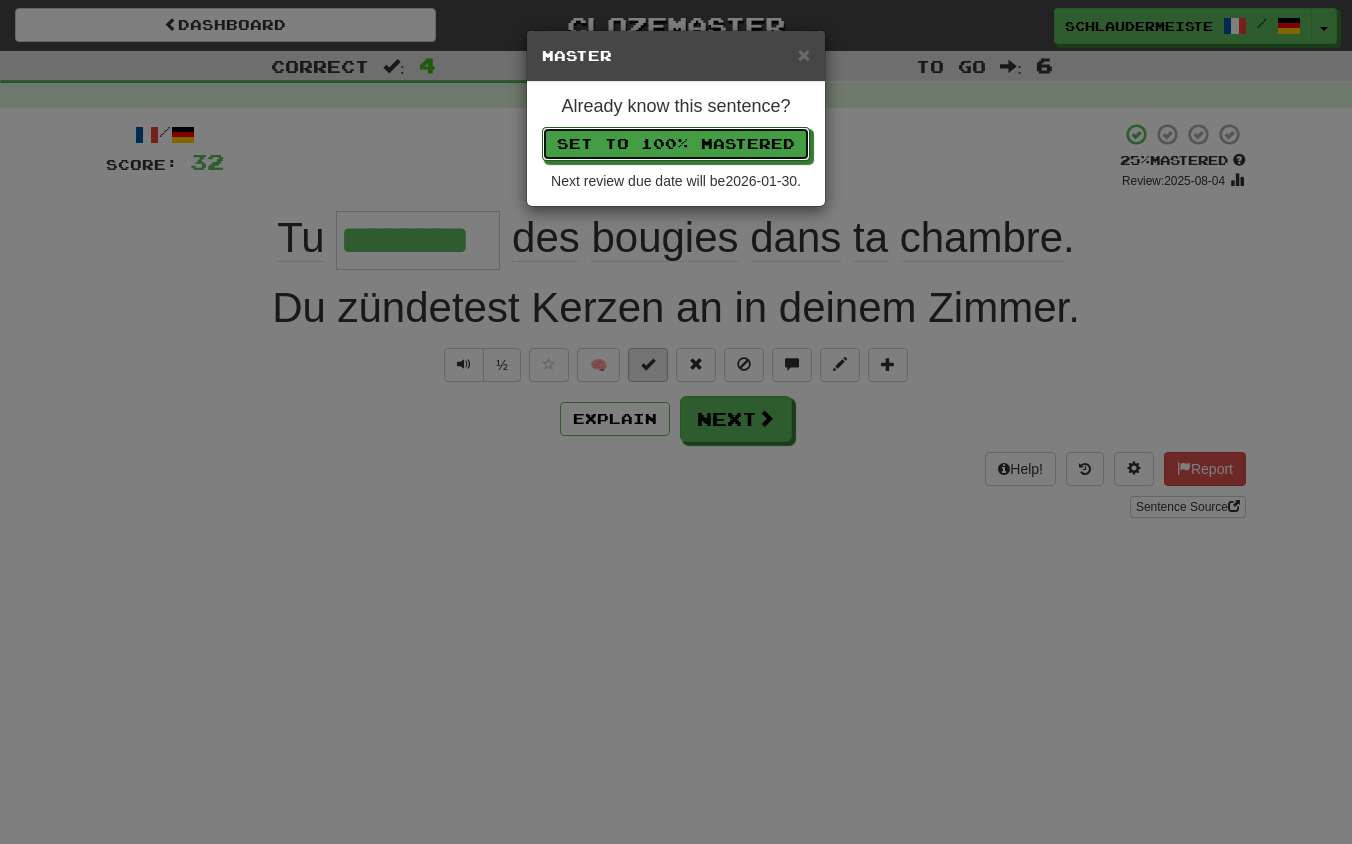click on "Set to 100% Mastered" at bounding box center [676, 144] 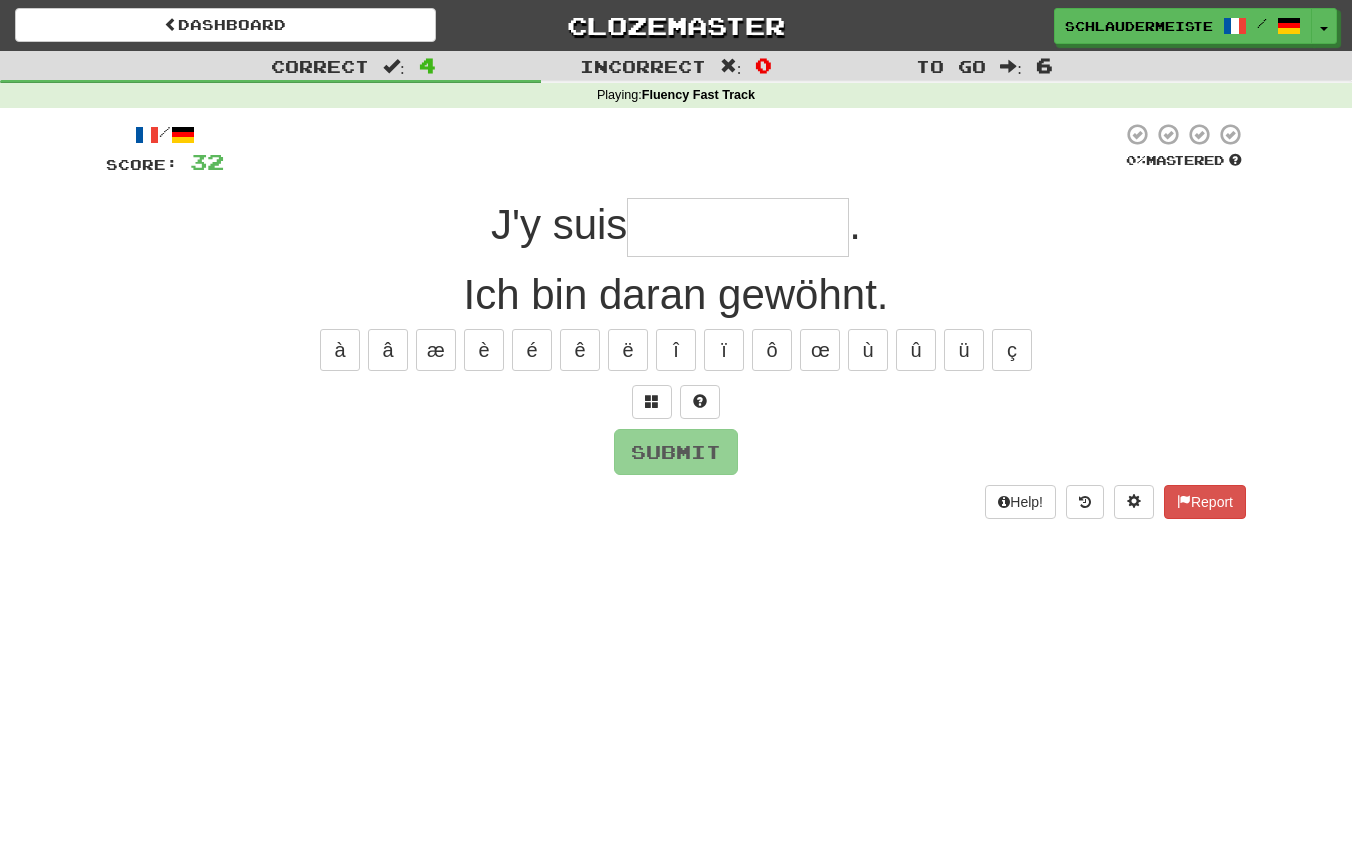 type on "*" 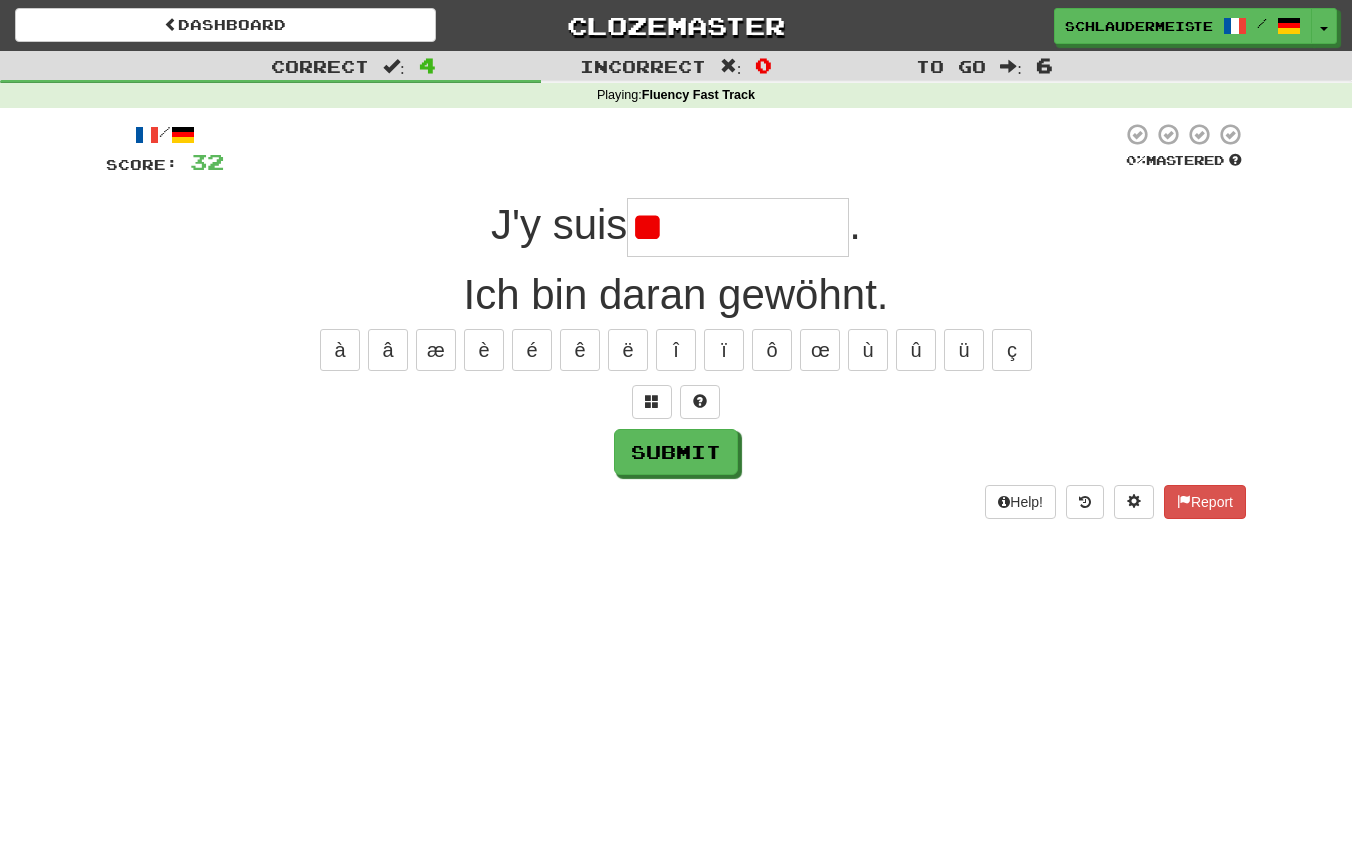 type on "*" 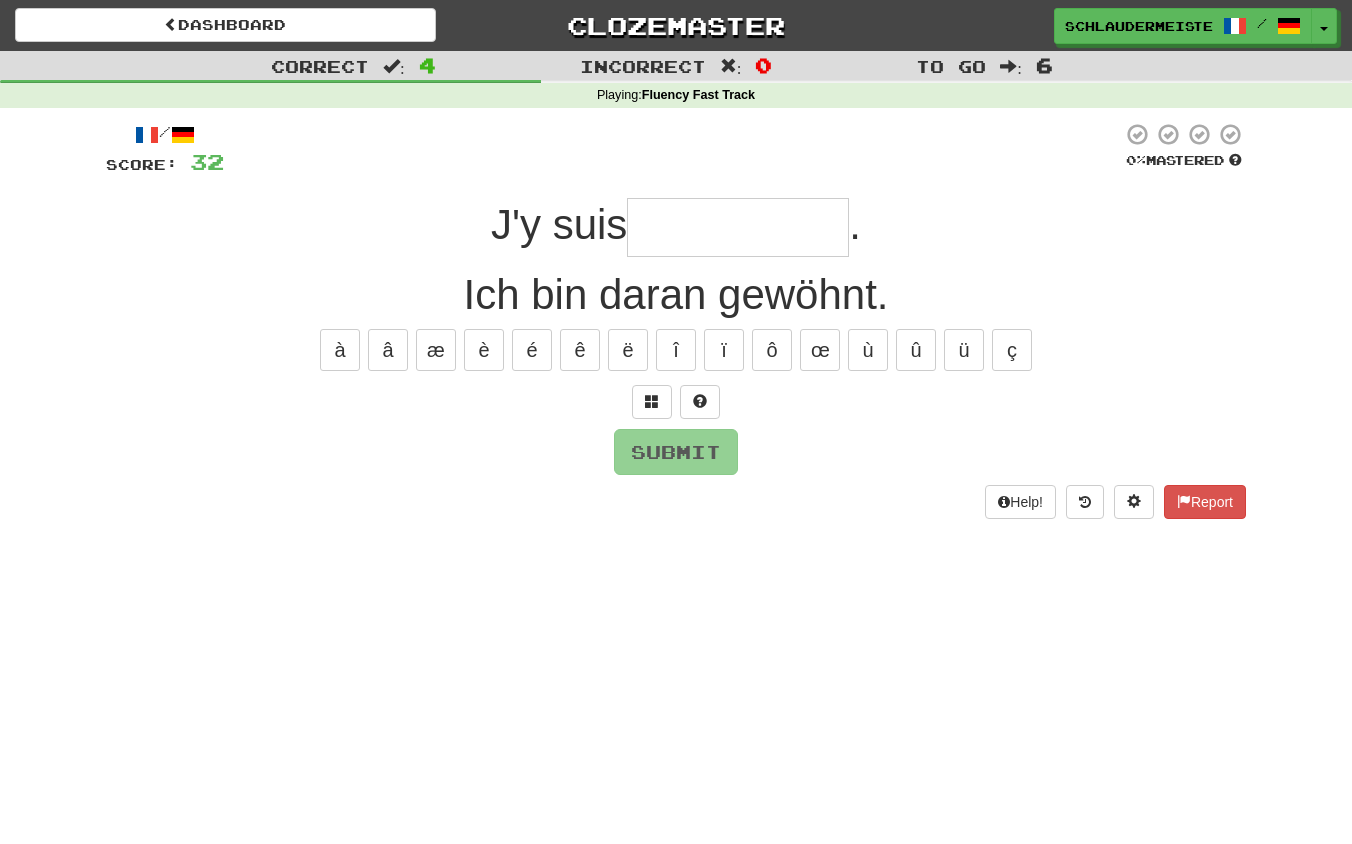 type on "*********" 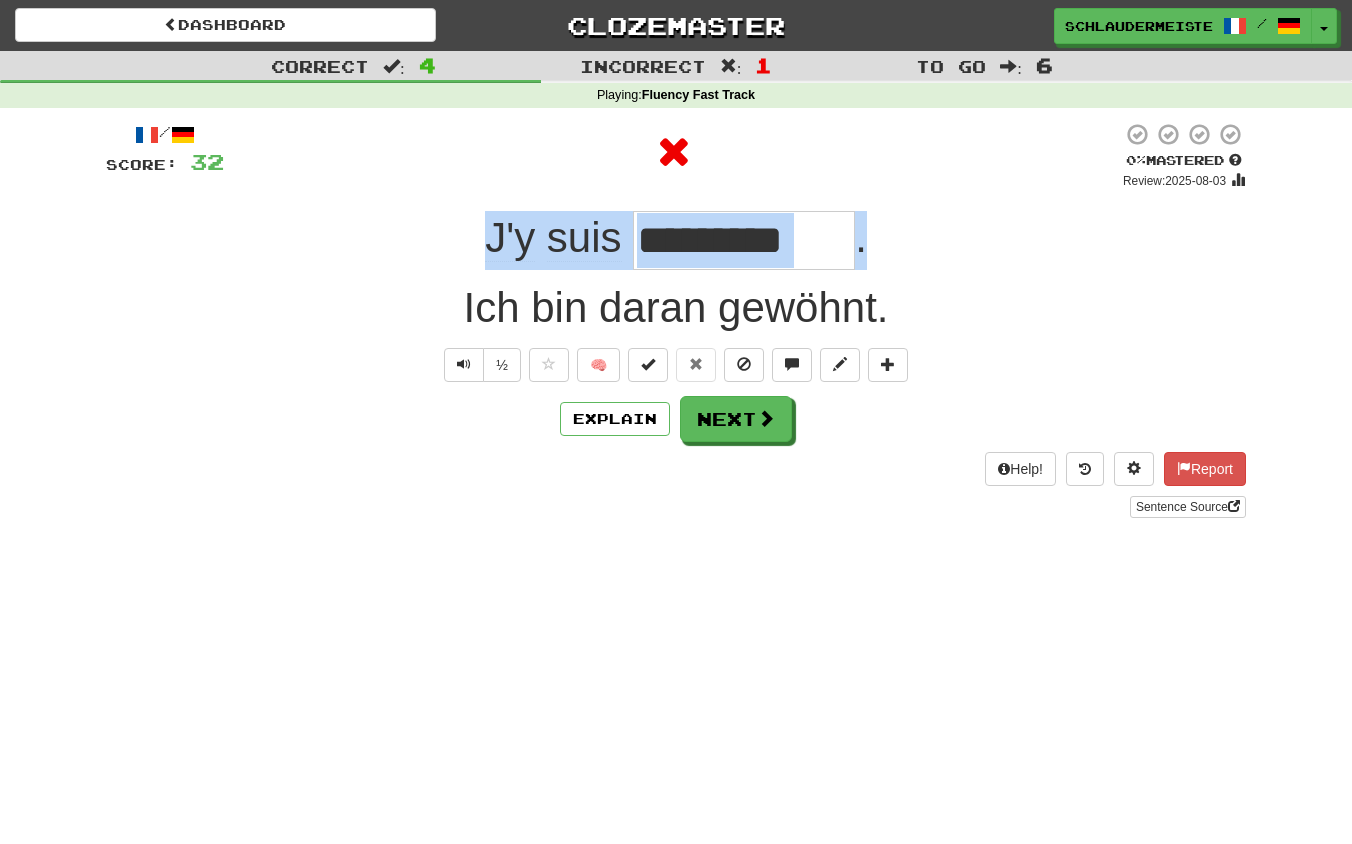 drag, startPoint x: 466, startPoint y: 229, endPoint x: 954, endPoint y: 252, distance: 488.54172 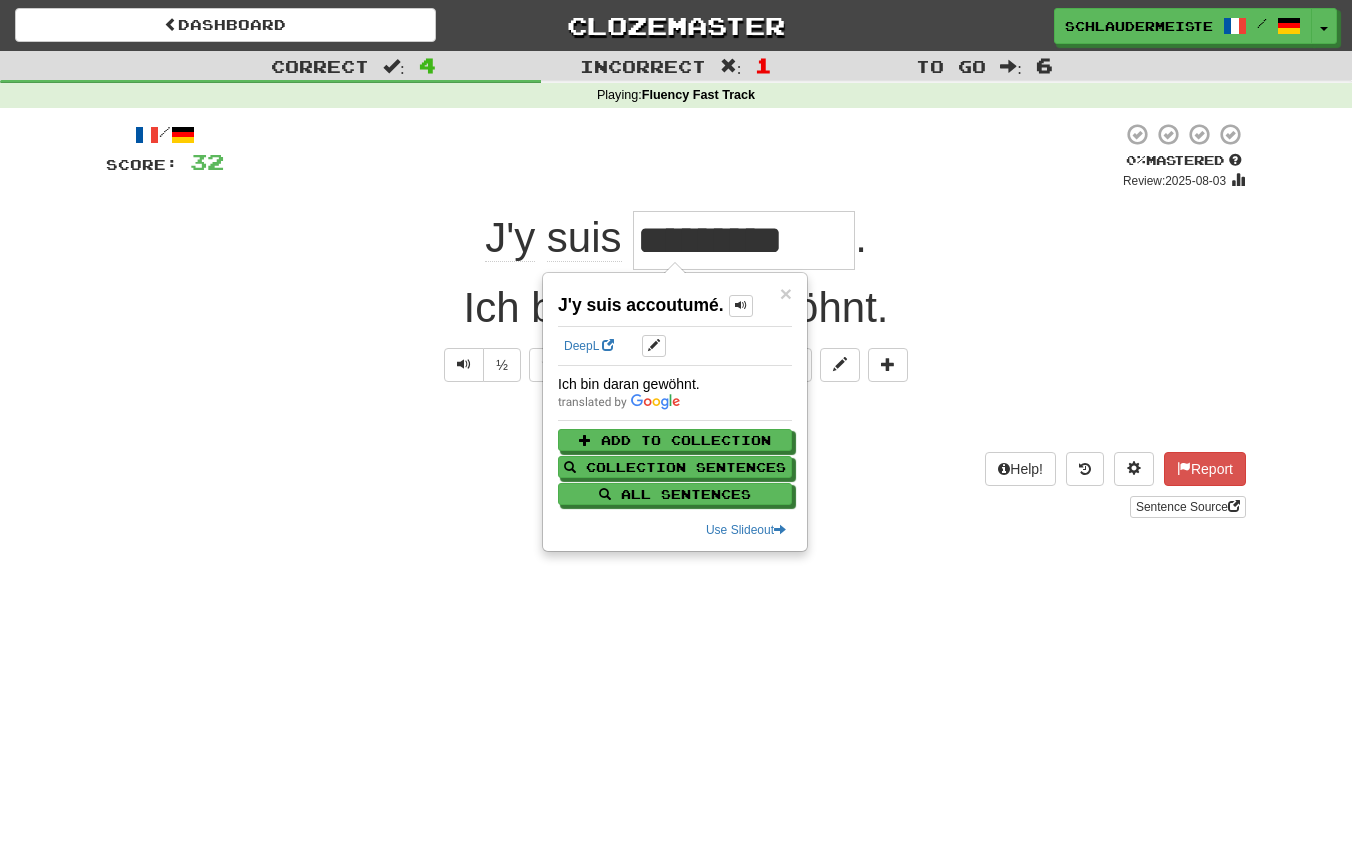 click on "Sentence Source" at bounding box center [676, 507] 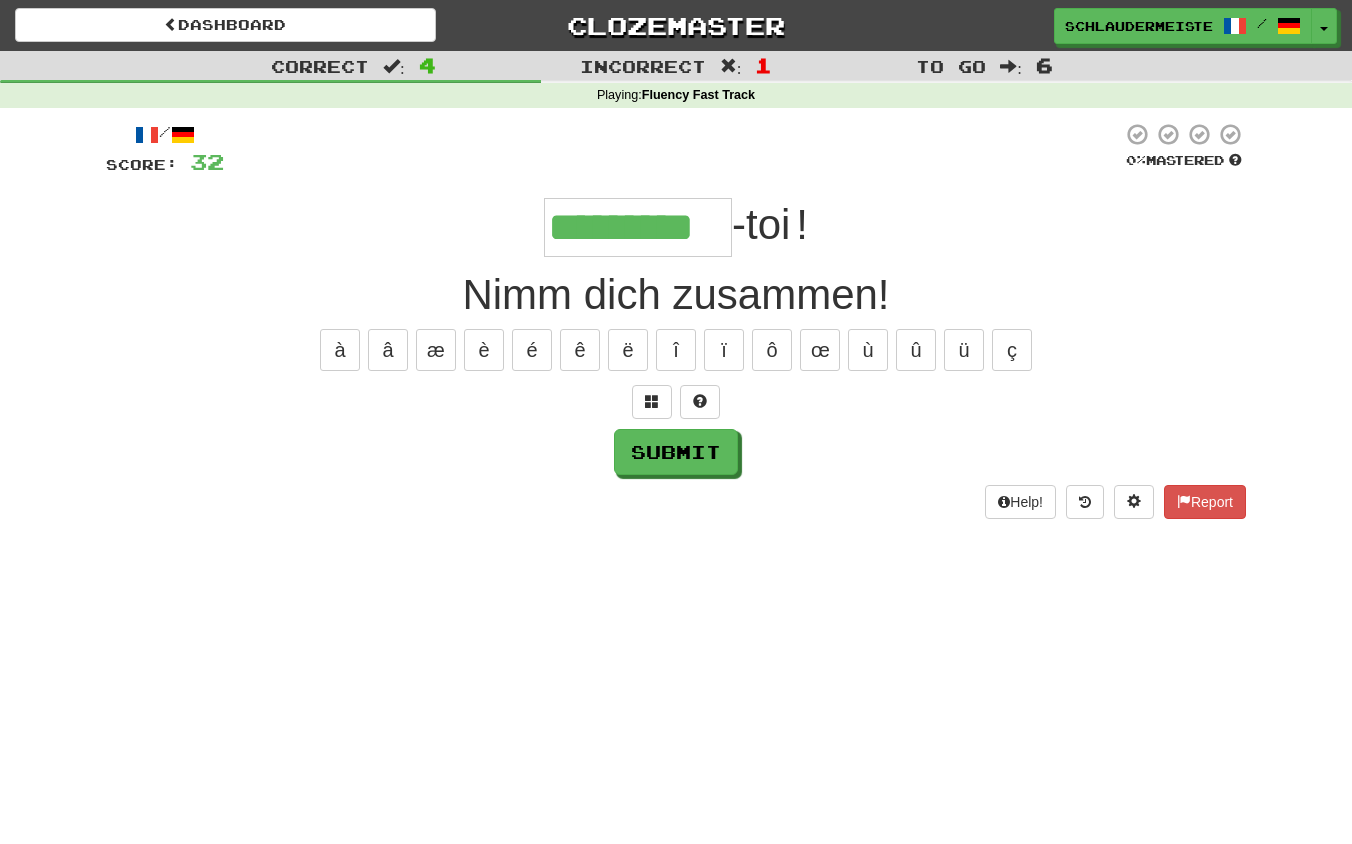 type on "*********" 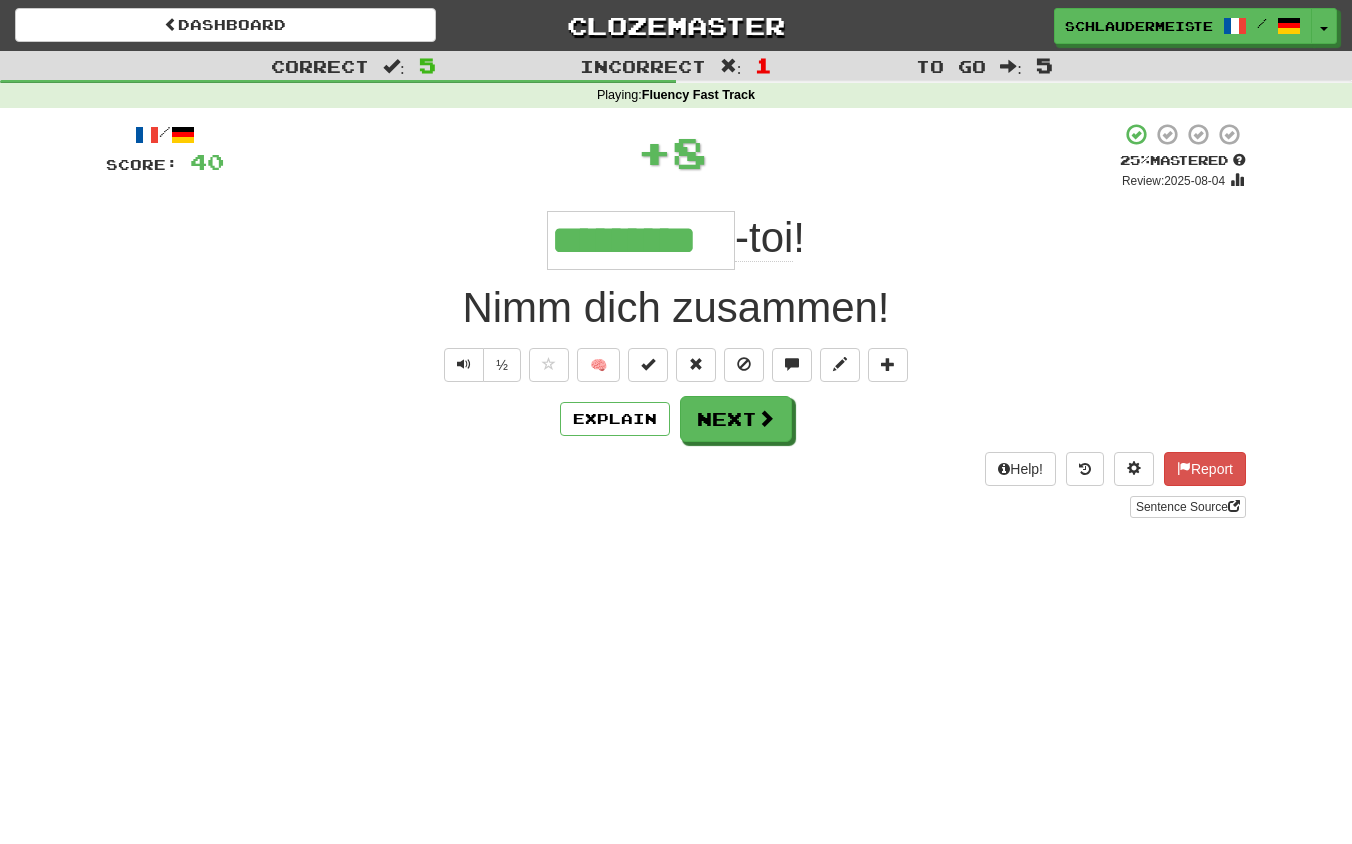 drag, startPoint x: 513, startPoint y: 243, endPoint x: 886, endPoint y: 248, distance: 373.0335 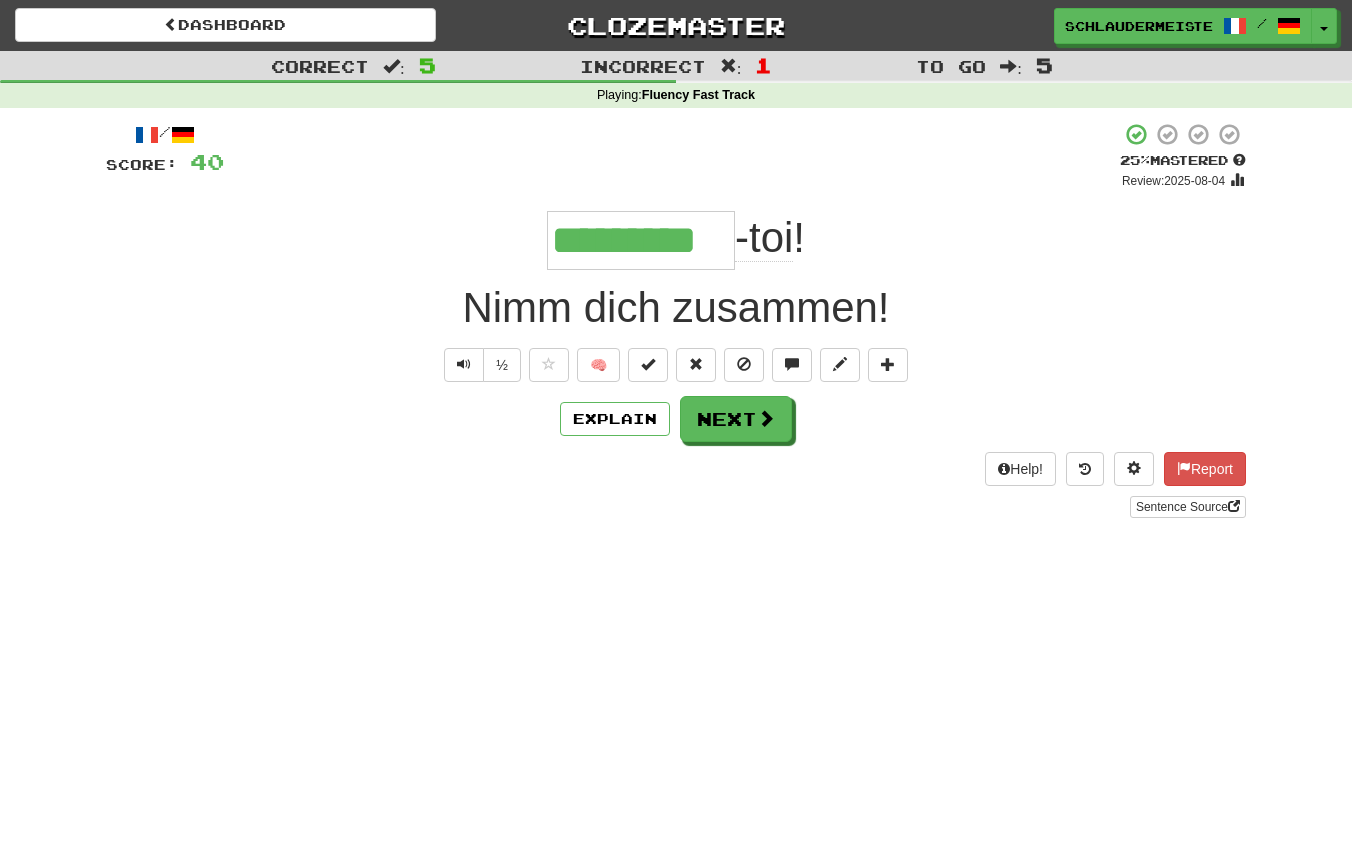 copy on "-toi  !" 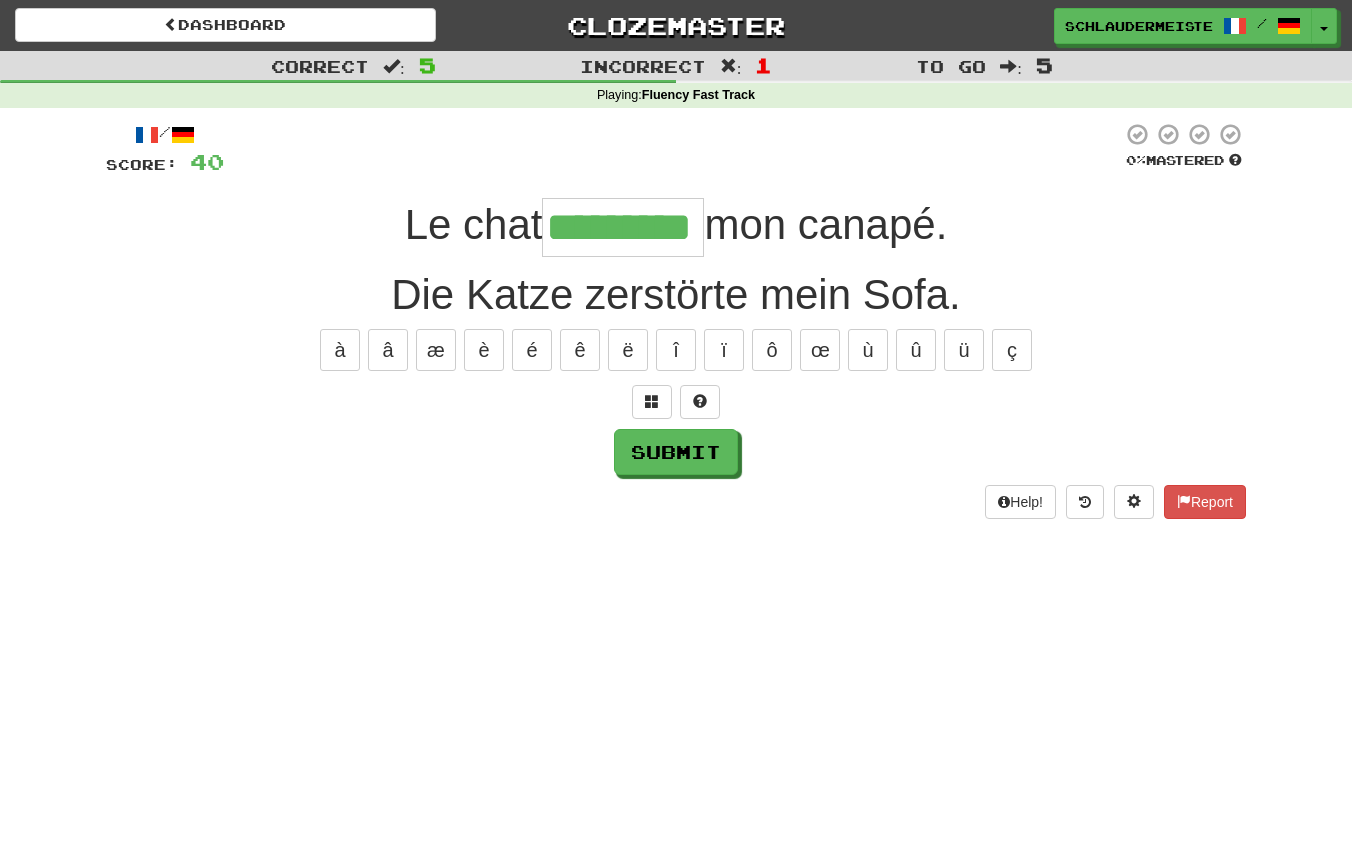type on "*********" 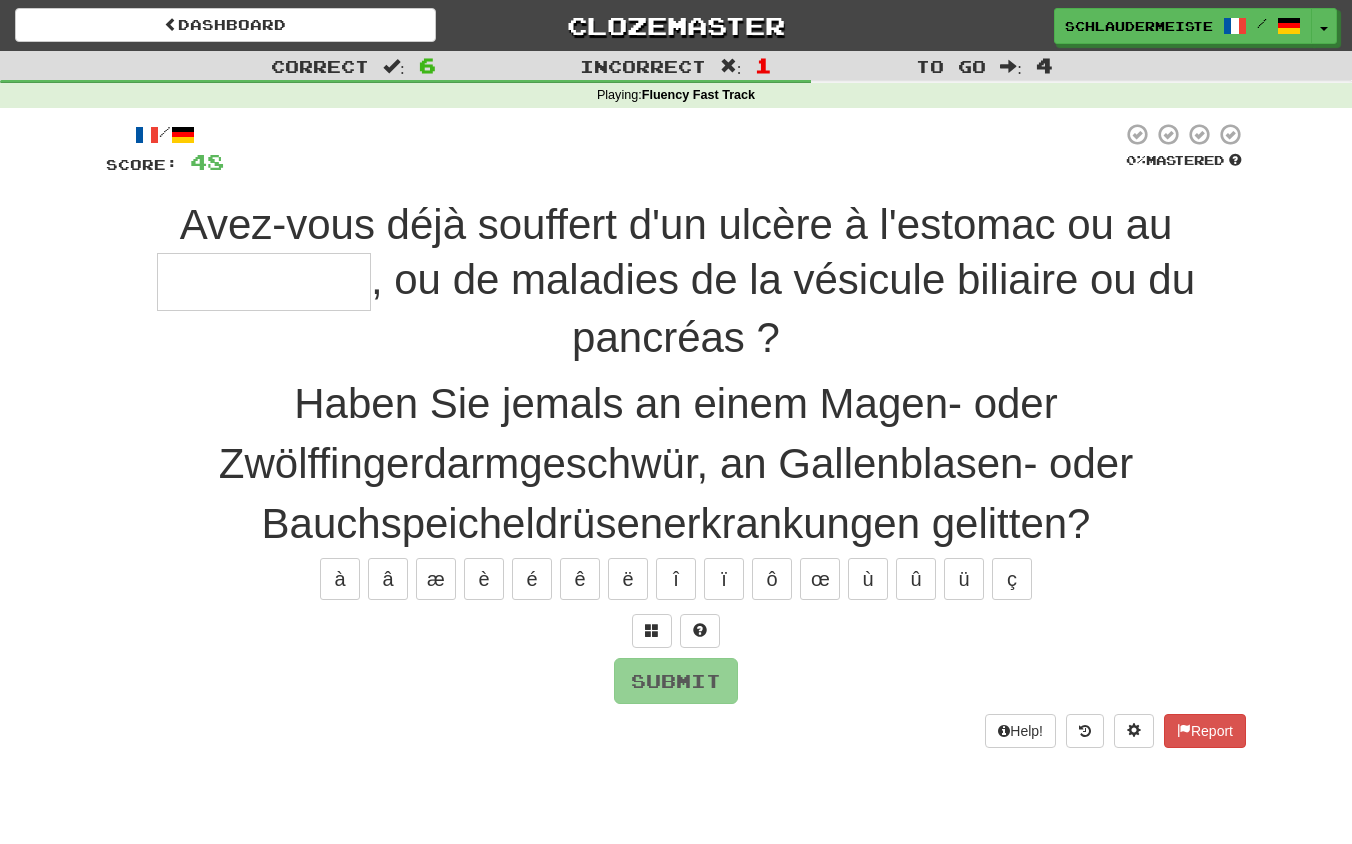 type on "********" 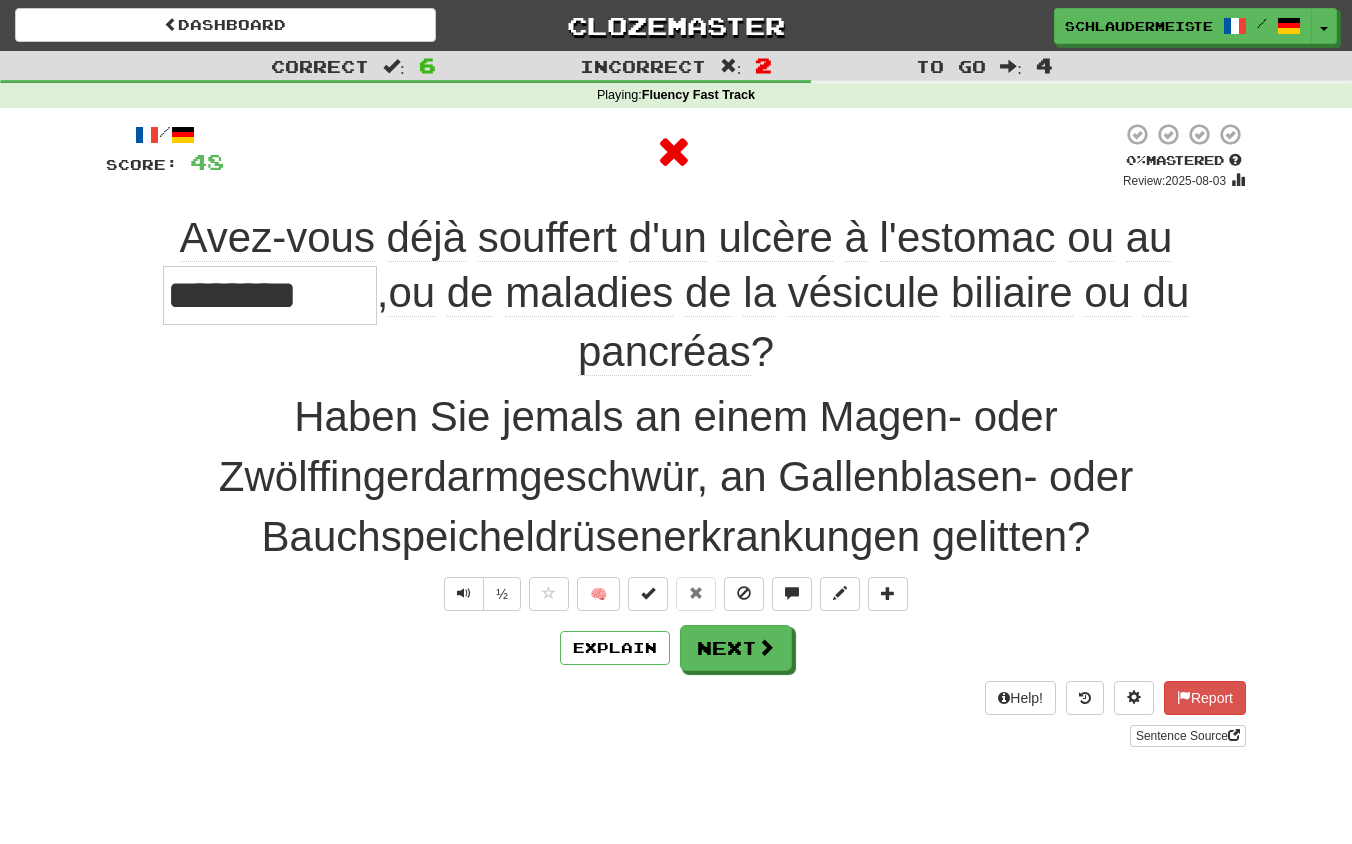 drag, startPoint x: 101, startPoint y: 223, endPoint x: 825, endPoint y: 348, distance: 734.7115 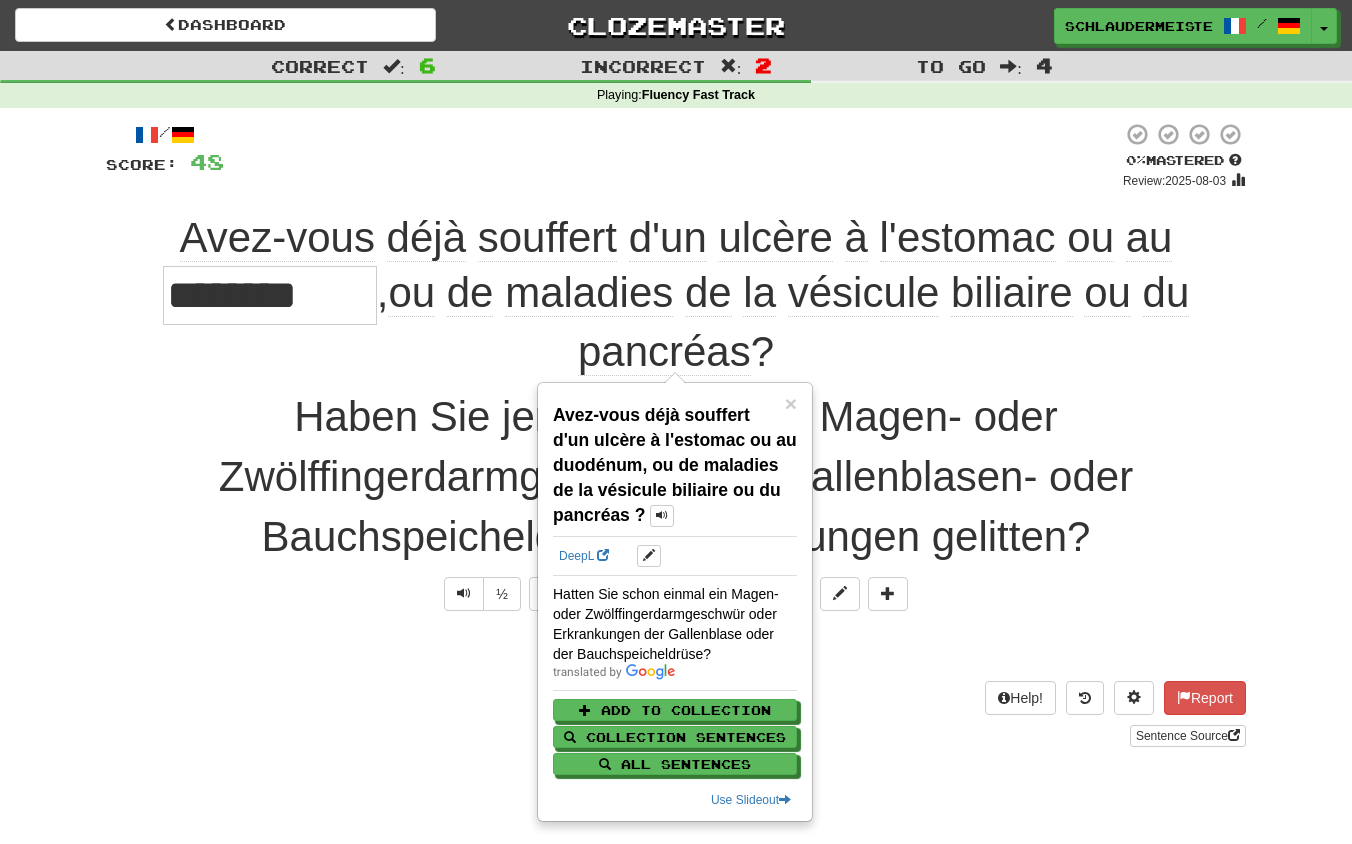 click on "Help!  Report Sentence Source" at bounding box center (676, 714) 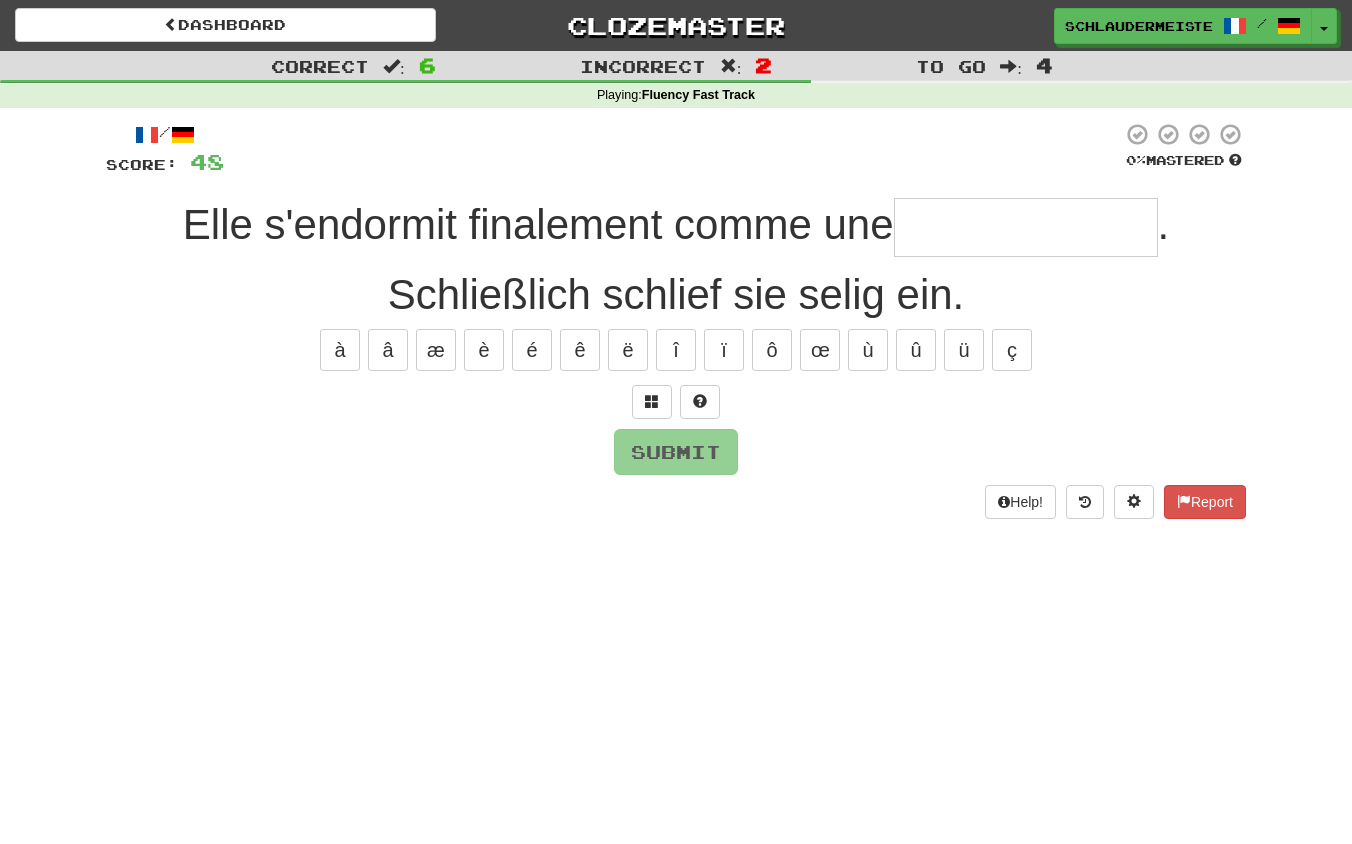 type on "**********" 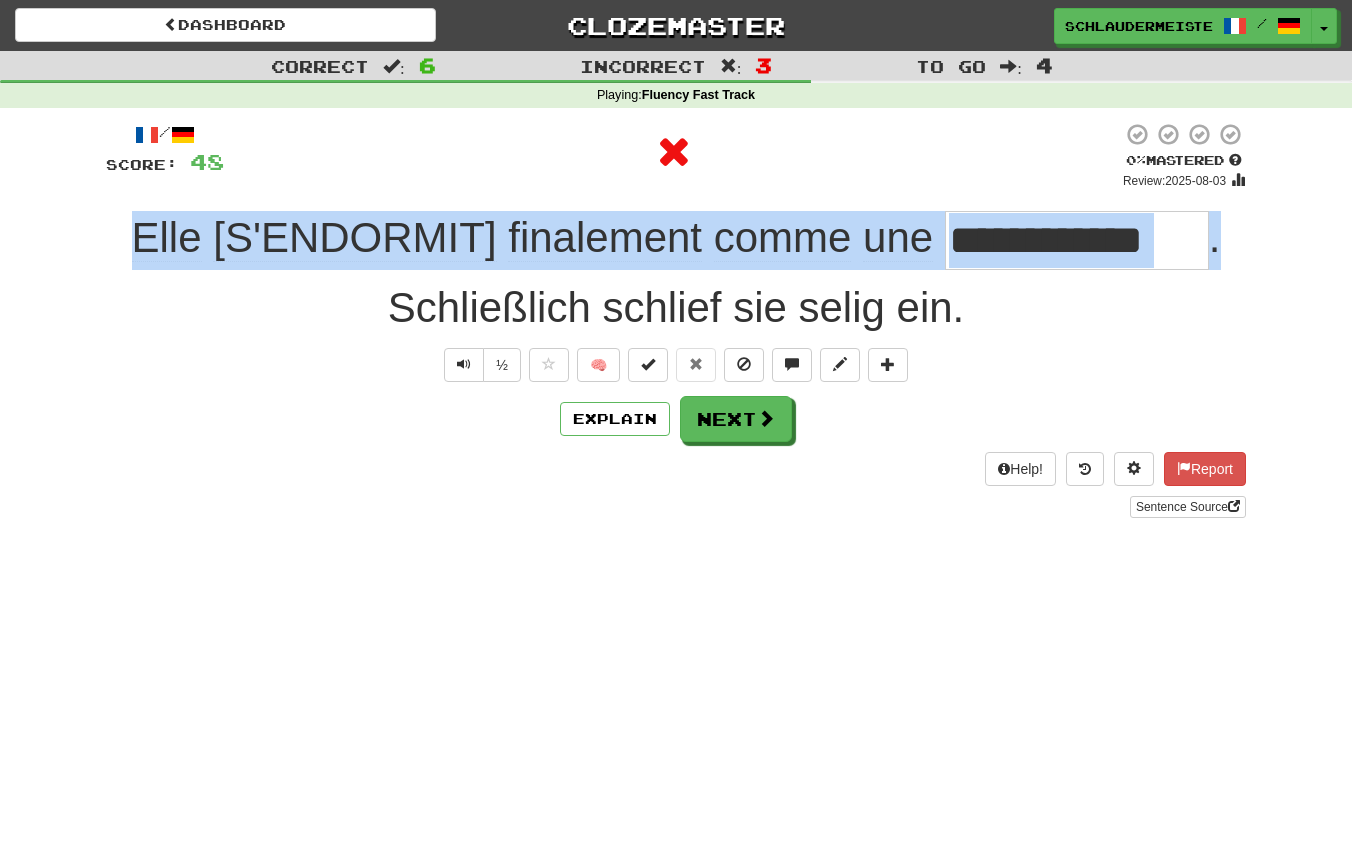 drag, startPoint x: 139, startPoint y: 212, endPoint x: 1200, endPoint y: 242, distance: 1061.4241 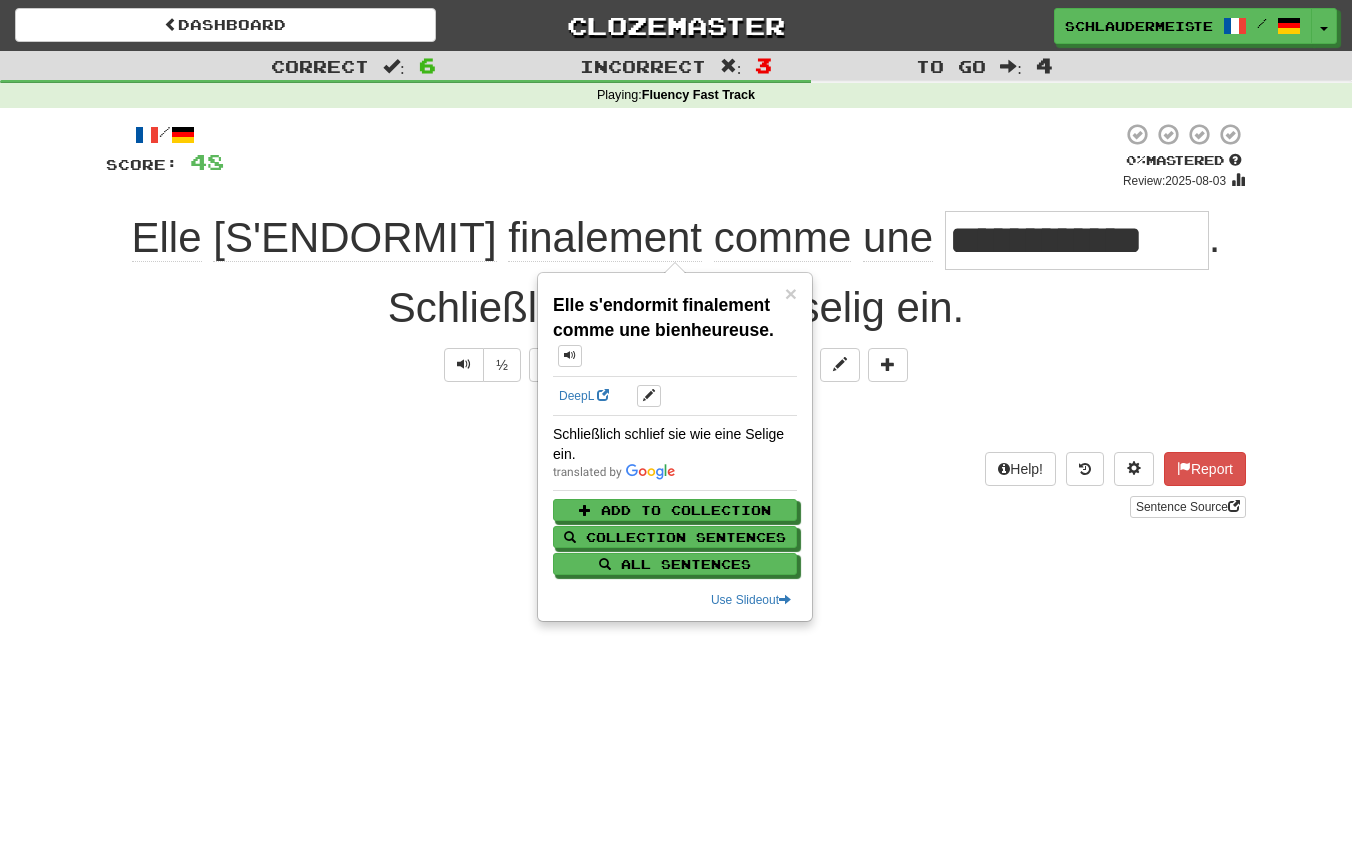 click on "/  Score:   48 0 %  Mastered Review:  2025-08-03 Elle   s'endormit   finalement   comme   une   [BIENHEUREUSE] . Schließlich schlief sie selig ein. ½ 🧠 Explain Next  Help!  Report Sentence Source" at bounding box center (676, 320) 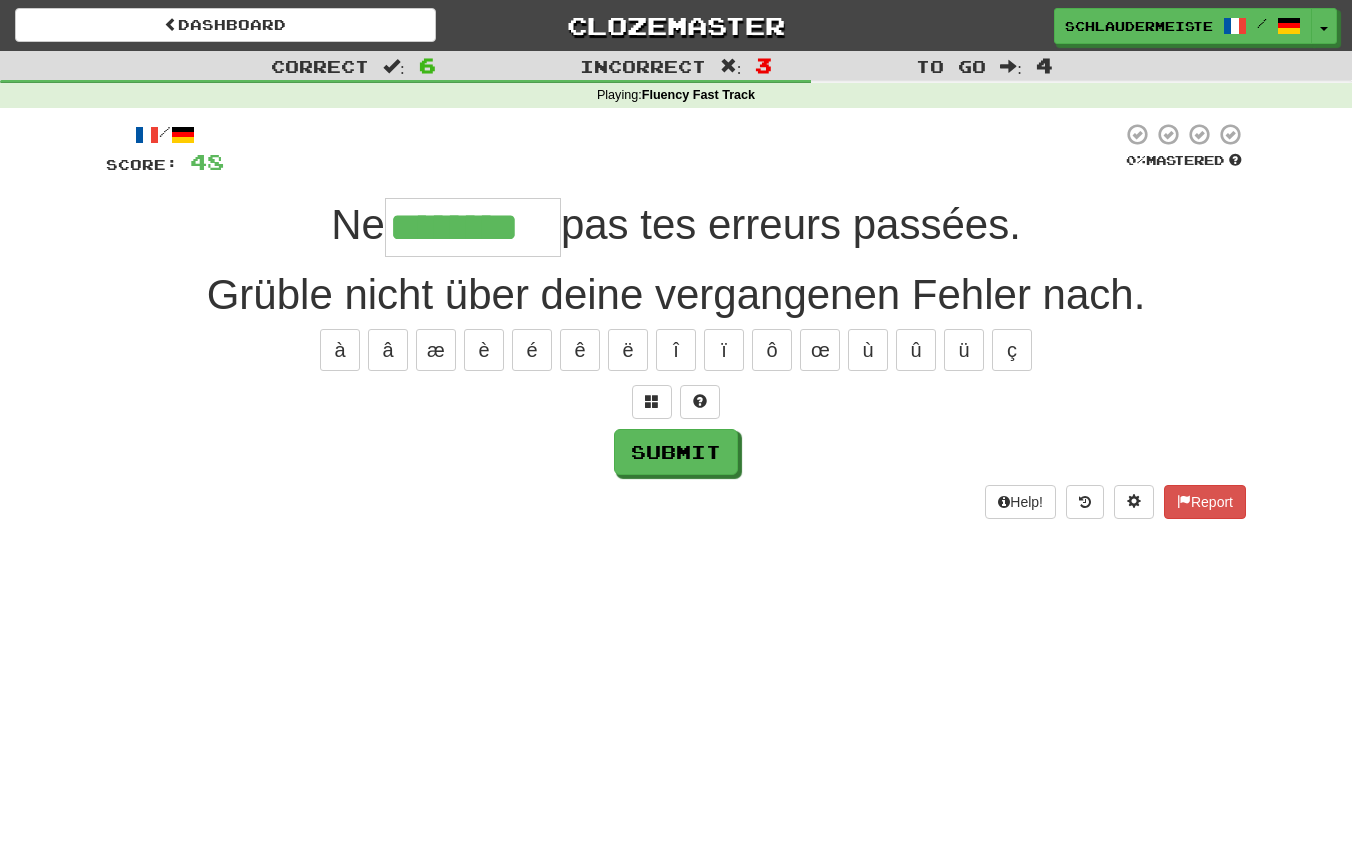 type on "********" 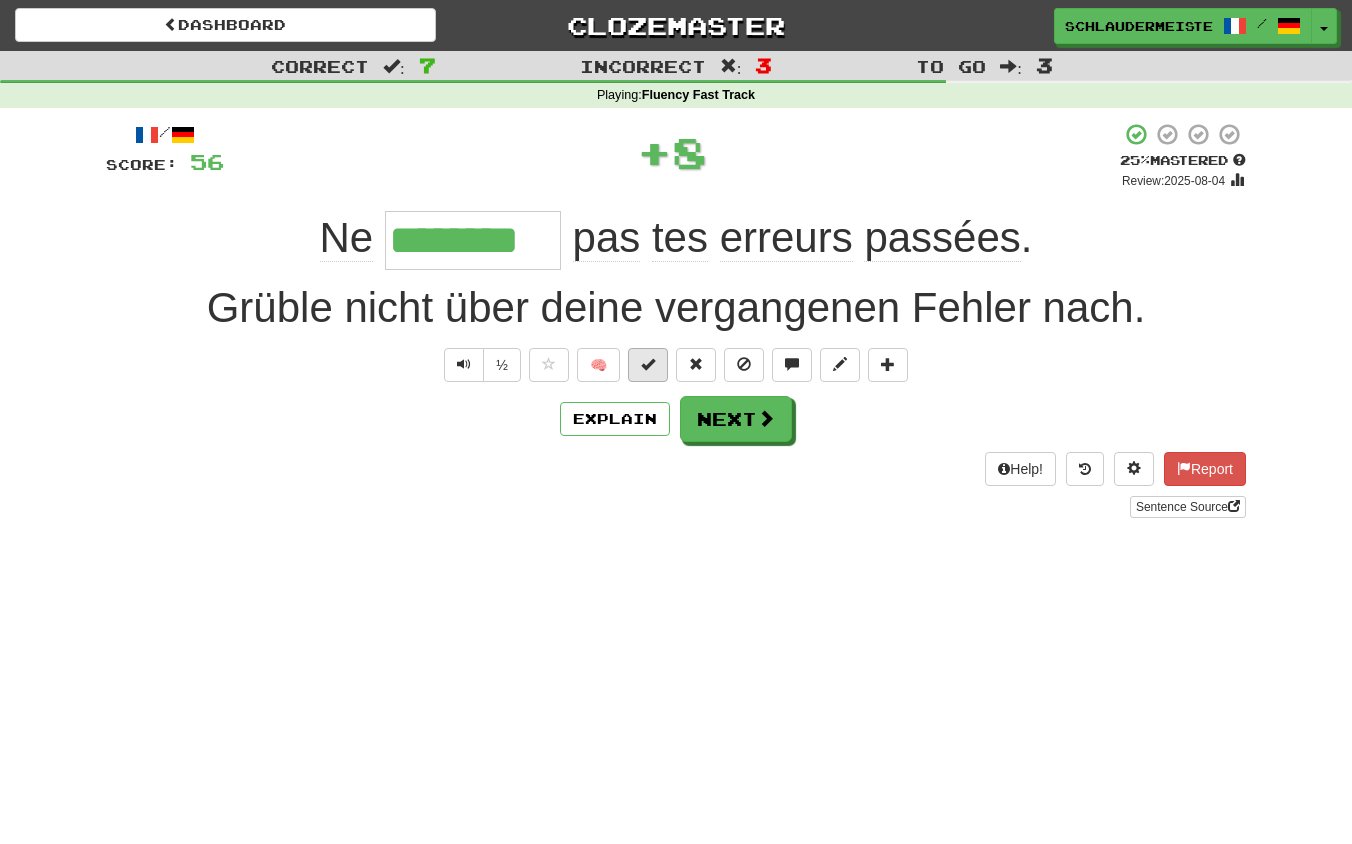 click at bounding box center (648, 364) 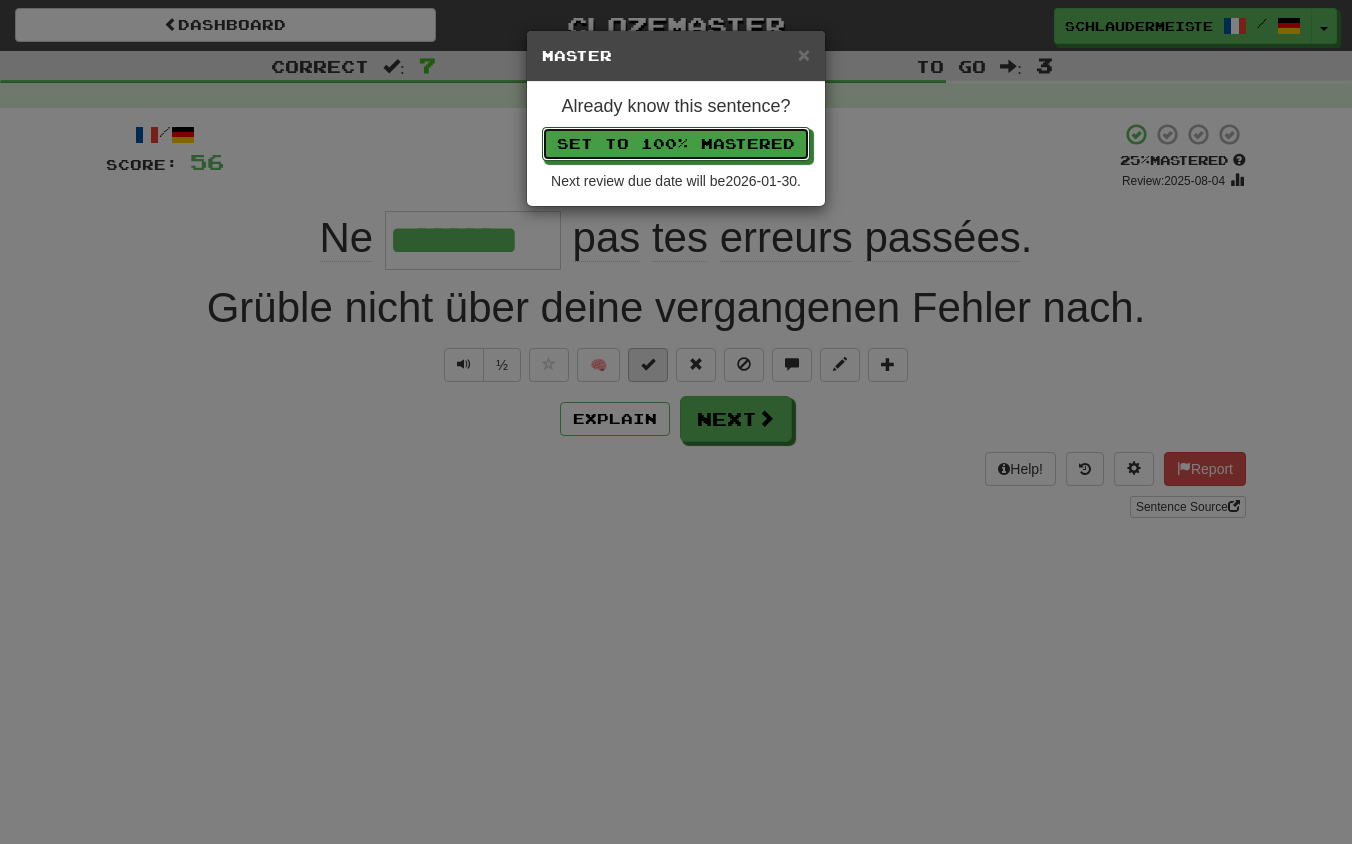 click on "Set to 100% Mastered" at bounding box center (676, 144) 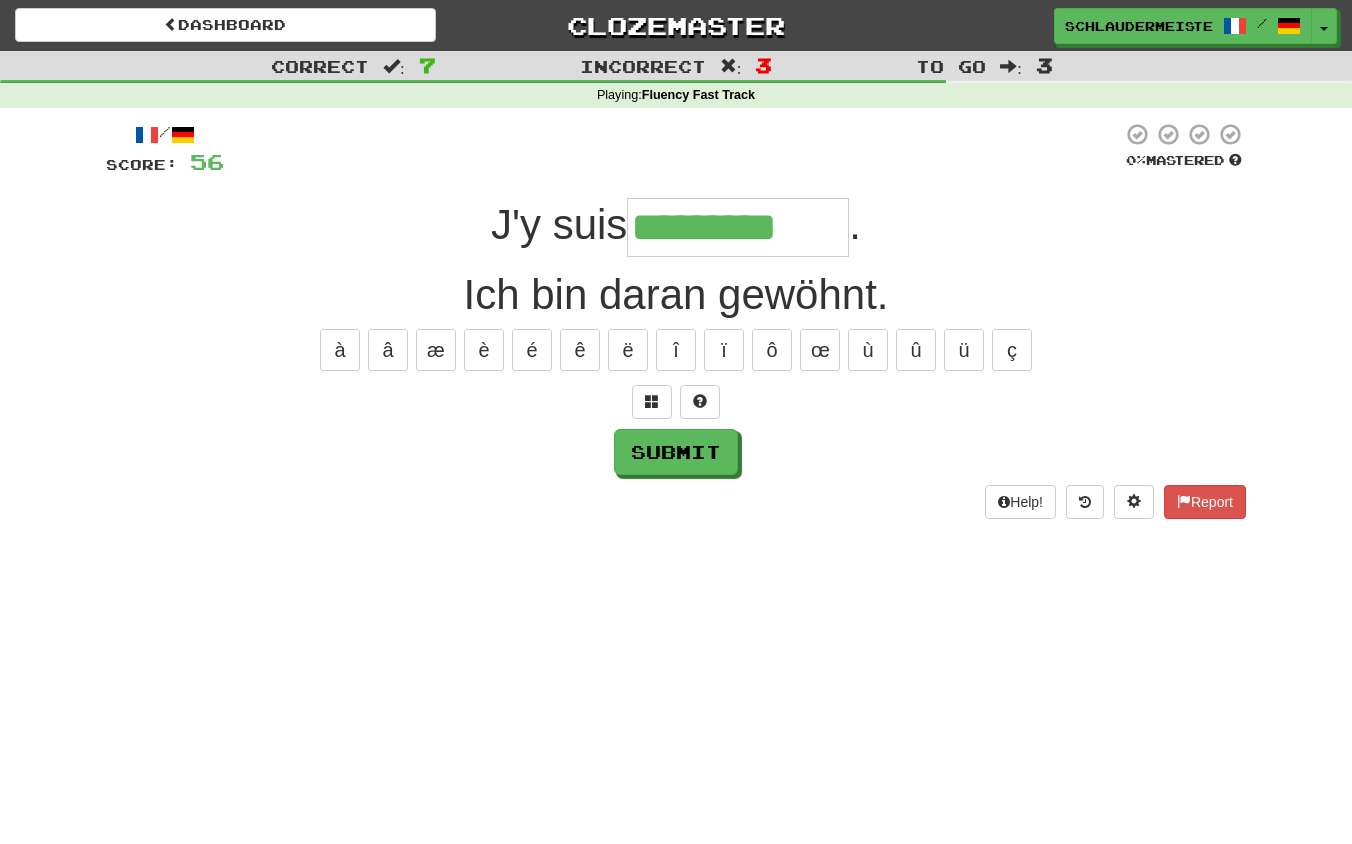 type on "*********" 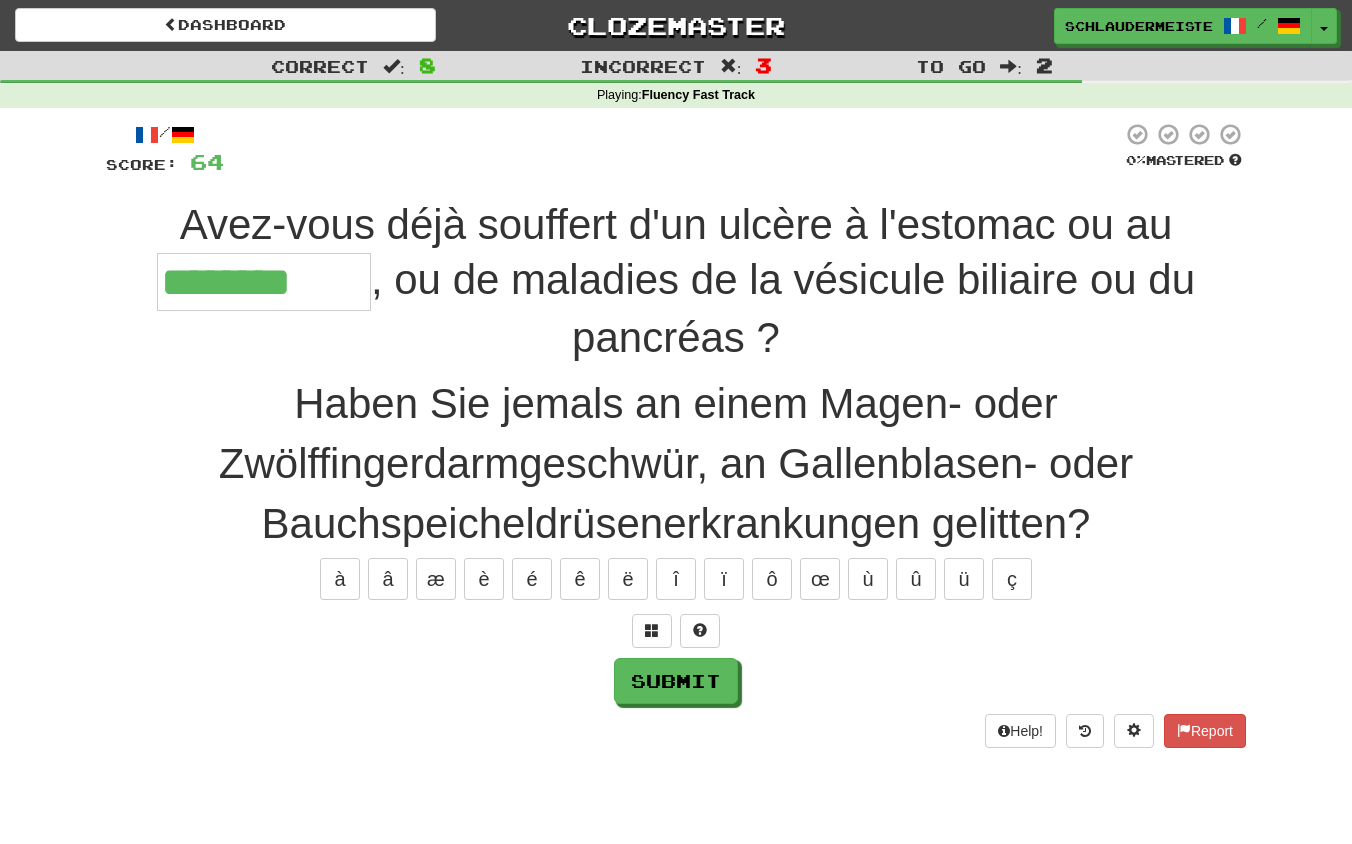 type on "********" 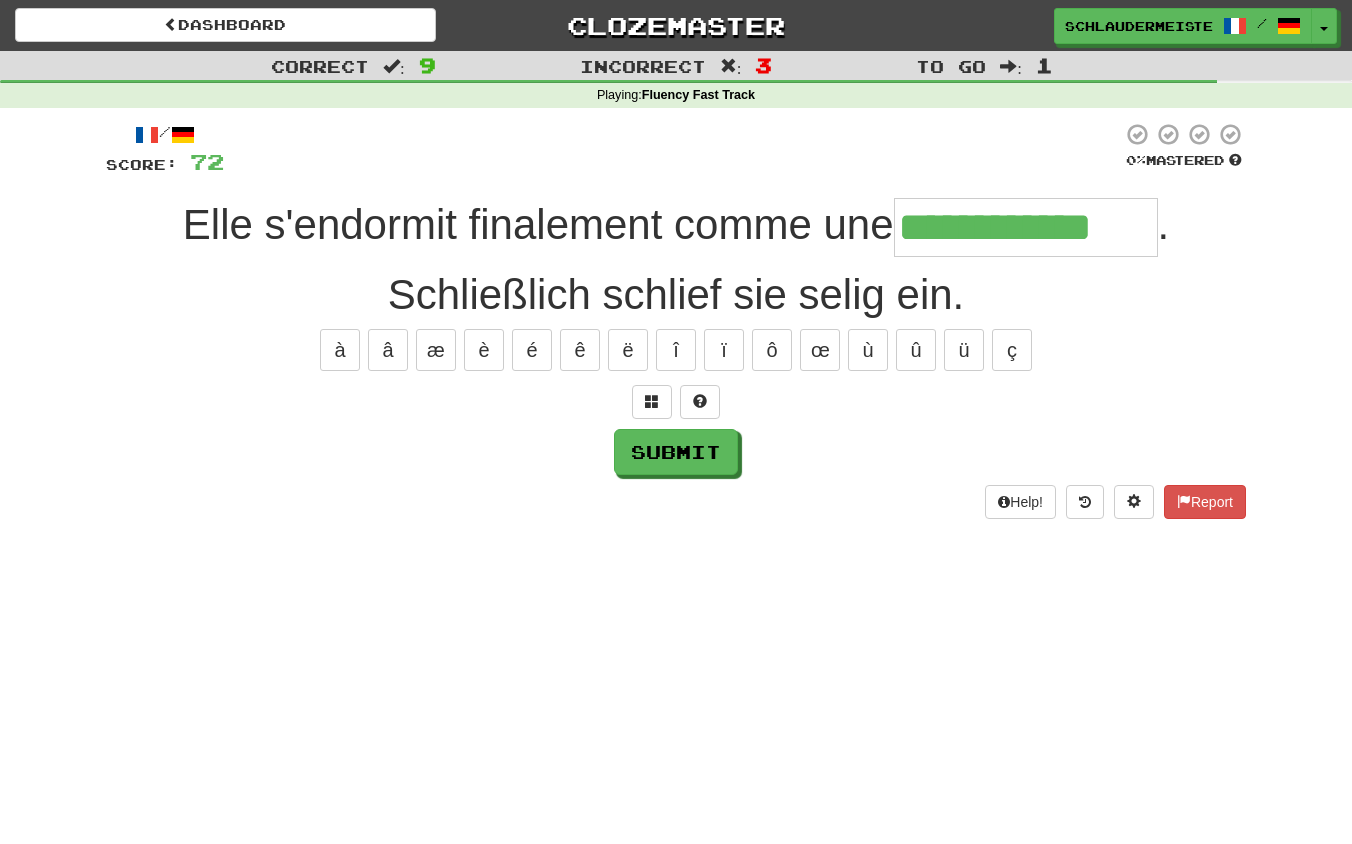 type on "**********" 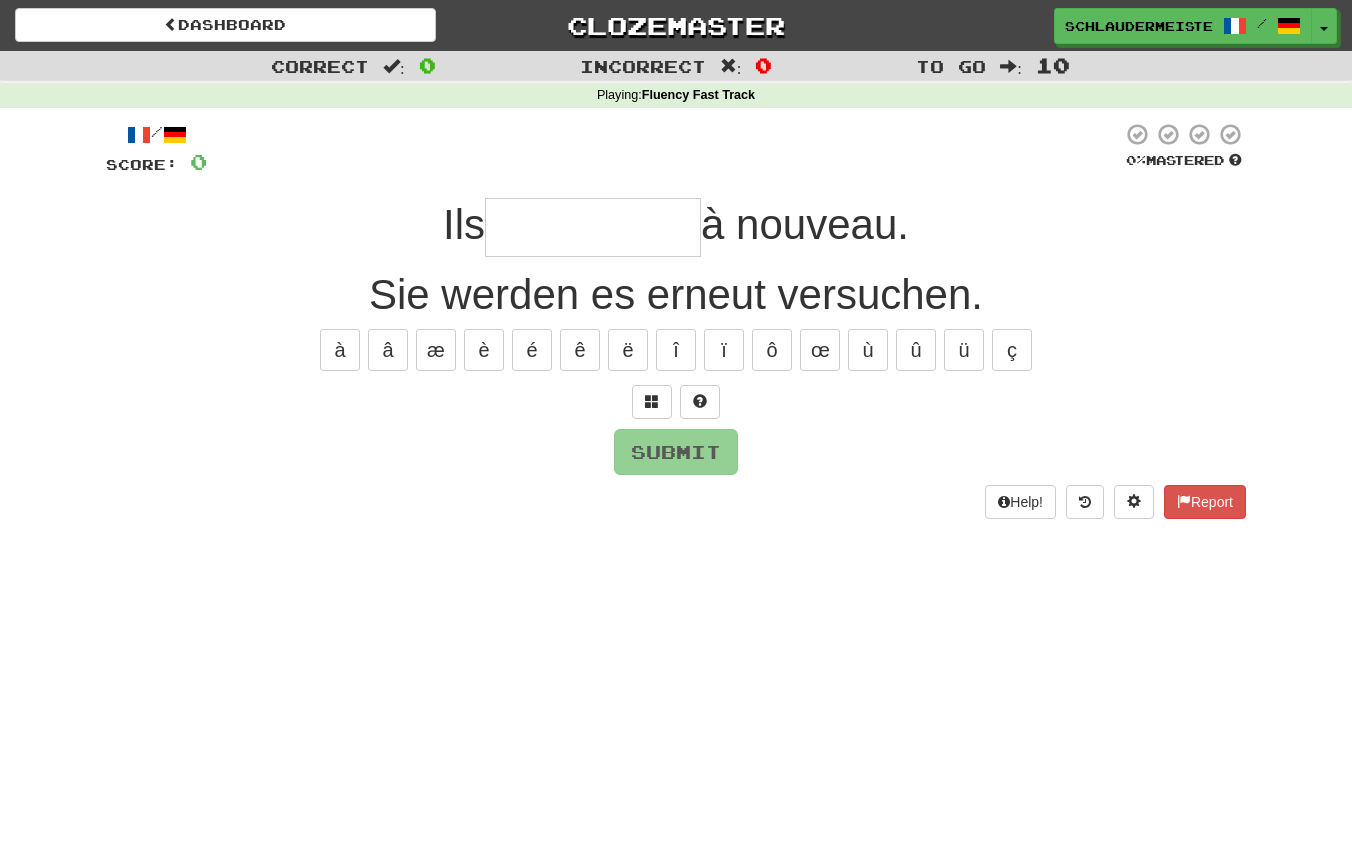 type on "*" 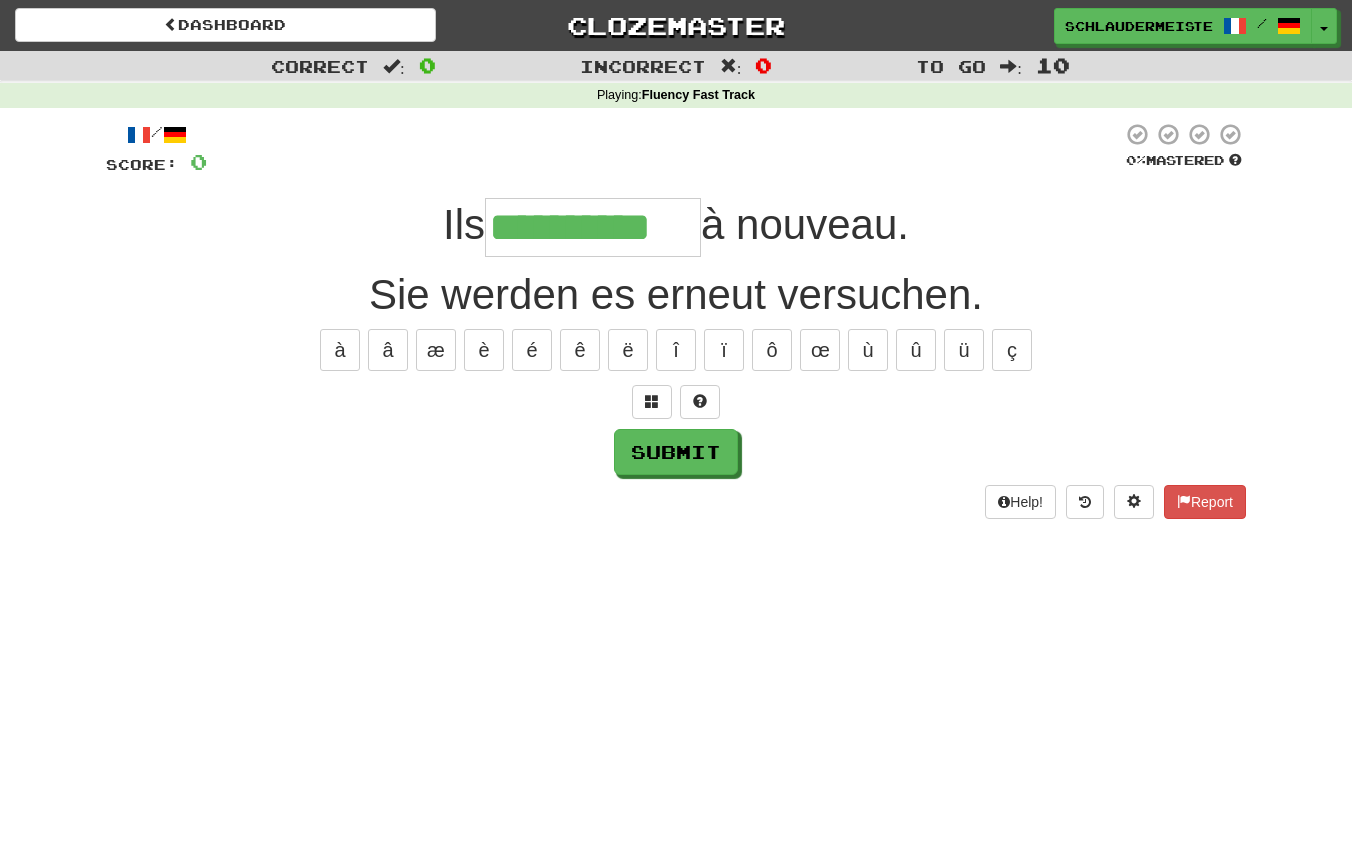 type on "**********" 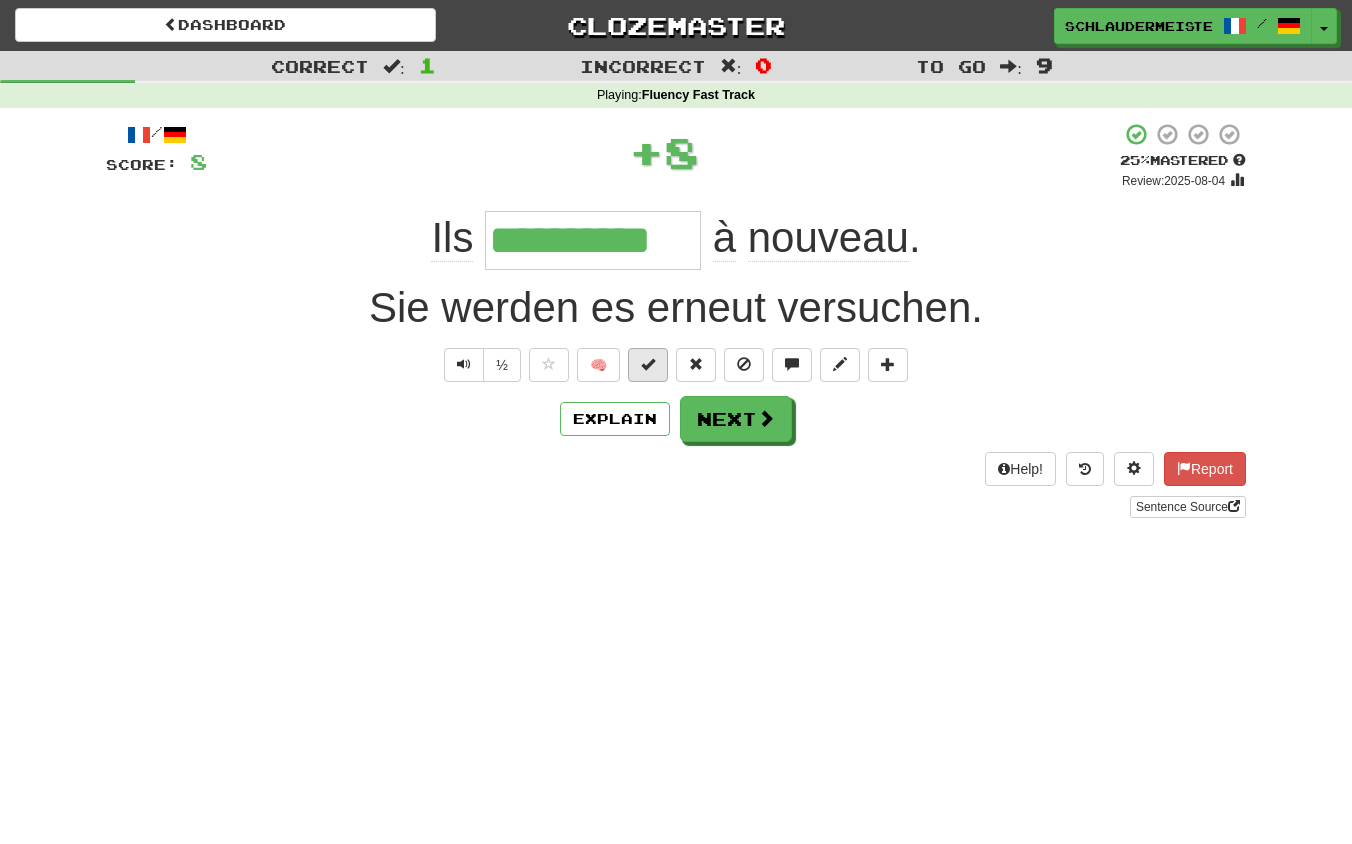 click at bounding box center (648, 364) 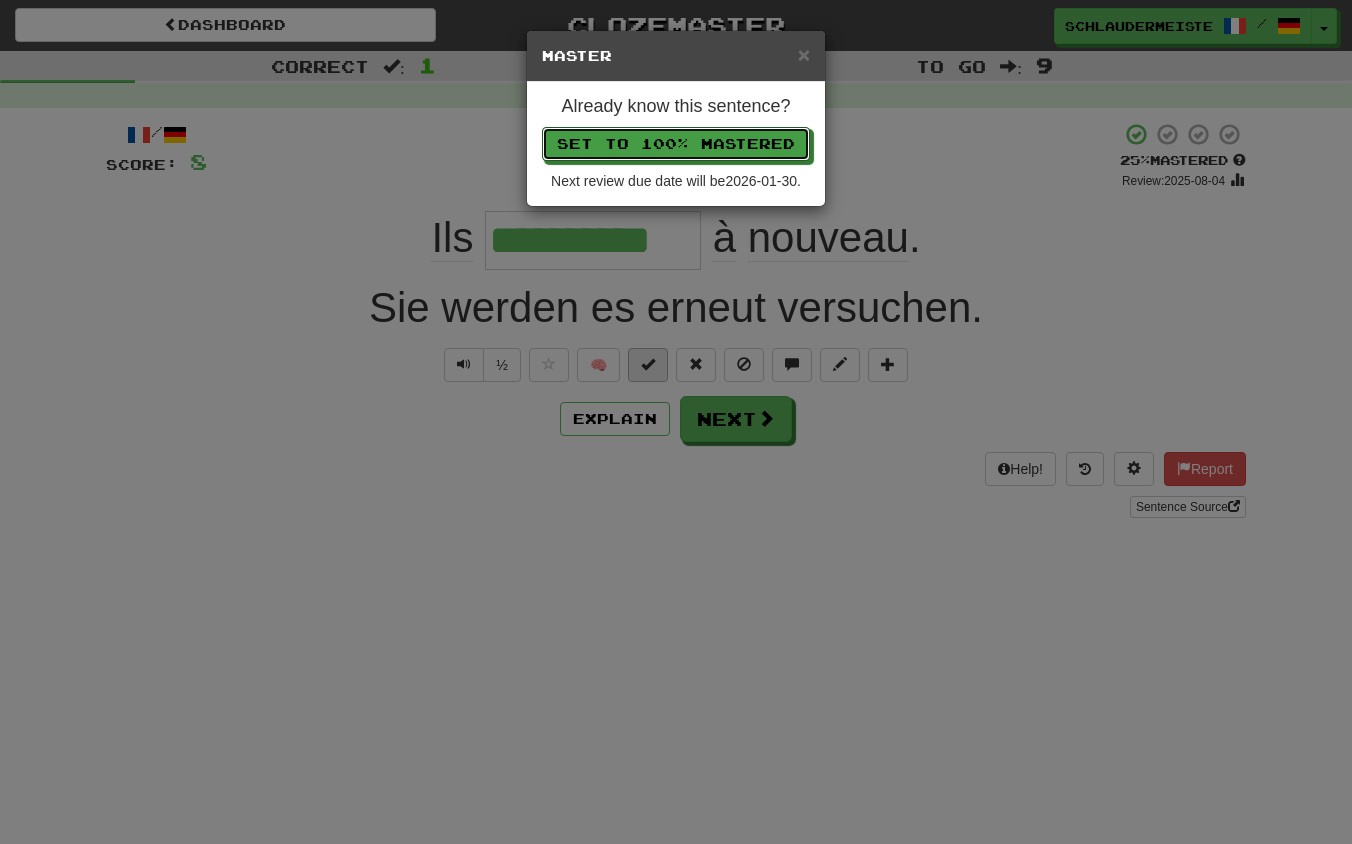 type 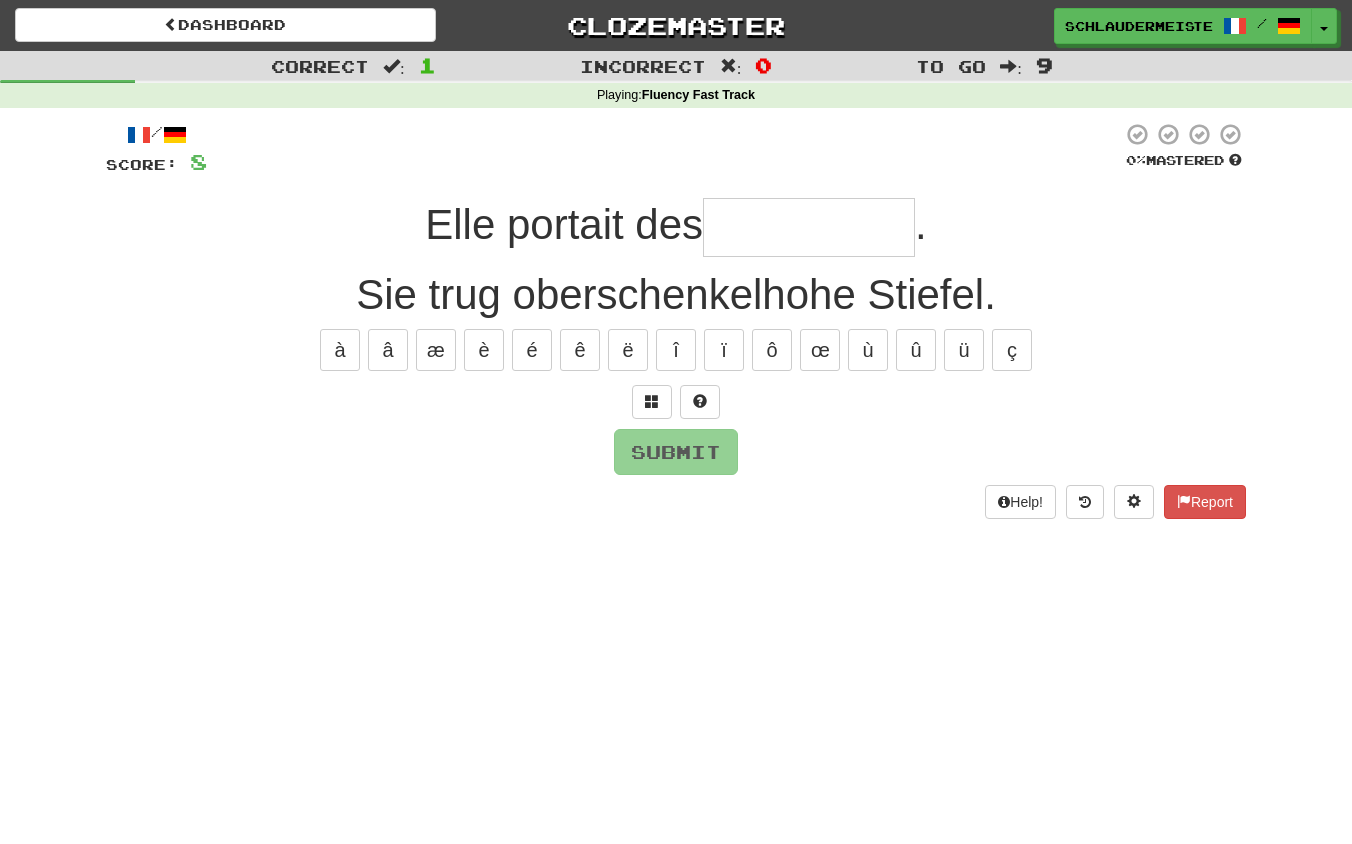 type on "**********" 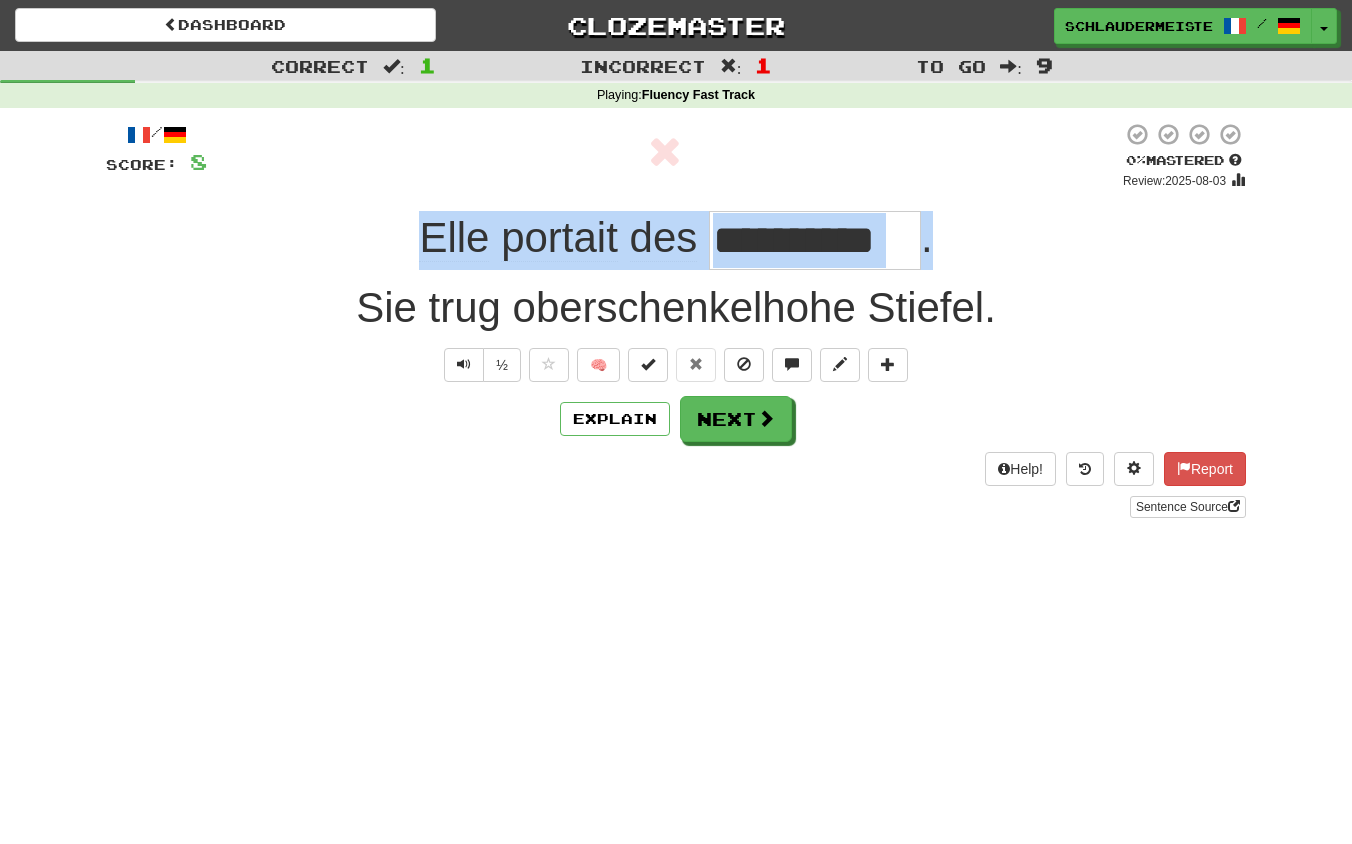 drag, startPoint x: 394, startPoint y: 223, endPoint x: 971, endPoint y: 240, distance: 577.25037 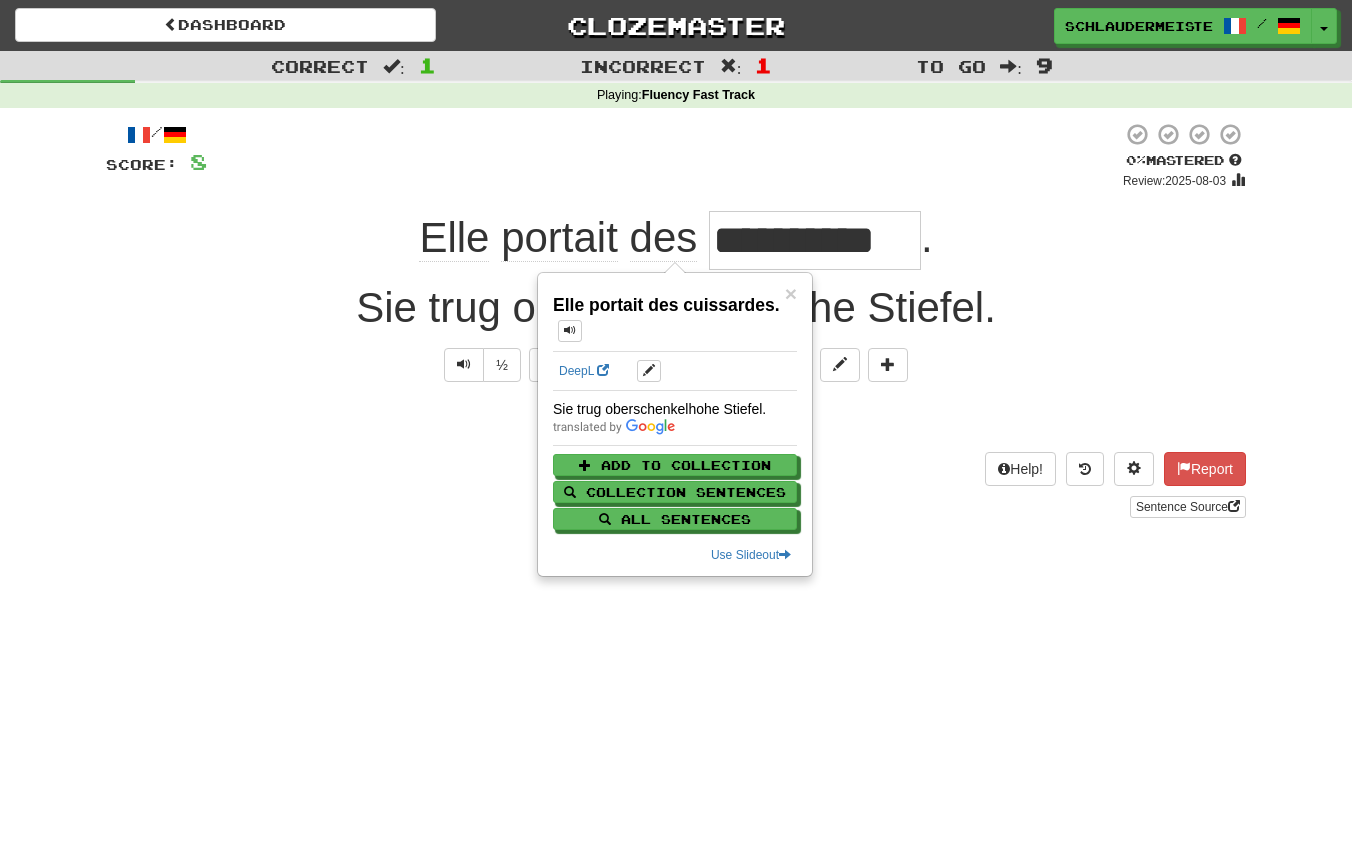 click on "Help!  Report Sentence Source" at bounding box center (676, 485) 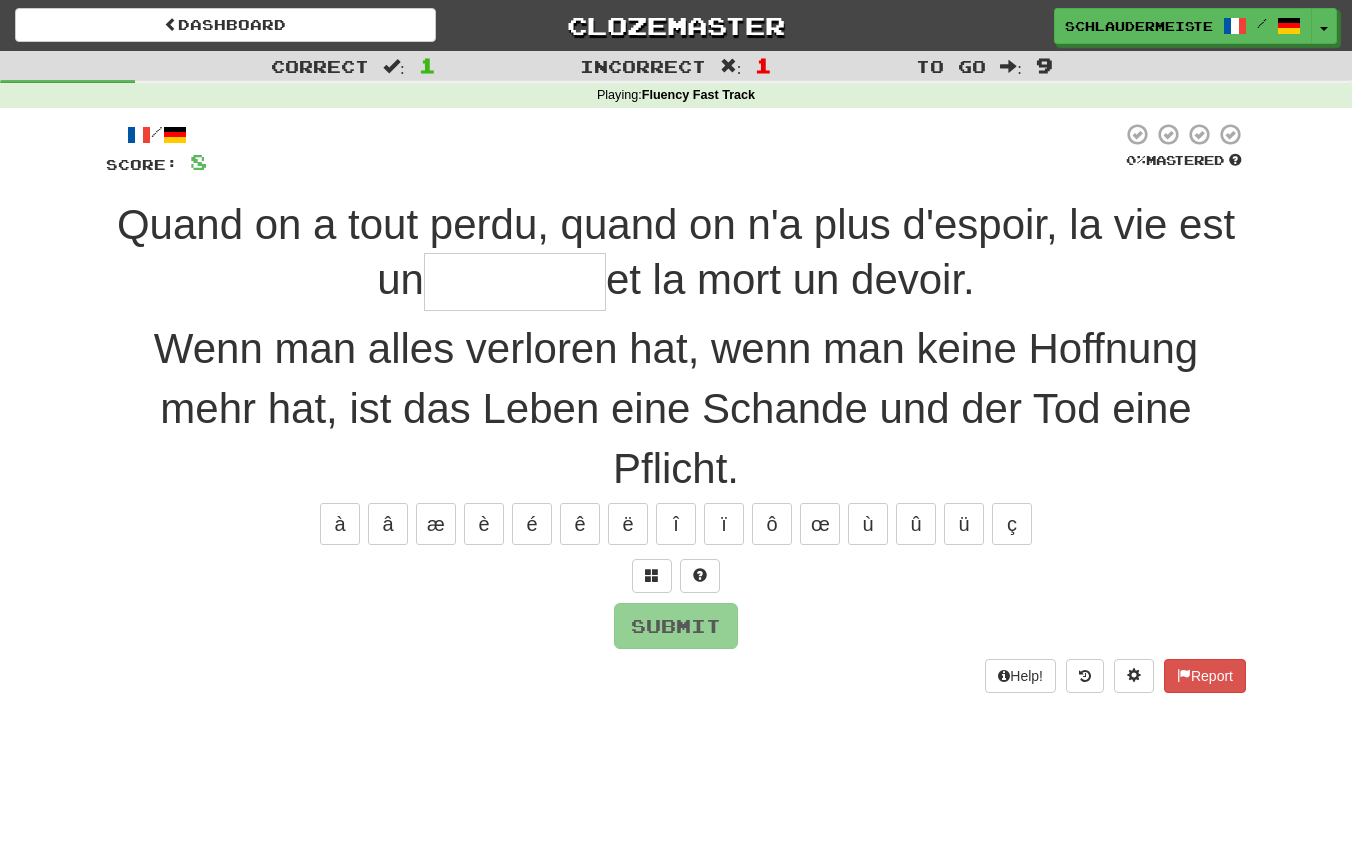 type on "*" 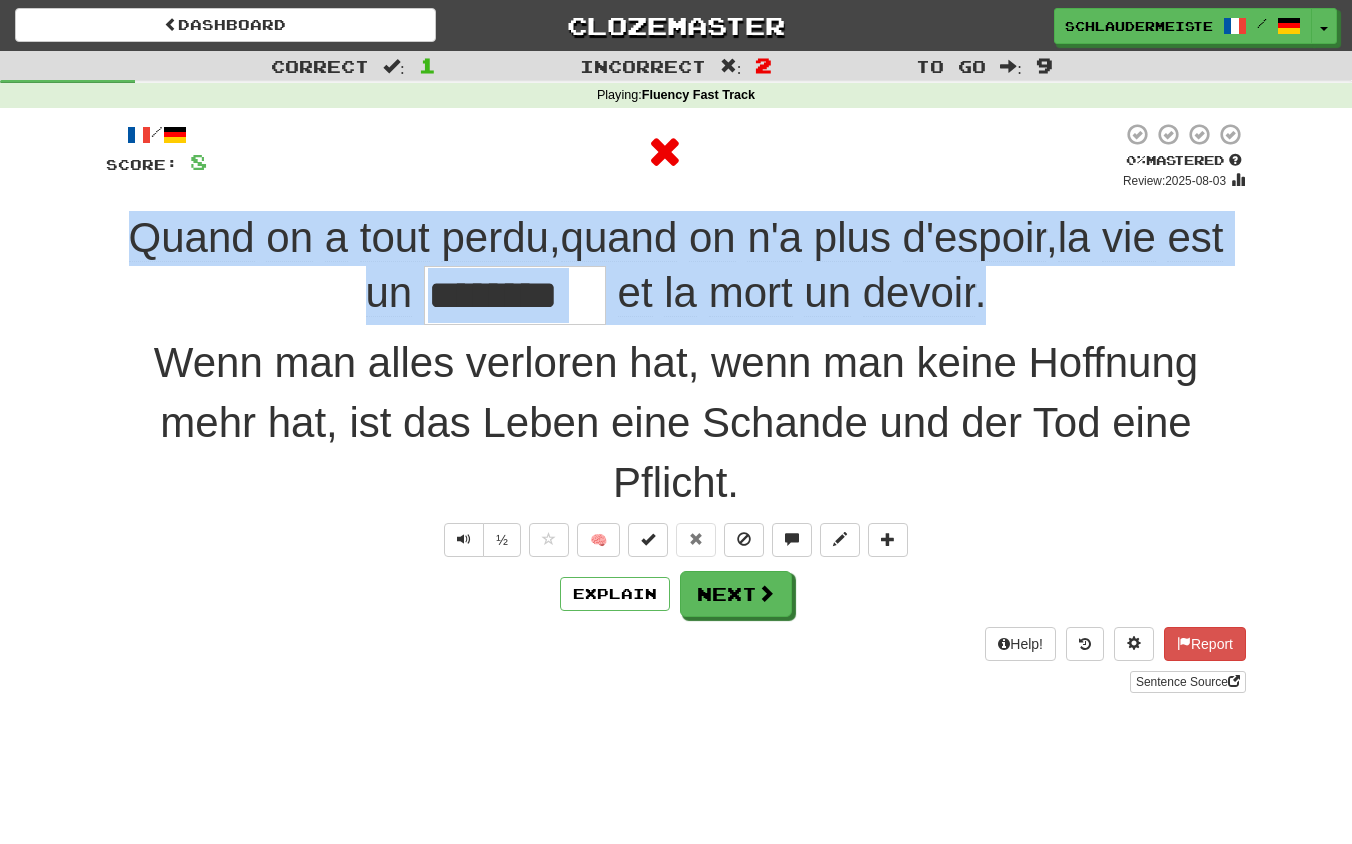 drag, startPoint x: 83, startPoint y: 226, endPoint x: 1020, endPoint y: 291, distance: 939.25183 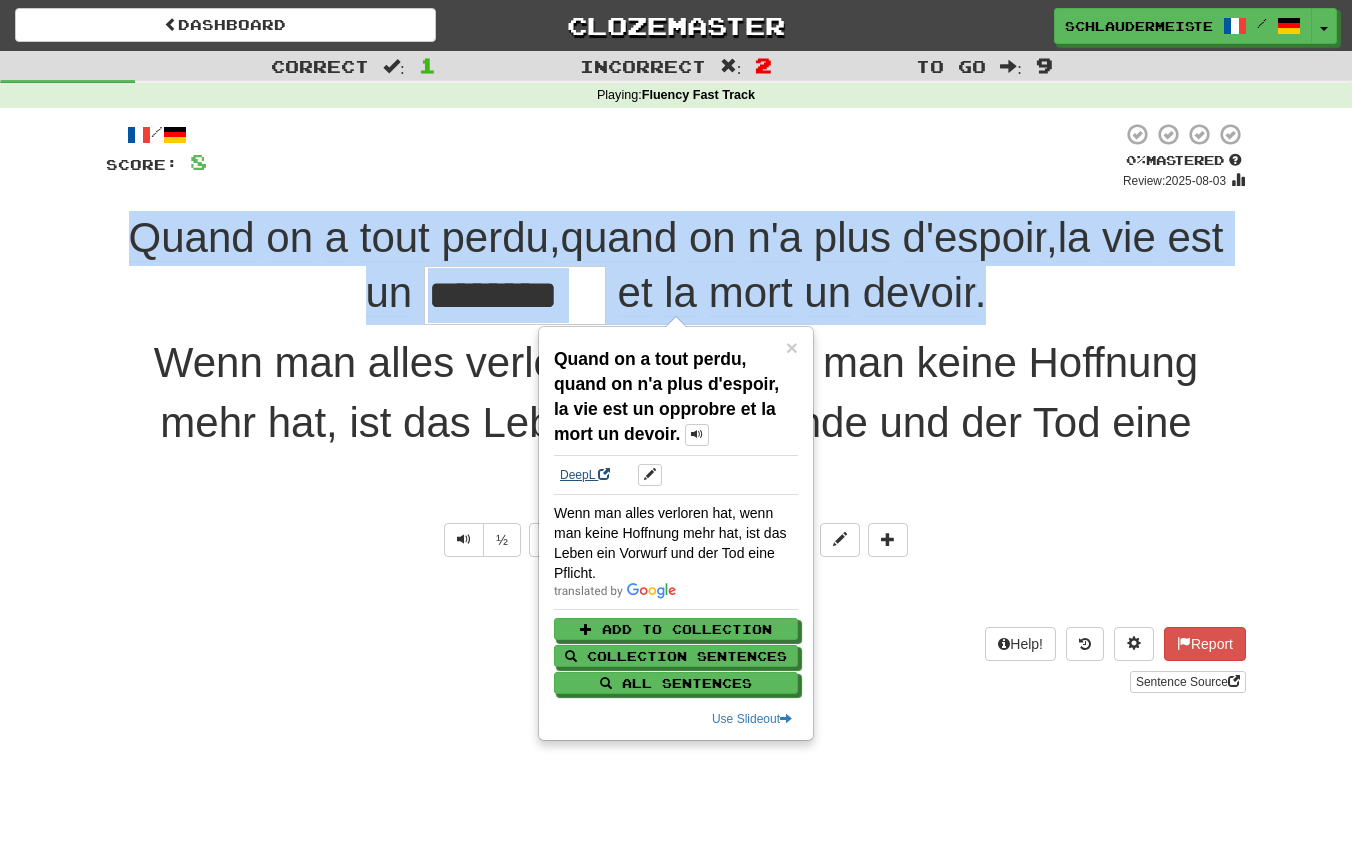 click on "DeepL" at bounding box center [585, 475] 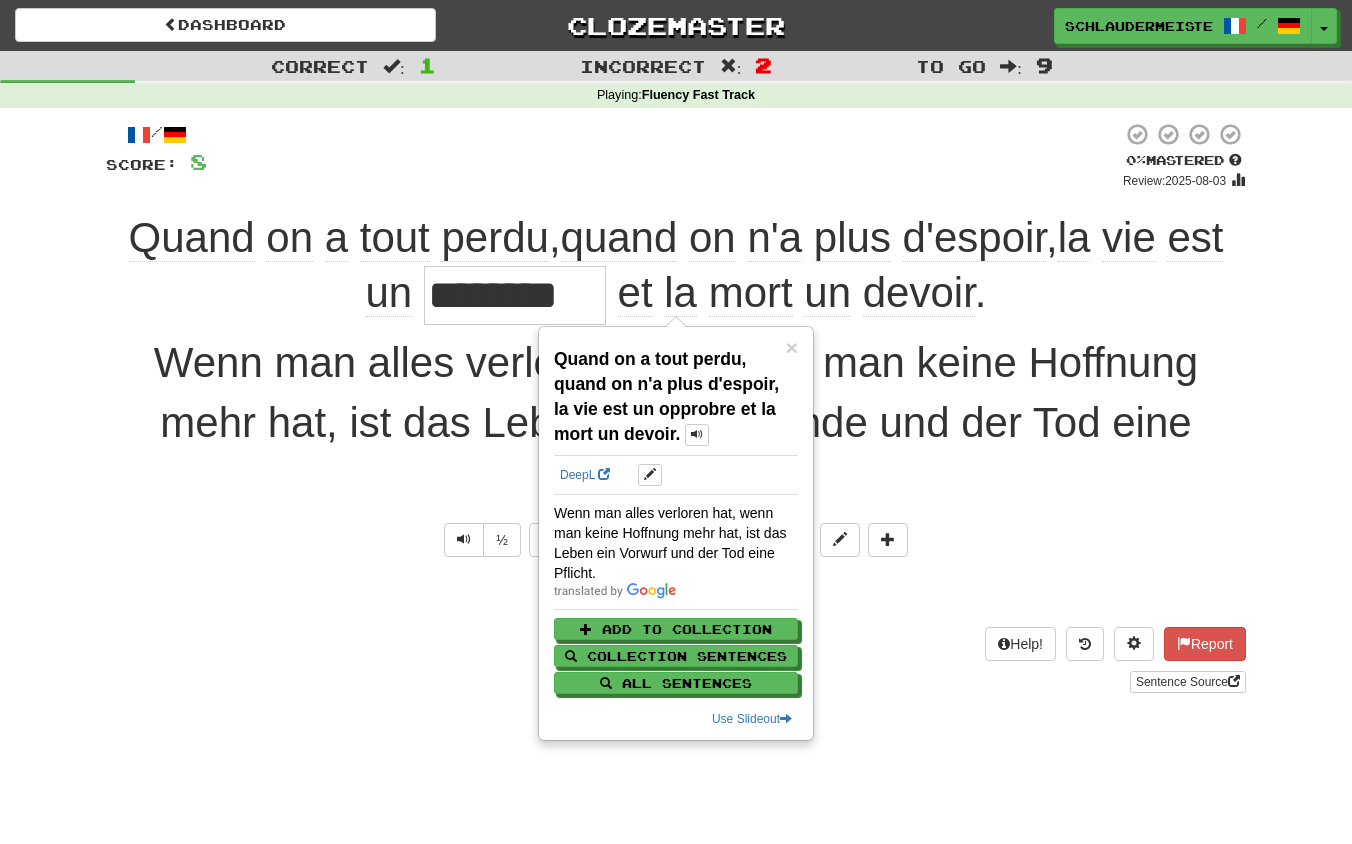 click on "Wenn man alles verloren hat, wenn man keine Hoffnung mehr hat, ist das Leben eine Schande und der Tod eine Pflicht." at bounding box center (676, 423) 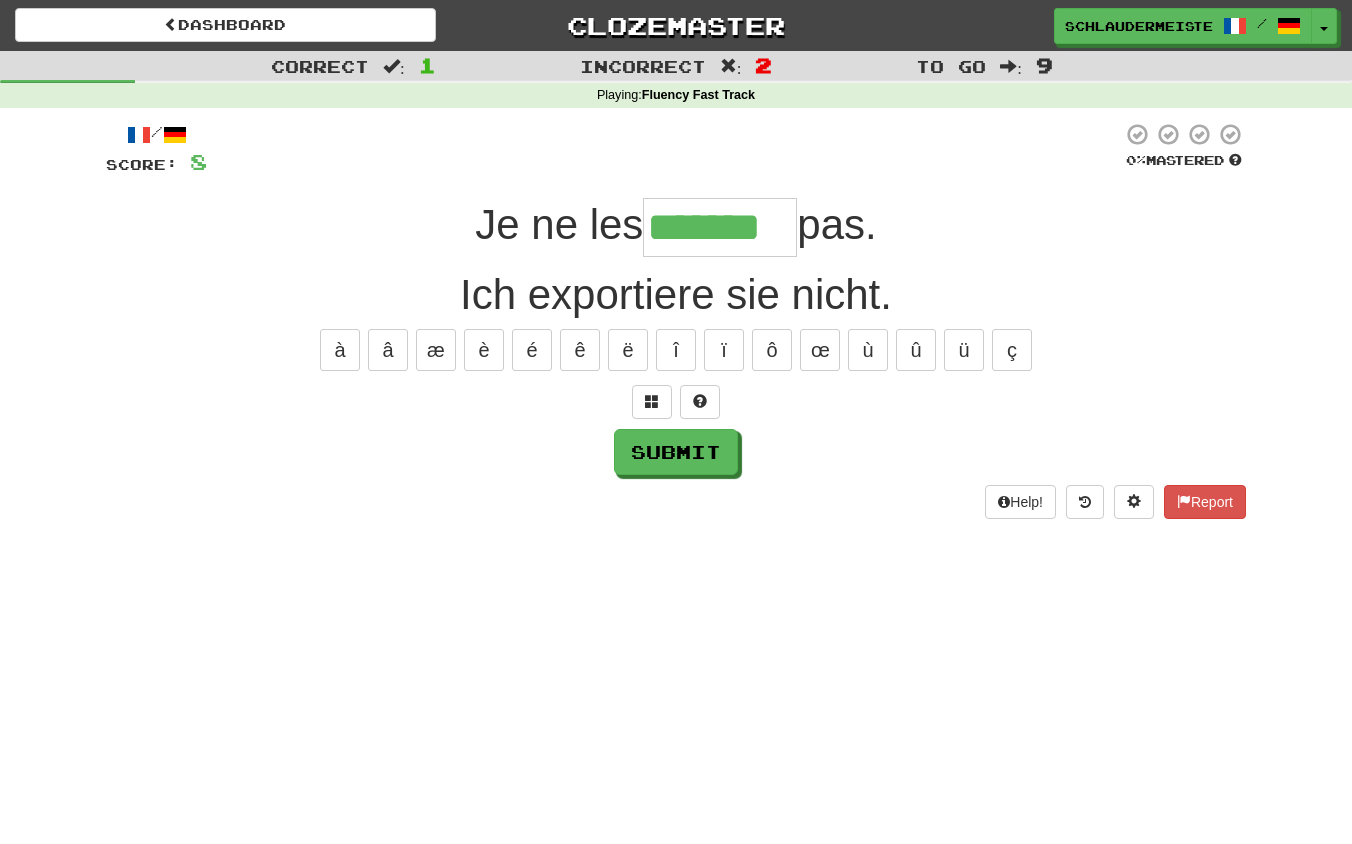 type on "*******" 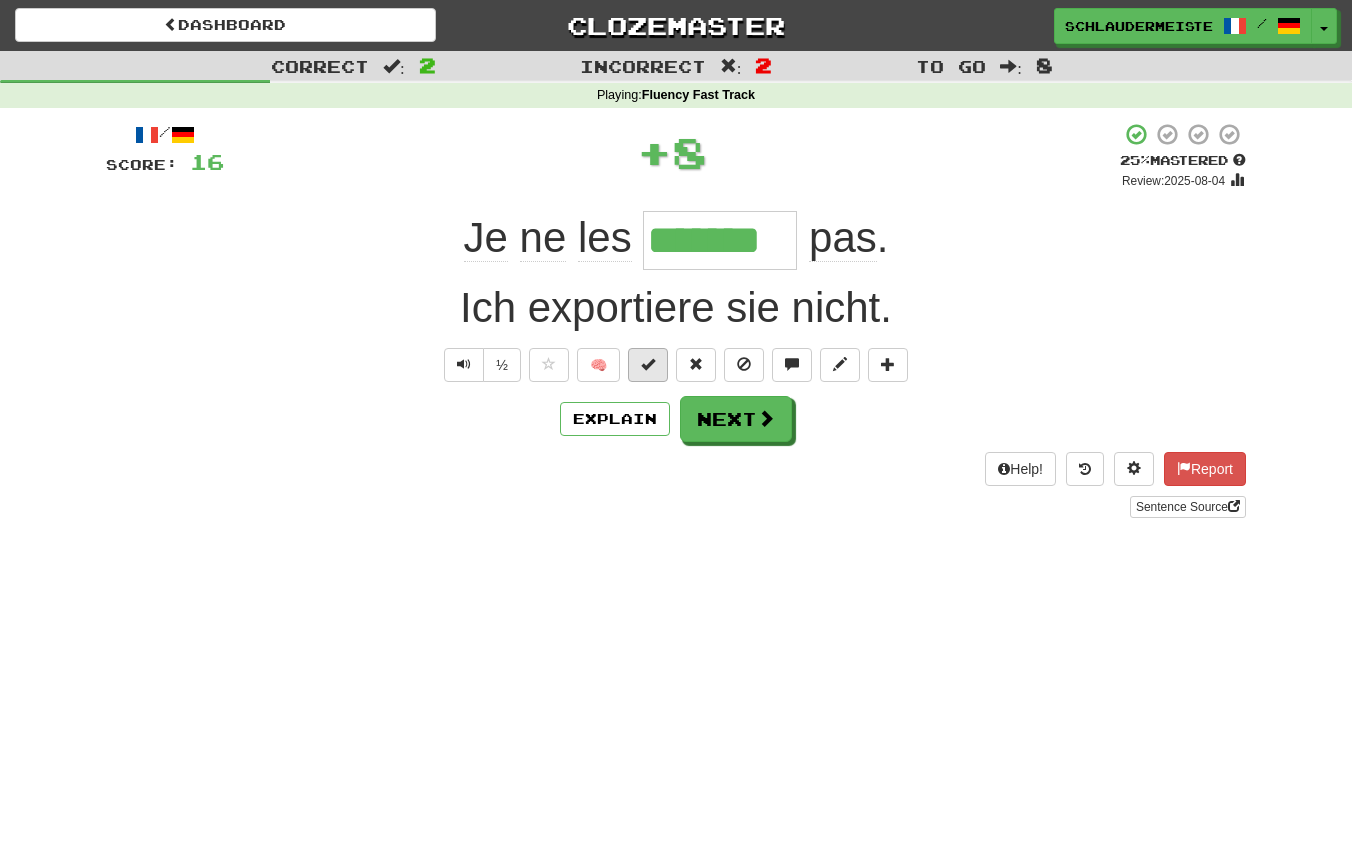 click at bounding box center (648, 364) 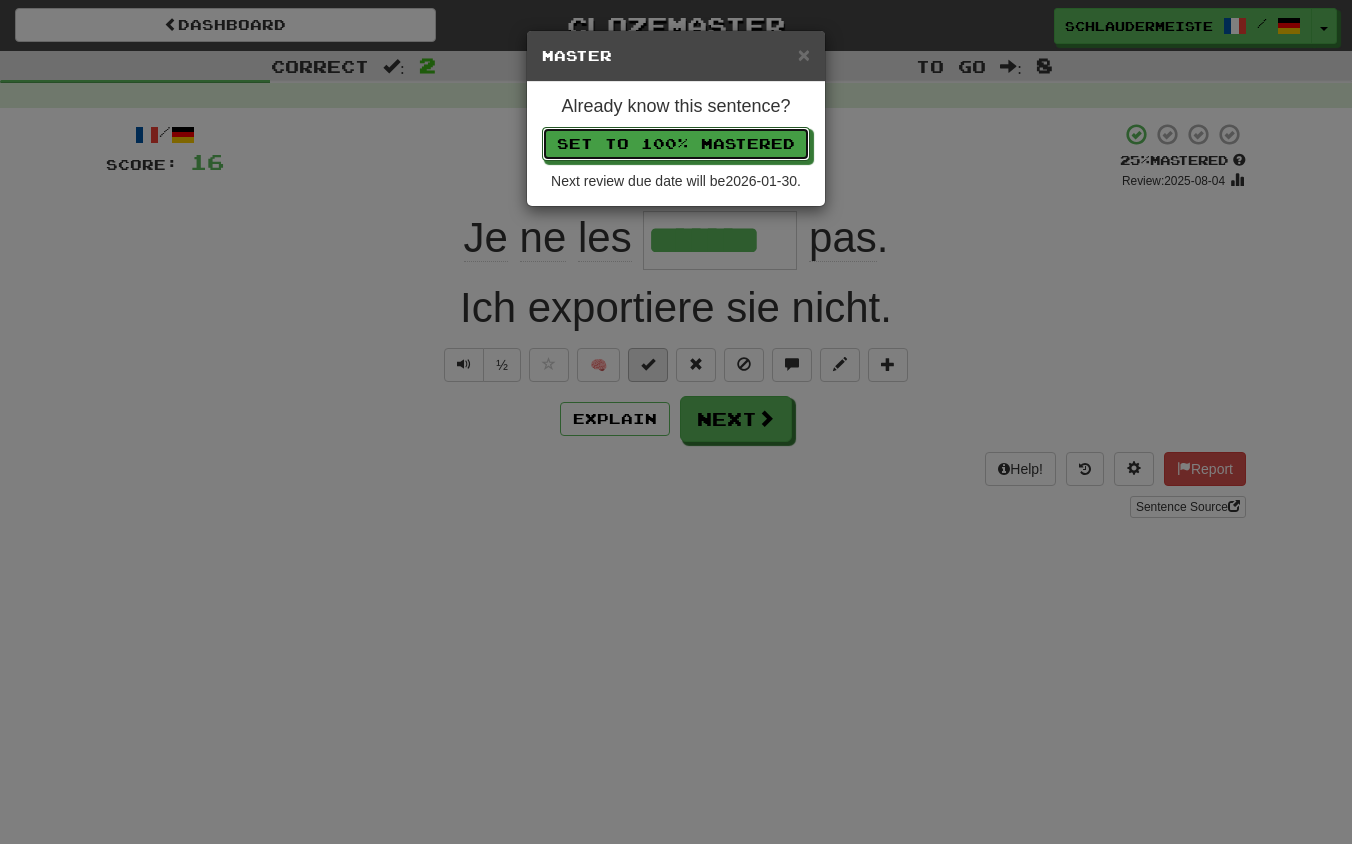 click on "Set to 100% Mastered" at bounding box center (676, 144) 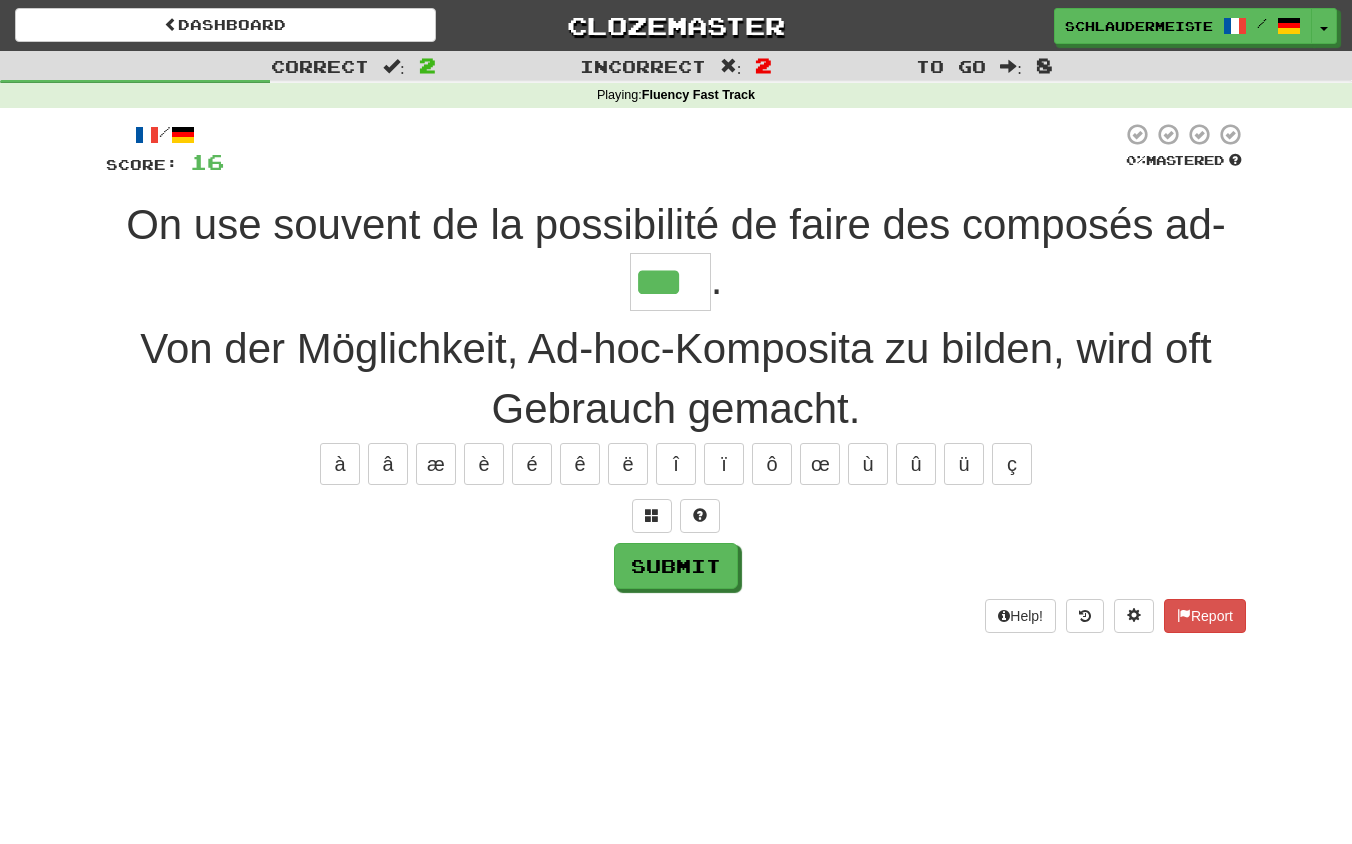 type on "***" 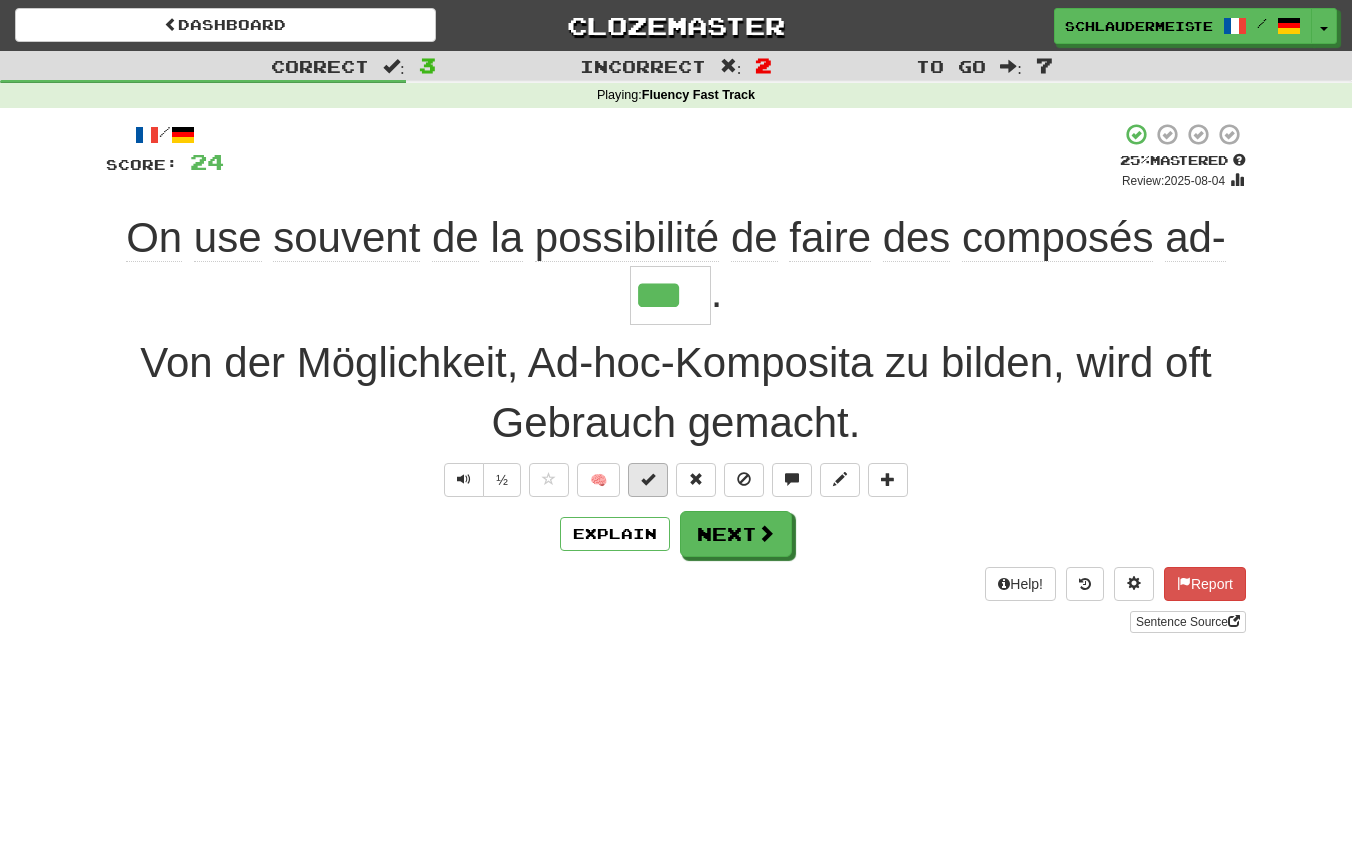 click at bounding box center [648, 479] 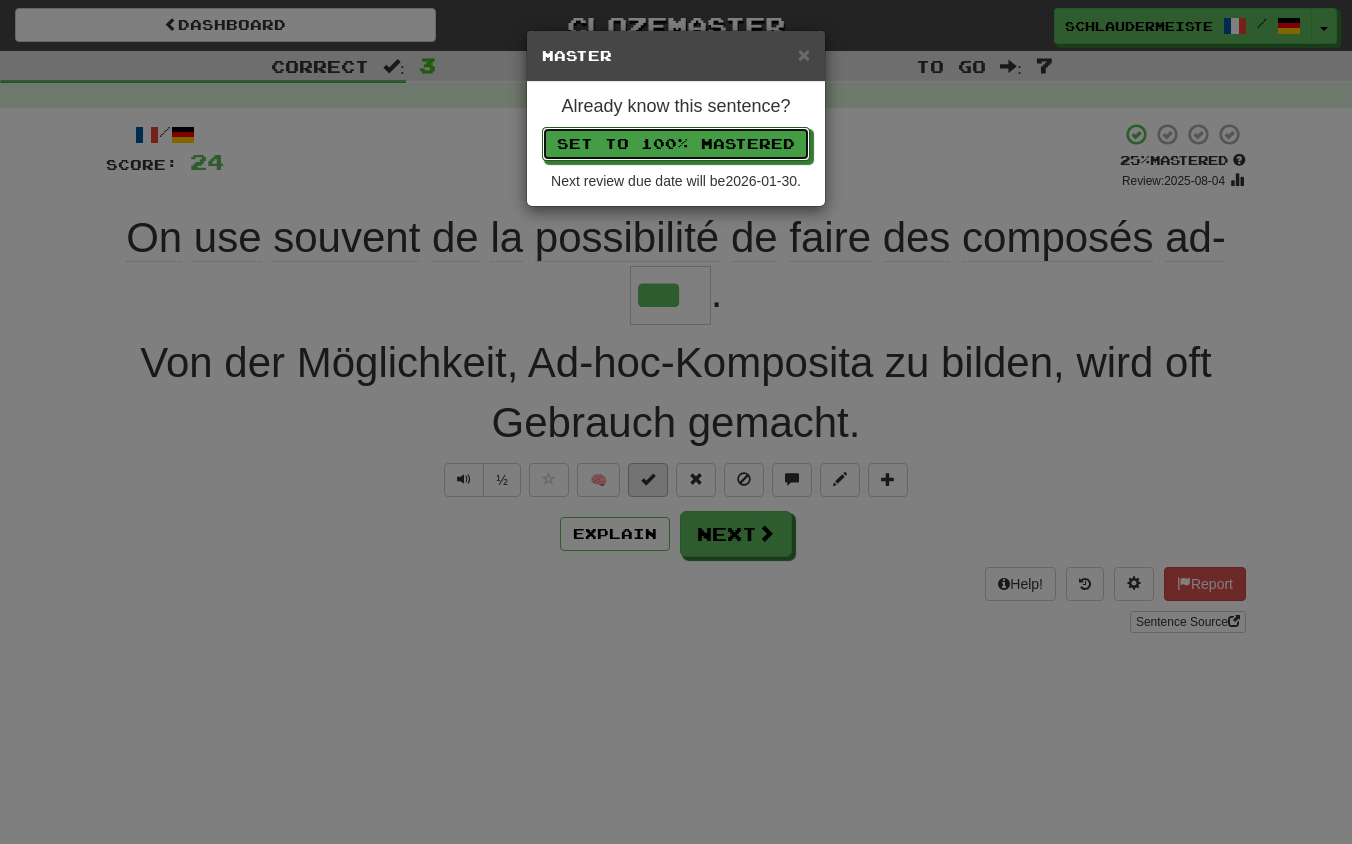 click on "Set to 100% Mastered" at bounding box center (676, 144) 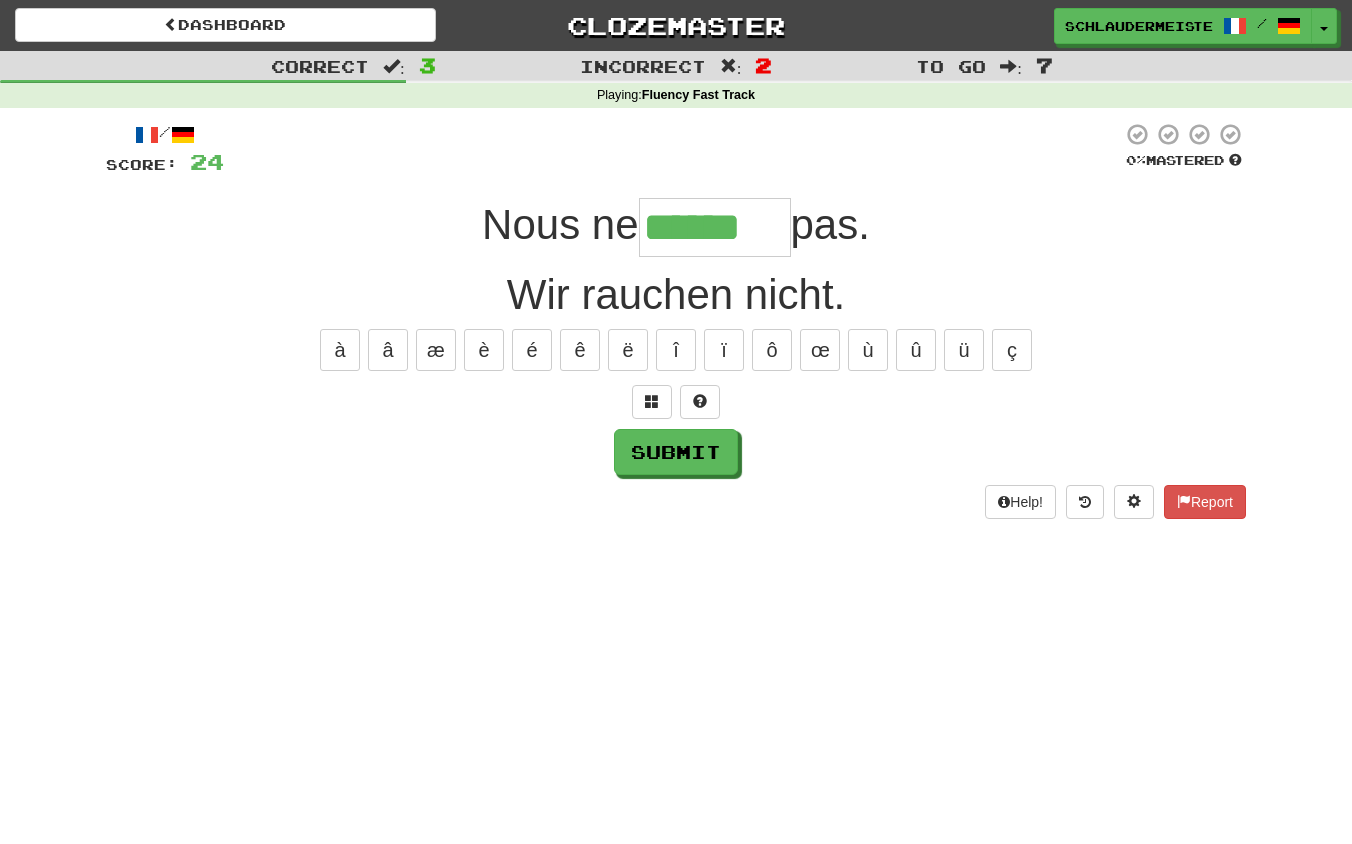 type on "******" 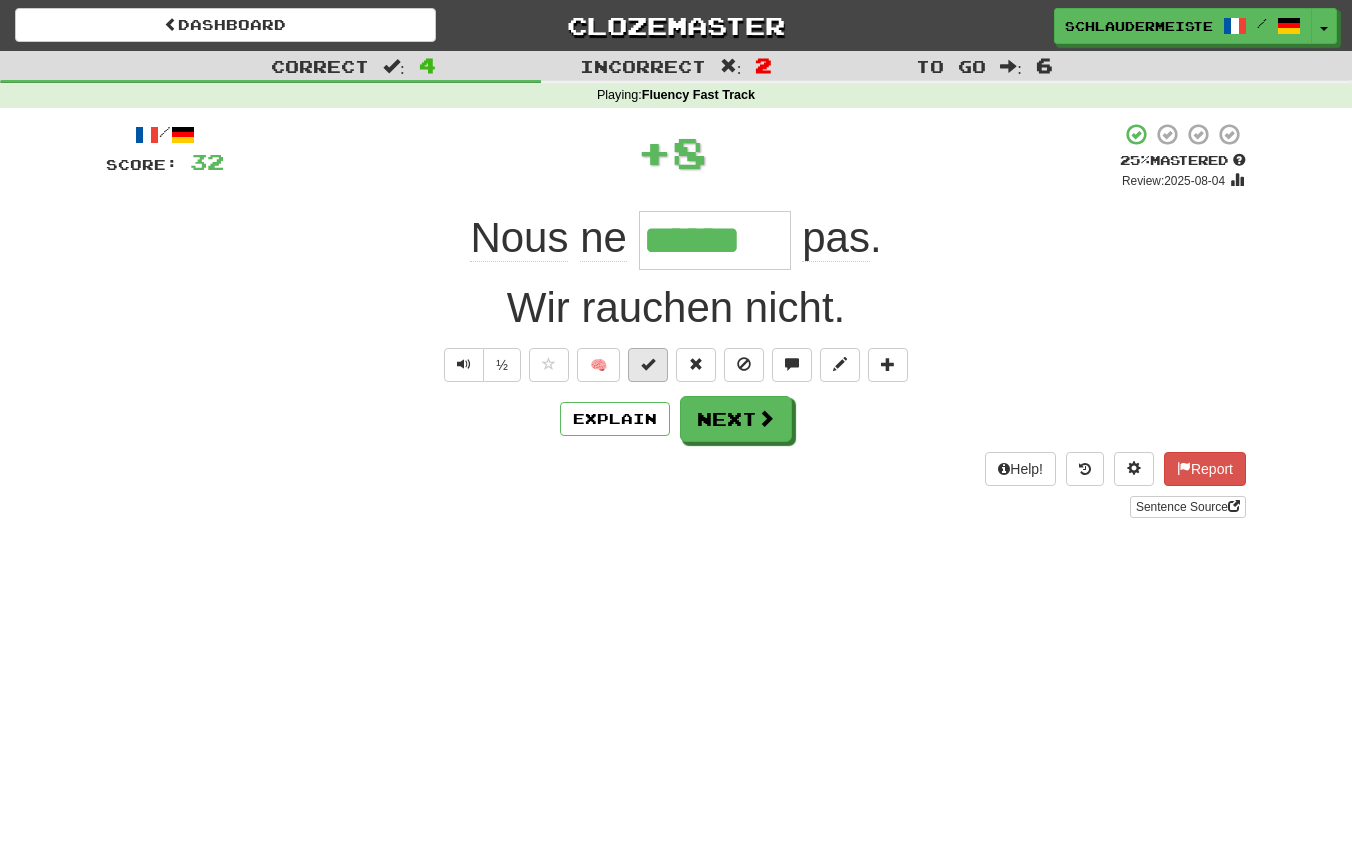 click at bounding box center (648, 364) 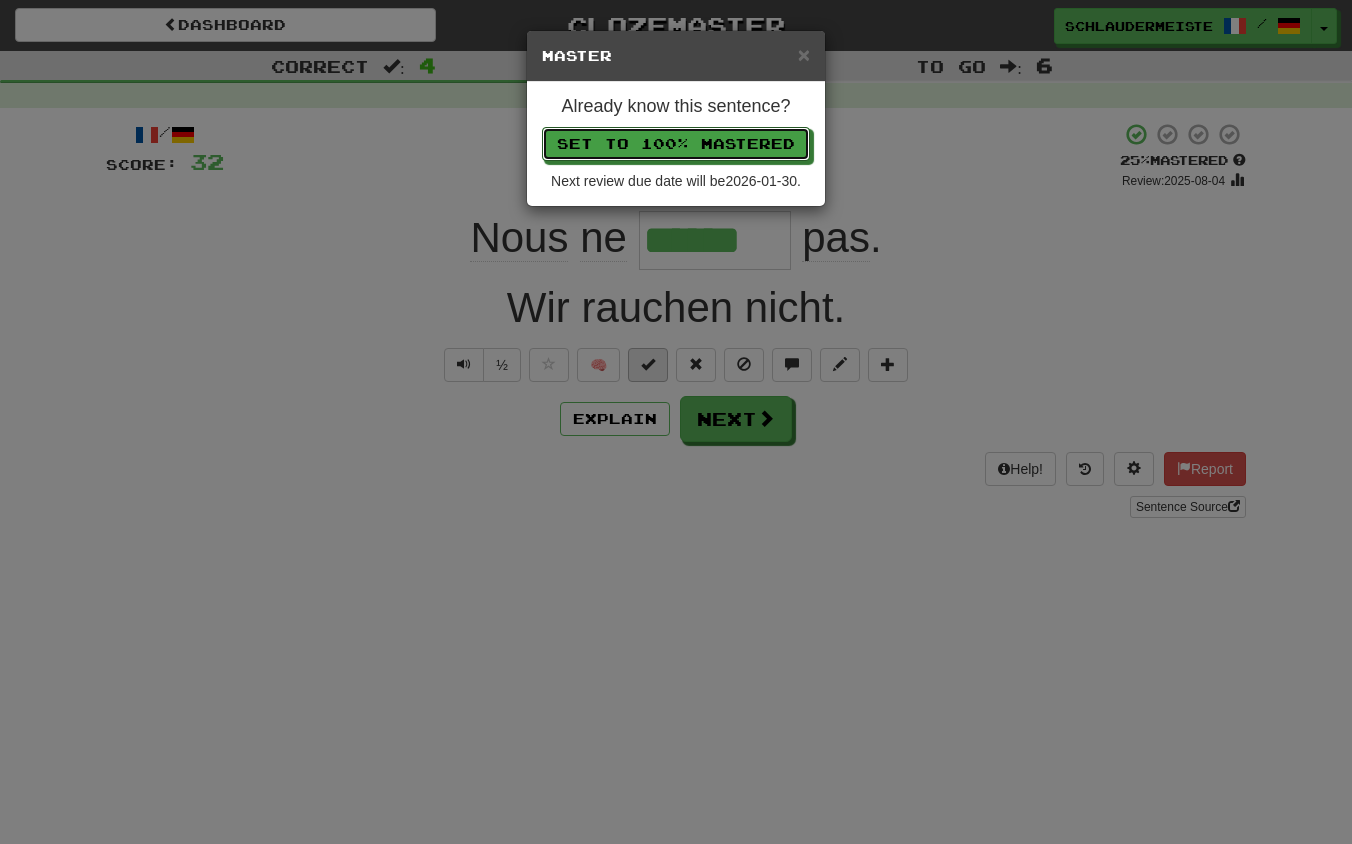 click on "Set to 100% Mastered" at bounding box center [676, 144] 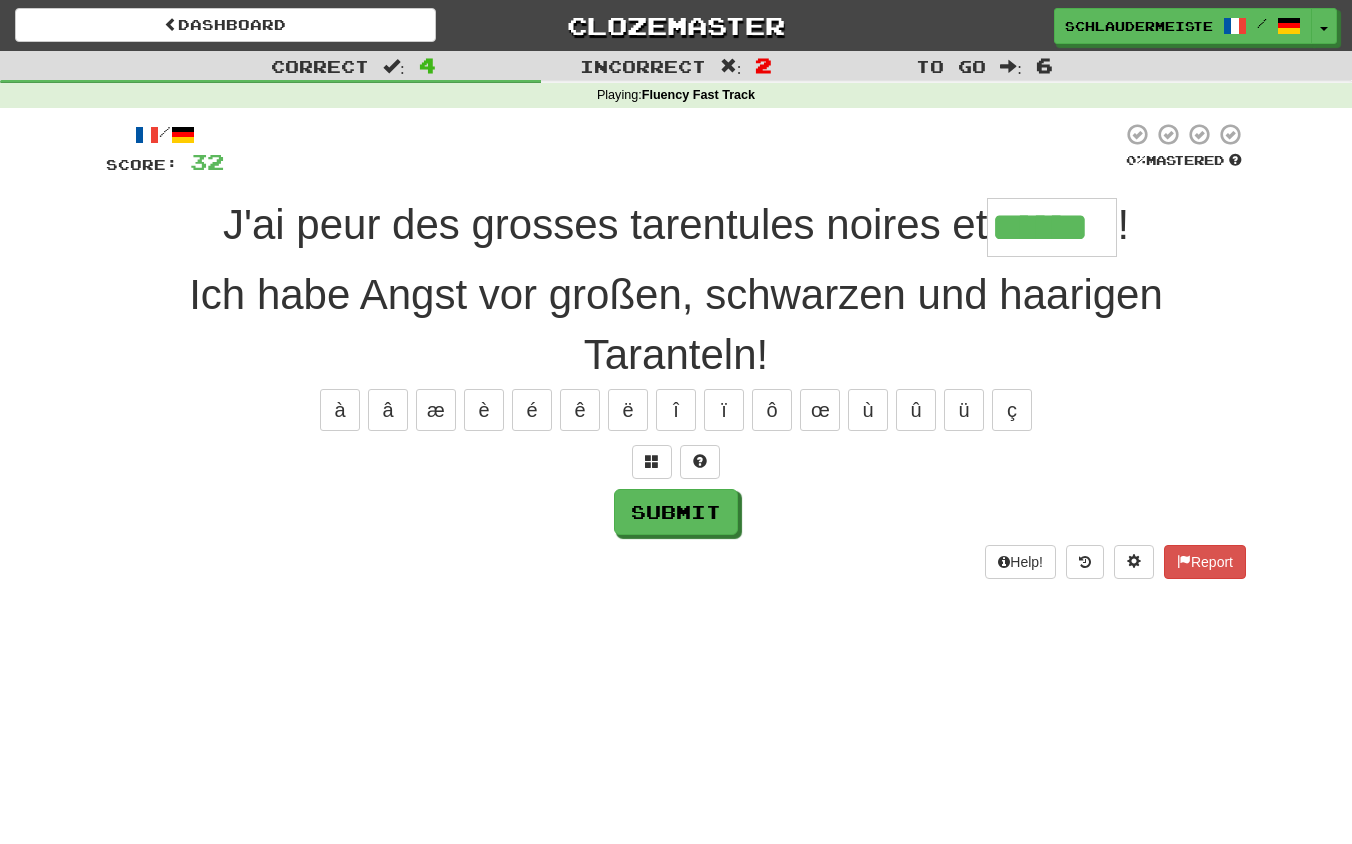 type on "******" 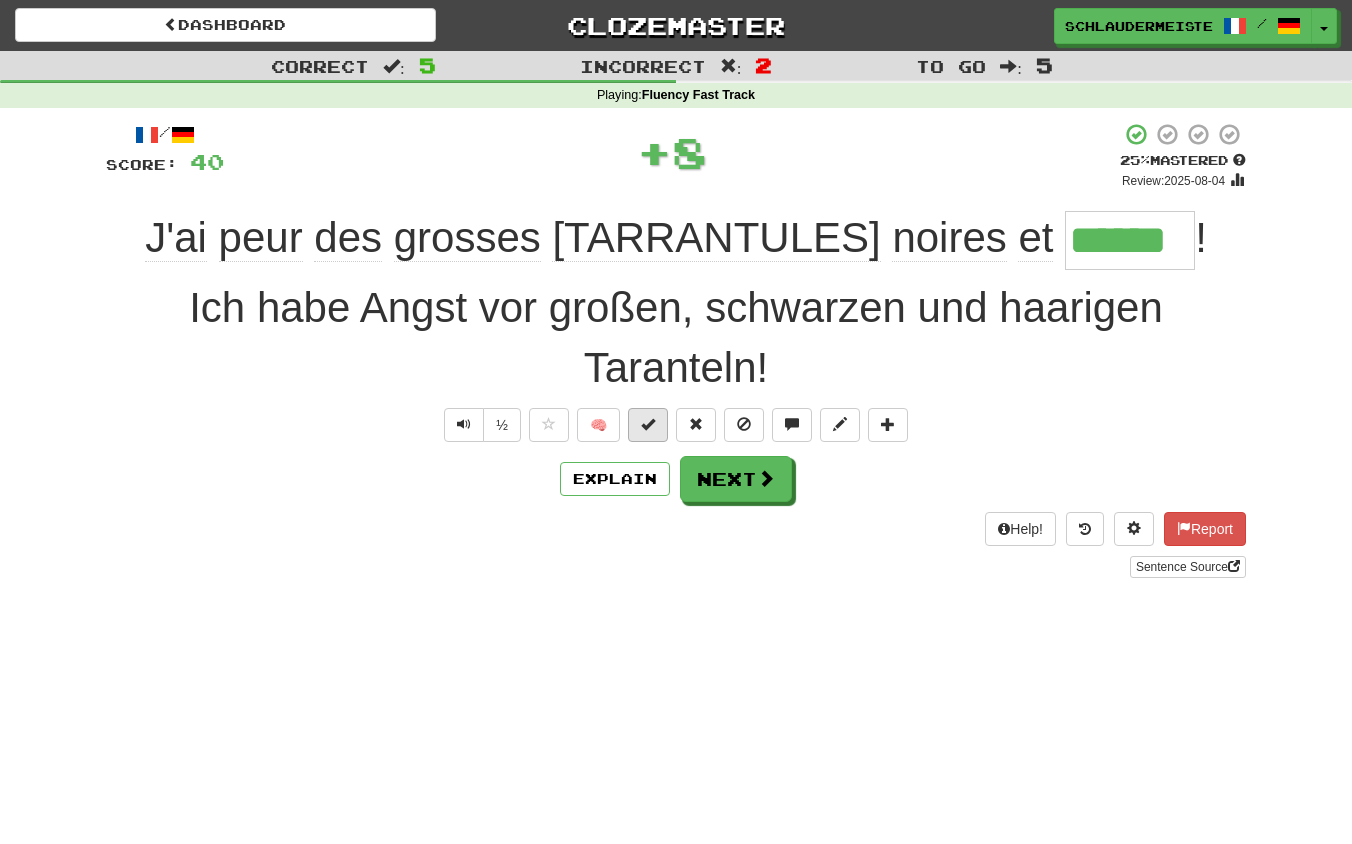 click at bounding box center (648, 424) 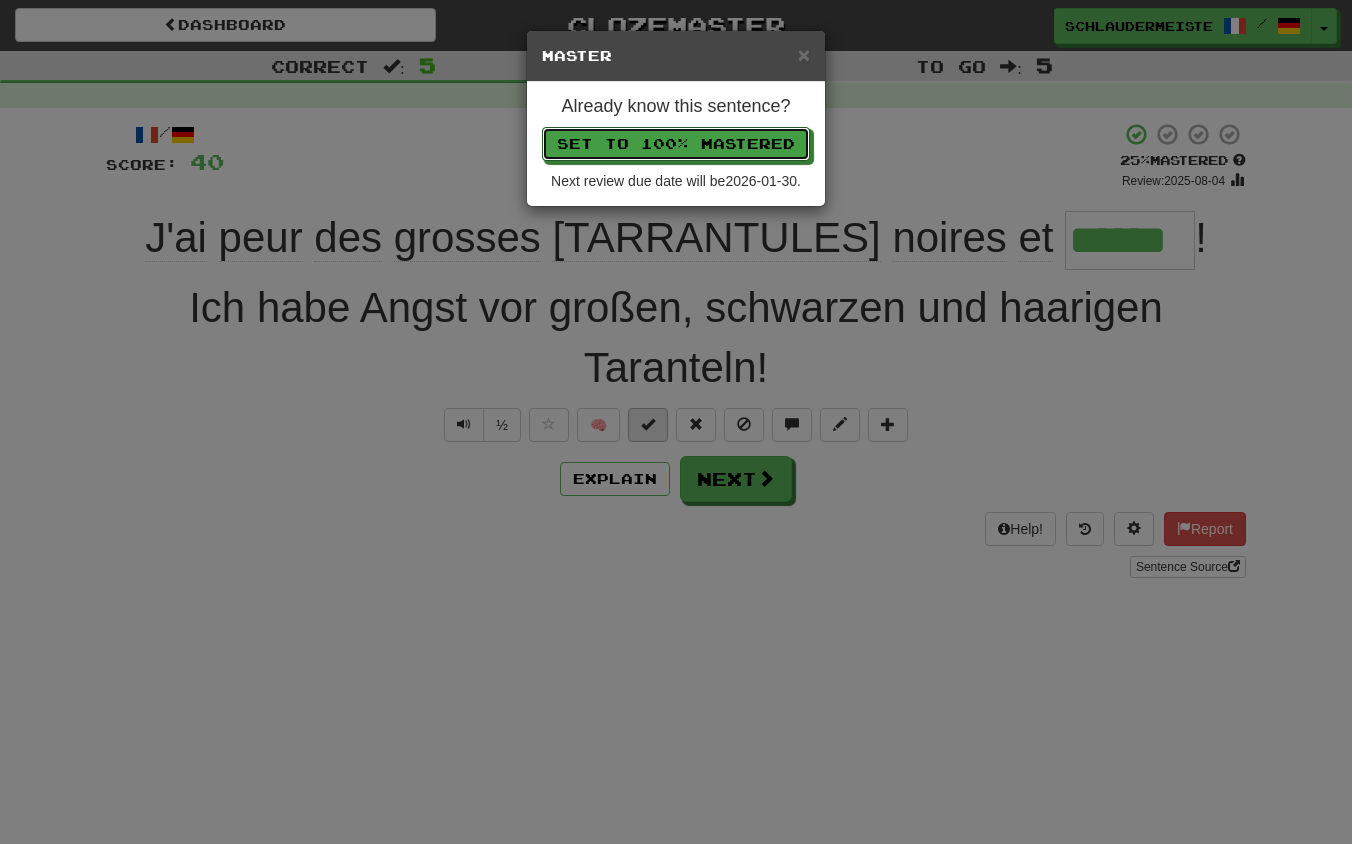 click on "Set to 100% Mastered" at bounding box center (676, 144) 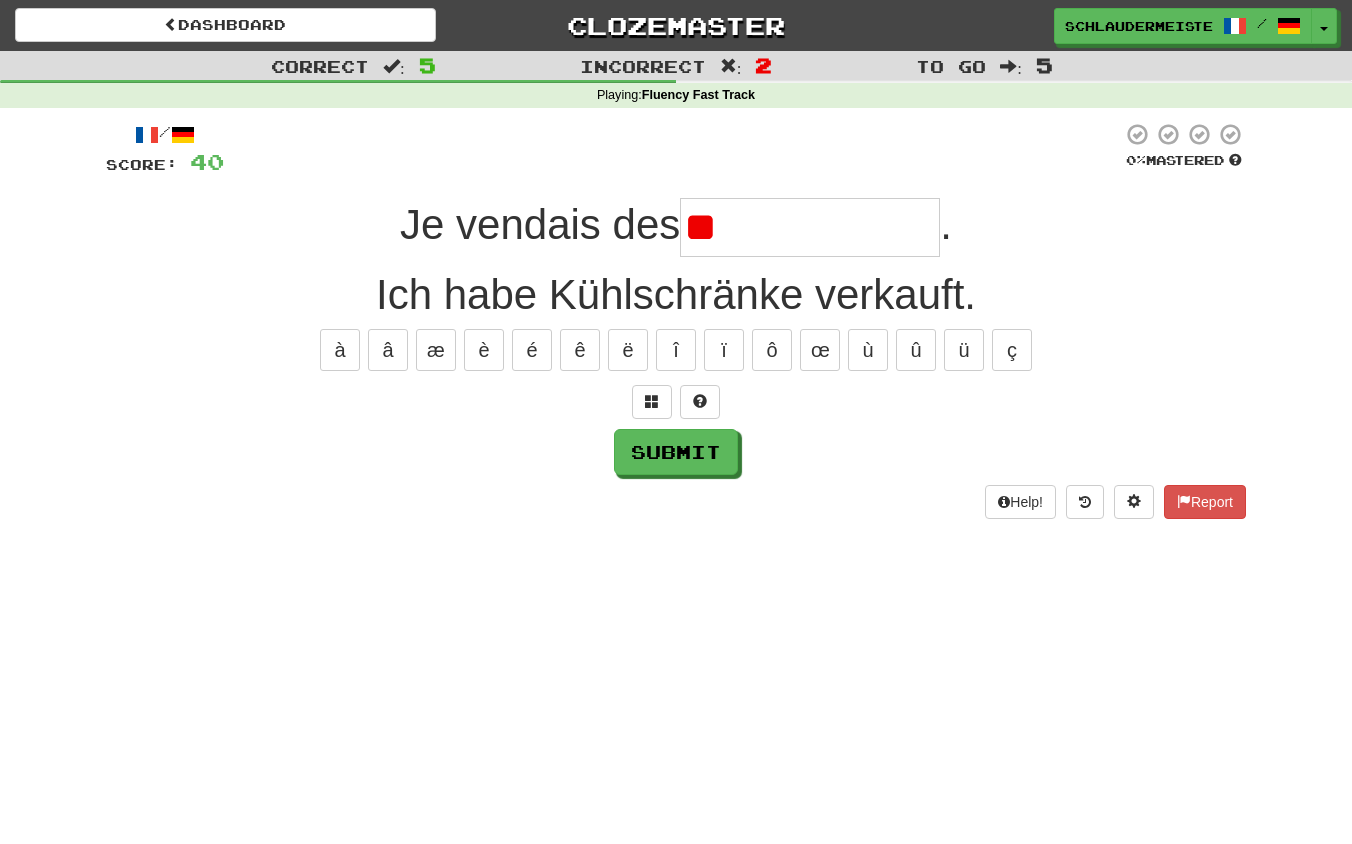 type on "*" 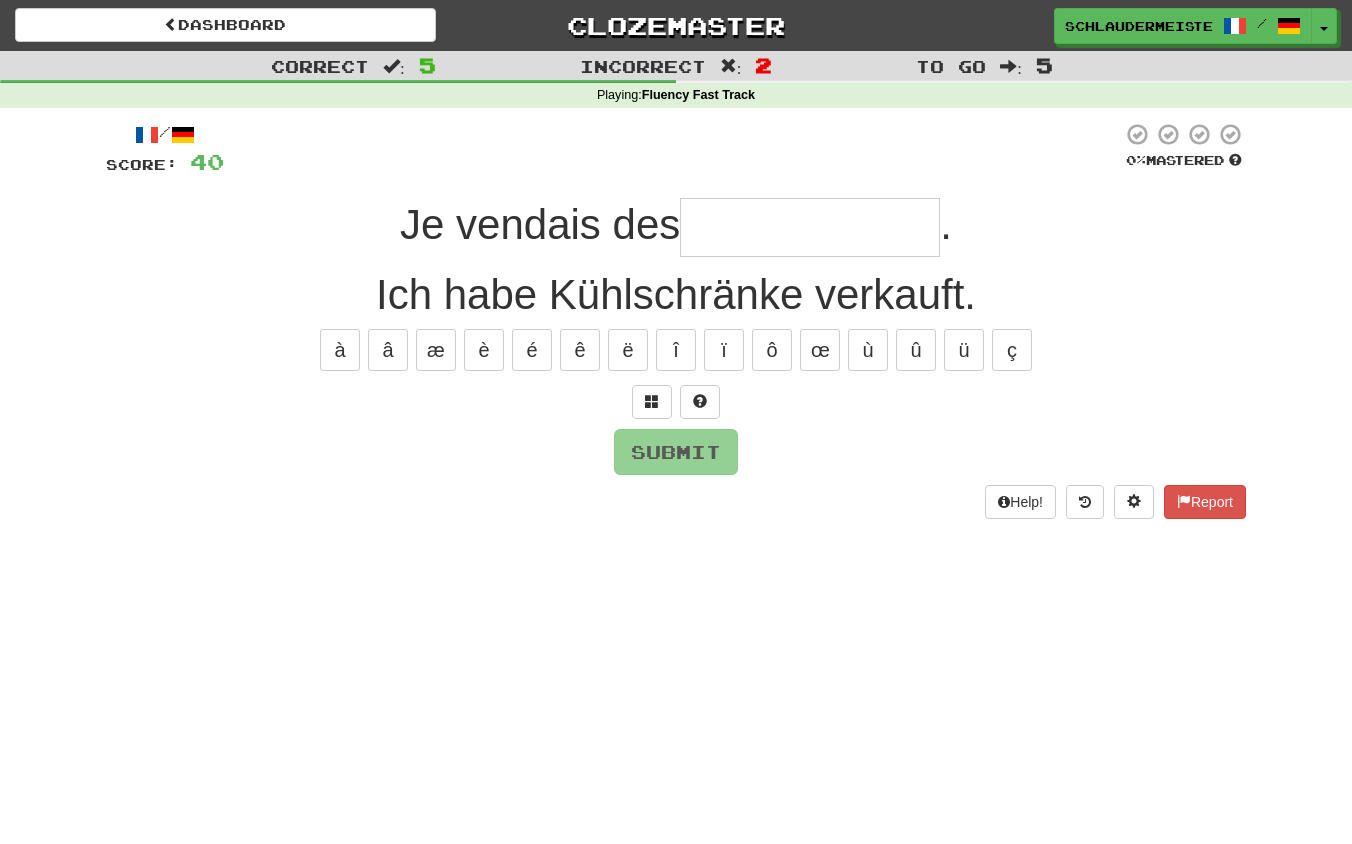 type on "*" 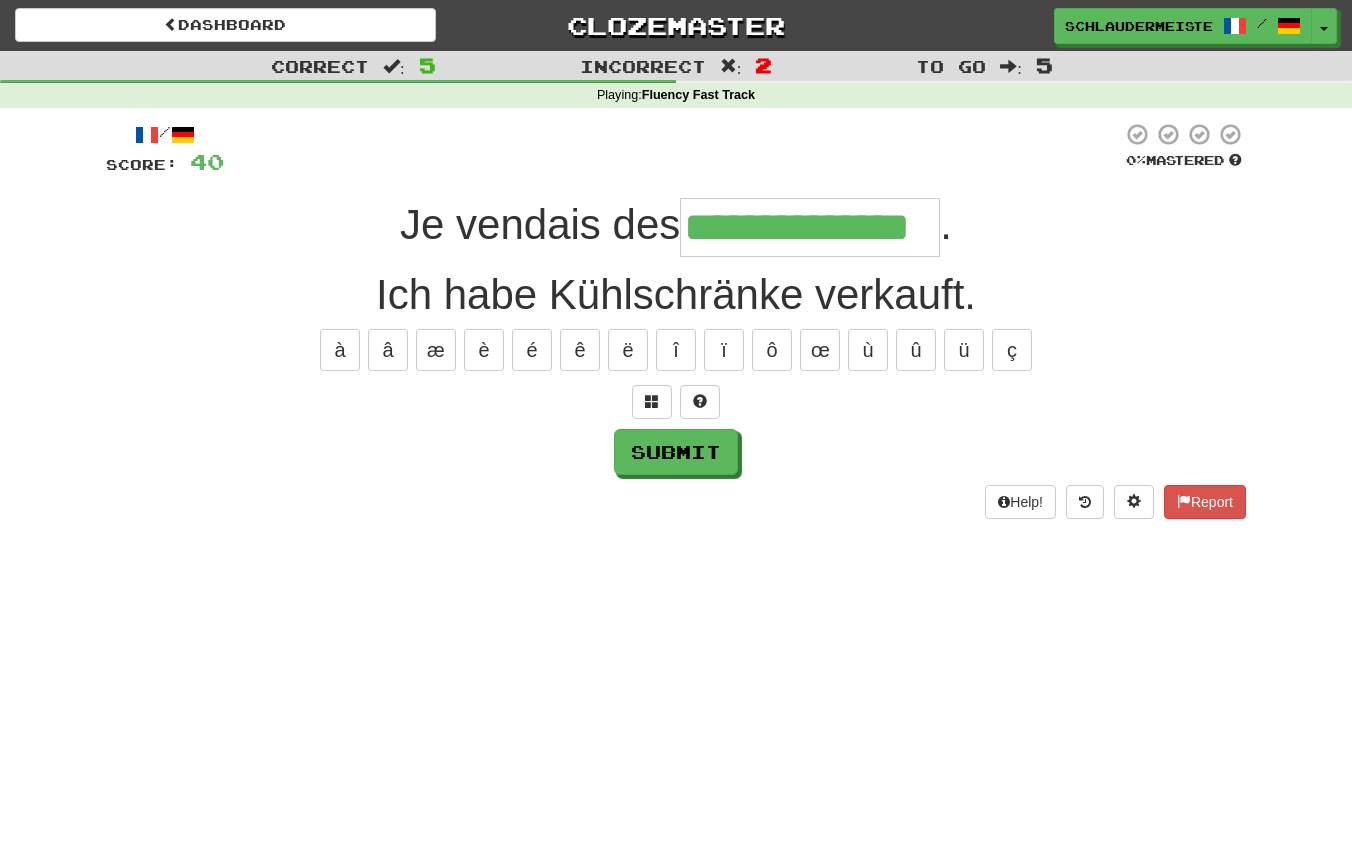 type on "**********" 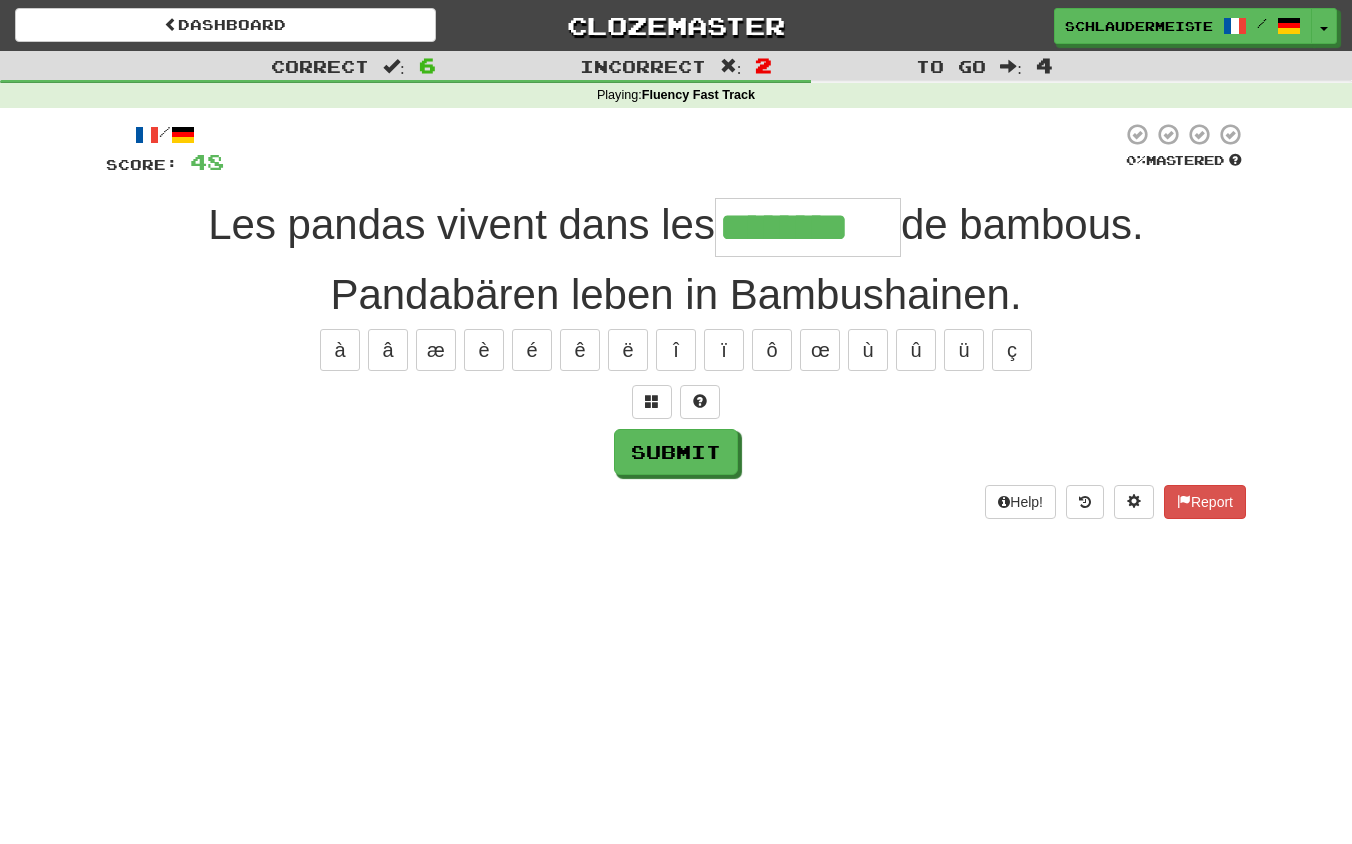 type on "********" 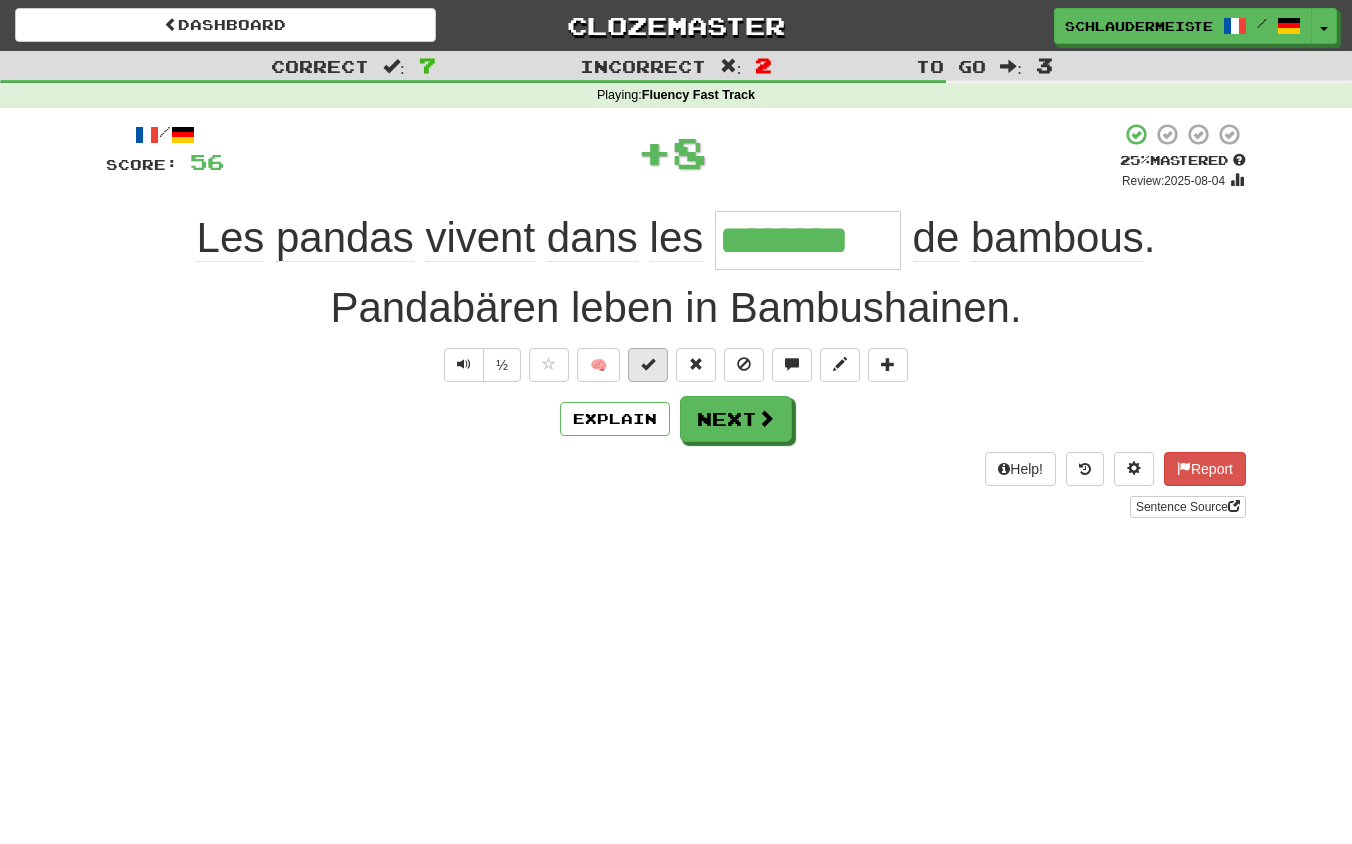 click at bounding box center [648, 364] 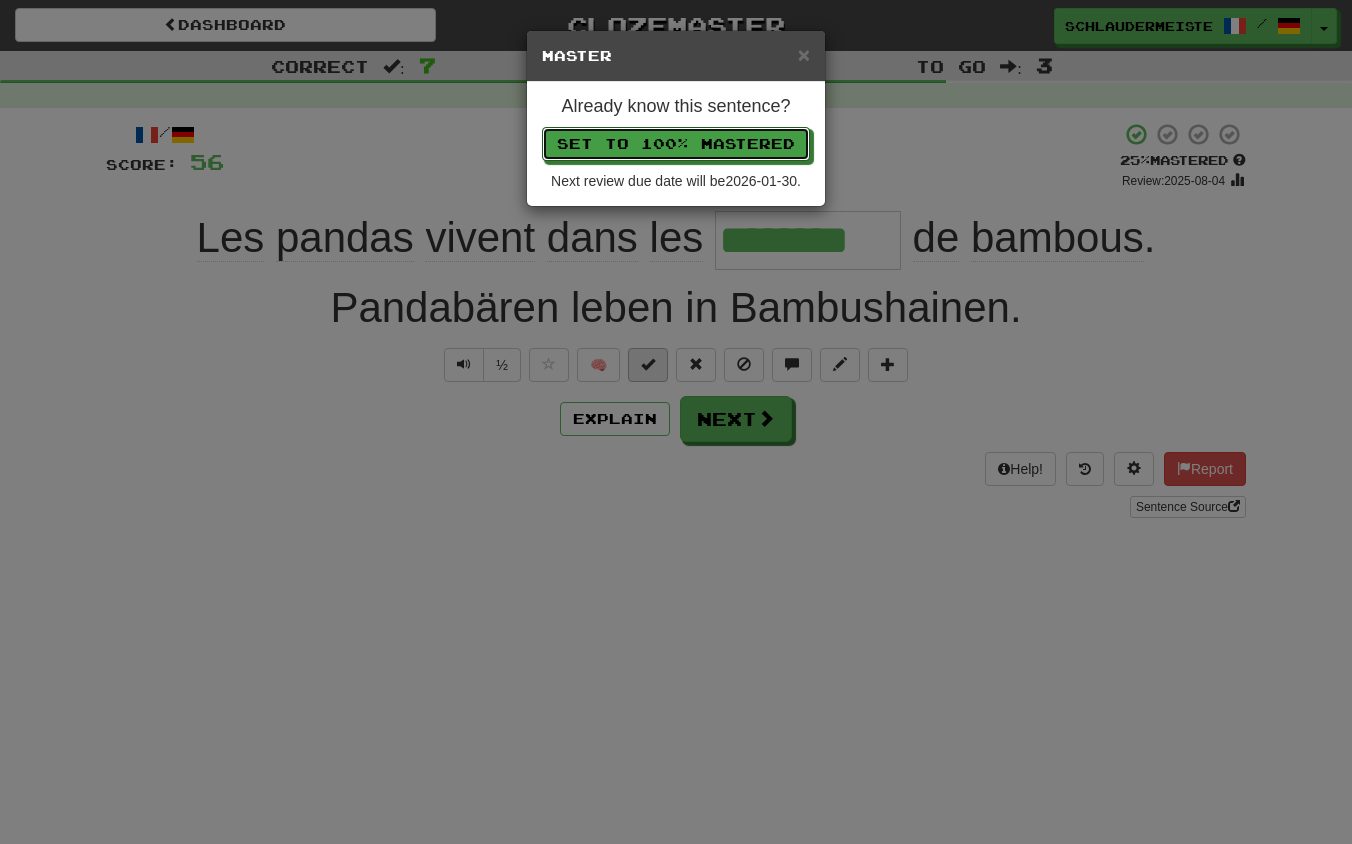click on "Set to 100% Mastered" at bounding box center [676, 144] 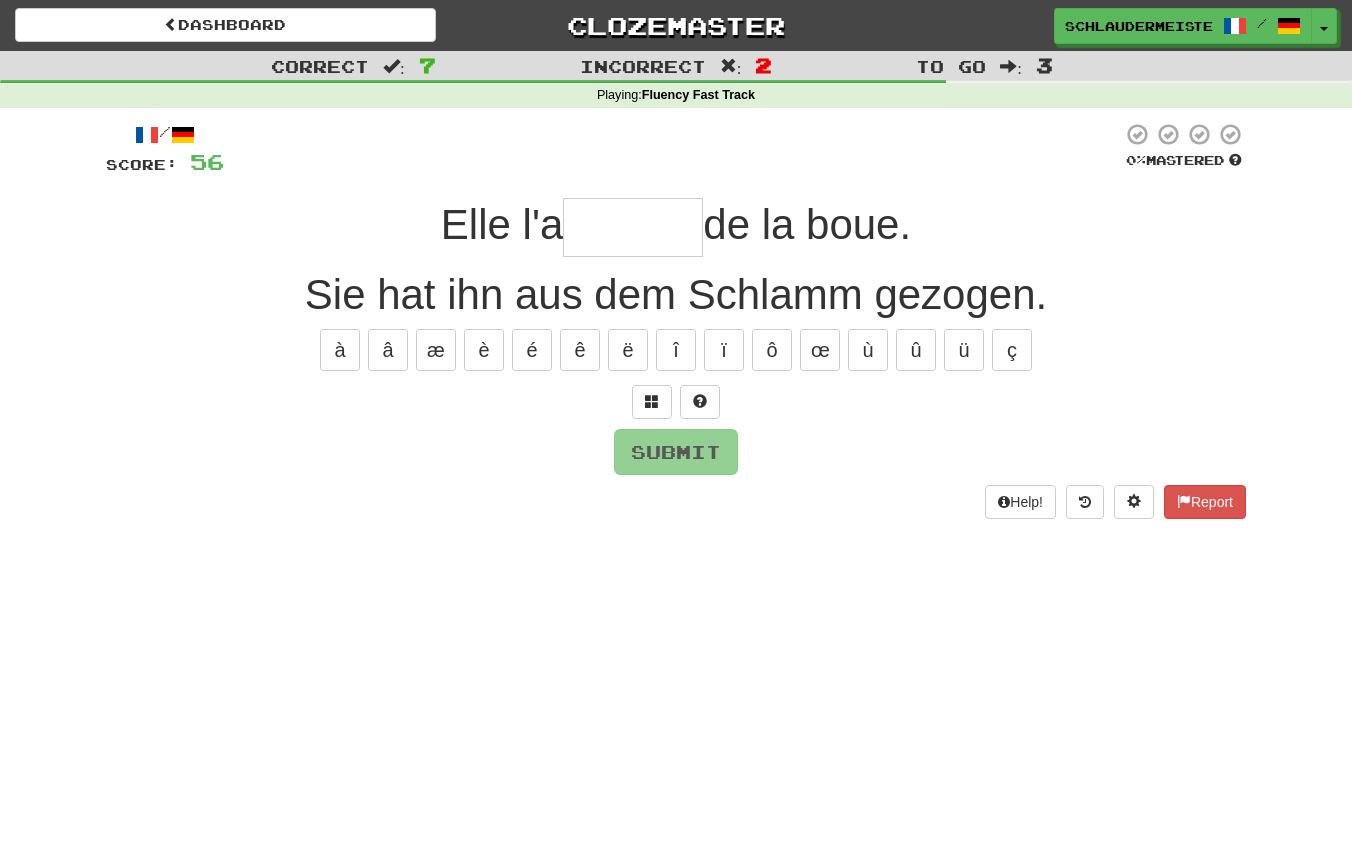 type on "*" 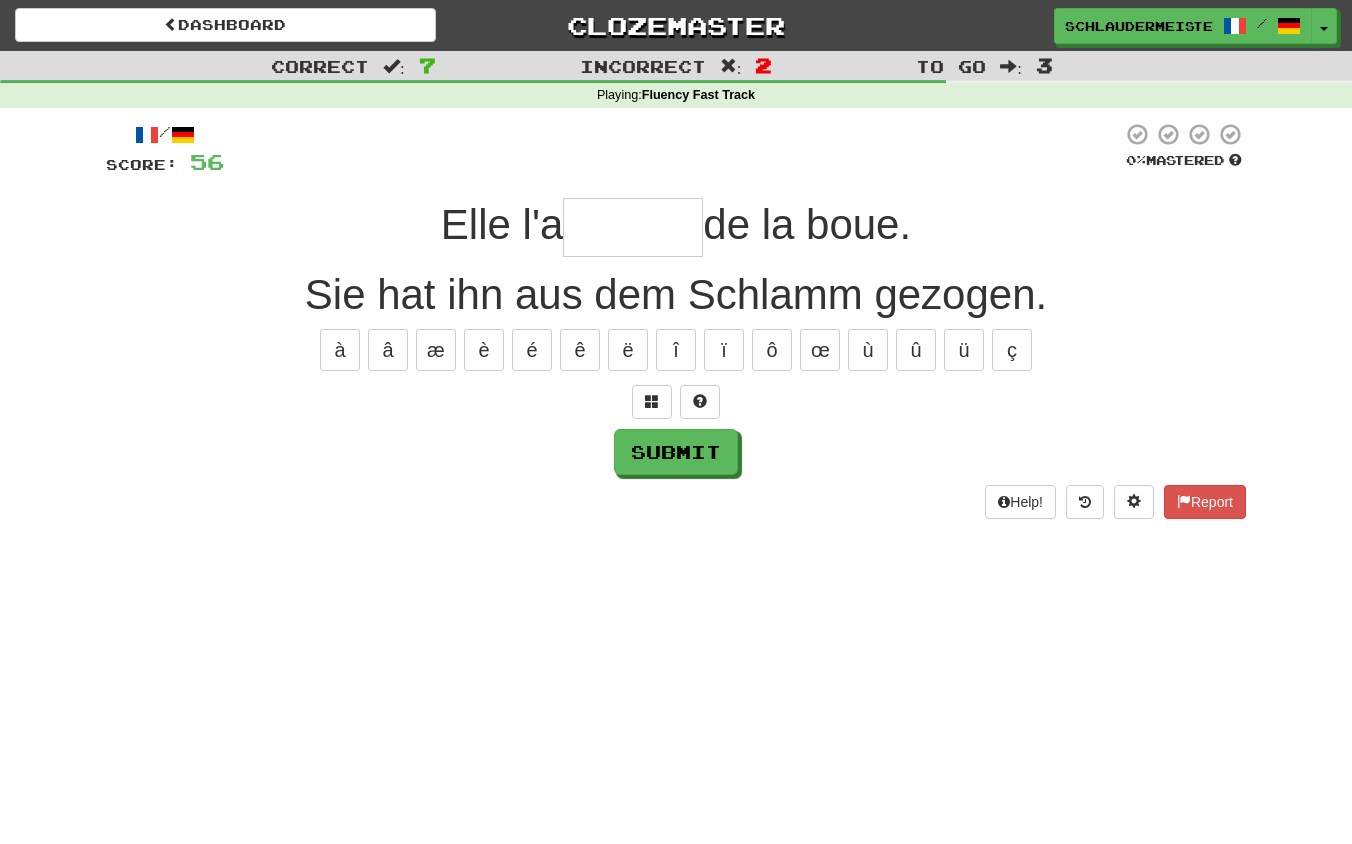 type on "*" 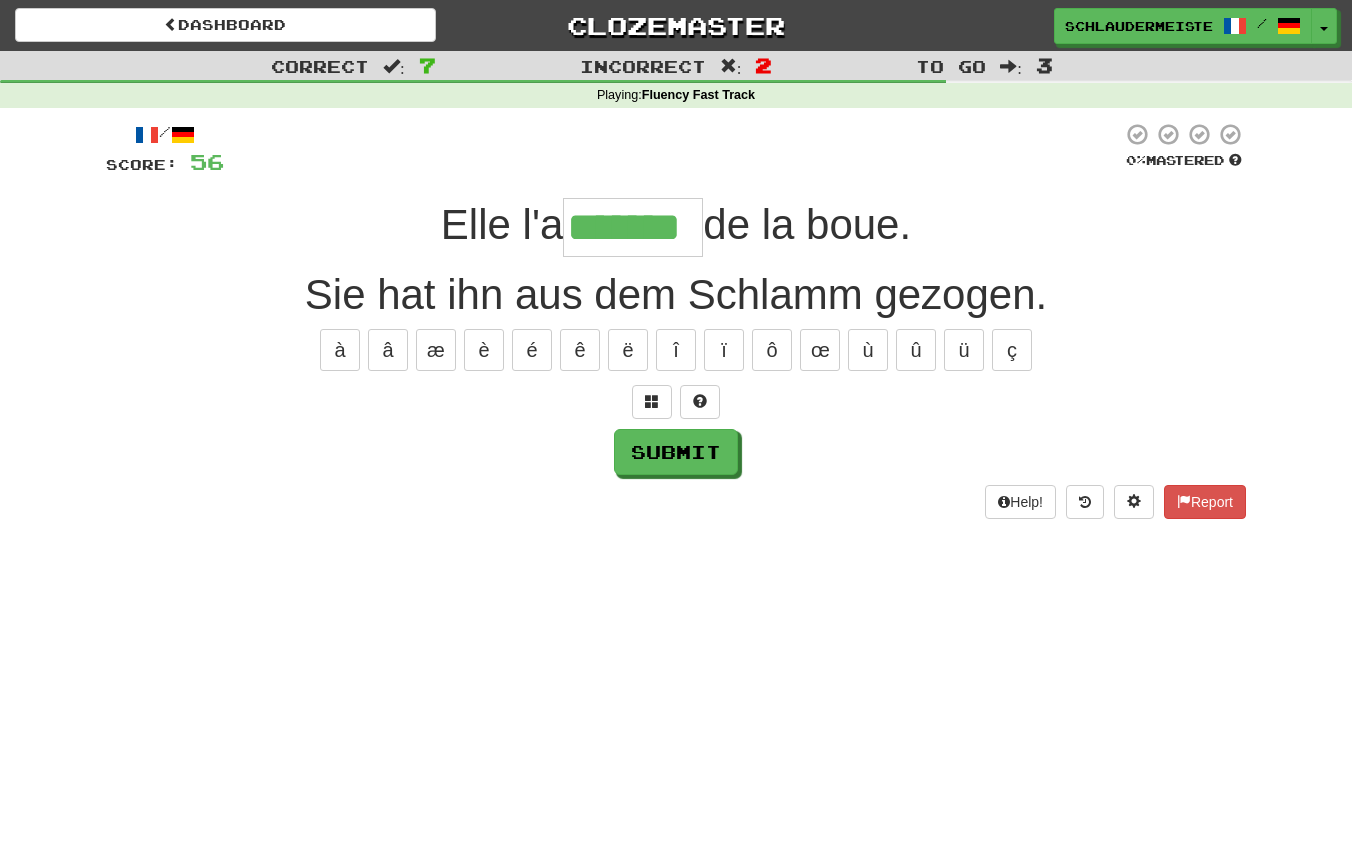 type on "*******" 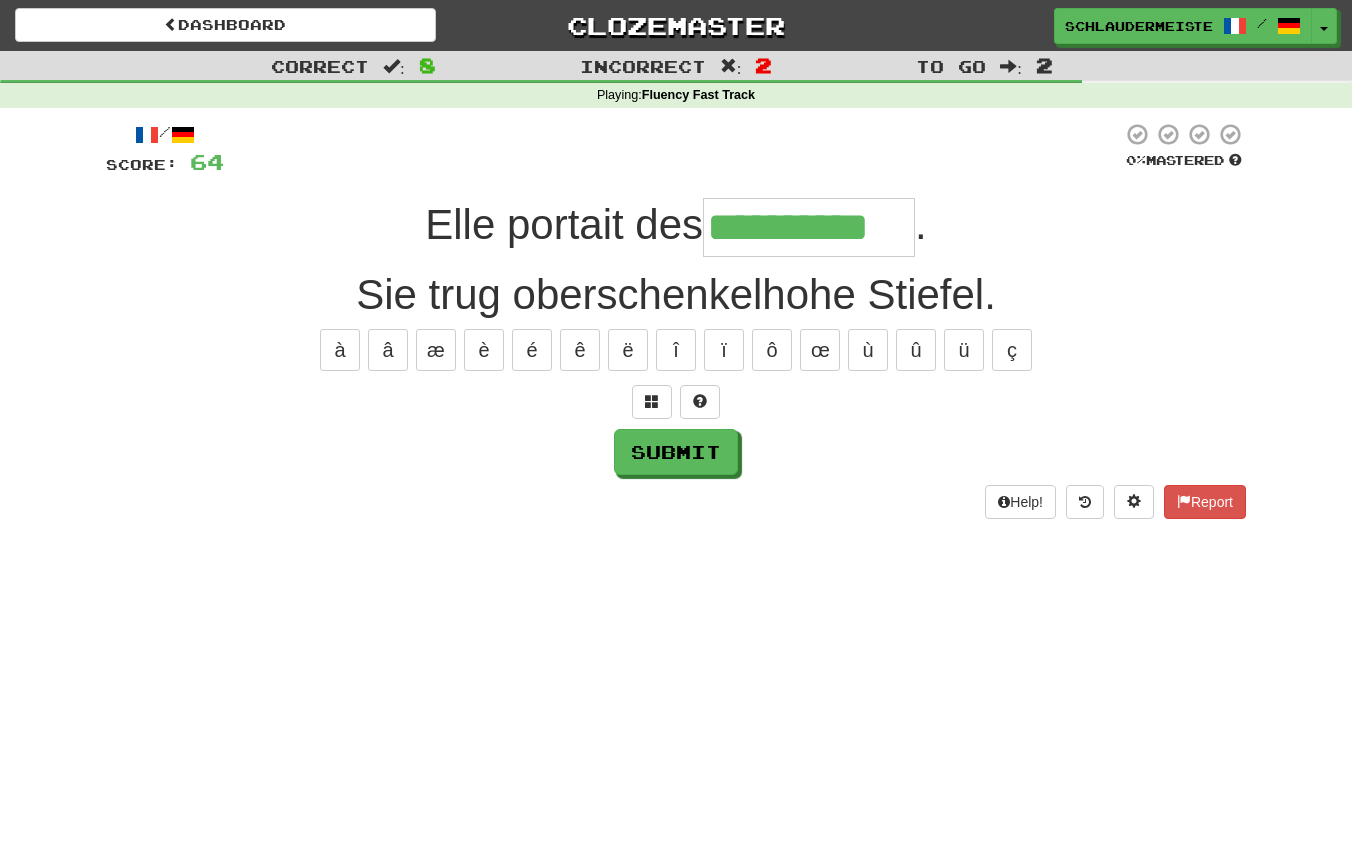 type on "**********" 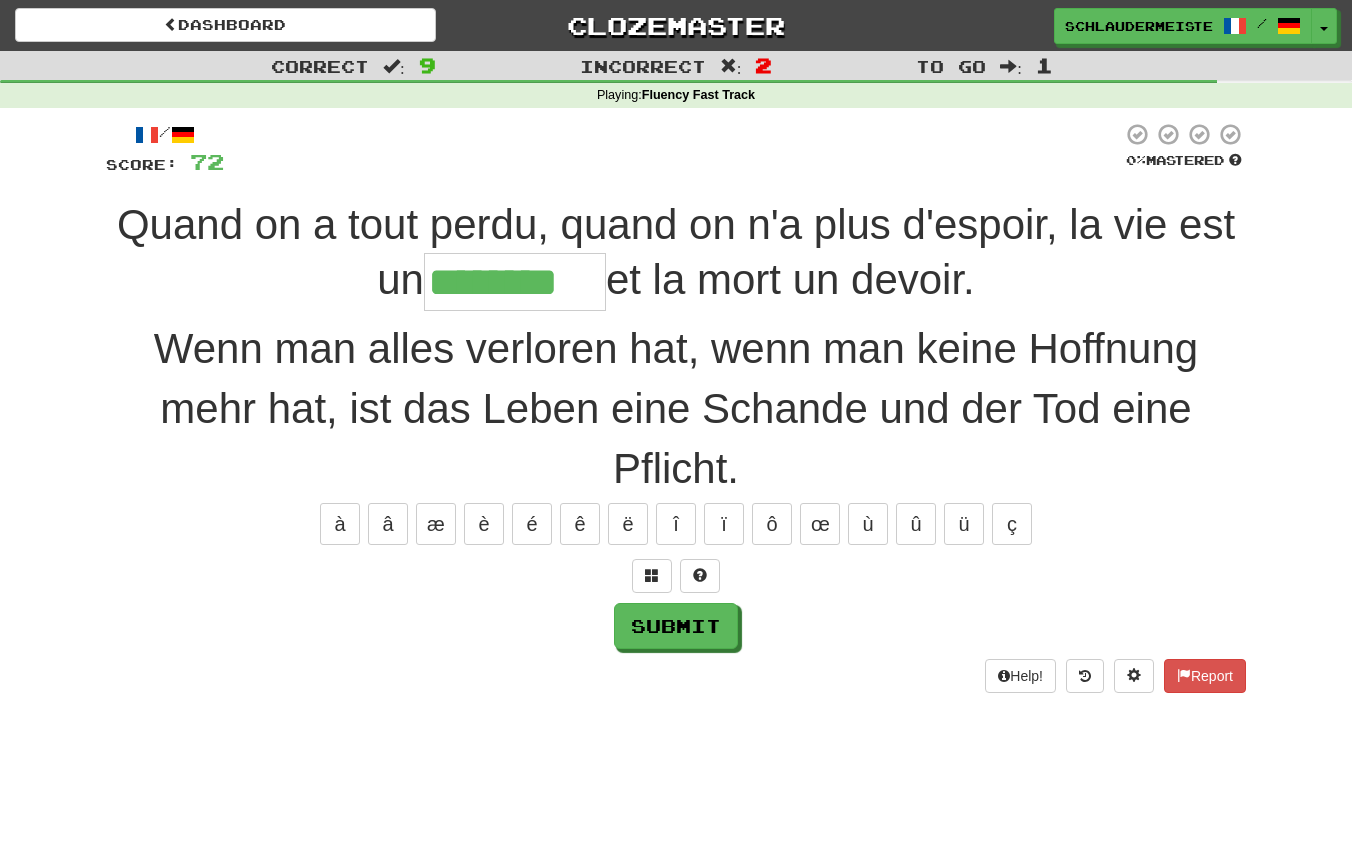 type on "********" 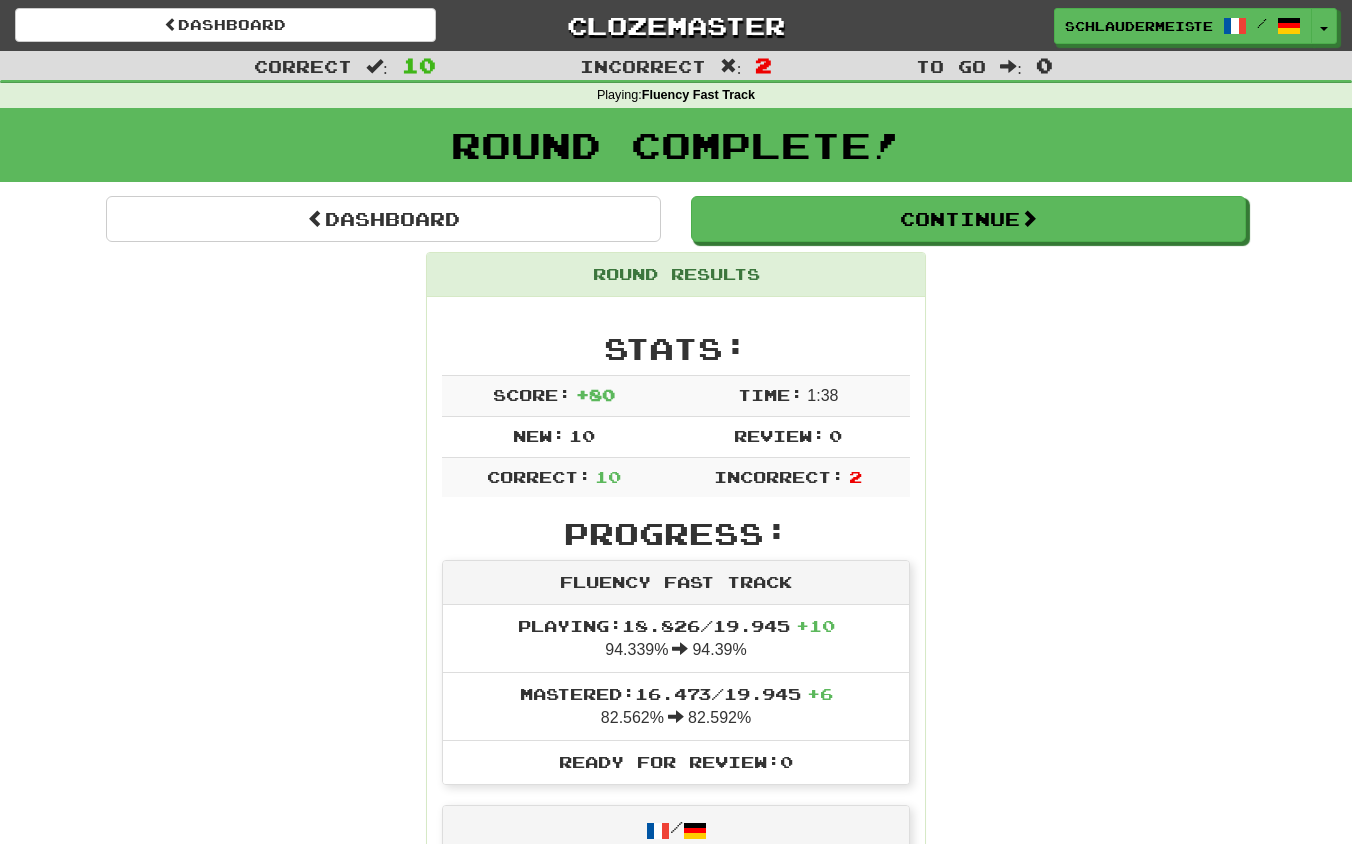 scroll, scrollTop: 0, scrollLeft: 0, axis: both 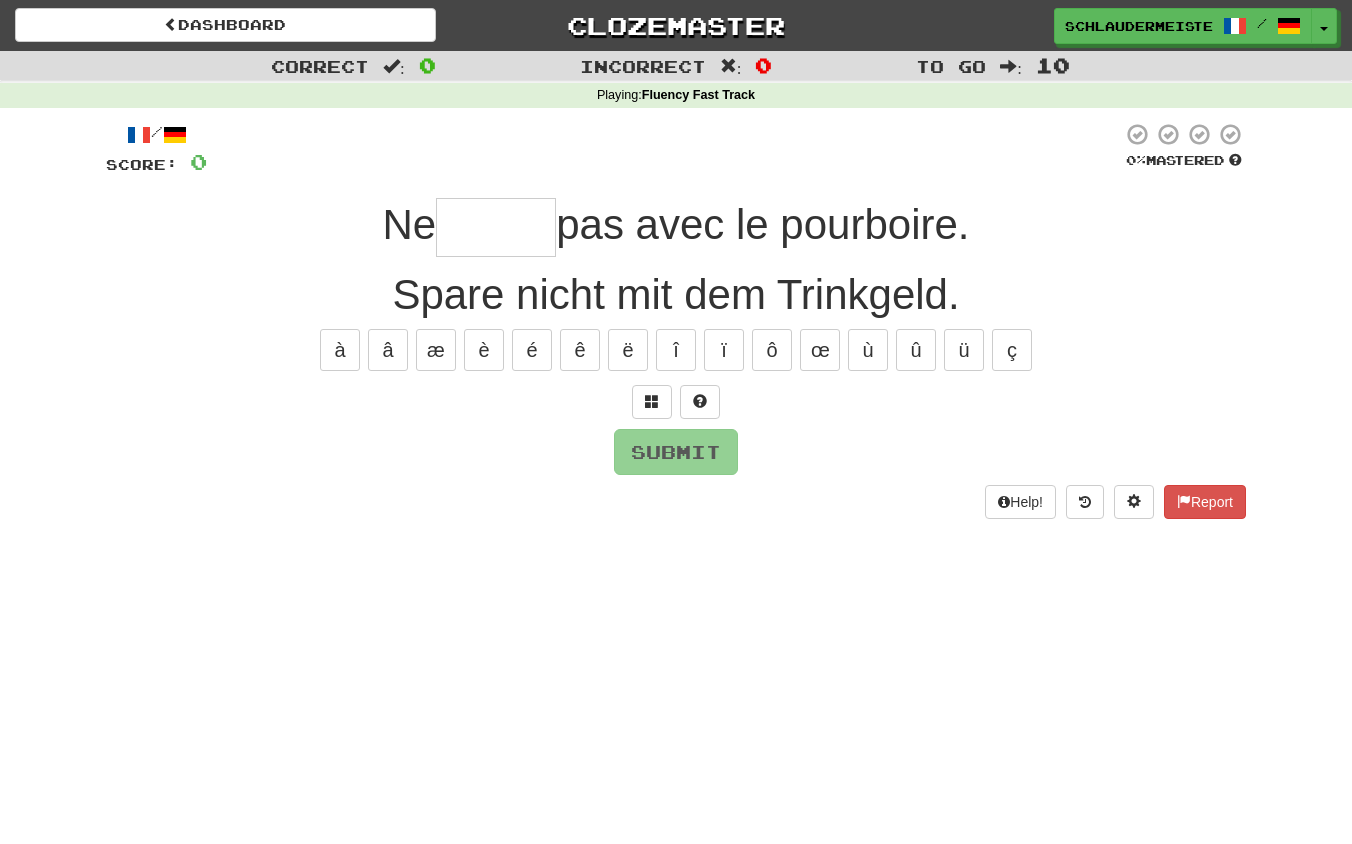 type on "*" 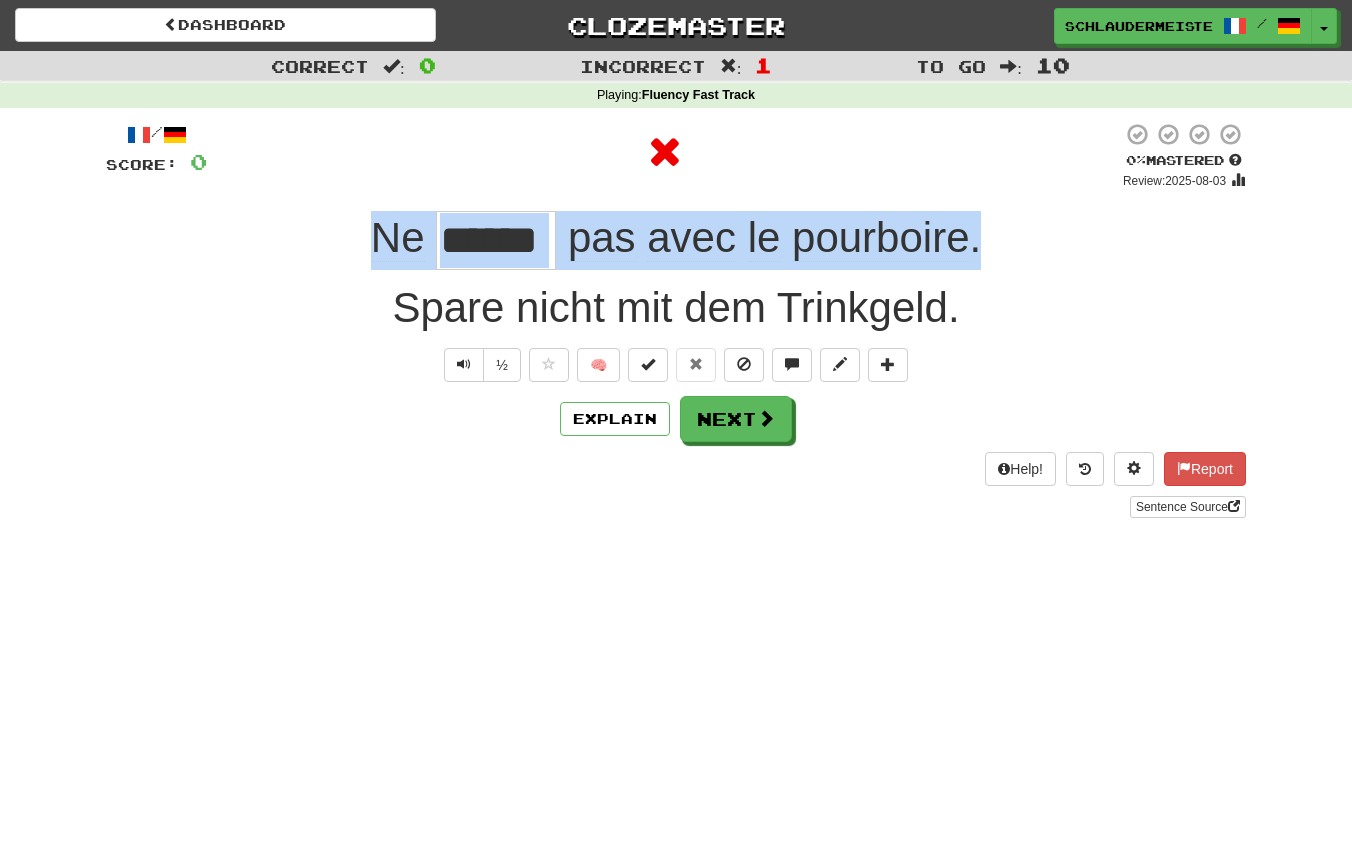 drag, startPoint x: 340, startPoint y: 237, endPoint x: 1052, endPoint y: 232, distance: 712.0176 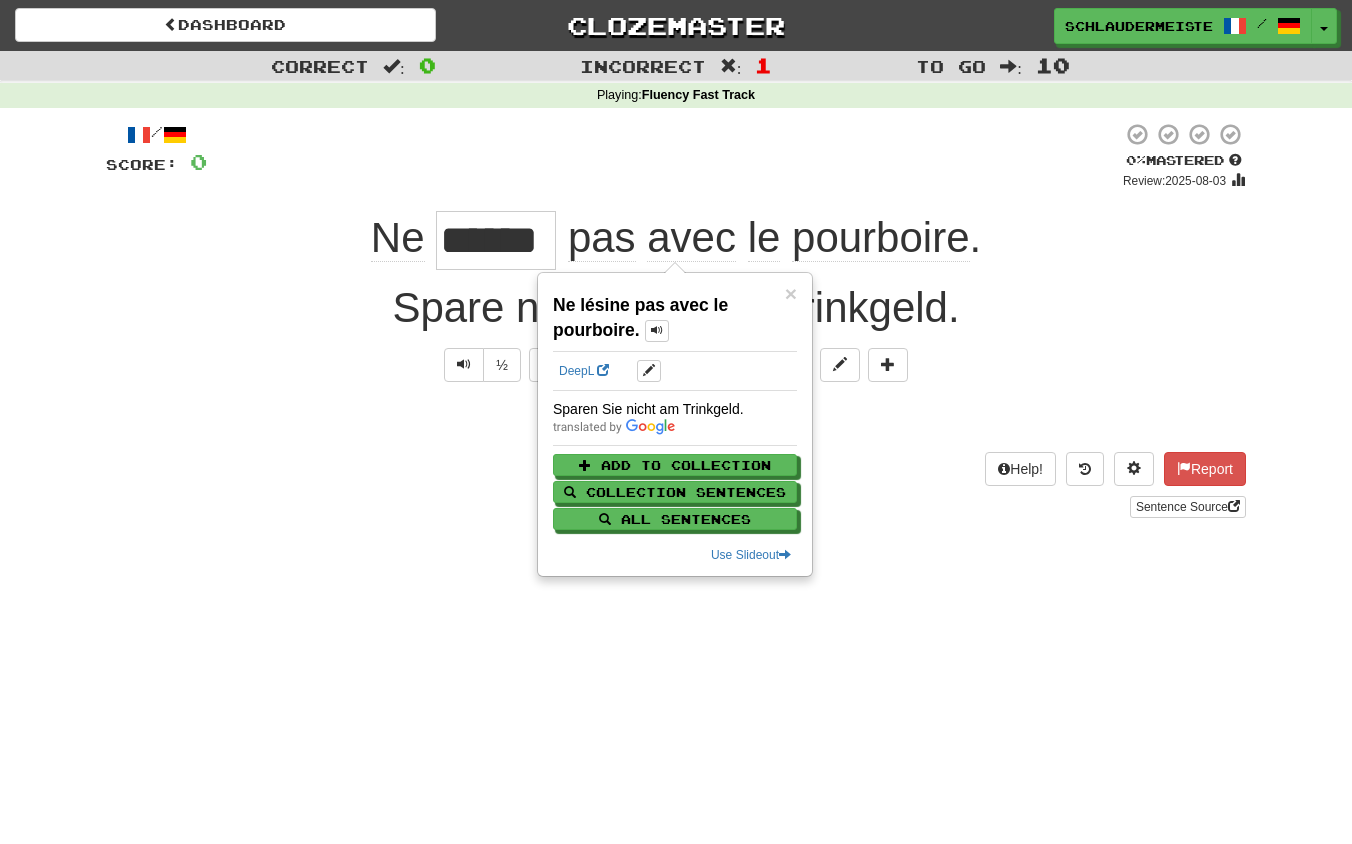 click on "/  Score:   0 0 %  Mastered Review:  2025-08-03 Ne   ******   pas   avec   le   pourboire . Spare nicht mit dem Trinkgeld. ½ 🧠 Explain Next  Help!  Report Sentence Source" at bounding box center [676, 320] 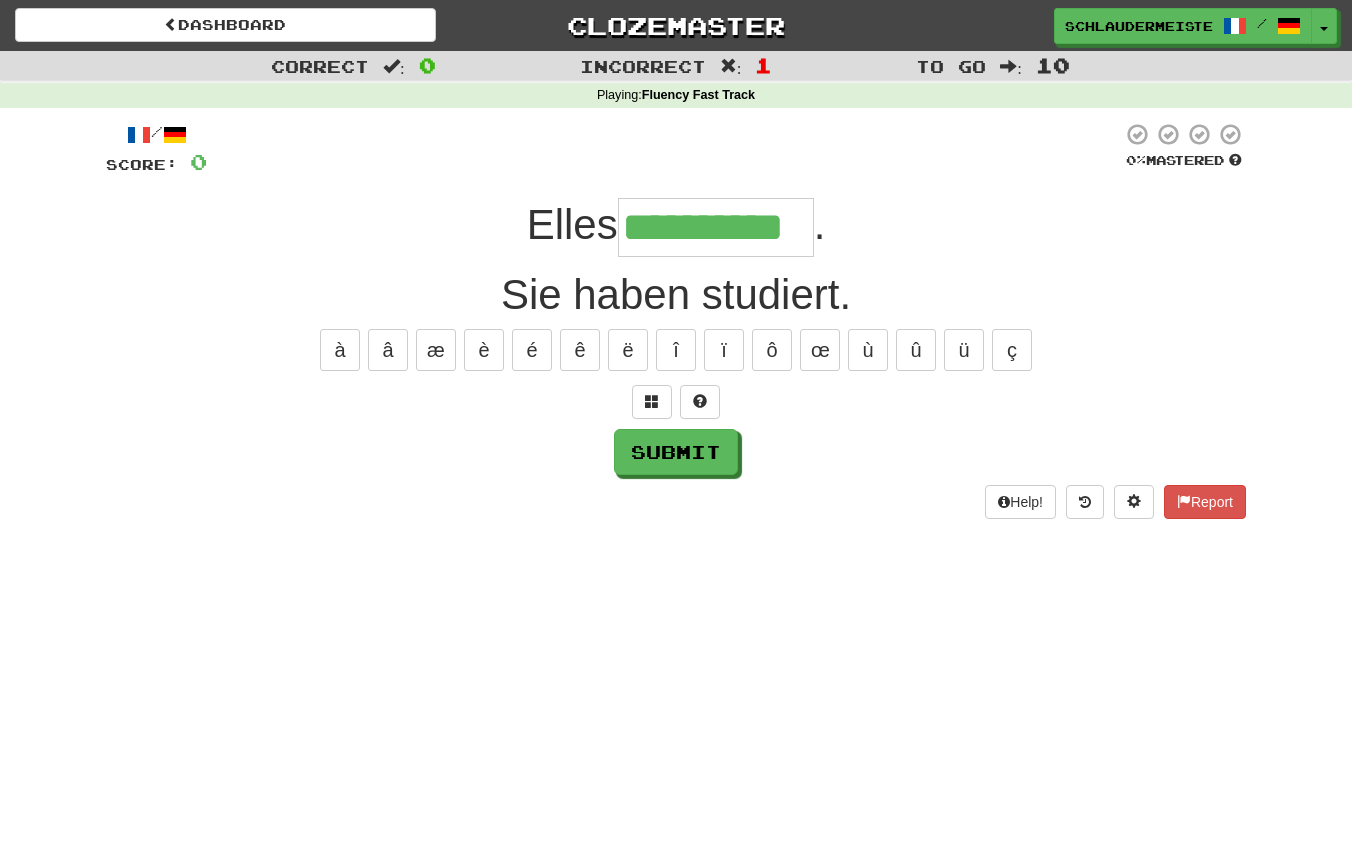 type on "**********" 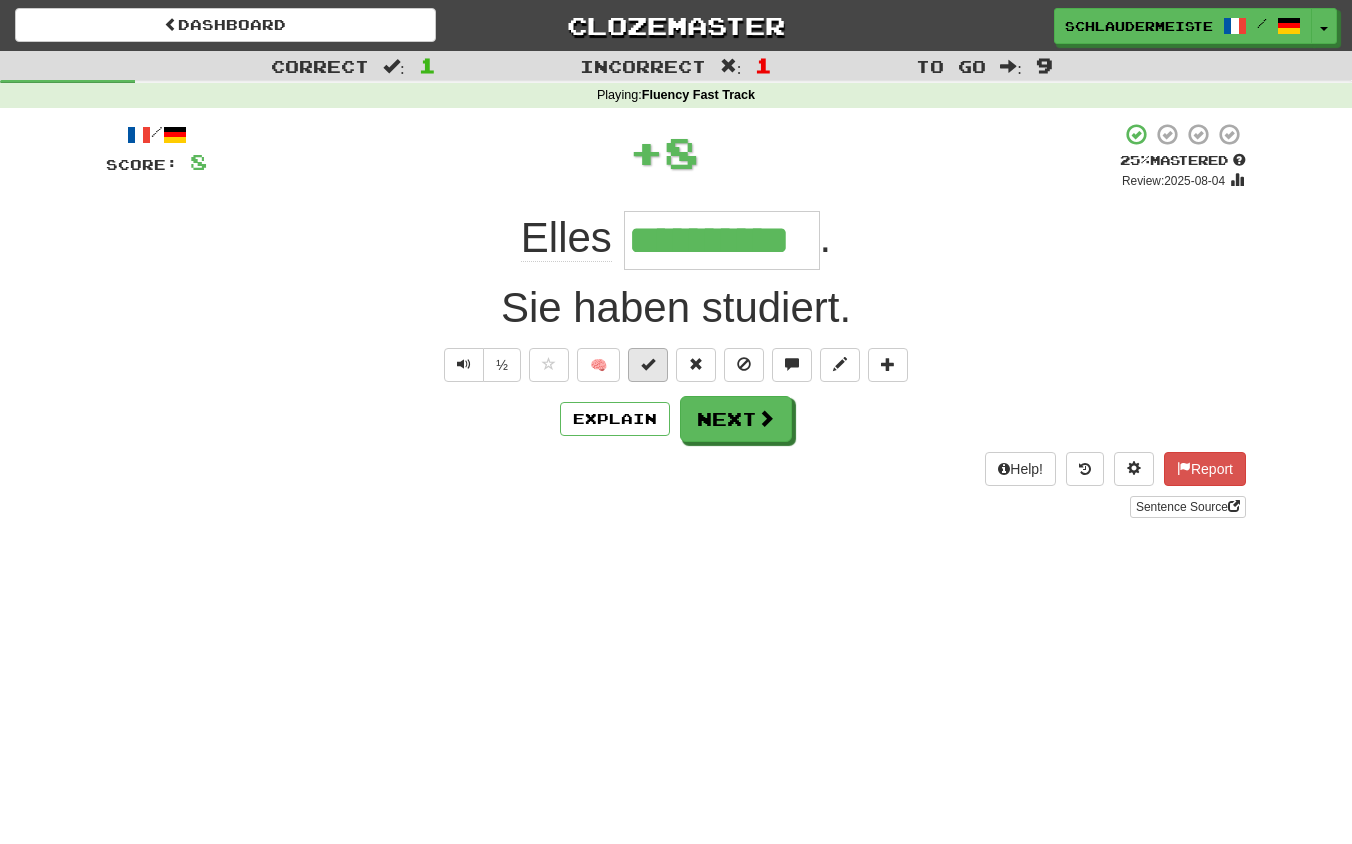 click at bounding box center [648, 364] 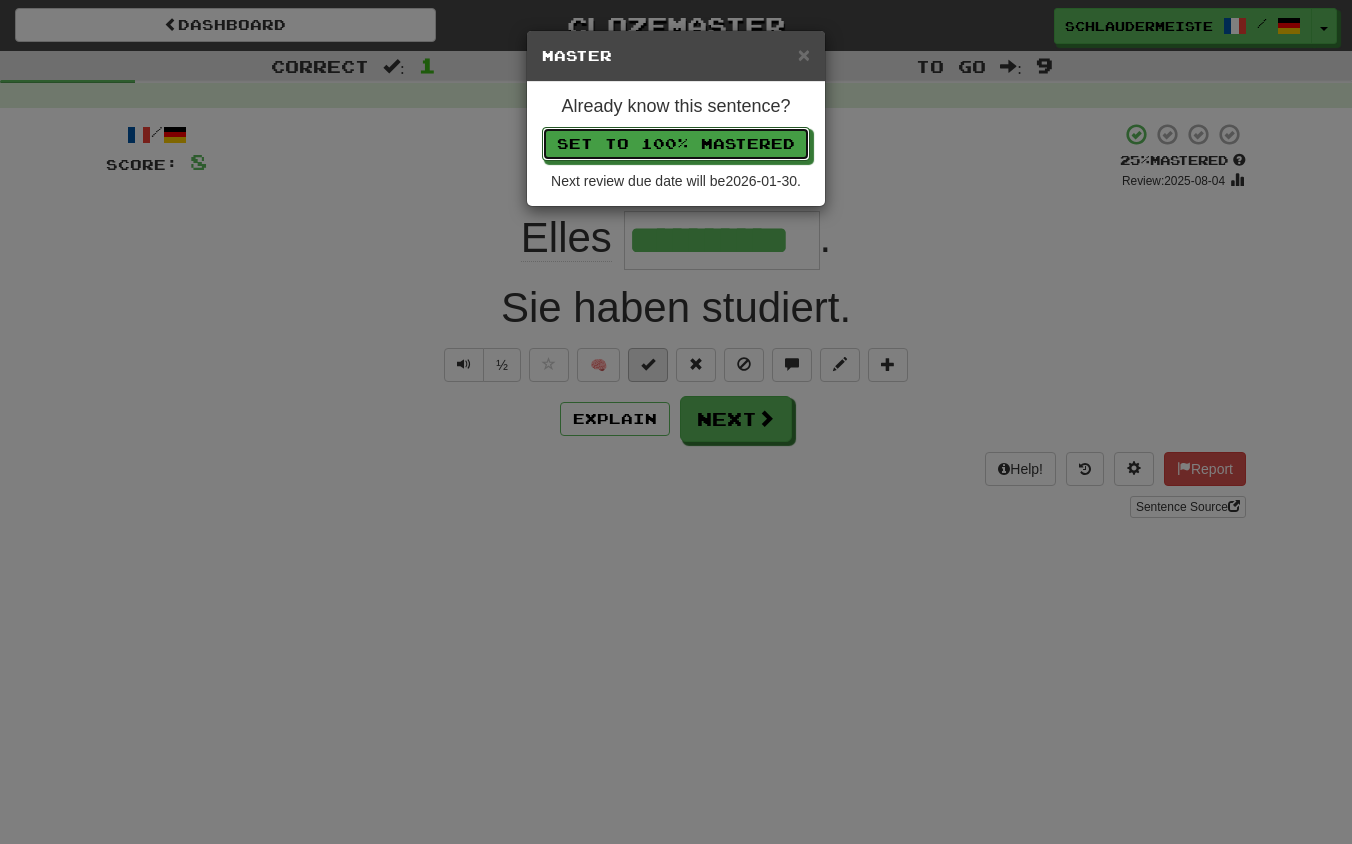 type 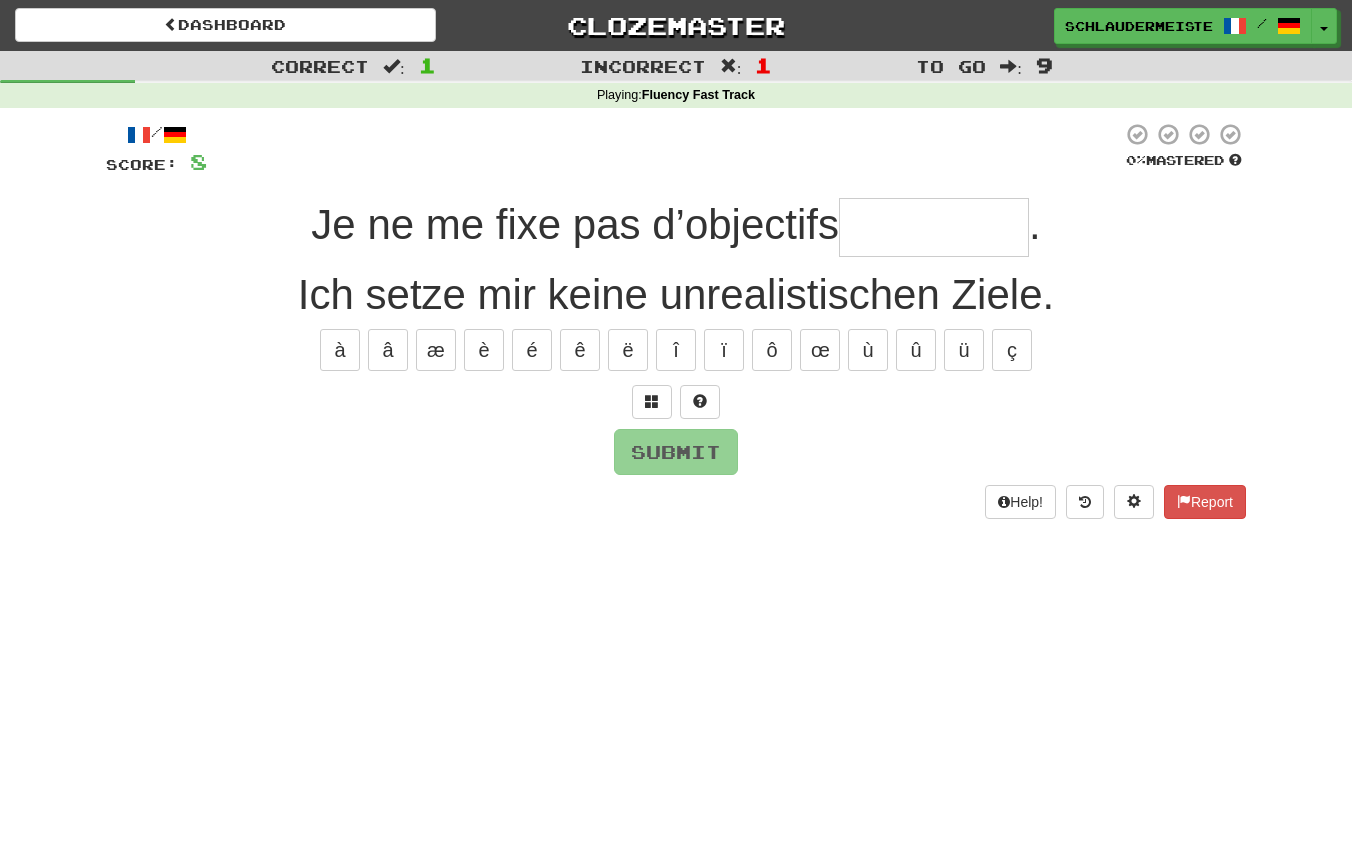type on "*" 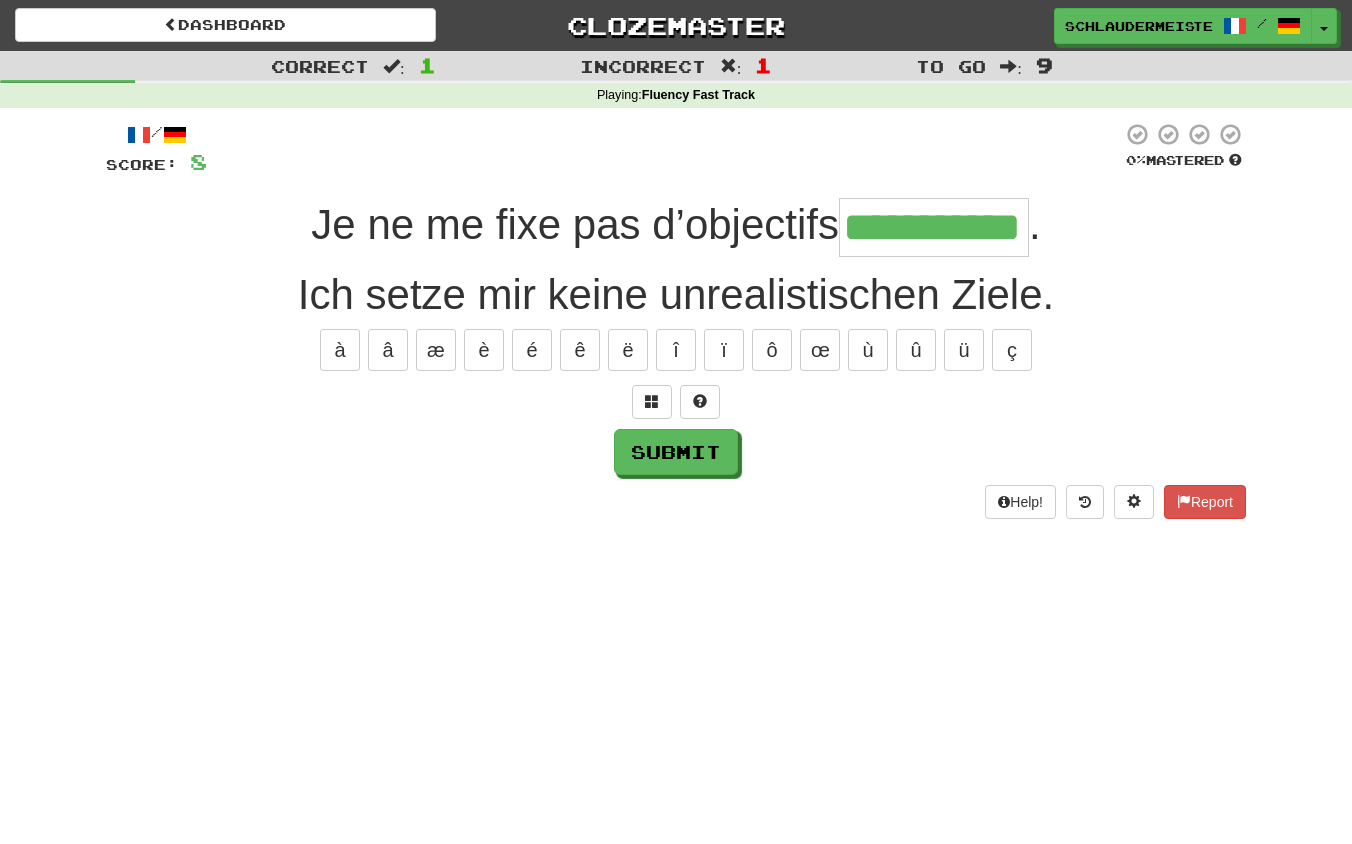 type on "**********" 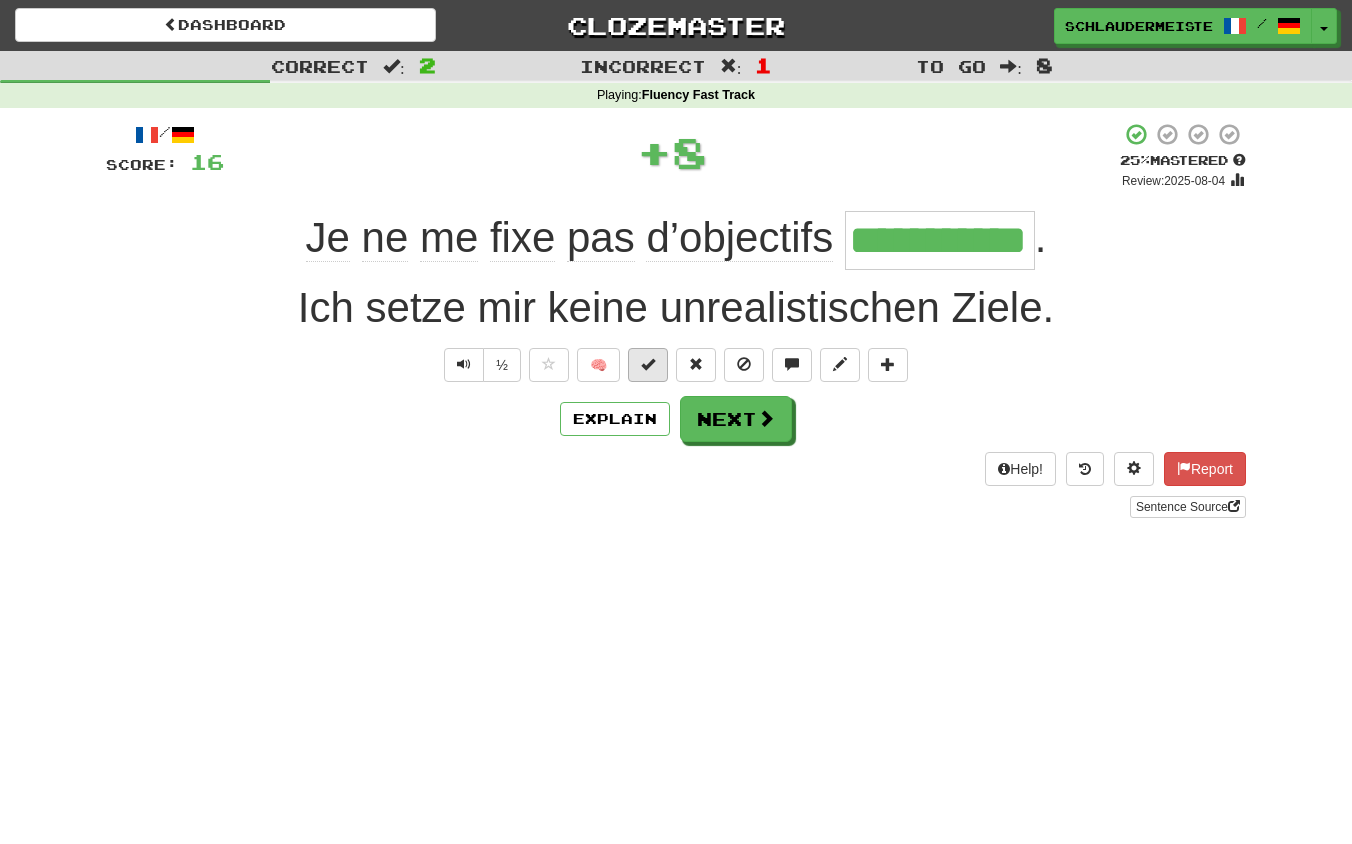 click at bounding box center [648, 364] 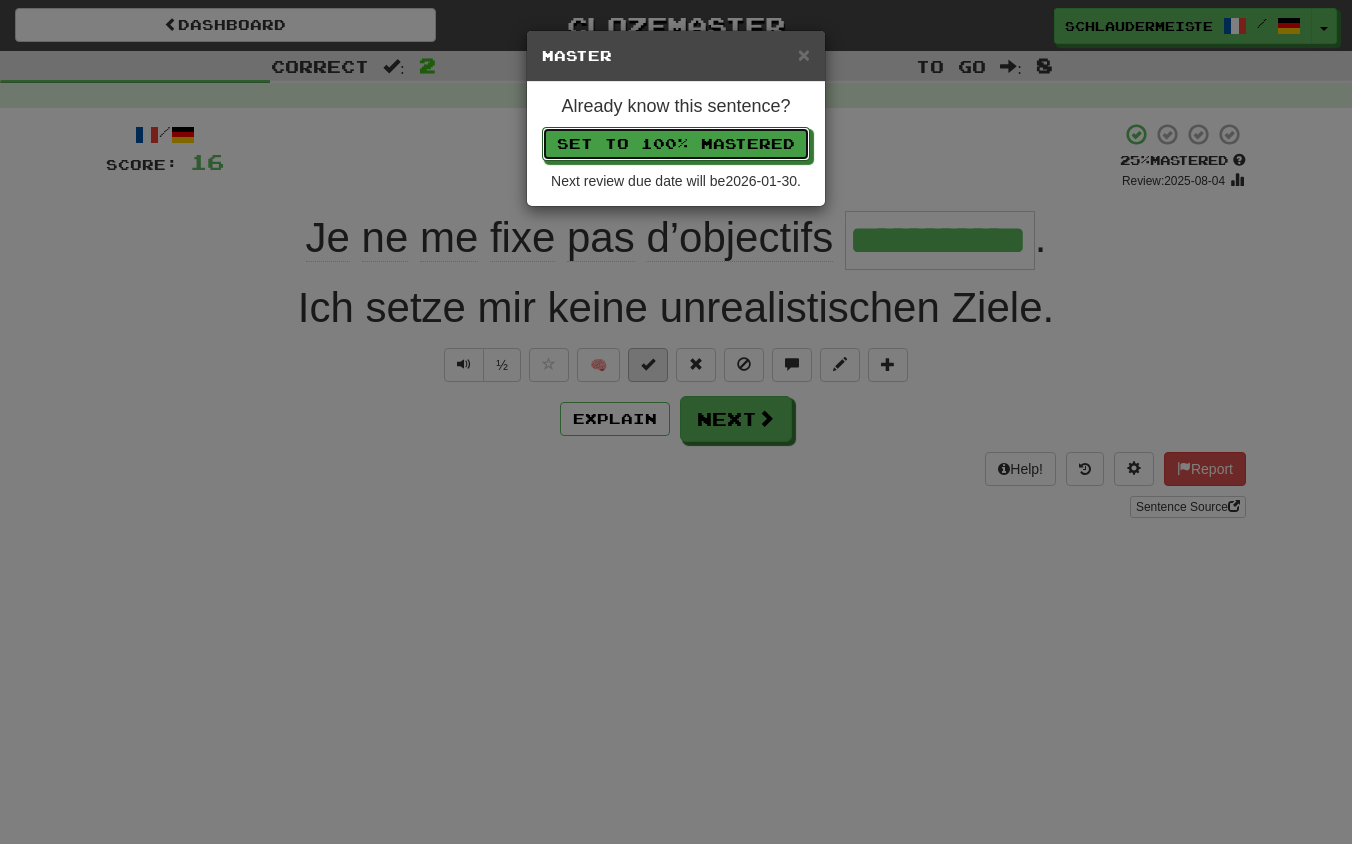 click on "Set to 100% Mastered" at bounding box center (676, 144) 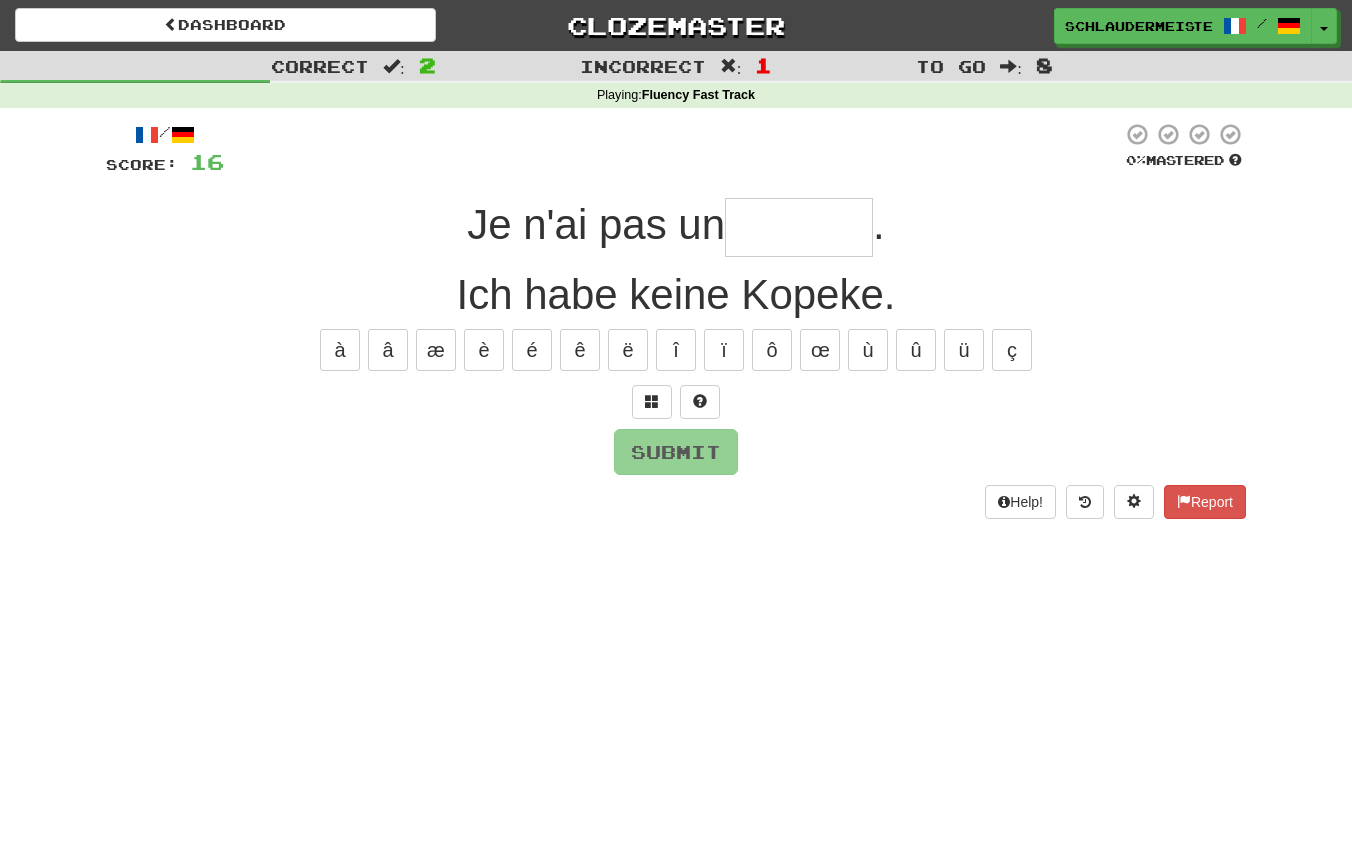 type on "*" 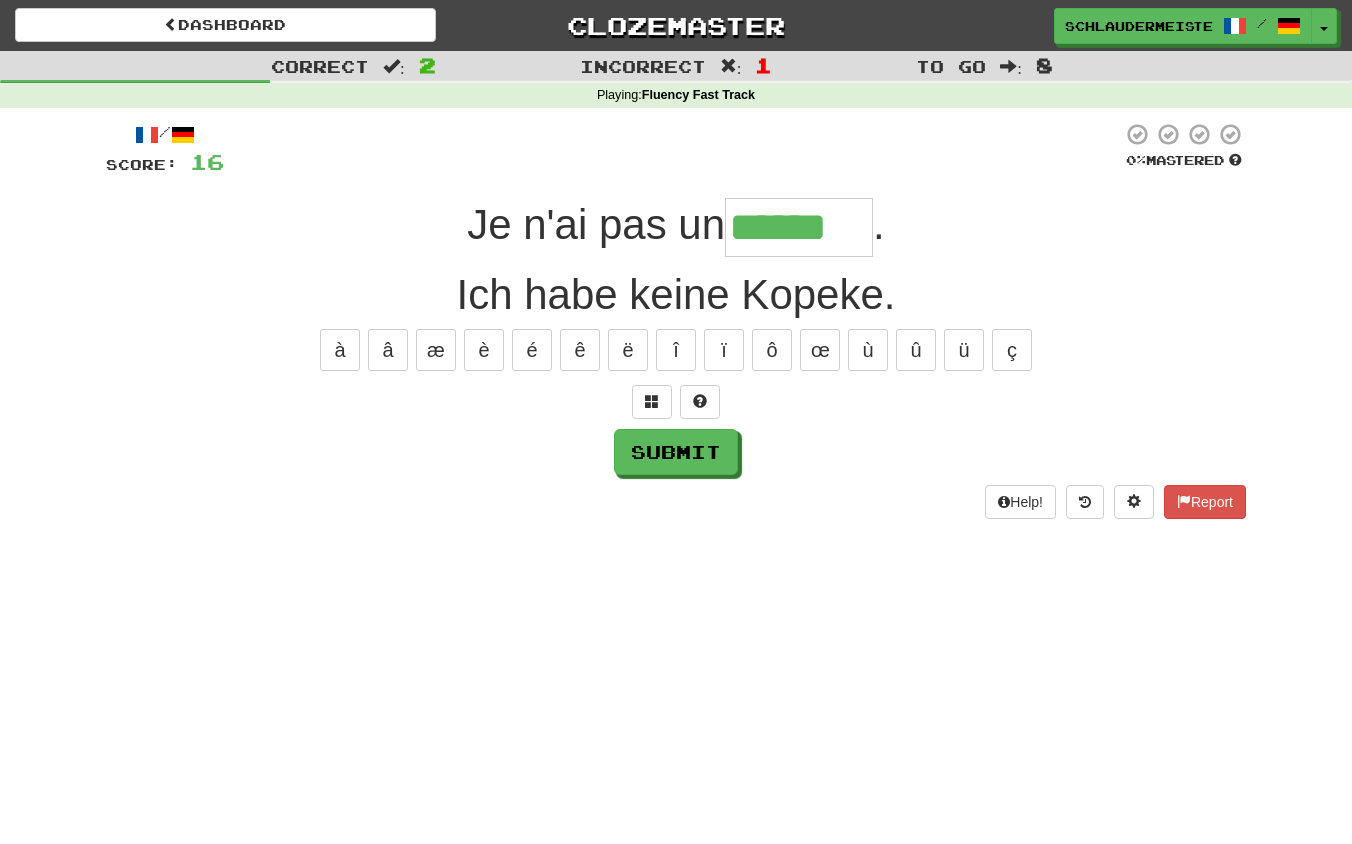 type on "******" 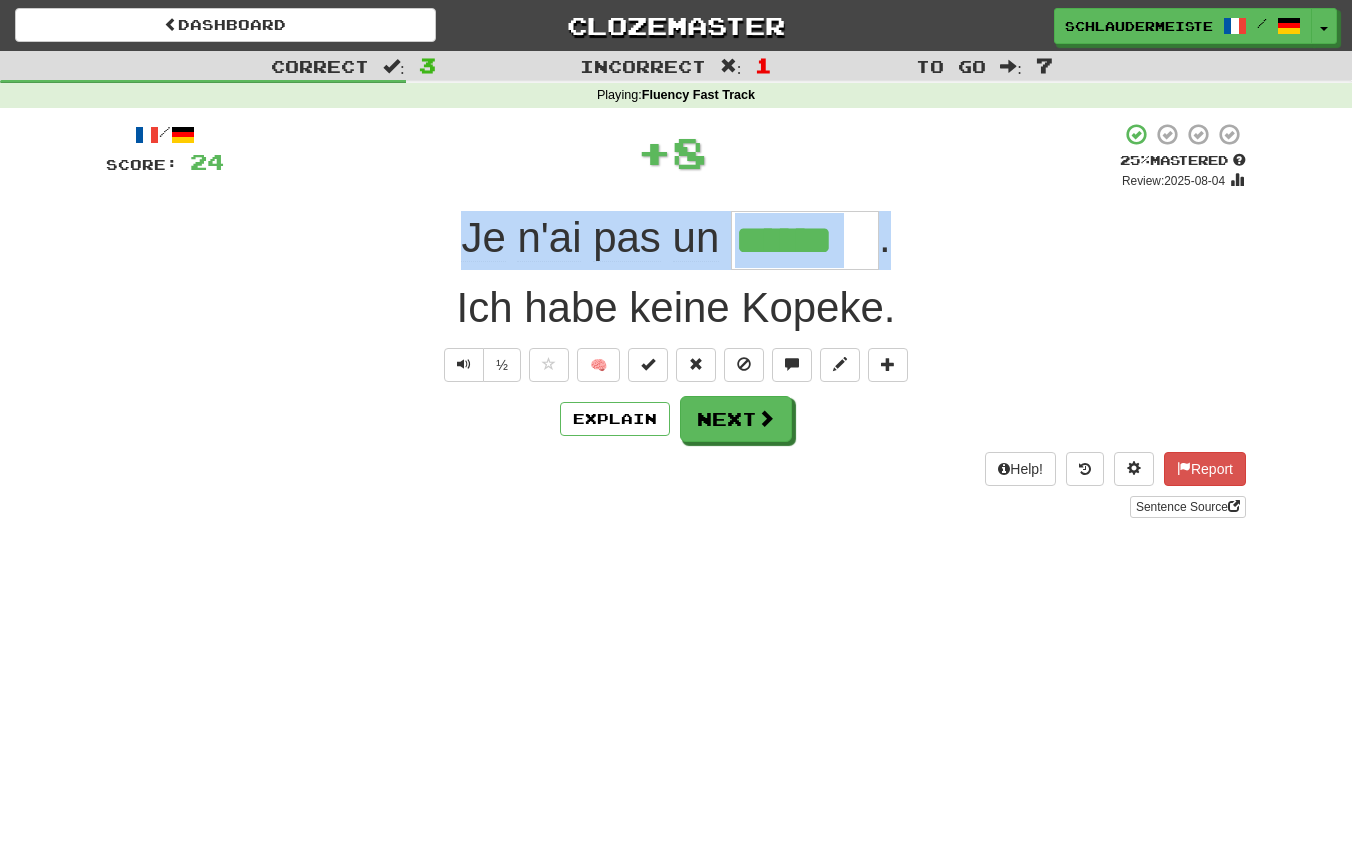 drag, startPoint x: 444, startPoint y: 220, endPoint x: 922, endPoint y: 250, distance: 478.9405 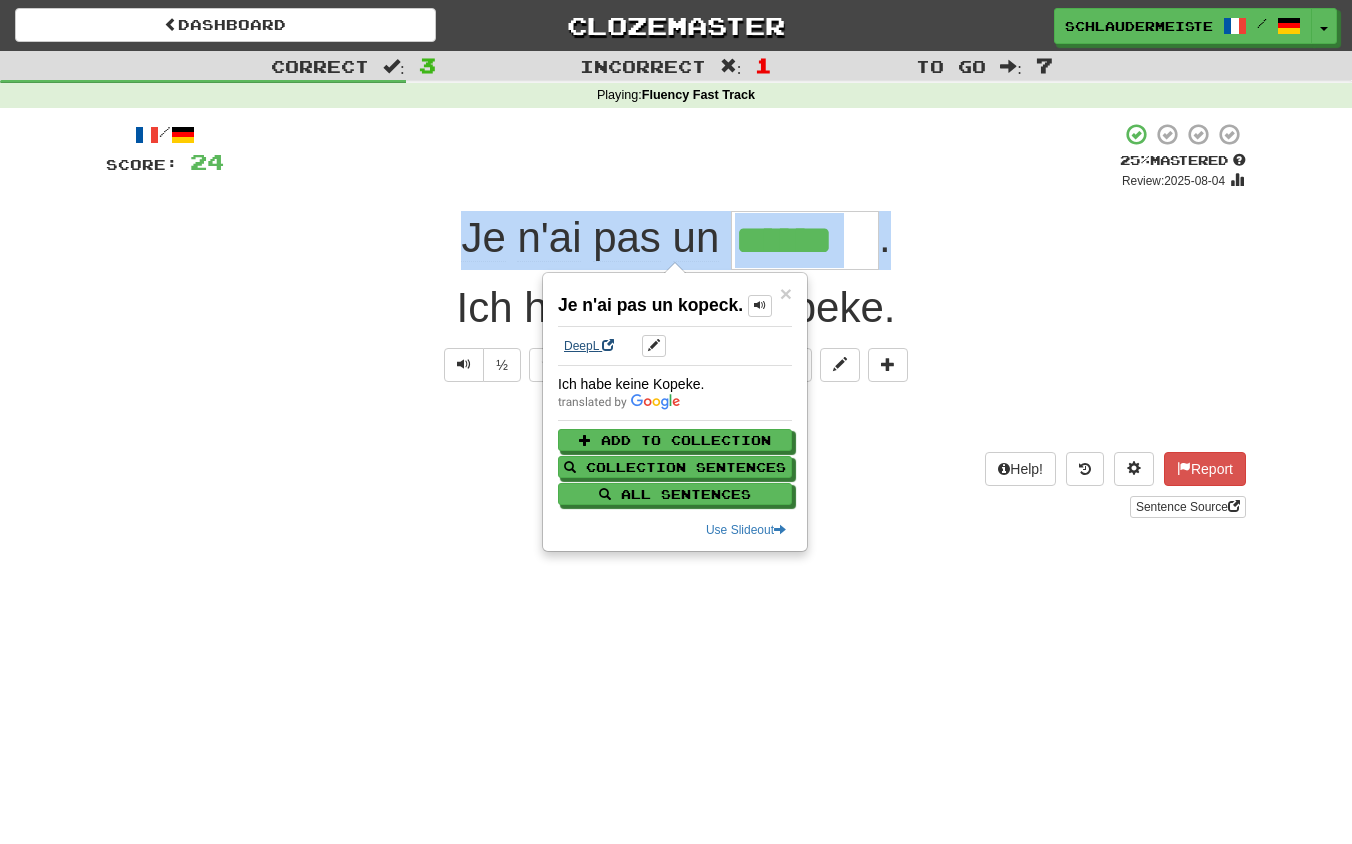 click on "DeepL" at bounding box center (589, 346) 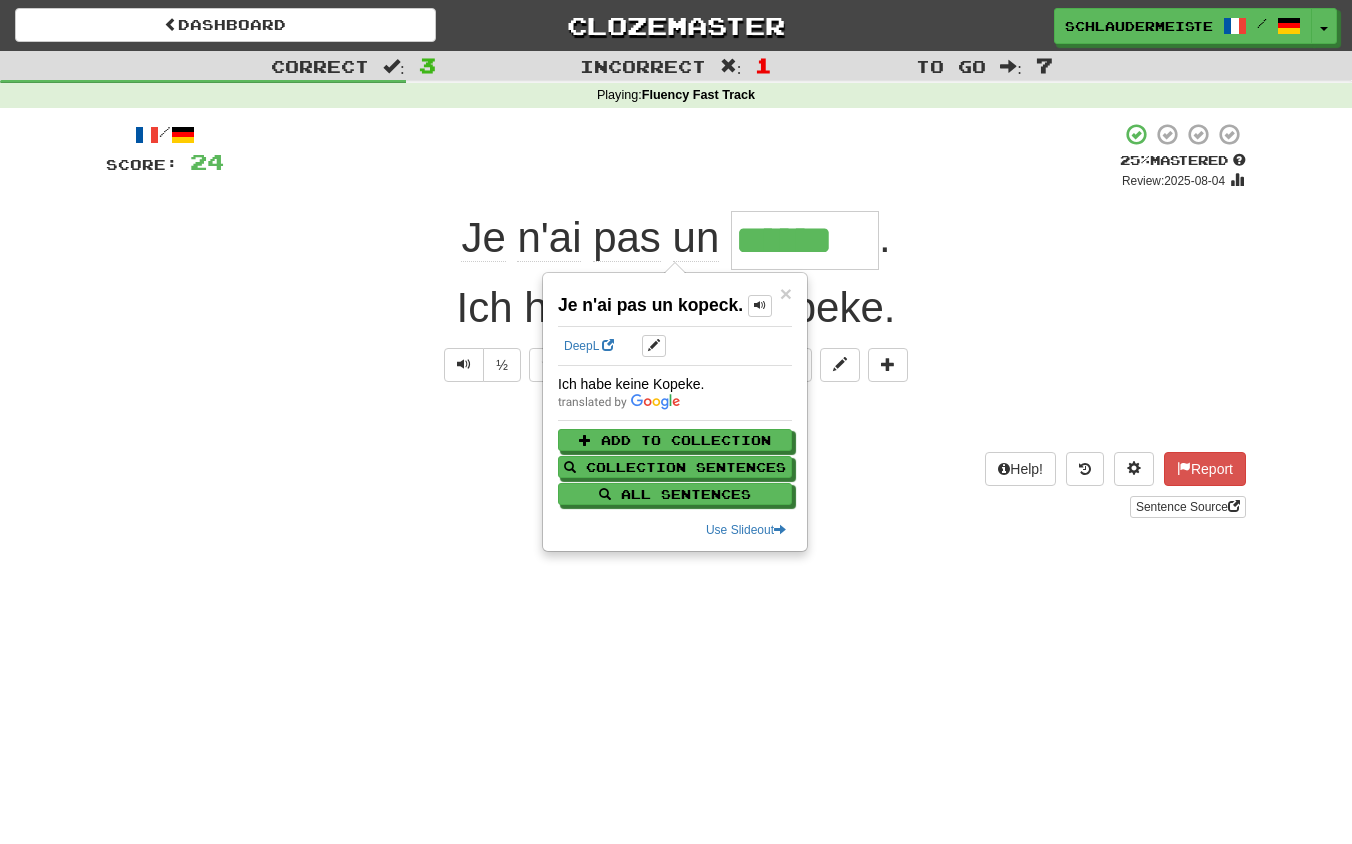 click on "Explain Next" at bounding box center (676, 419) 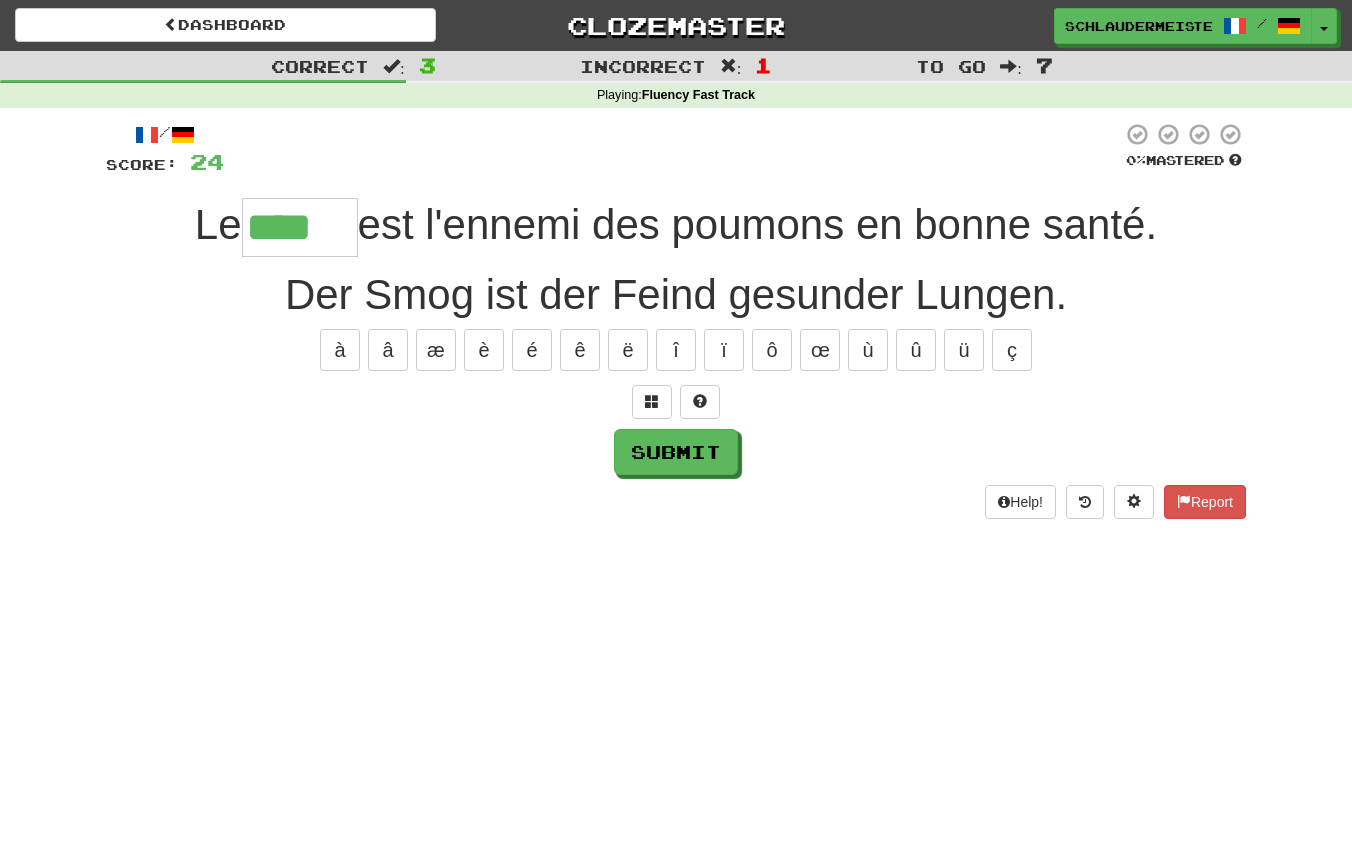 type on "****" 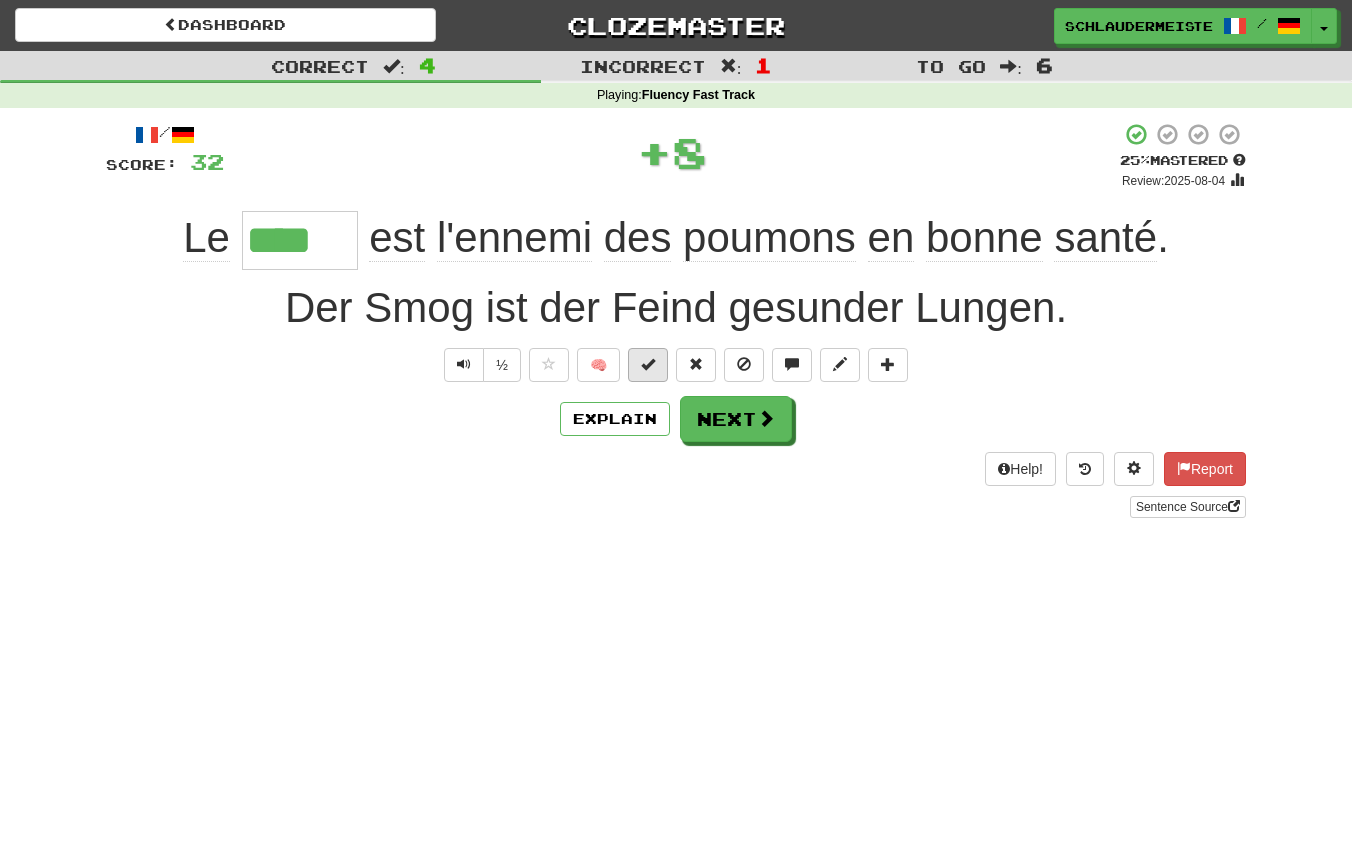 click at bounding box center (648, 364) 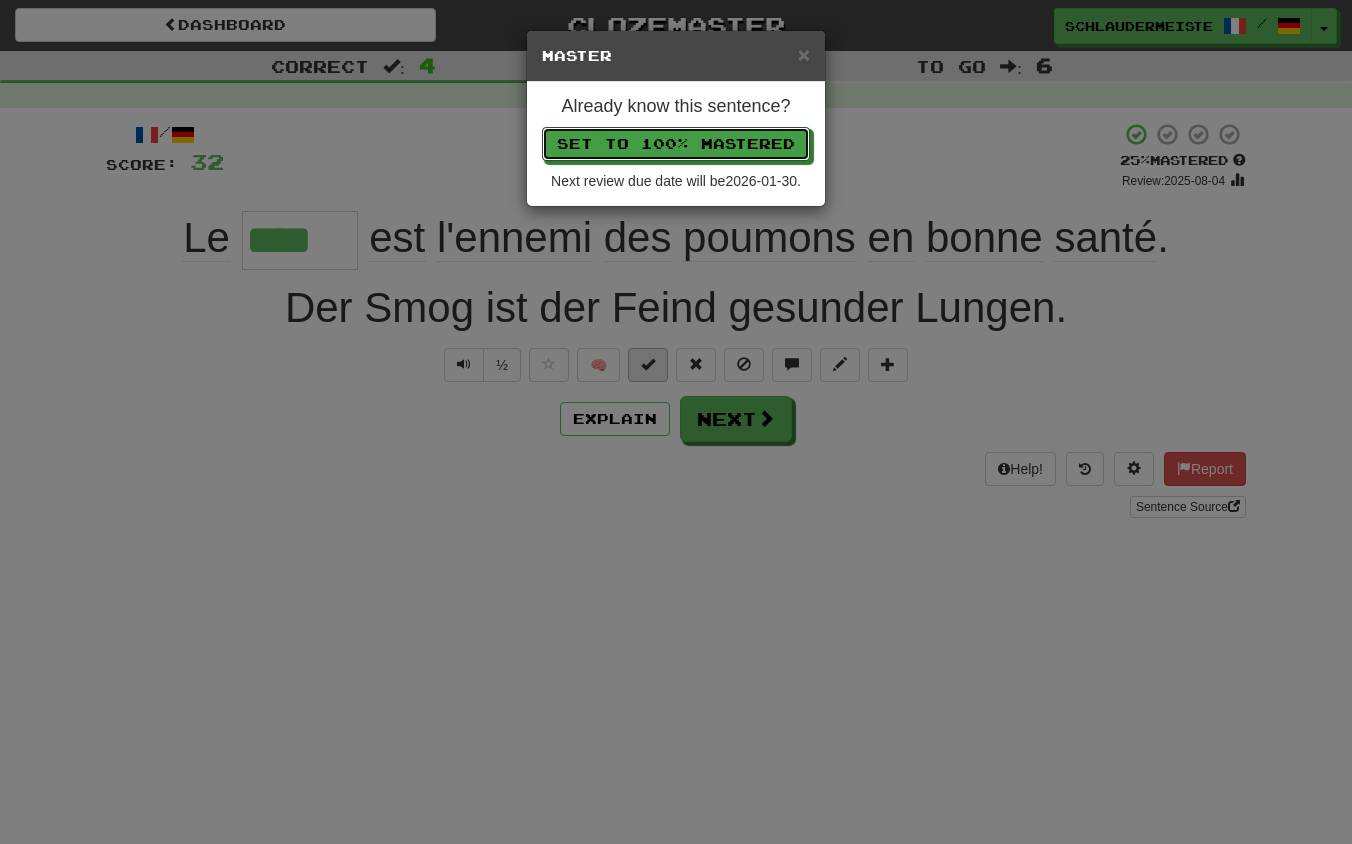 click on "Set to 100% Mastered" at bounding box center [676, 144] 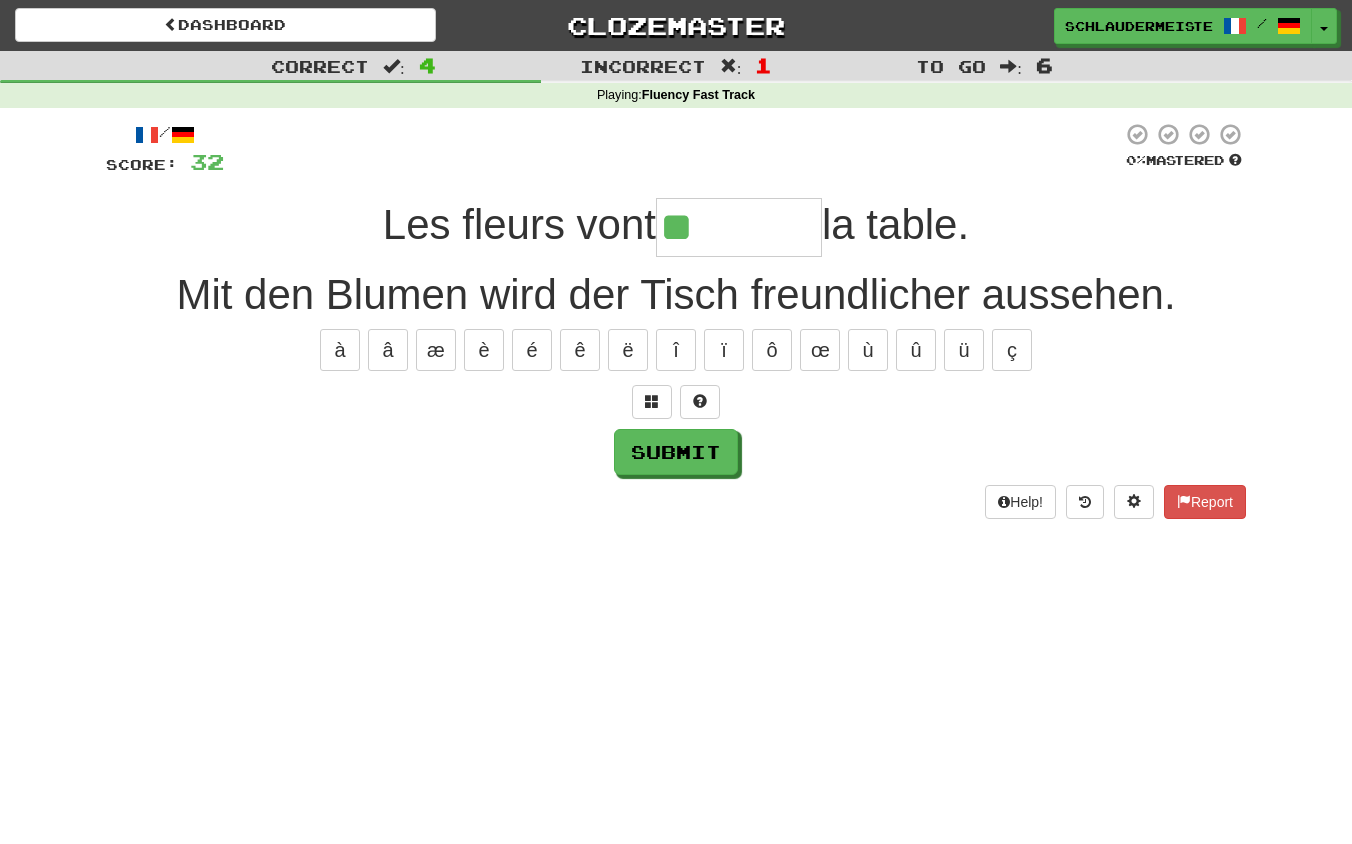 type on "*********" 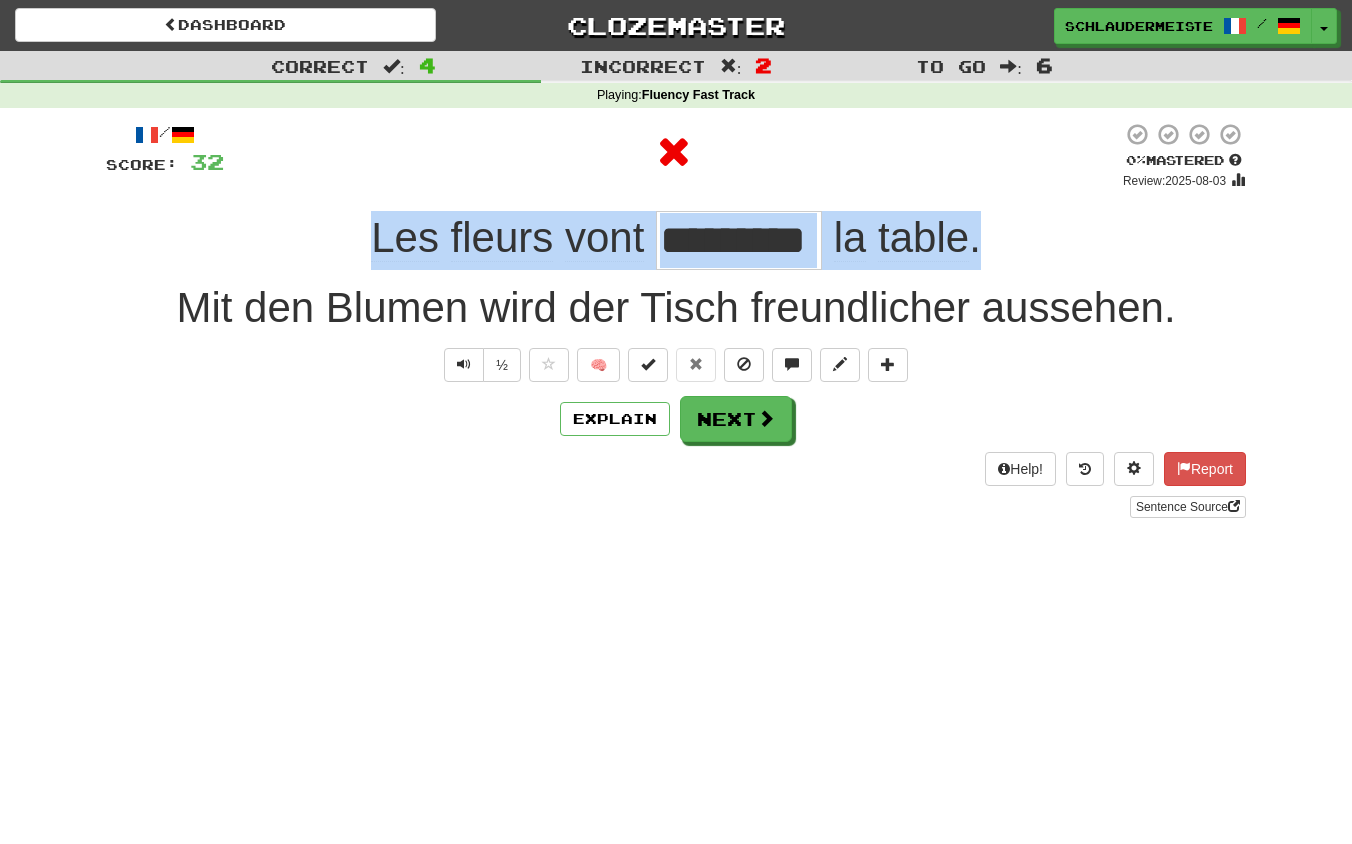 drag, startPoint x: 341, startPoint y: 234, endPoint x: 1007, endPoint y: 245, distance: 666.0908 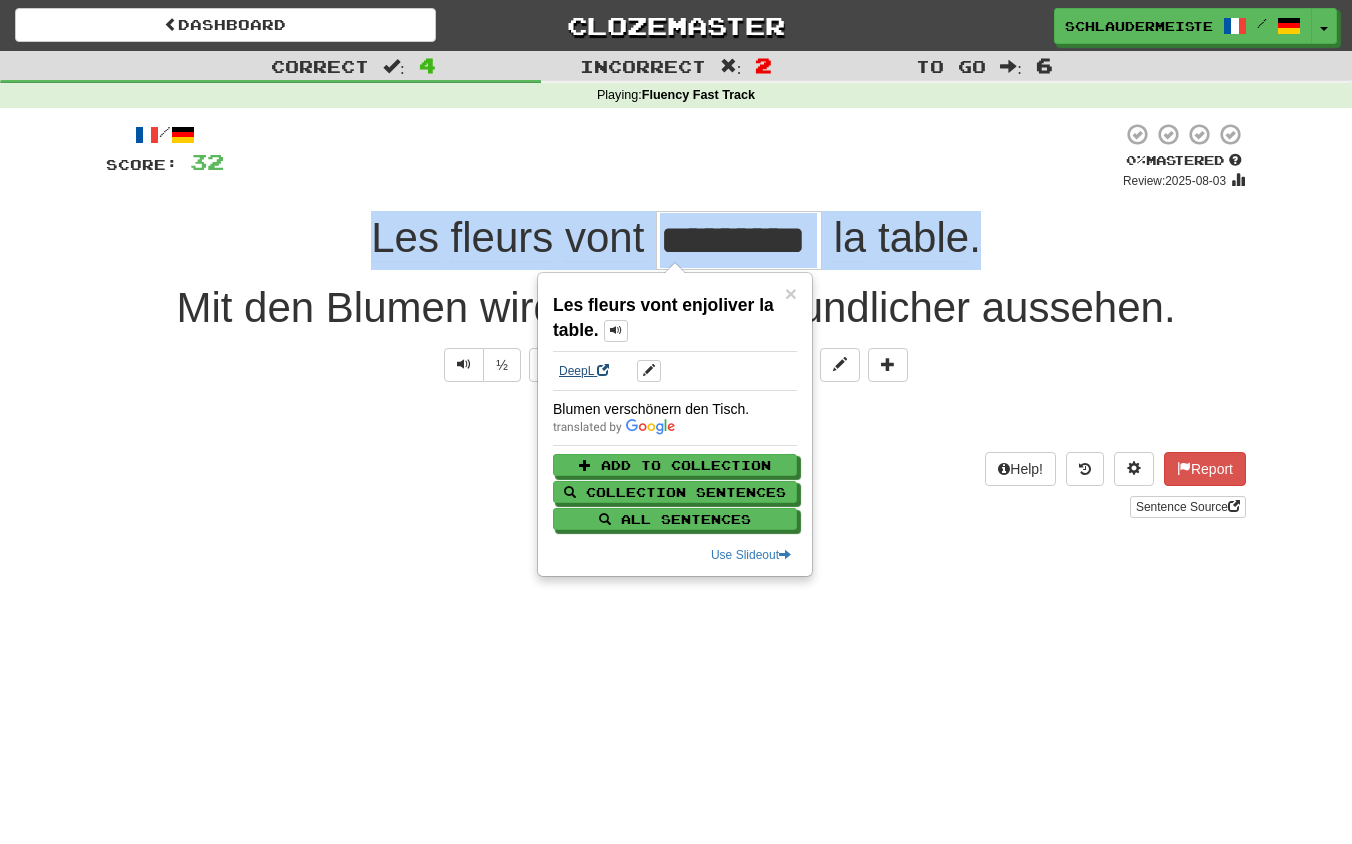 click on "DeepL" at bounding box center (584, 371) 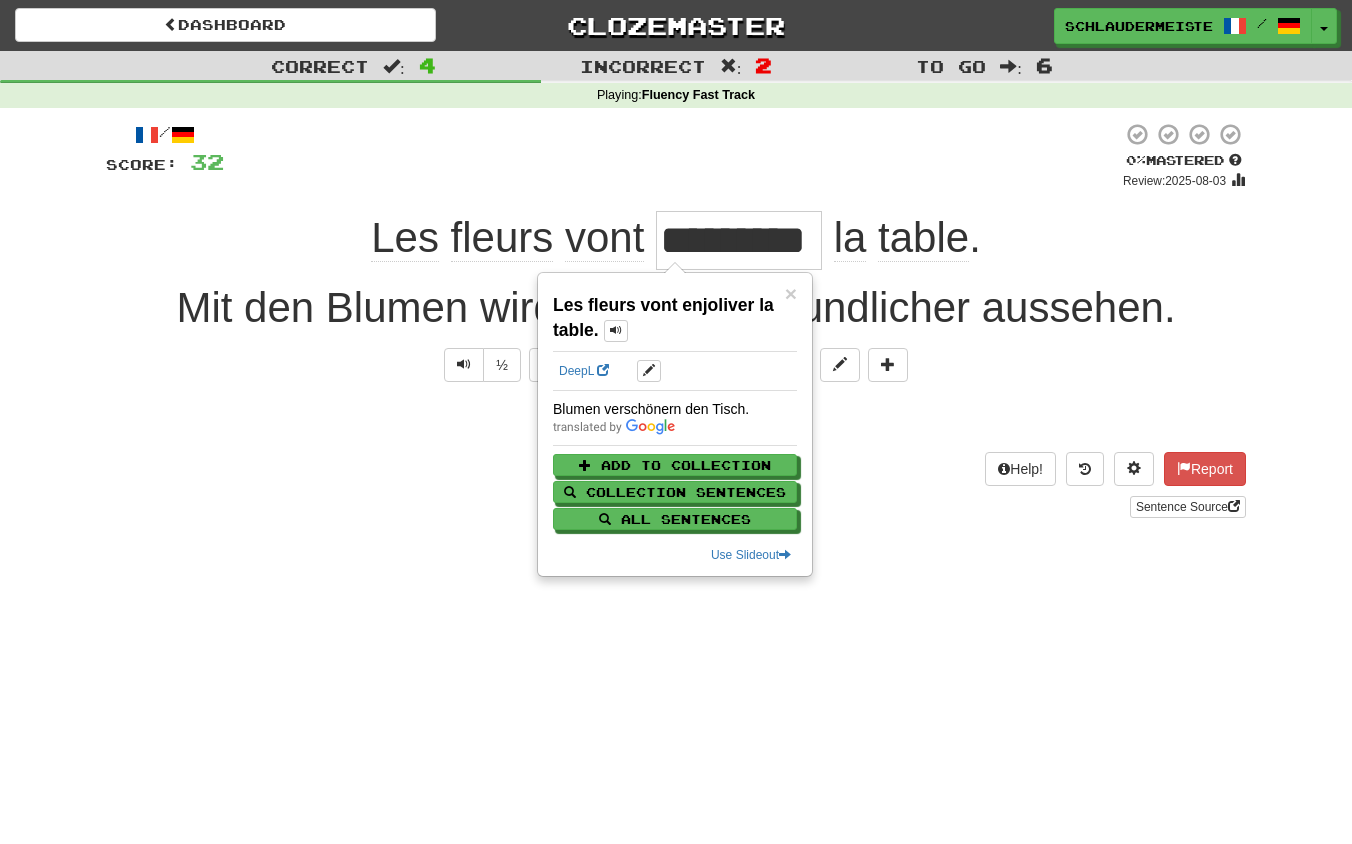 click on "Dashboard
Clozemaster
[USERNAME]
/
Toggle Dropdown
Dashboard
Leaderboard
Activity Feed
Notifications
Profile
Discussions
Français
/
Deutsch
Streak:
46
Review:
0
Points Today: 4888
Languages
Account
Logout
[USERNAME]
/
Toggle Dropdown
Dashboard
Leaderboard
Activity Feed
Notifications
Profile
Discussions
Français
/
Deutsch
Streak:
46
Review:
0
Points Today: 4888
Languages
Account
Logout
clozemaster
Correct   :   4 Incorrect   :   2 To go   :   6 Playing :  Fluency Fast Track  /  Score:   32 0 %  Mastered Review:  2025-08-03 Les   fleurs   vont   *********   la   table . ½ 🧠 Explain Next  Help!  Report" at bounding box center (676, 422) 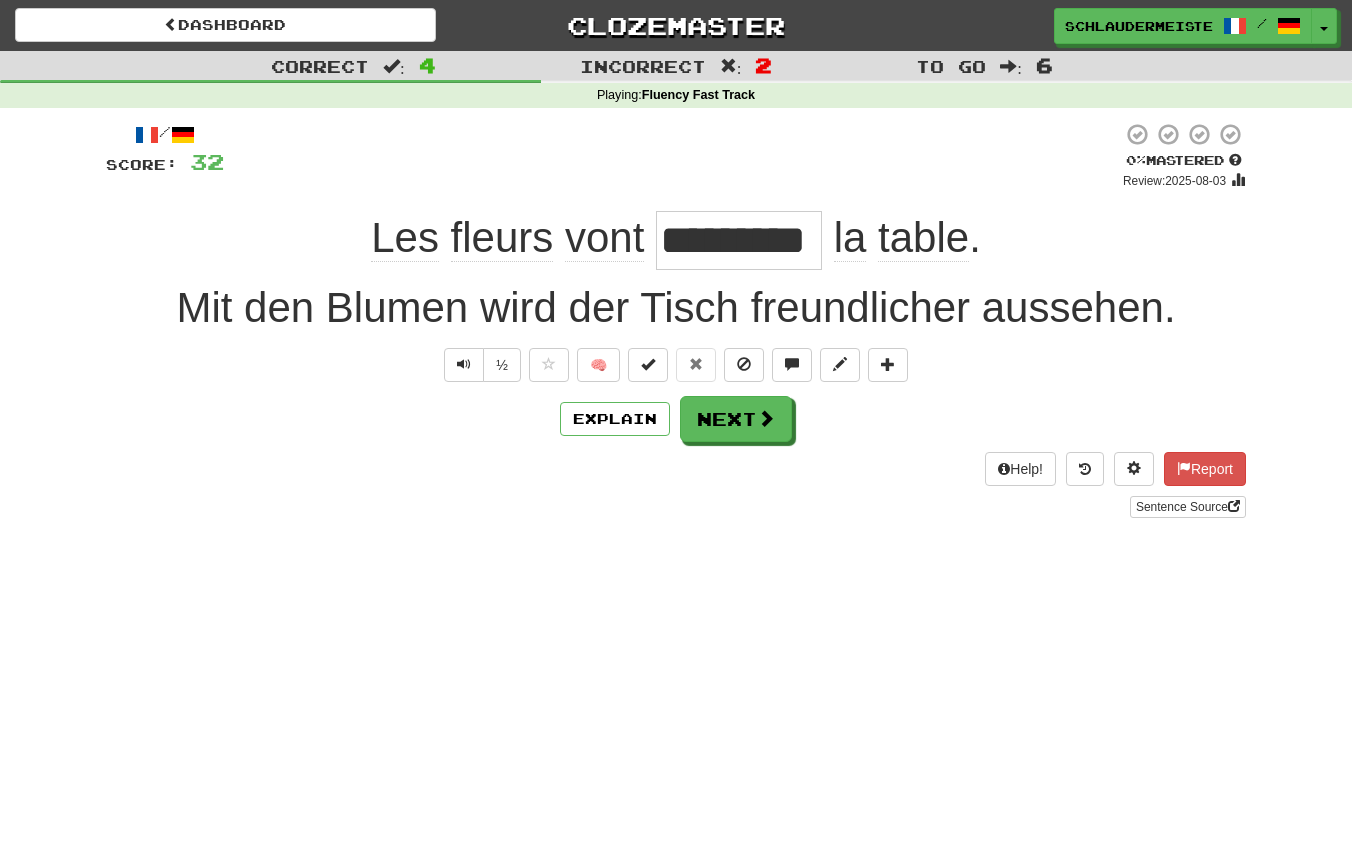 click on "Sentence Source" at bounding box center (676, 507) 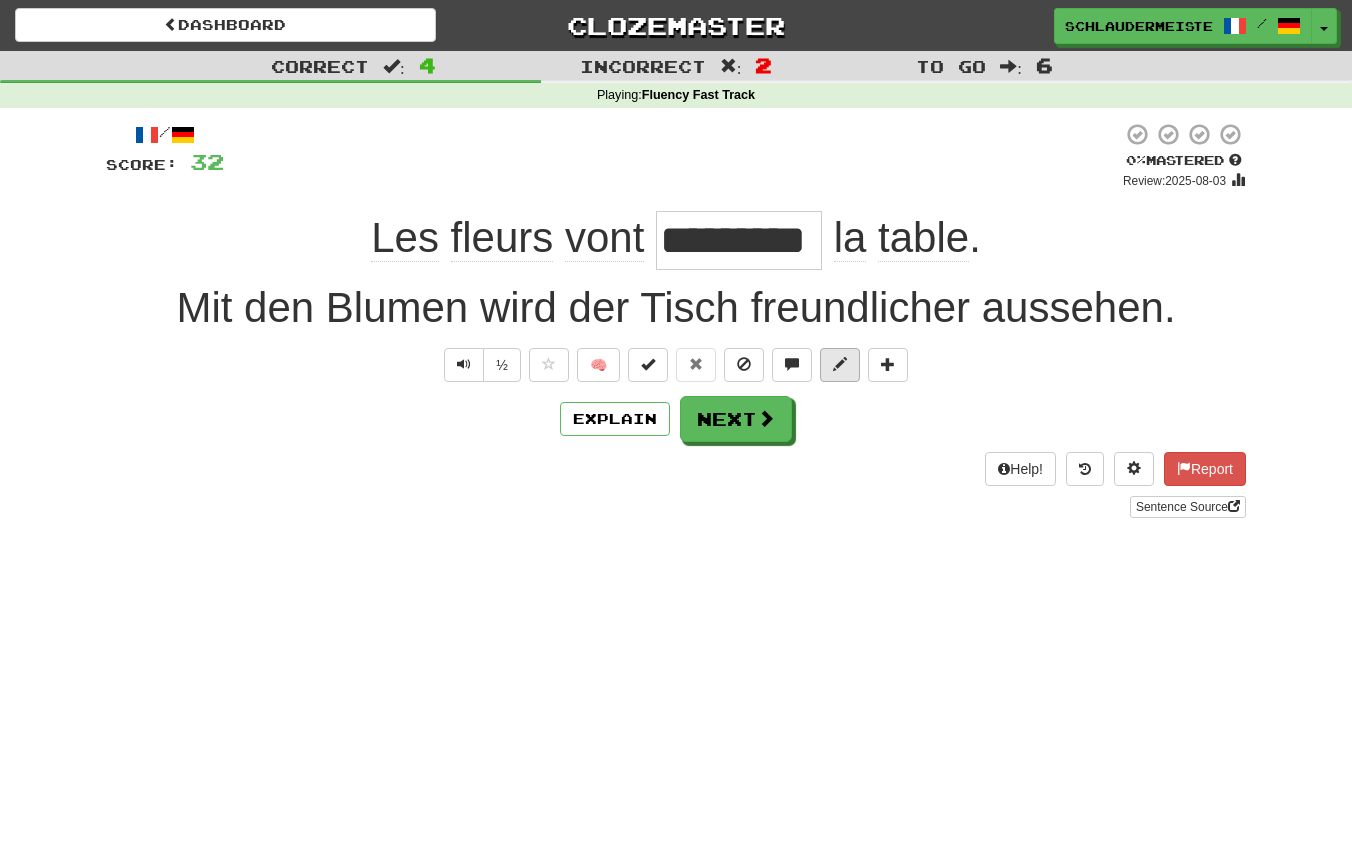 click at bounding box center [840, 364] 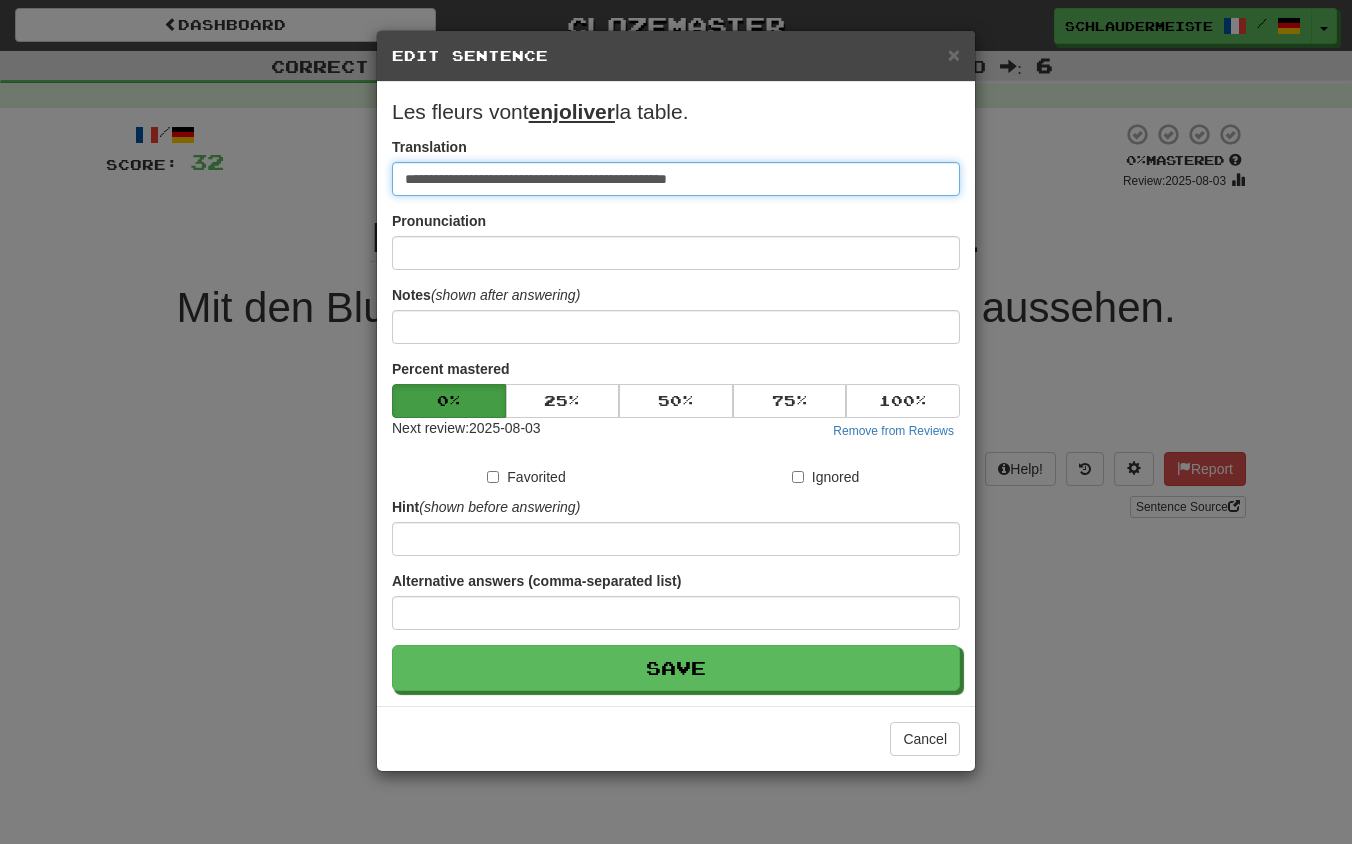 drag, startPoint x: 800, startPoint y: 177, endPoint x: 293, endPoint y: 143, distance: 508.13876 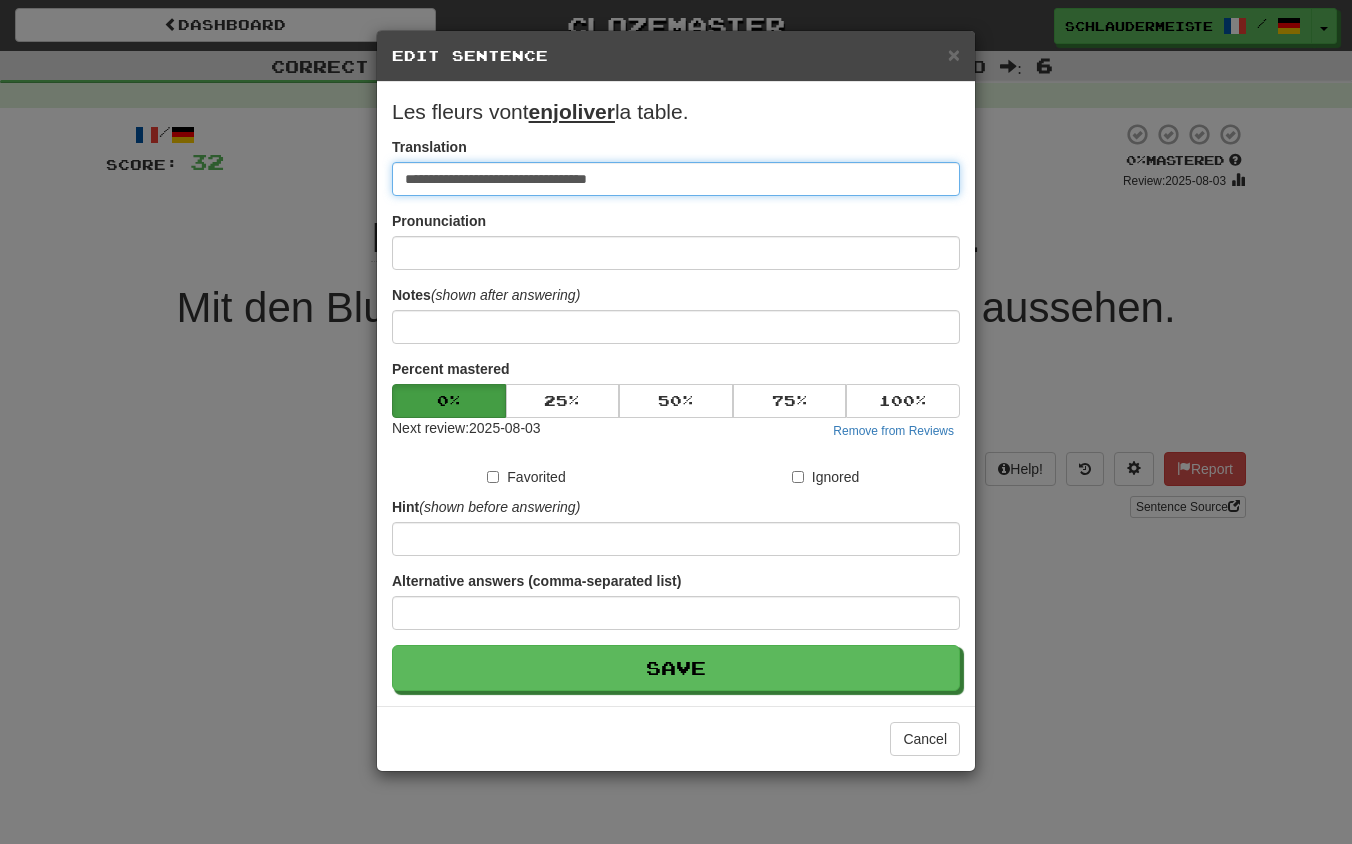 type on "**********" 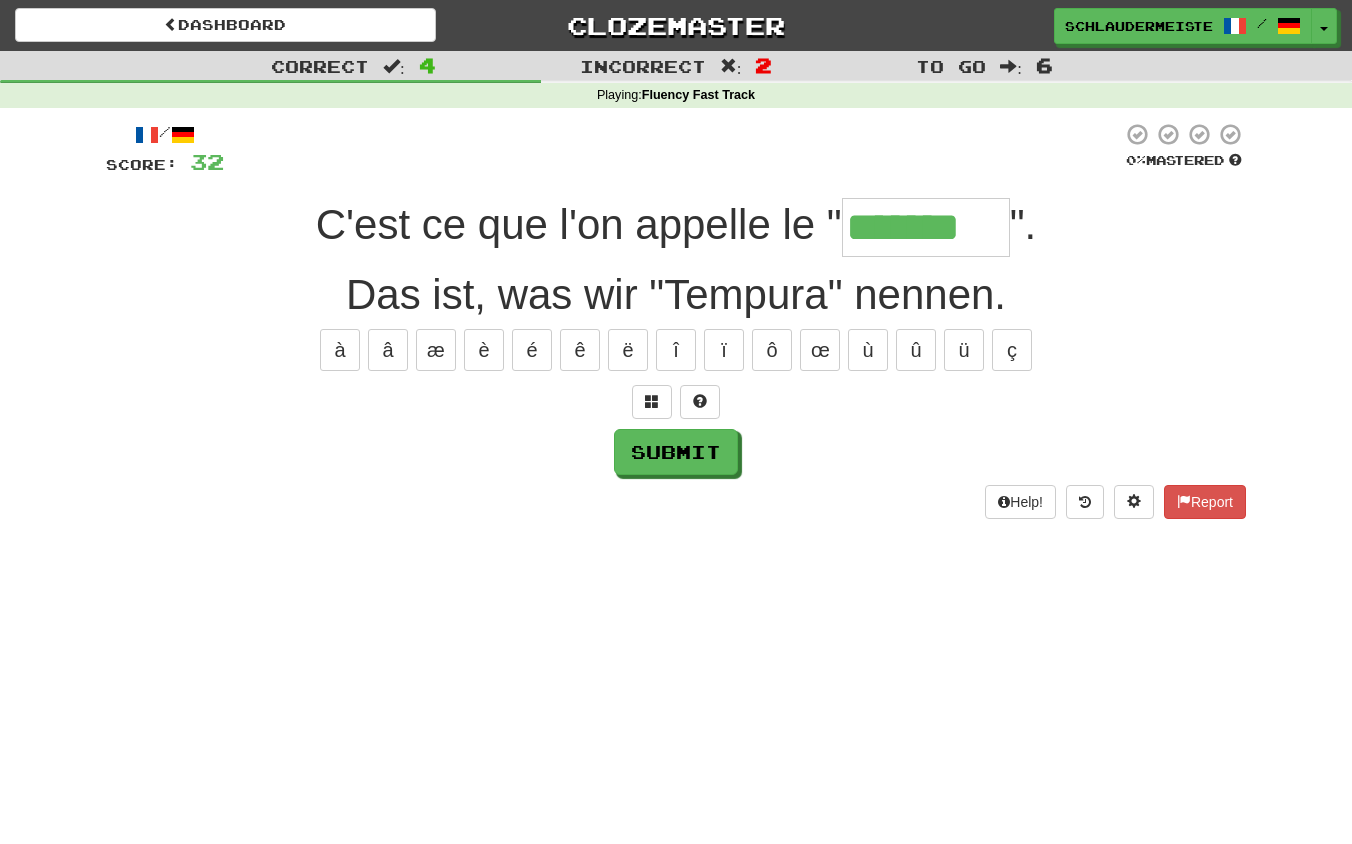 type on "*******" 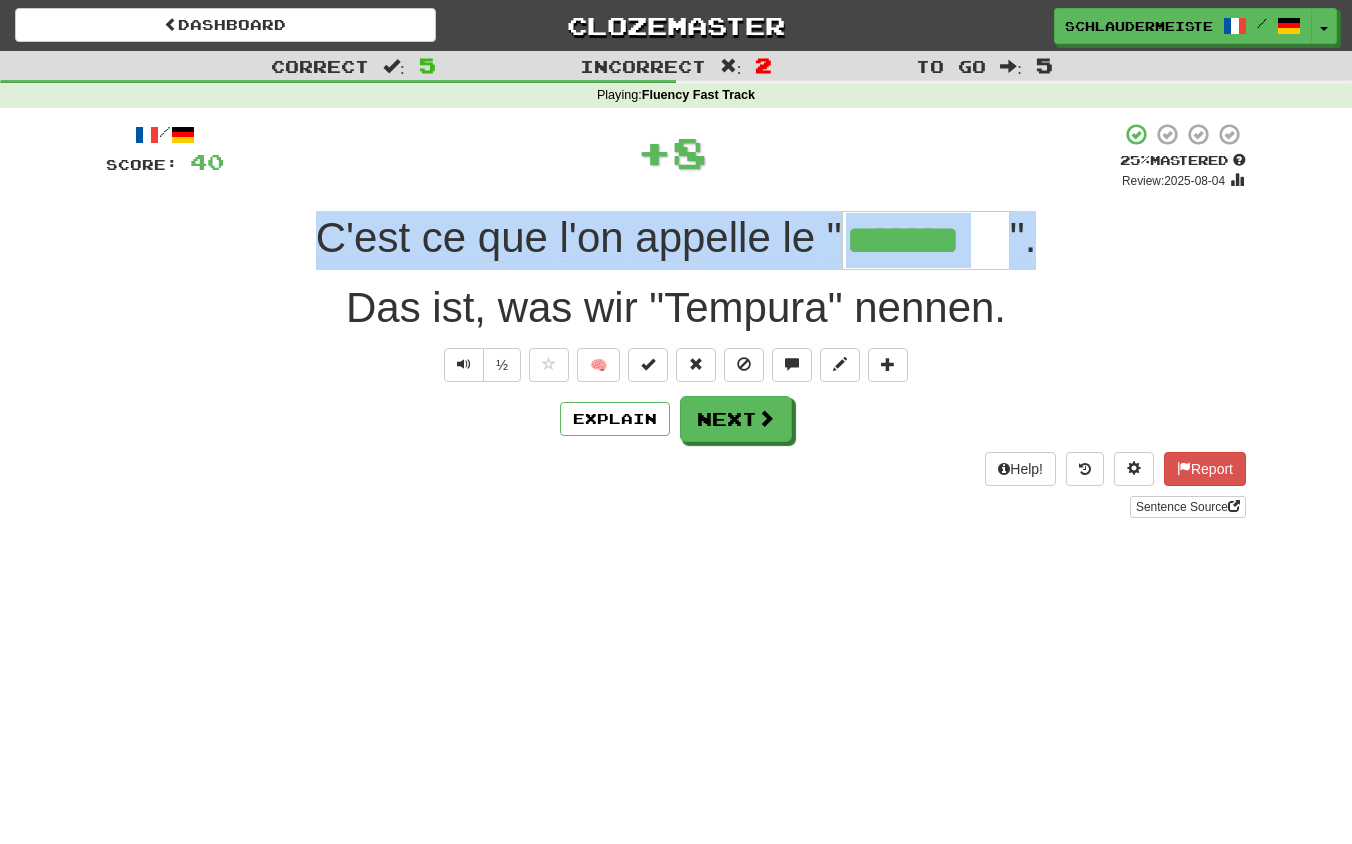 drag, startPoint x: 268, startPoint y: 211, endPoint x: 1091, endPoint y: 248, distance: 823.8313 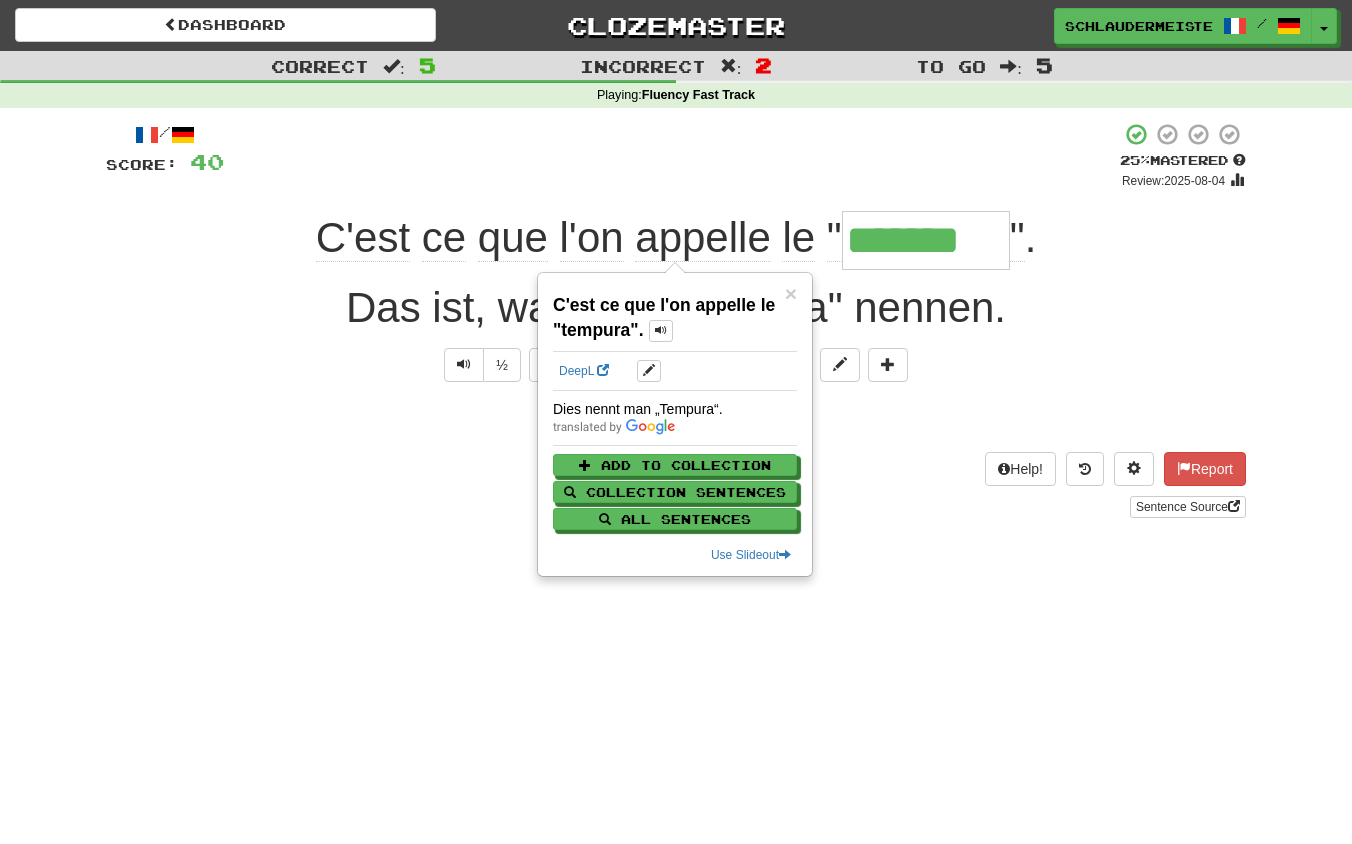 click on "/  Score:   40 + 8 25 %  Mastered Review:  2025-08-04 C'est   ce   que   l'on   appelle   le   " [TEMPURA] " . Das ist, was wir "Tempura" nennen. ½ 🧠 Explain Next  Help!  Report Sentence Source" at bounding box center [676, 327] 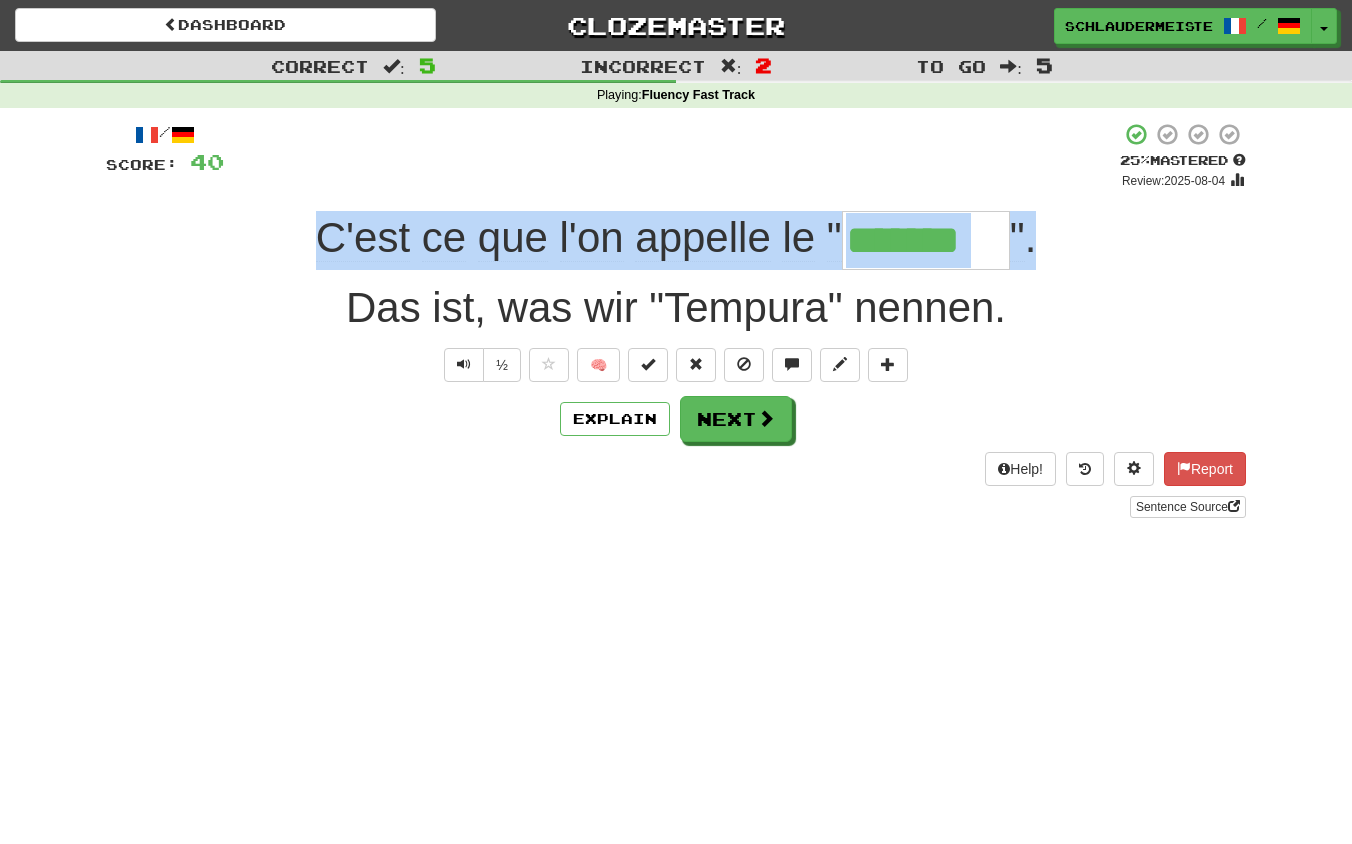 drag, startPoint x: 288, startPoint y: 228, endPoint x: 1154, endPoint y: 244, distance: 866.14777 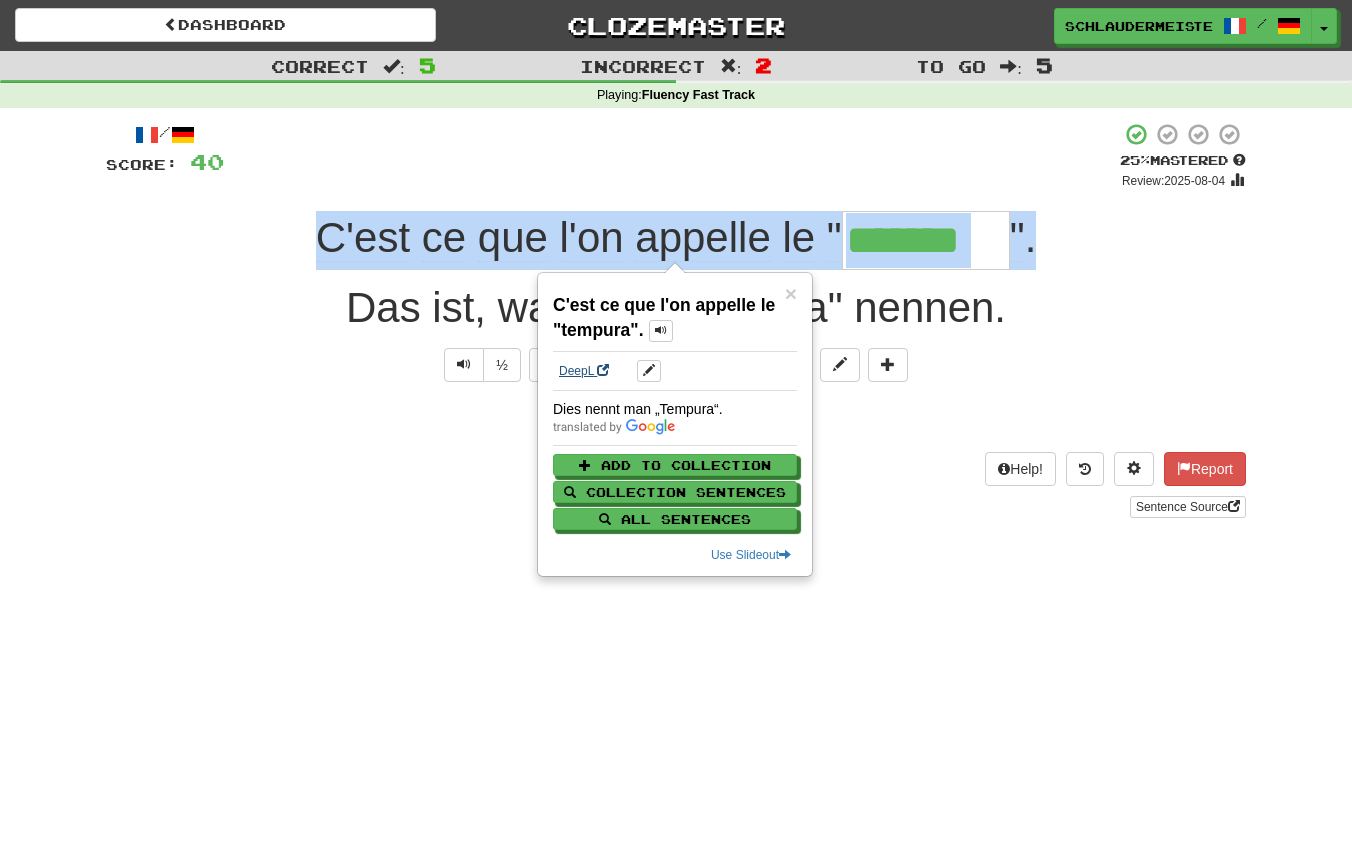 click on "DeepL" at bounding box center [584, 371] 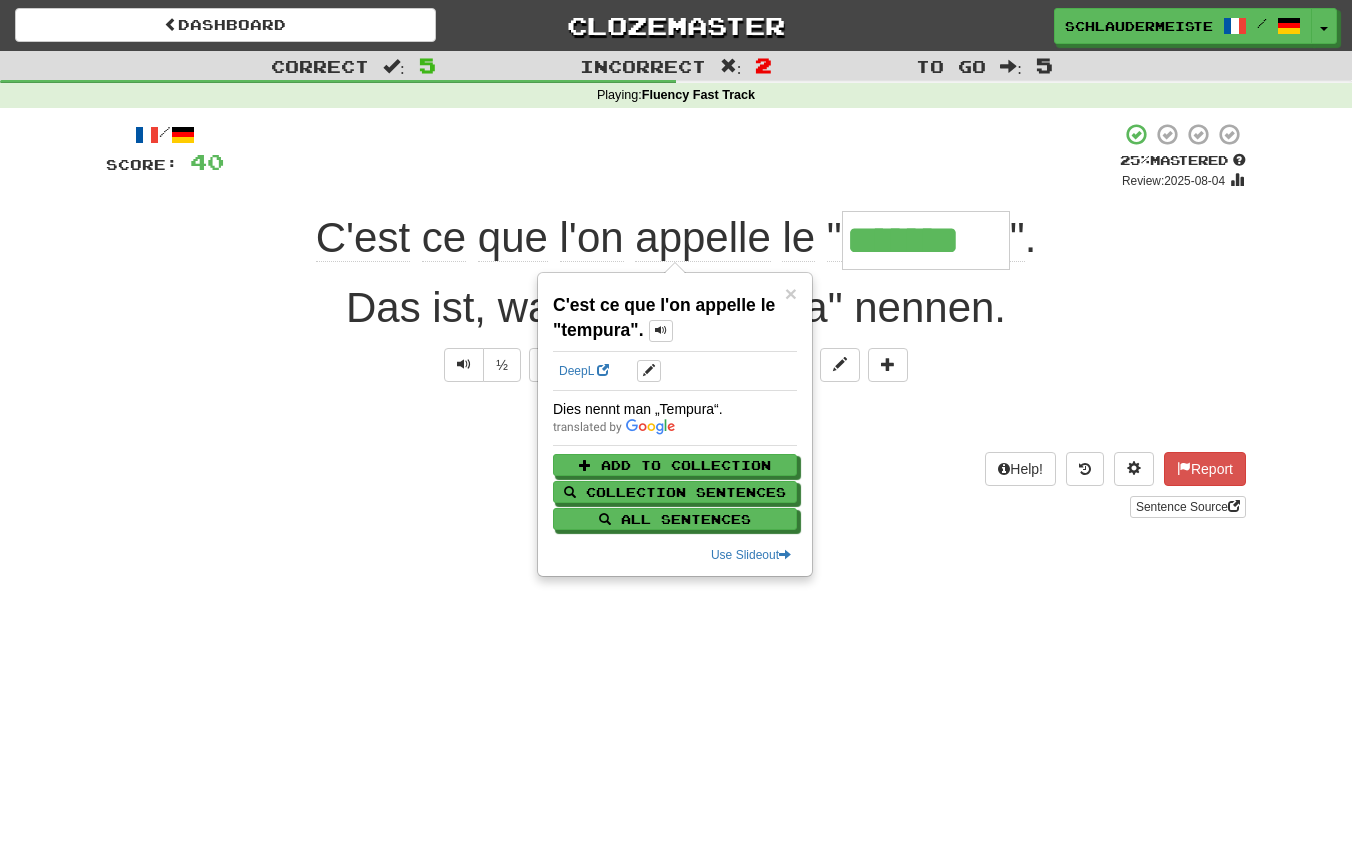 click on "Sentence Source" at bounding box center (676, 507) 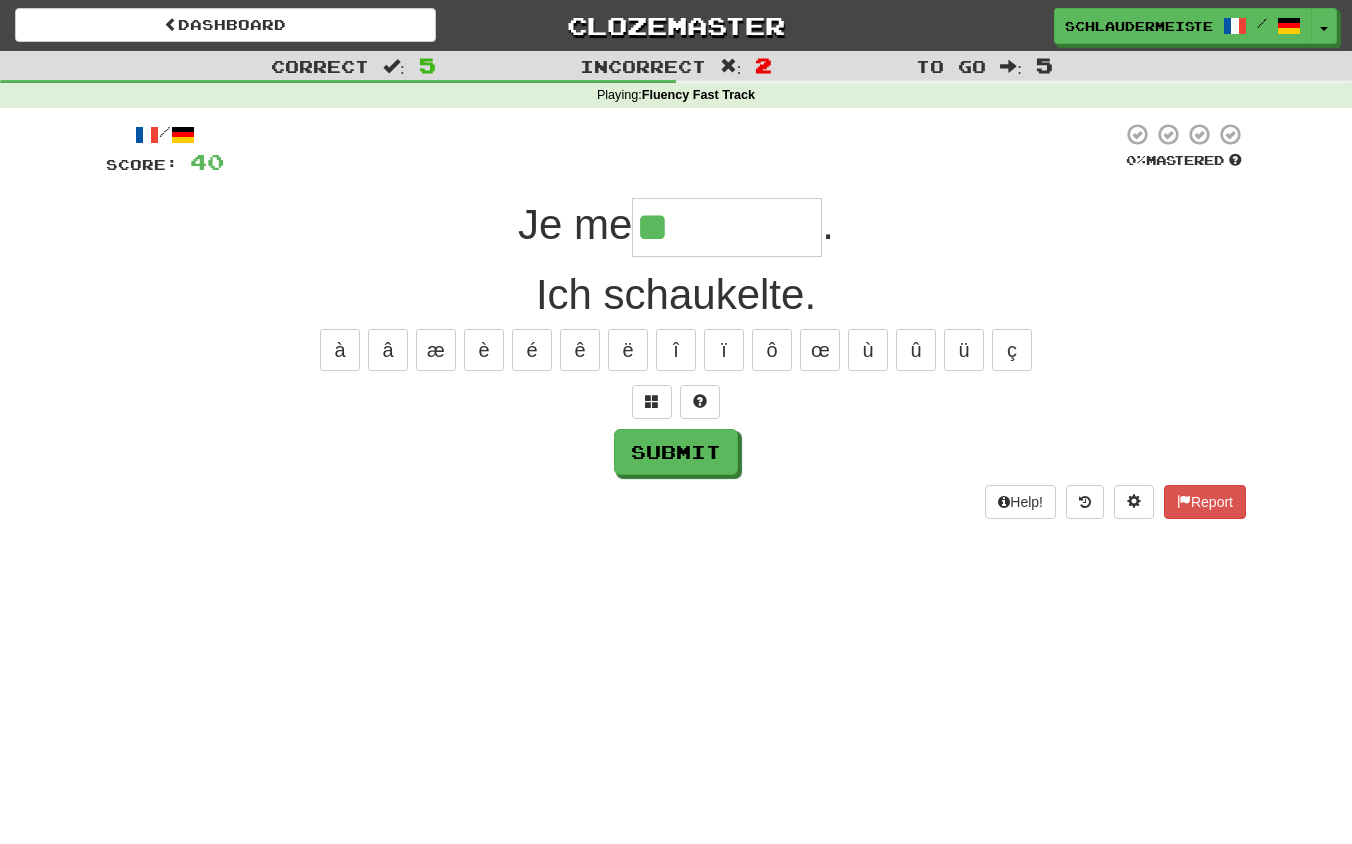 type on "*********" 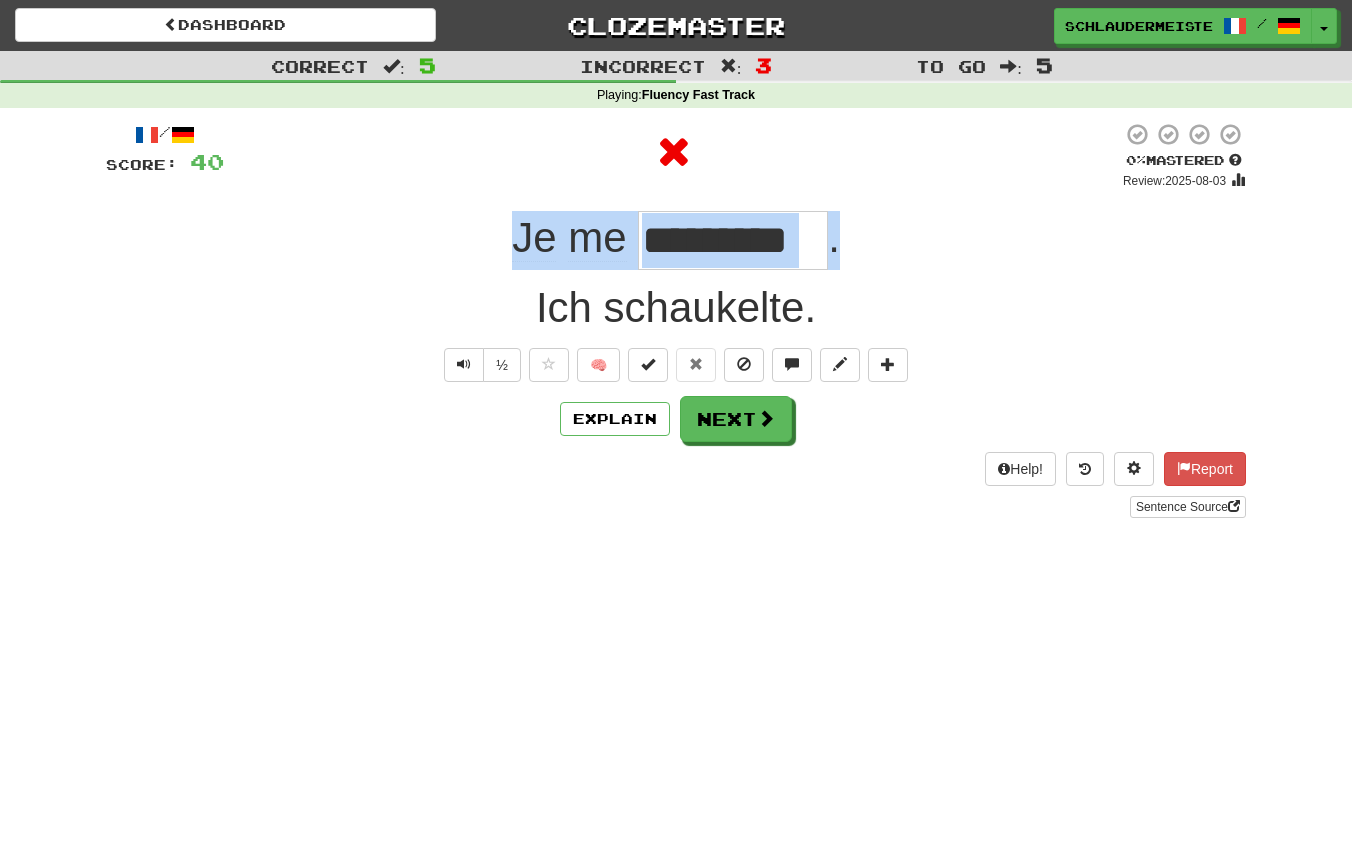 drag, startPoint x: 452, startPoint y: 224, endPoint x: 915, endPoint y: 243, distance: 463.38968 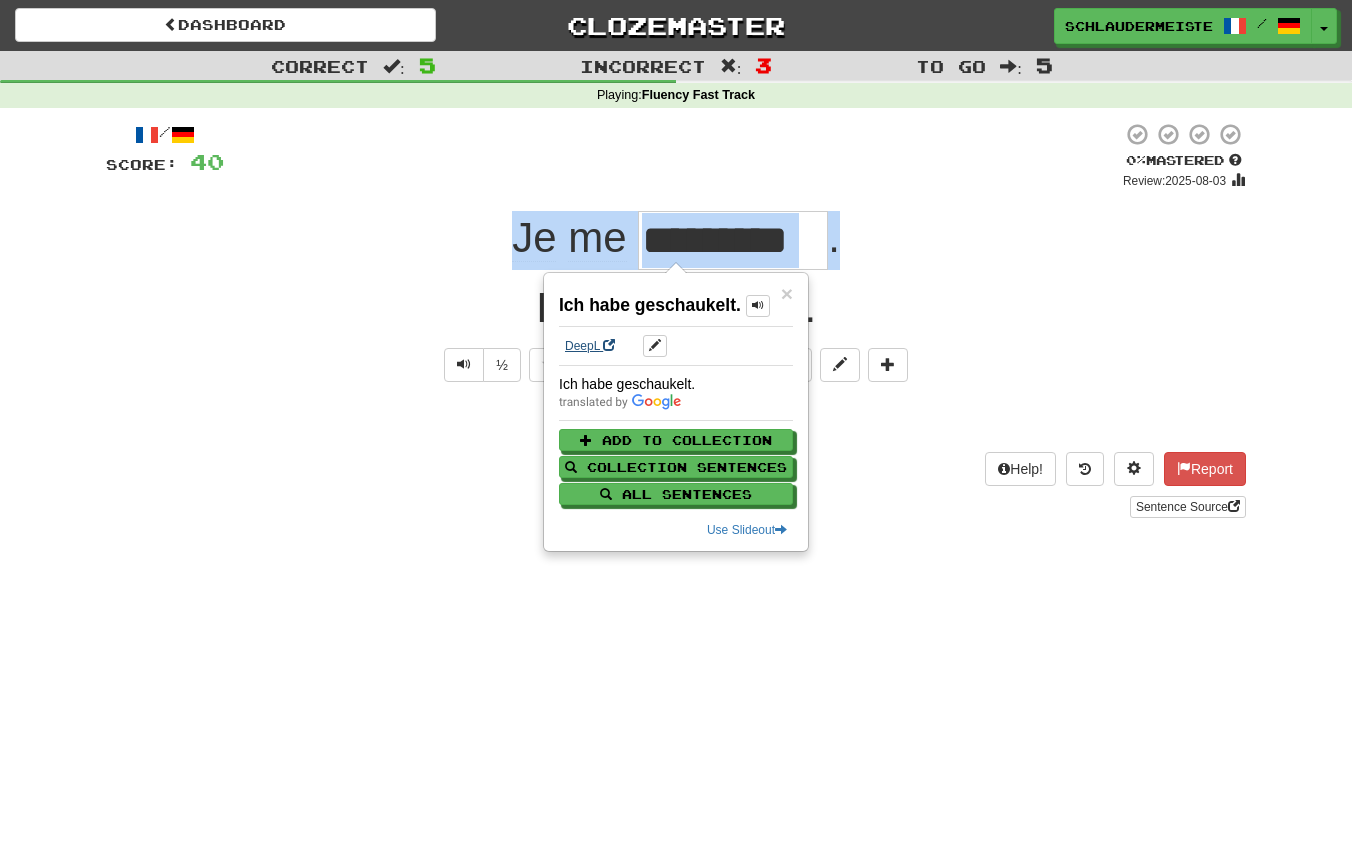 click on "DeepL" at bounding box center [590, 346] 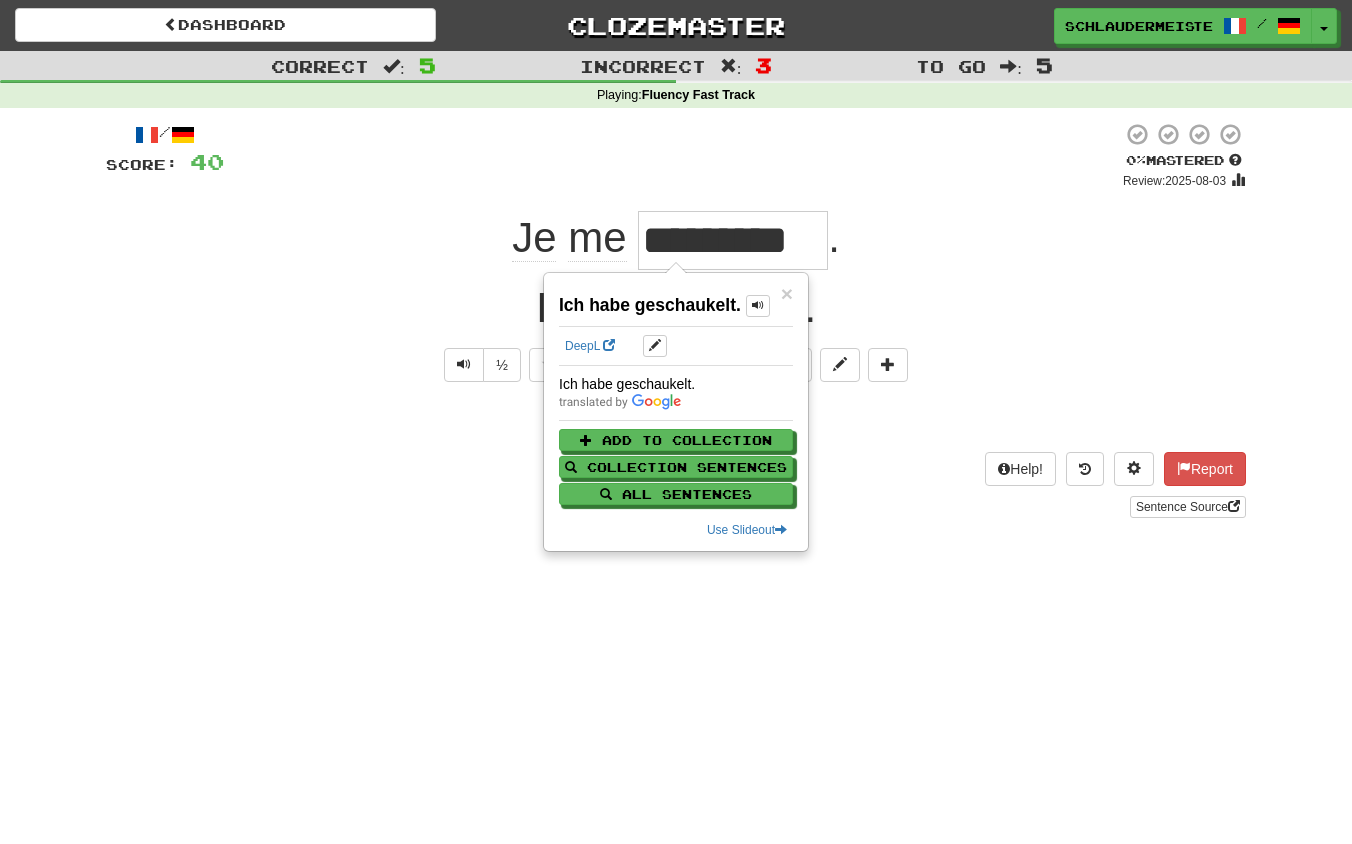 click on "Dashboard
Clozemaster
[USERNAME]
/
Toggle Dropdown
Dashboard
Leaderboard
Activity Feed
Notifications
Profile
Discussions
Français
/
Deutsch
Streak:
46
Review:
0
Points Today: 4888
Languages
Account
Logout
[USERNAME]
/
Toggle Dropdown
Dashboard
Leaderboard
Activity Feed
Notifications
Profile
Discussions
Français
/
Deutsch
Streak:
46
Review:
0
Points Today: 4888
Languages
Account
Logout
clozemaster
Correct   :   5 Incorrect   :   3 To go   :   5 Playing :  Fluency Fast Track  /  Score:   40 0 %  Mastered Review:  2025-08-03 Je   me   ********* . Ich schaukelte. ½ 🧠 Explain Next  Help!  Report" at bounding box center (676, 422) 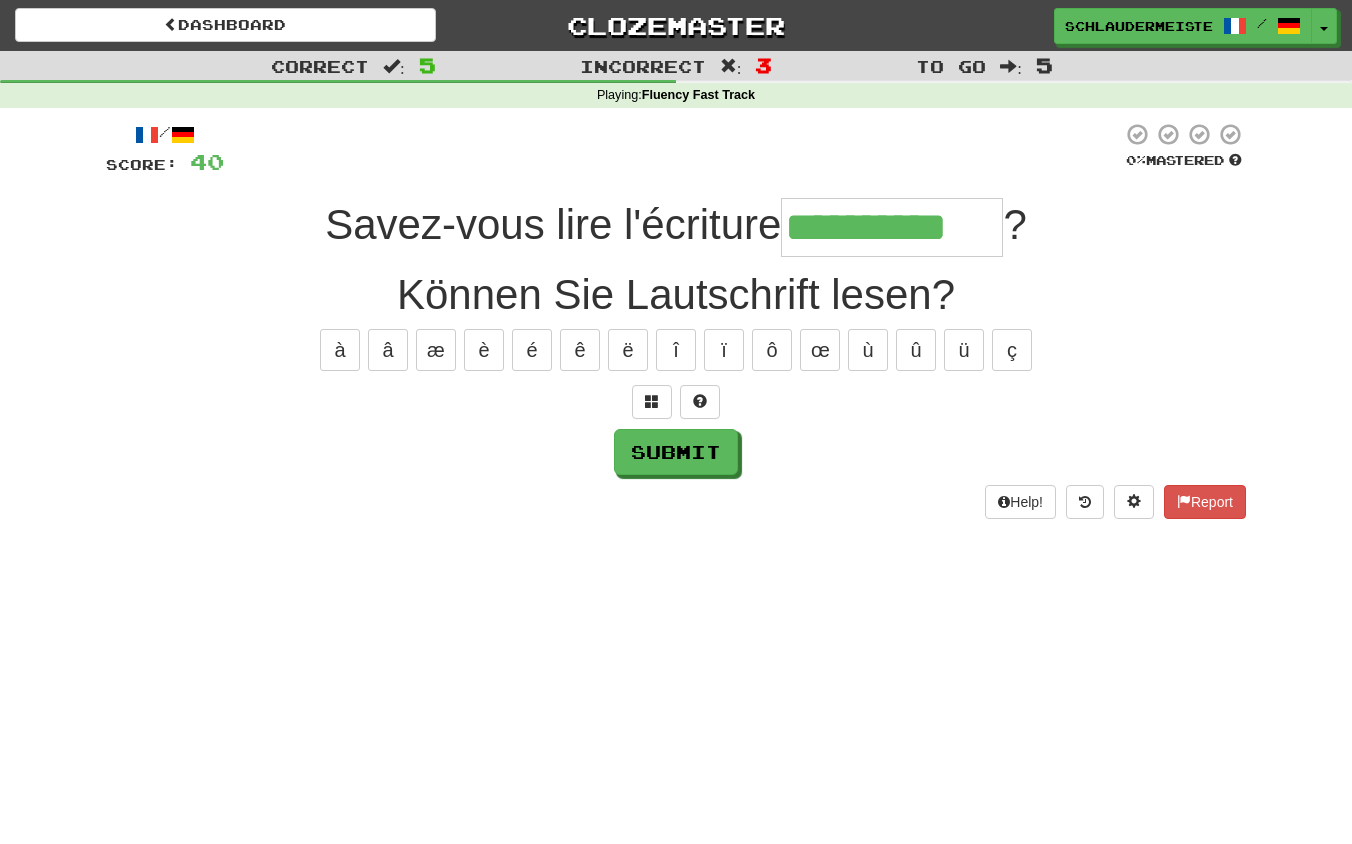 type on "**********" 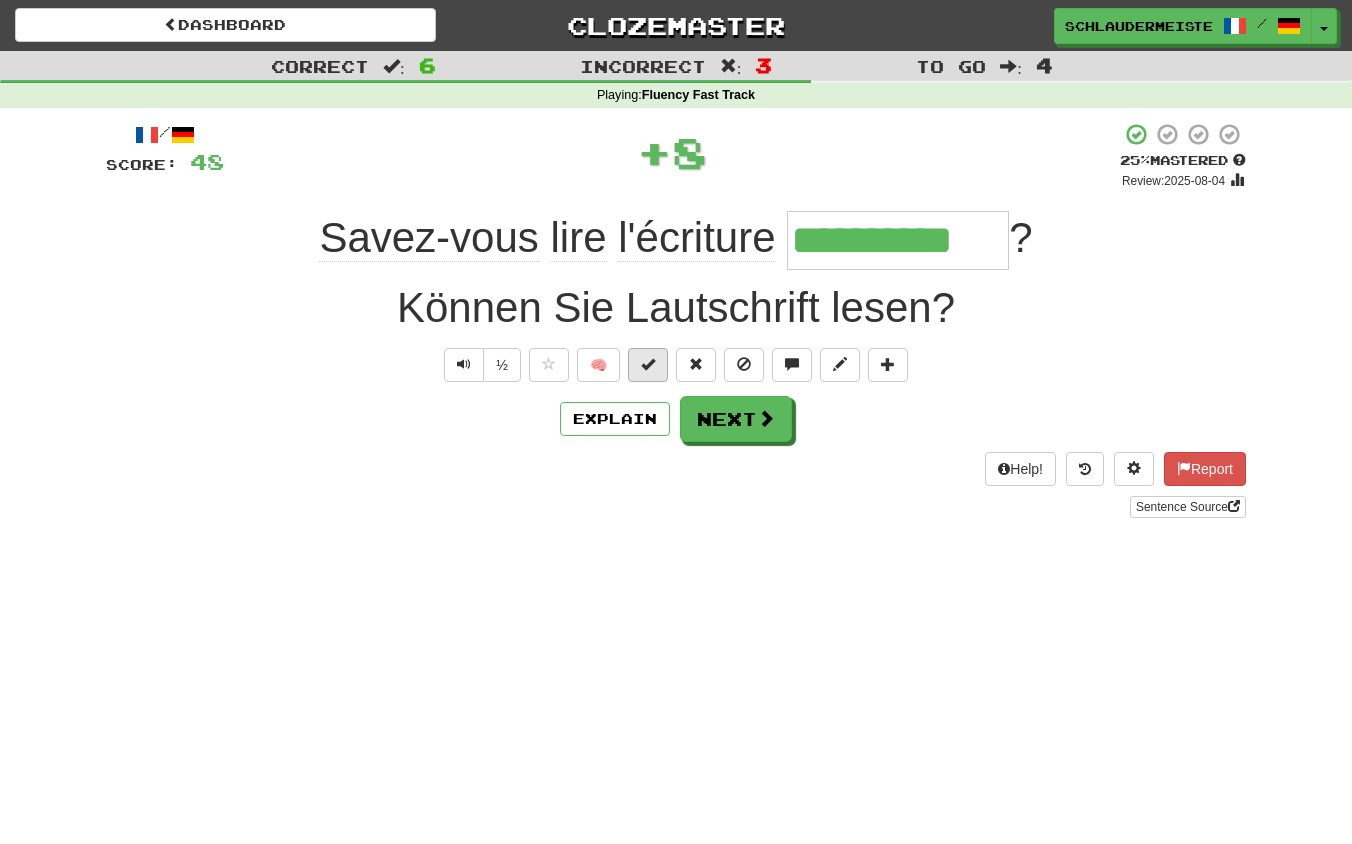 click at bounding box center (648, 364) 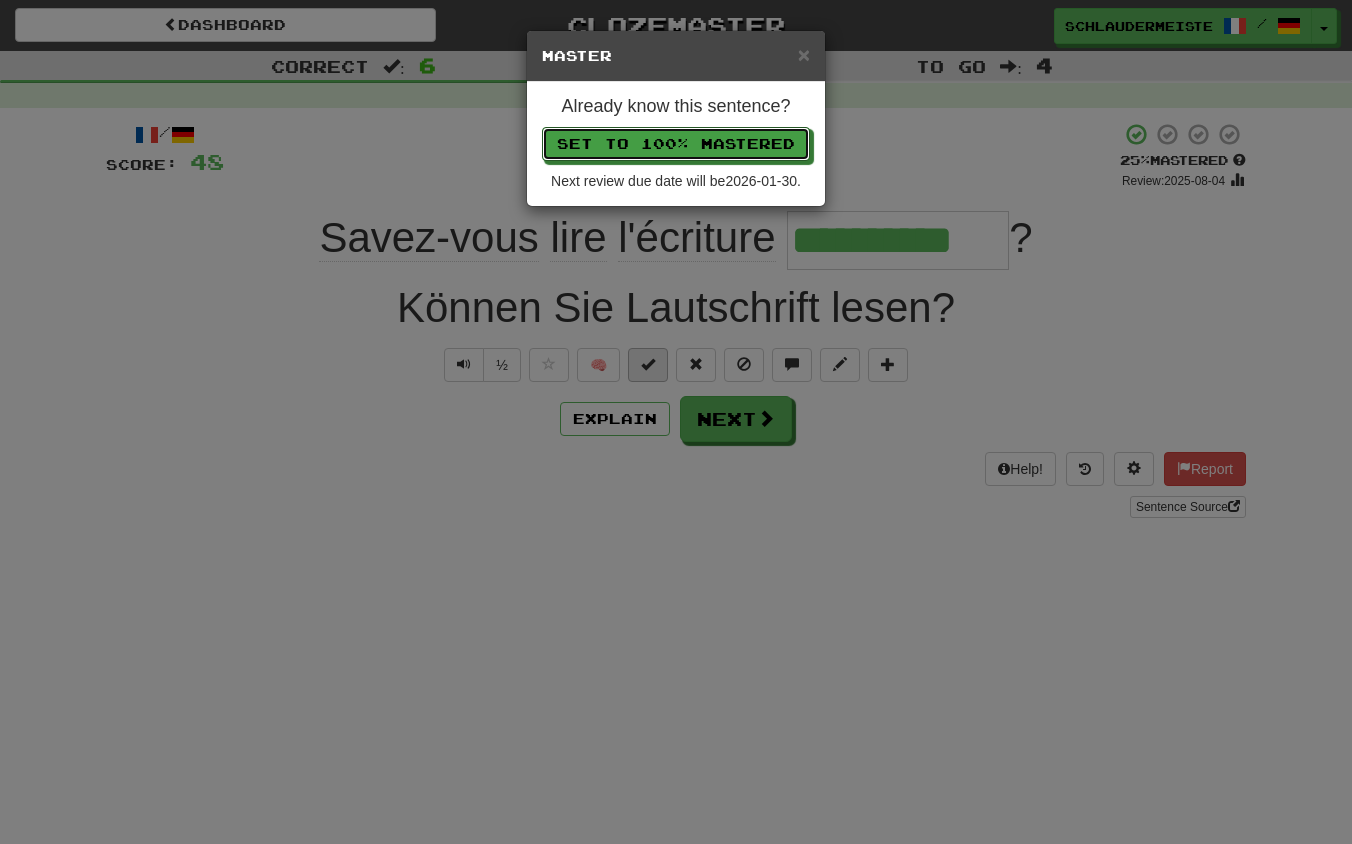 click on "Set to 100% Mastered" at bounding box center (676, 144) 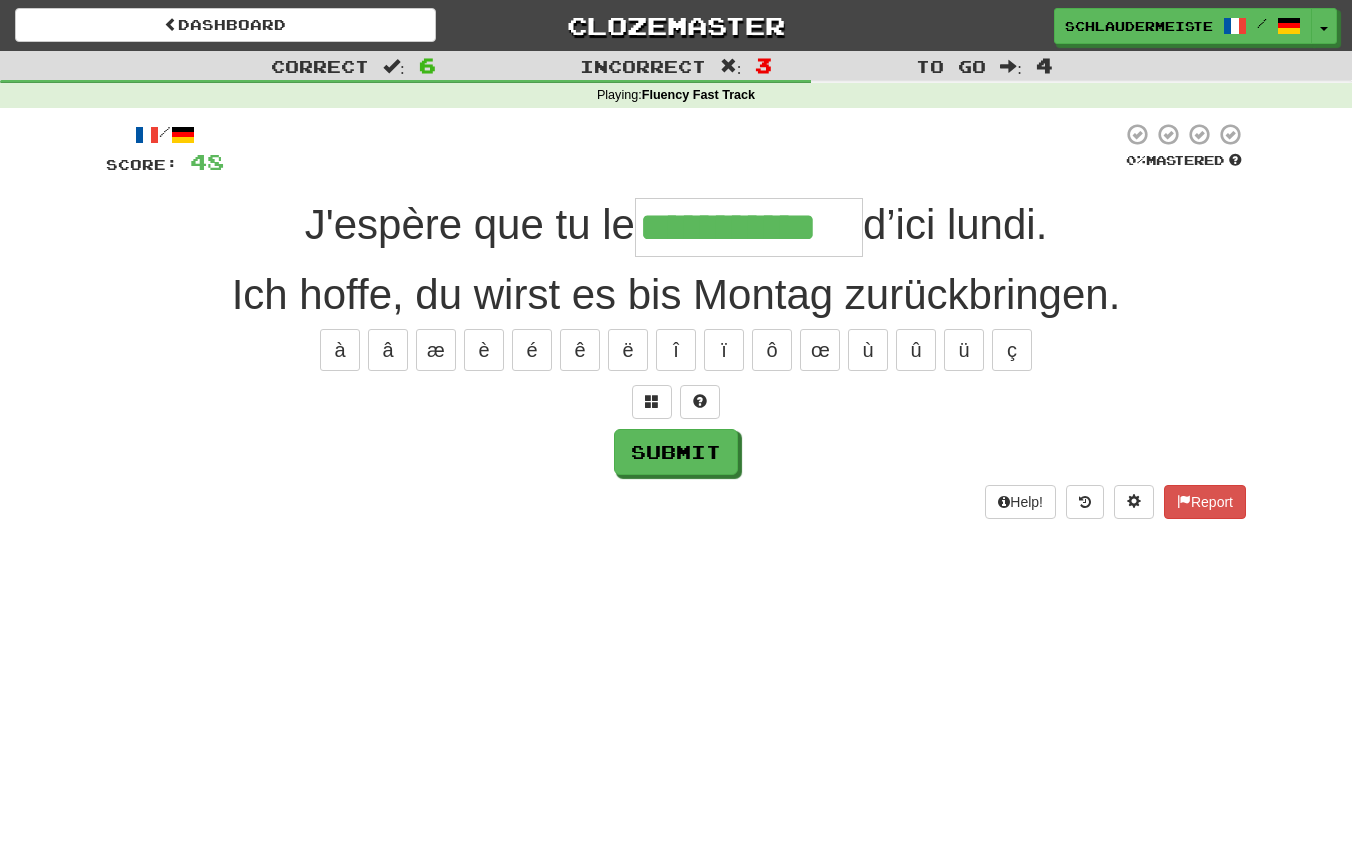 type on "**********" 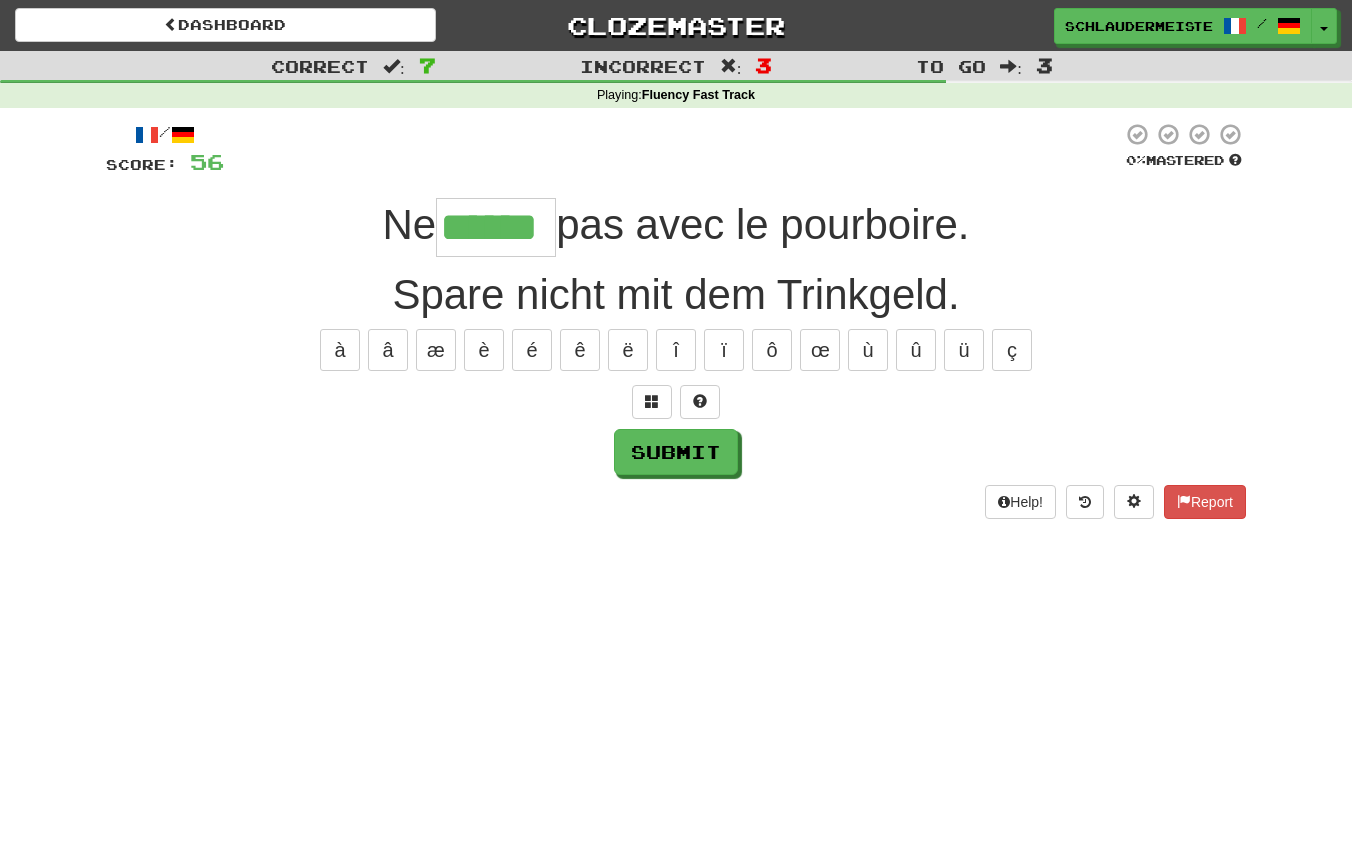 type on "******" 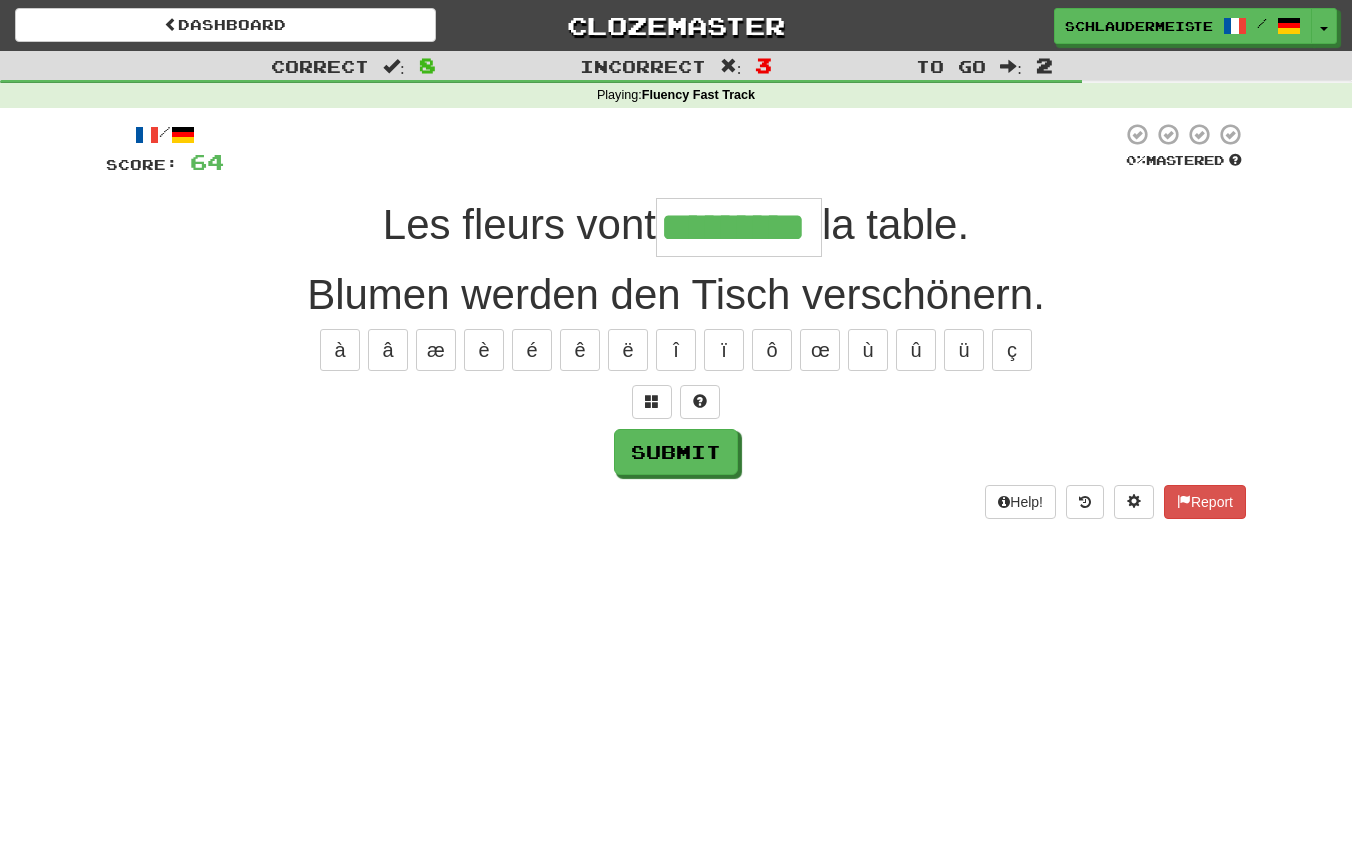 type on "*********" 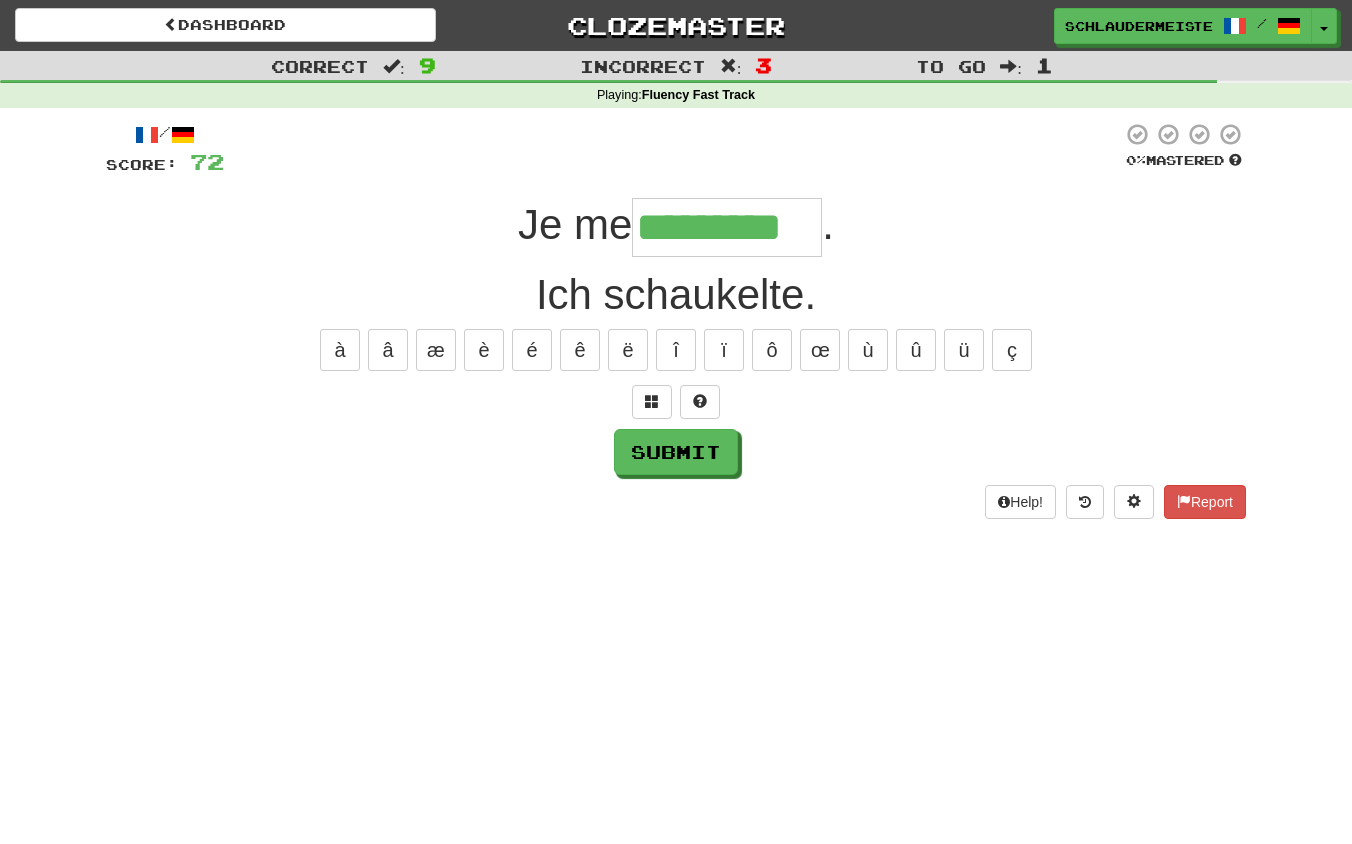 type on "*********" 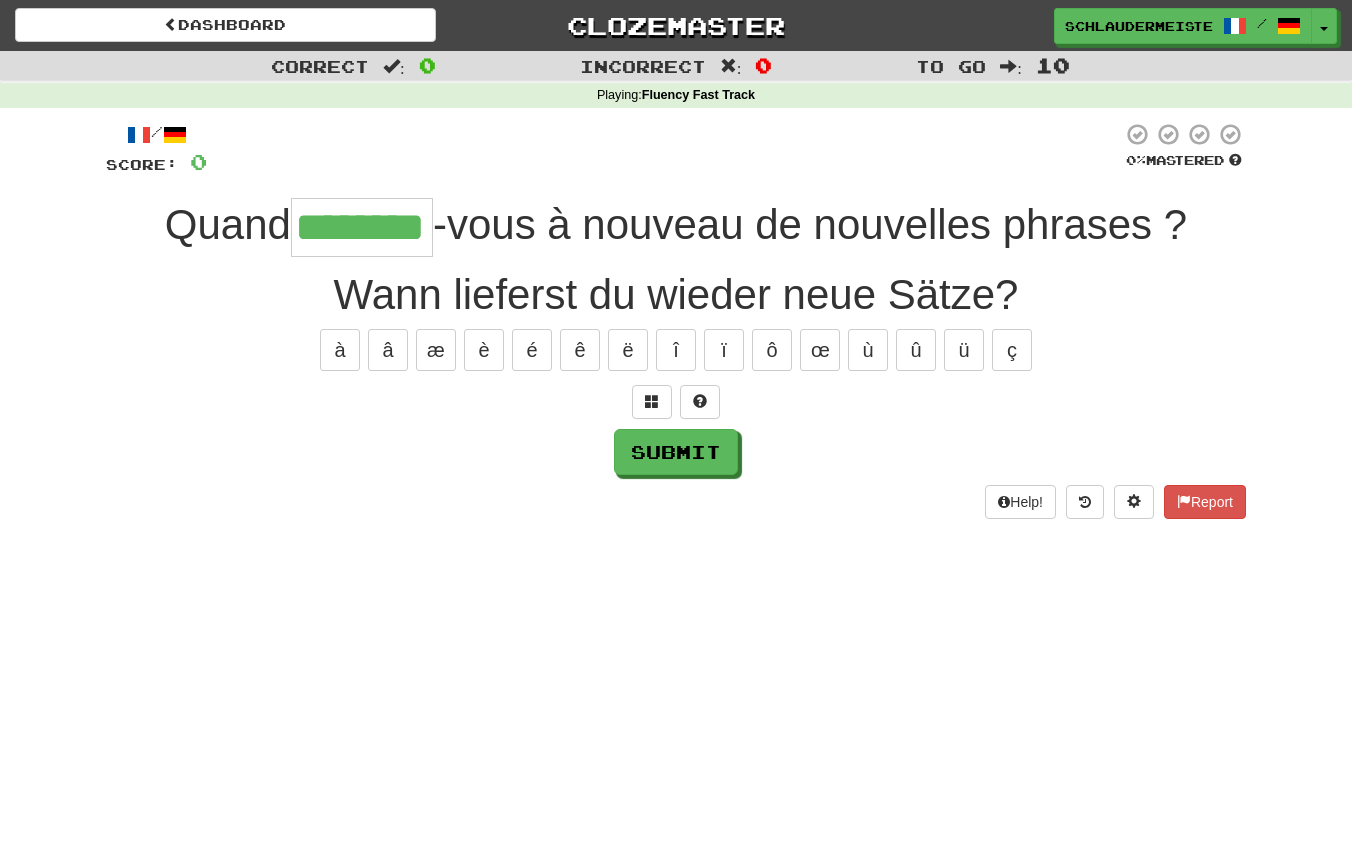 type on "********" 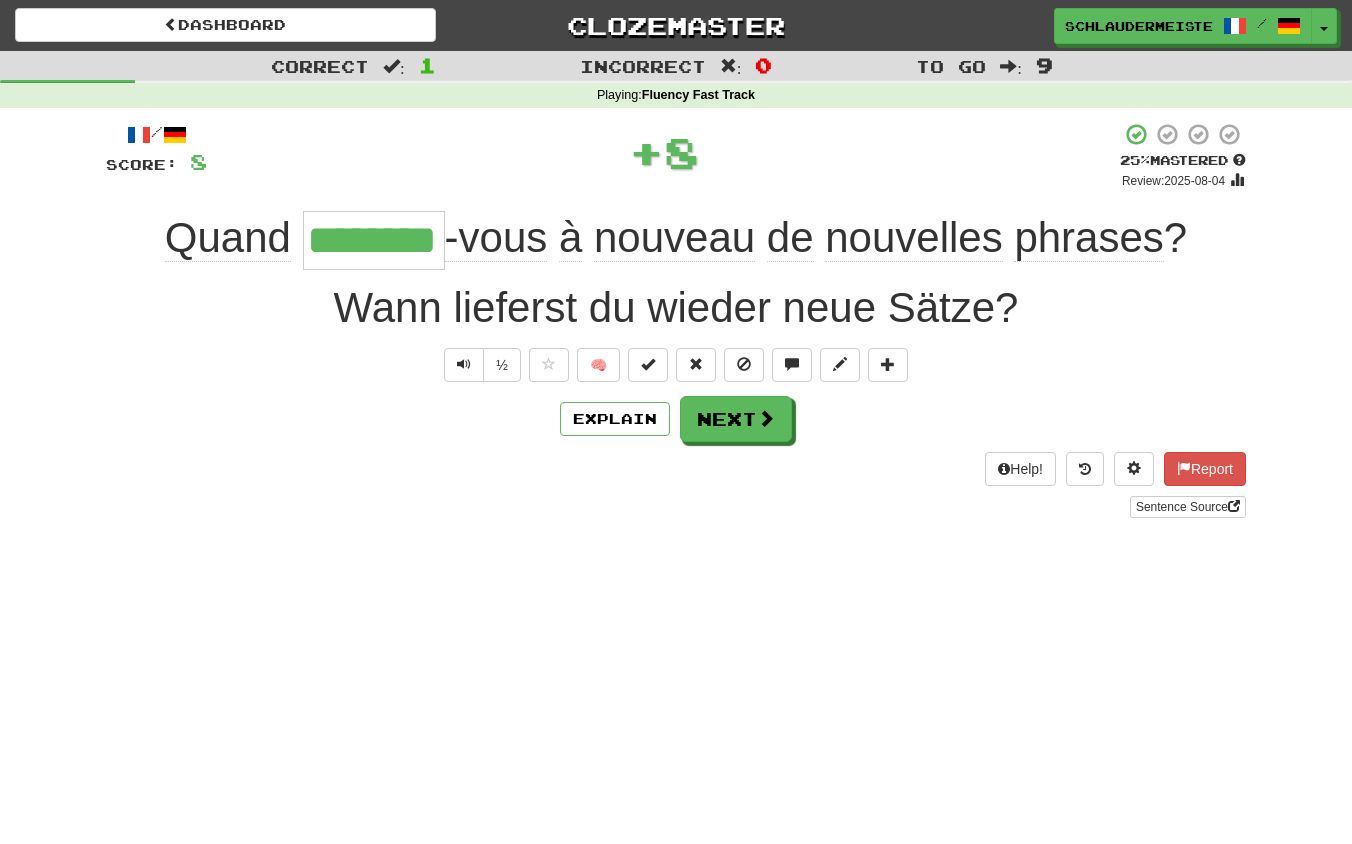 drag, startPoint x: 124, startPoint y: 224, endPoint x: 1243, endPoint y: 222, distance: 1119.0018 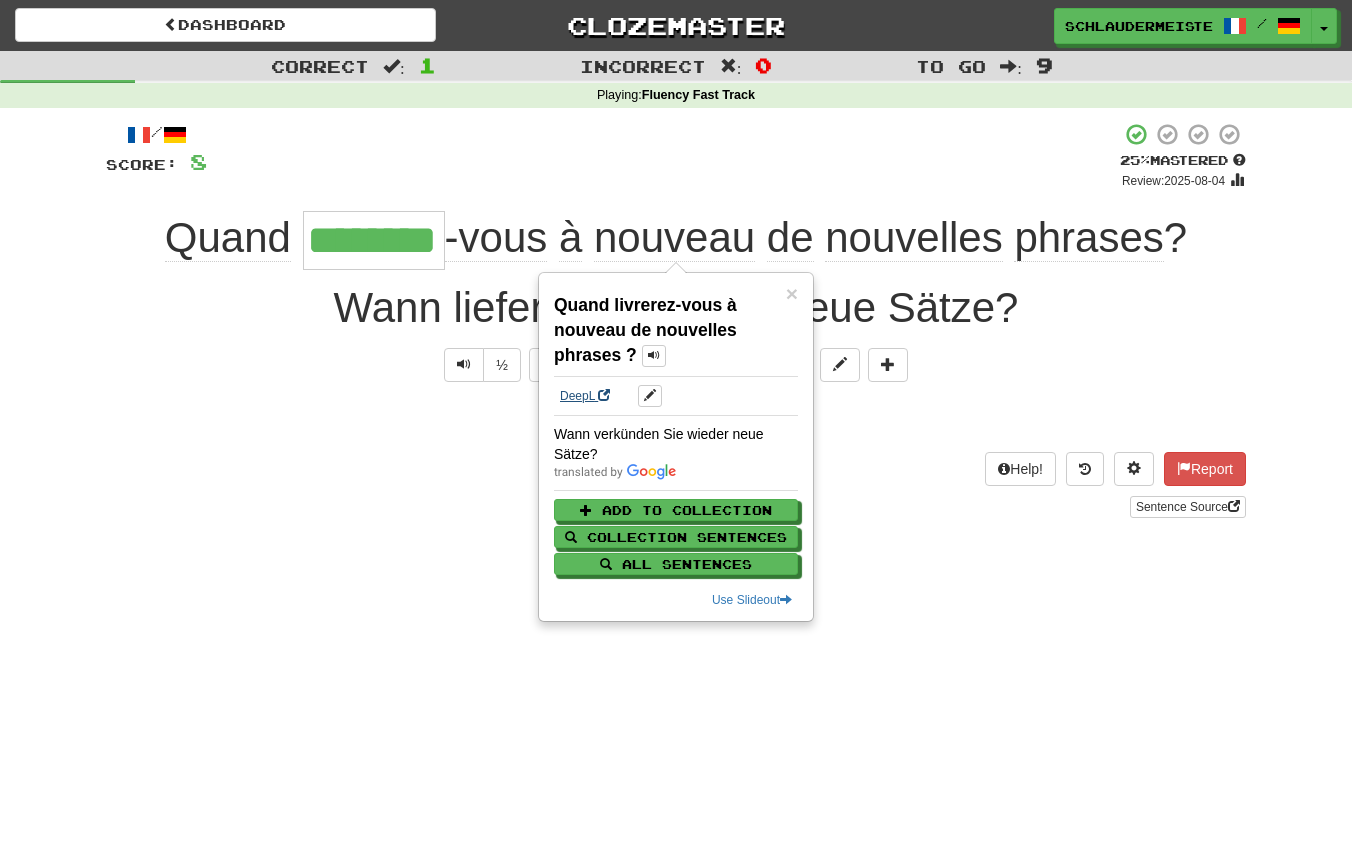 click on "DeepL" at bounding box center [585, 396] 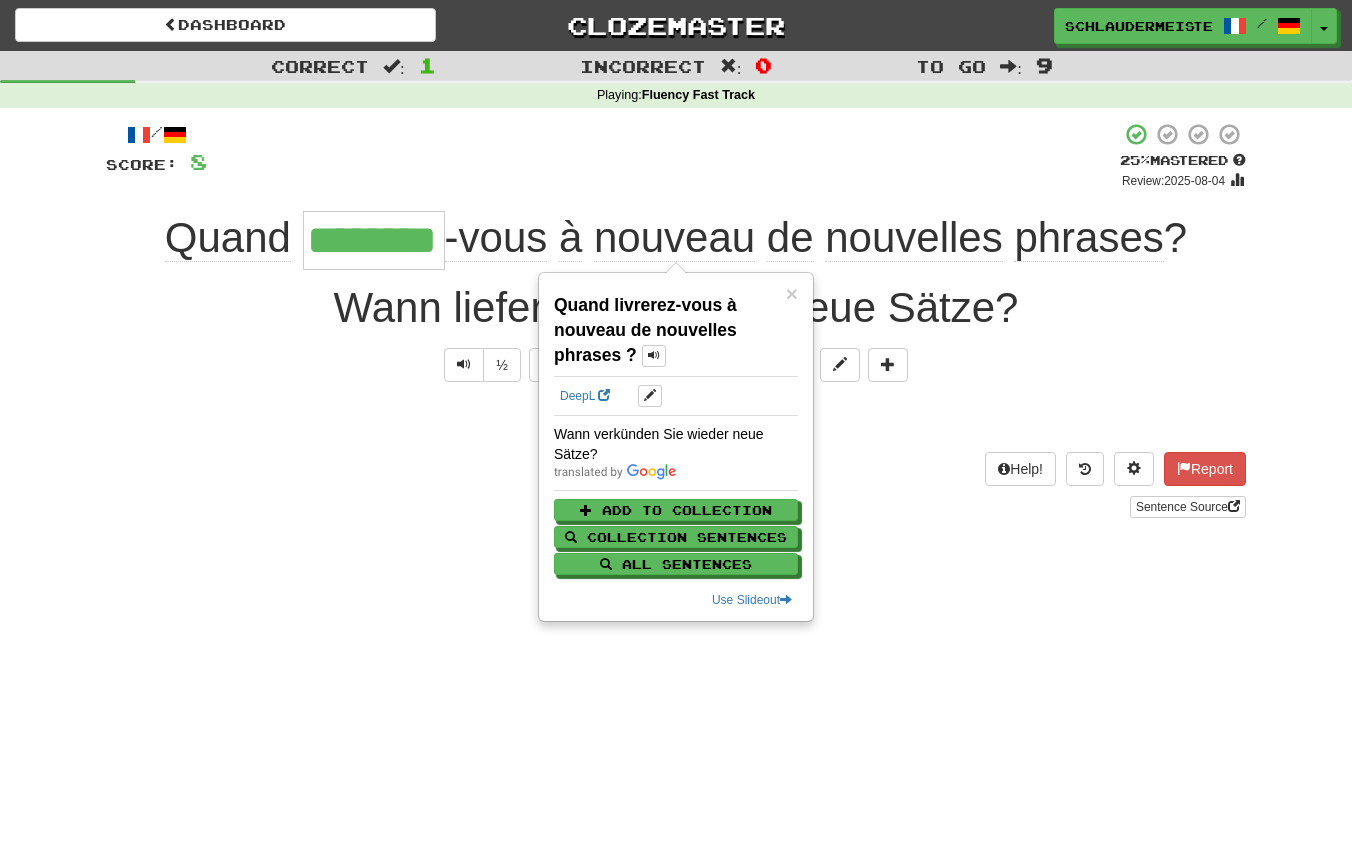 click on "Sentence Source" at bounding box center [676, 507] 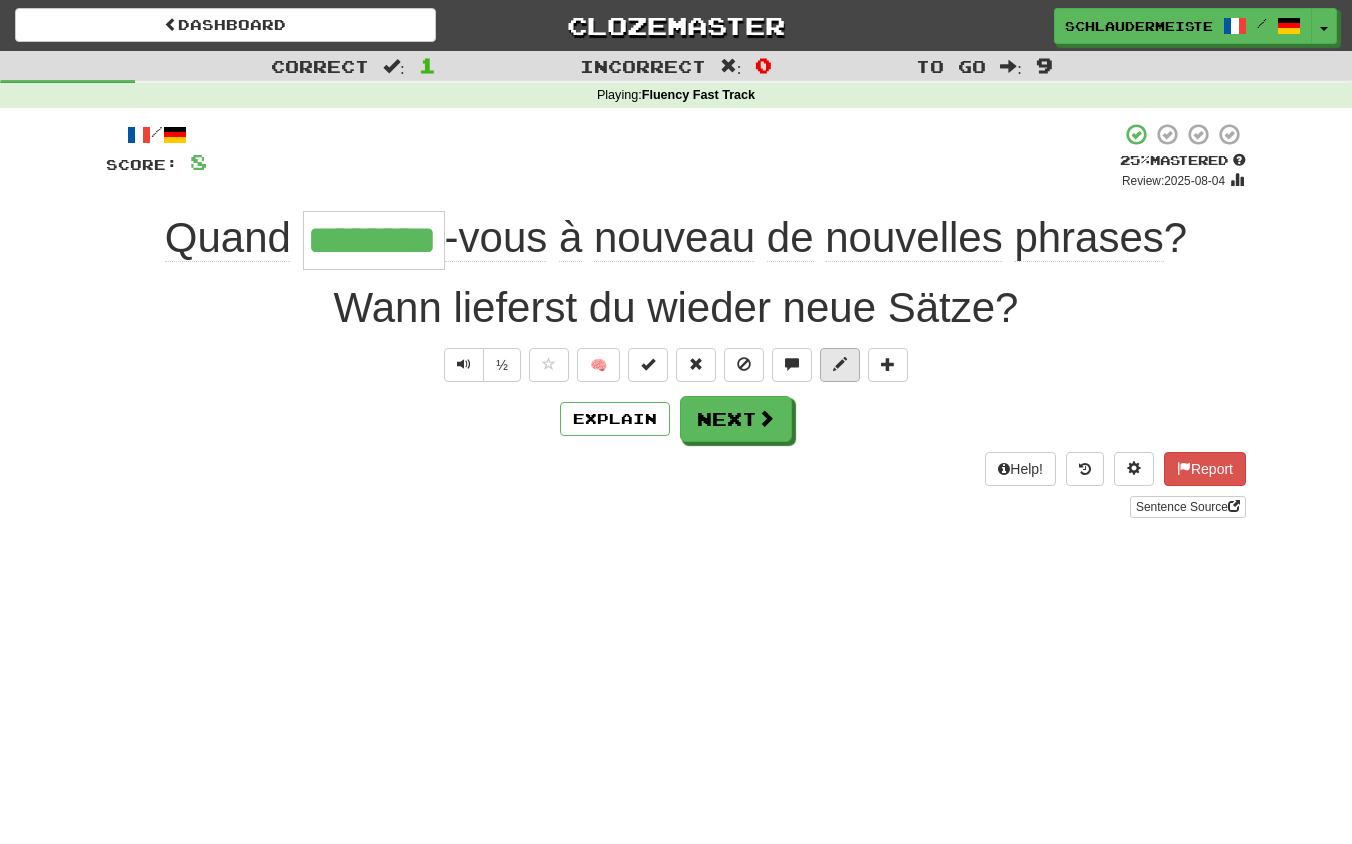 click at bounding box center [840, 364] 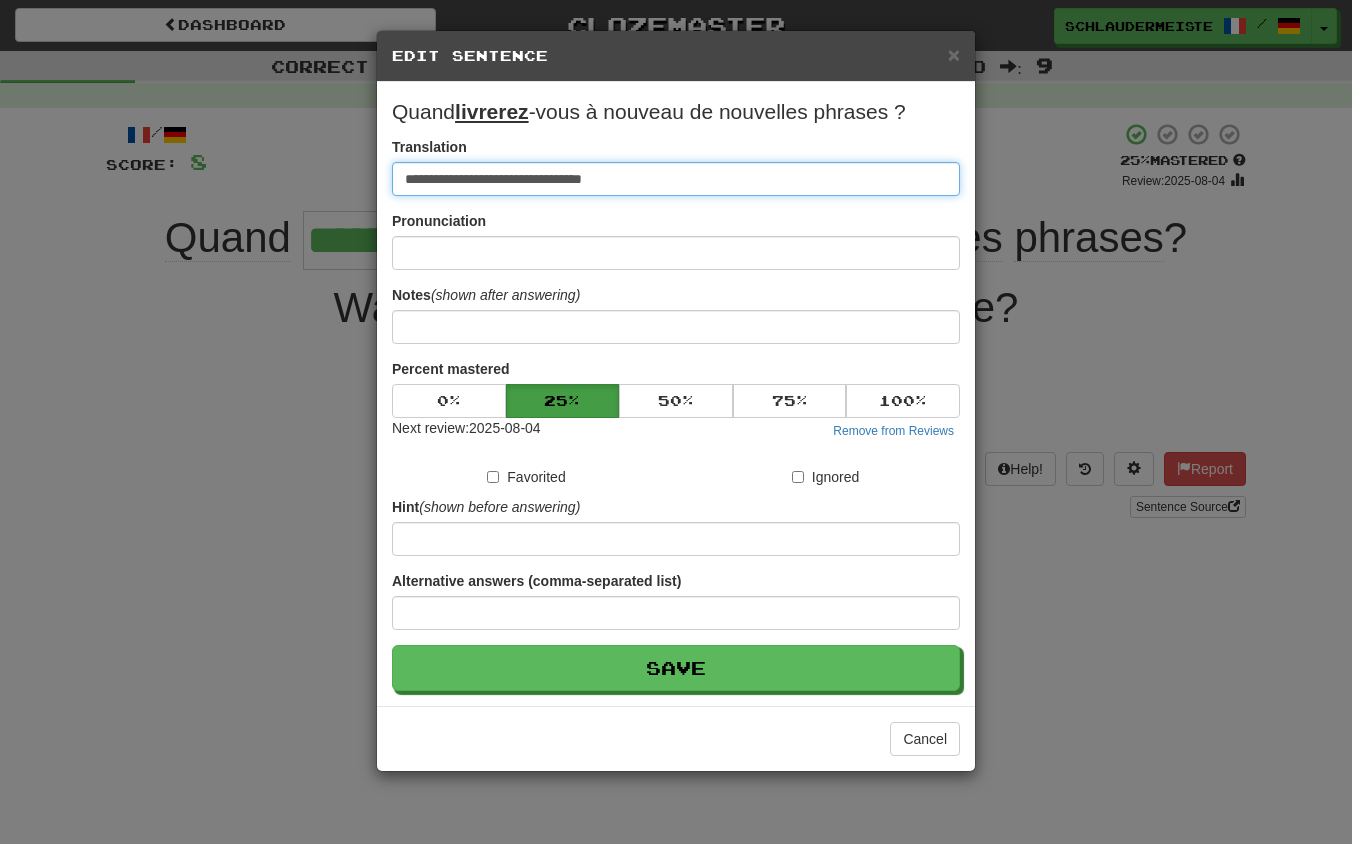 drag, startPoint x: 811, startPoint y: 176, endPoint x: 250, endPoint y: 156, distance: 561.3564 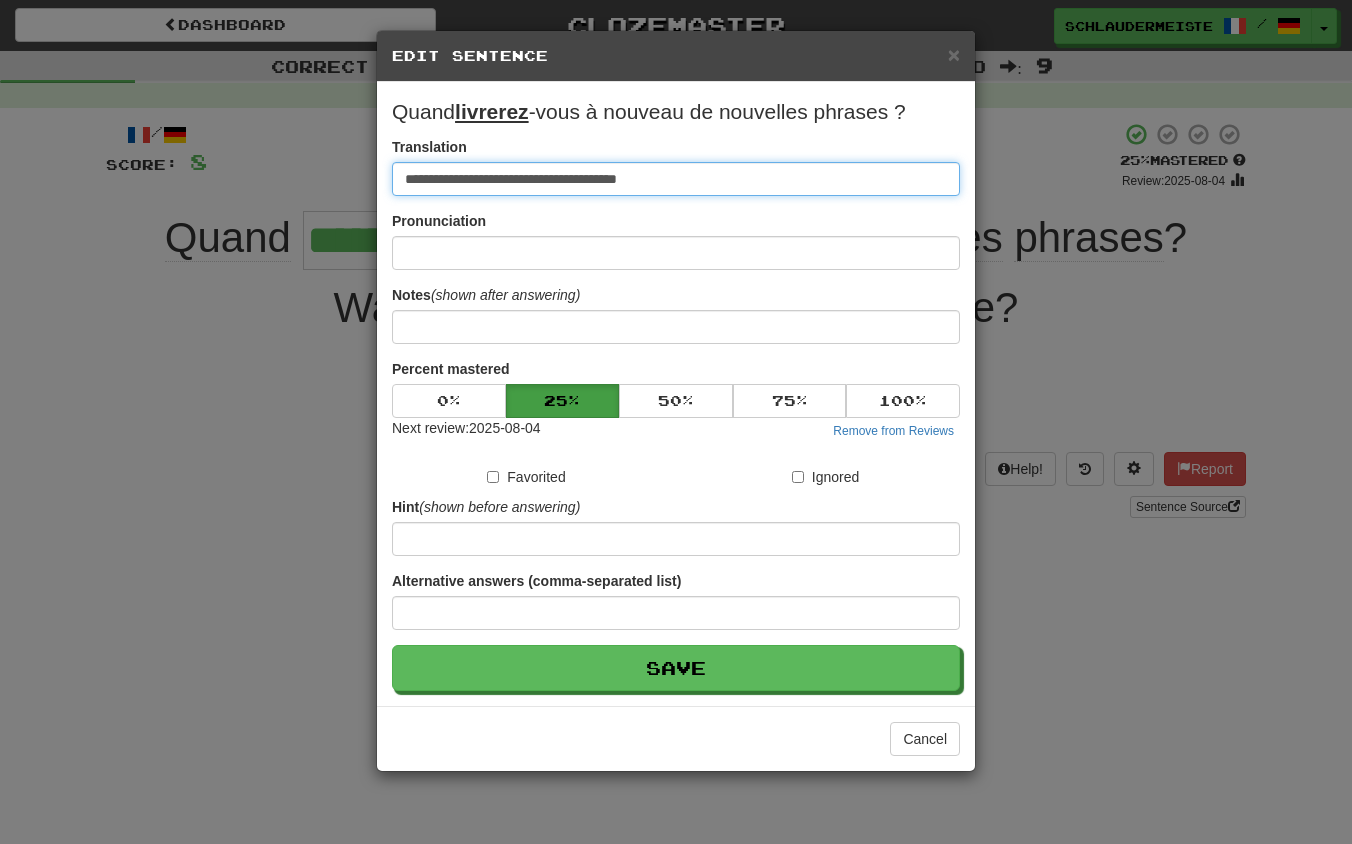 type on "**********" 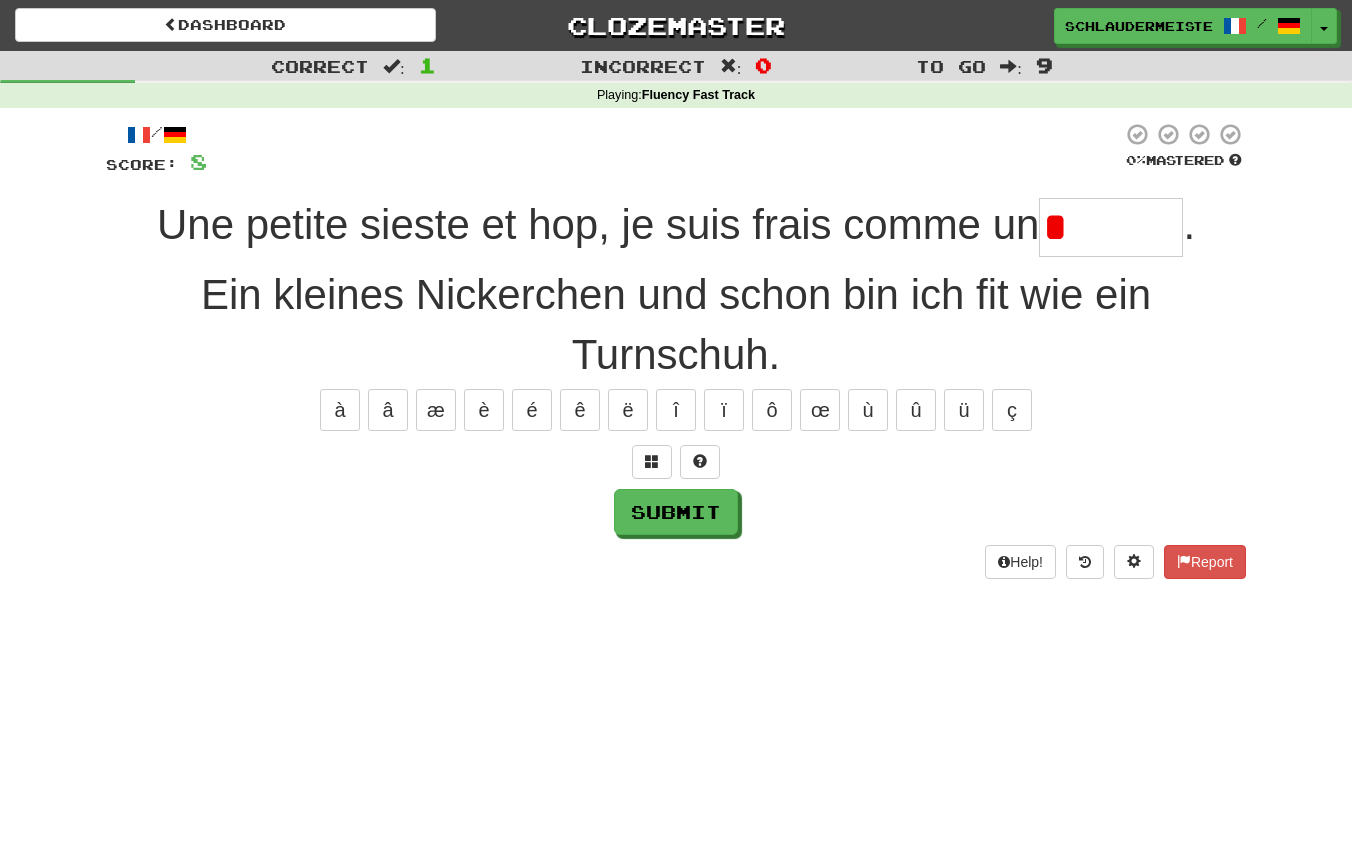 type on "******" 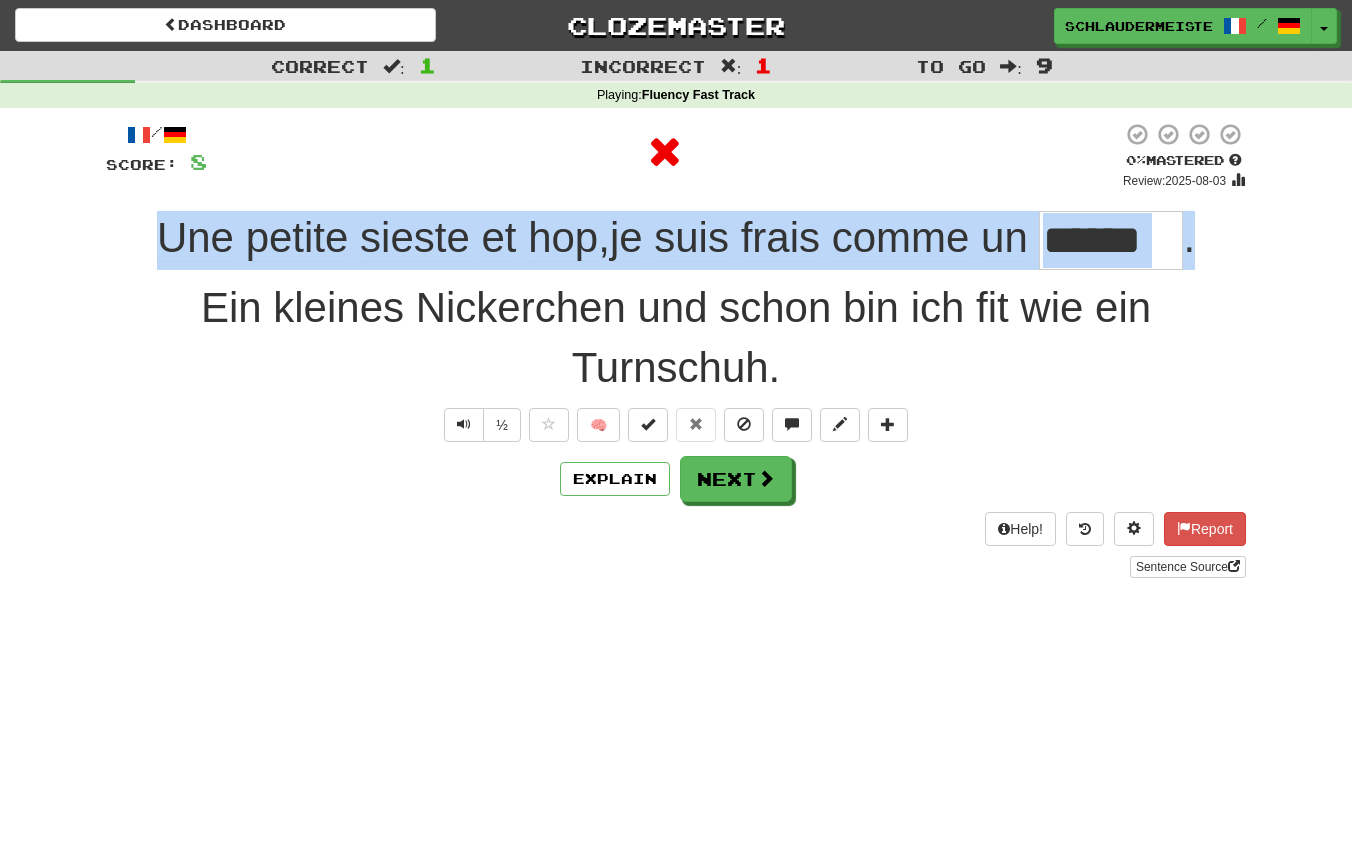 drag, startPoint x: 138, startPoint y: 220, endPoint x: 1246, endPoint y: 235, distance: 1108.1016 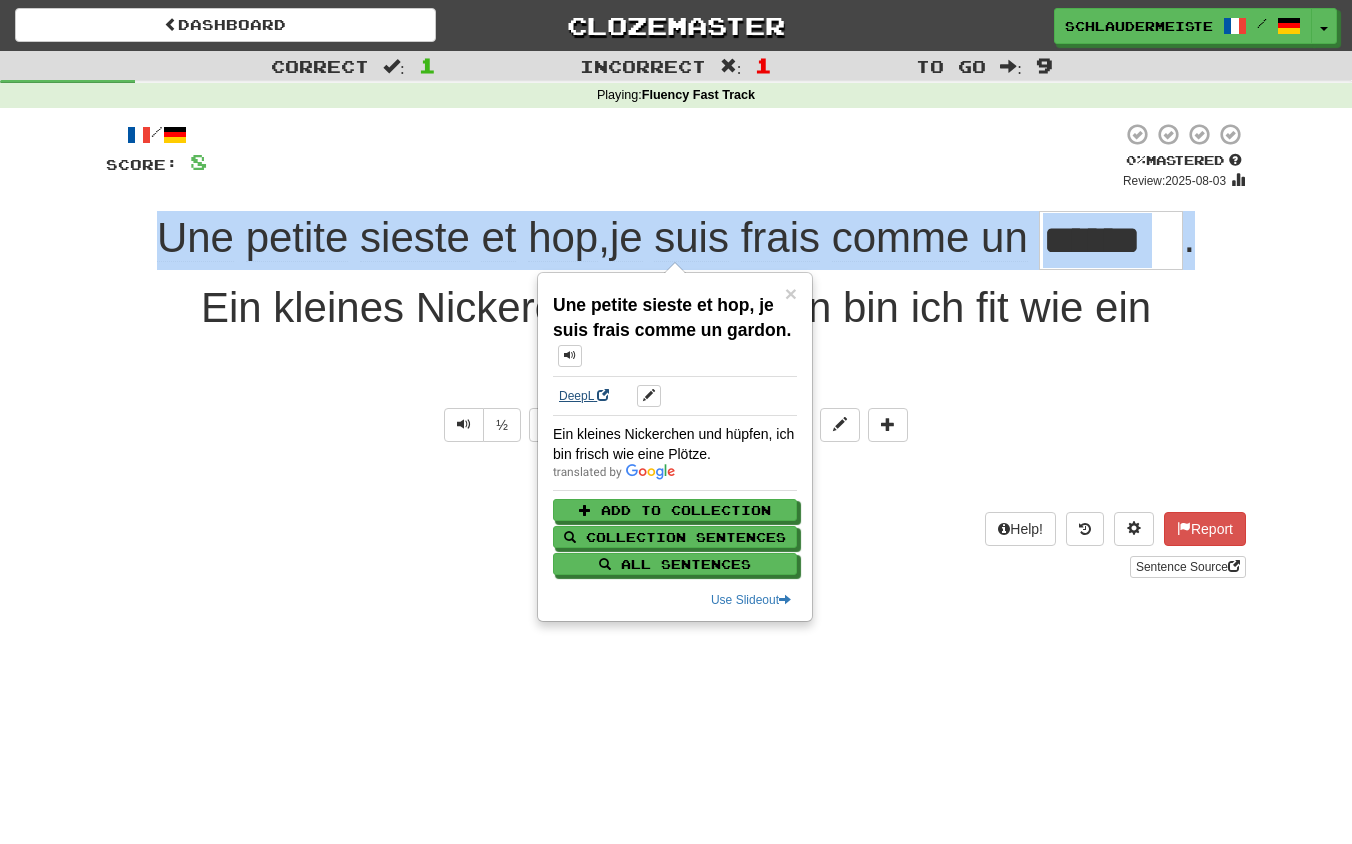 click on "DeepL" at bounding box center (584, 396) 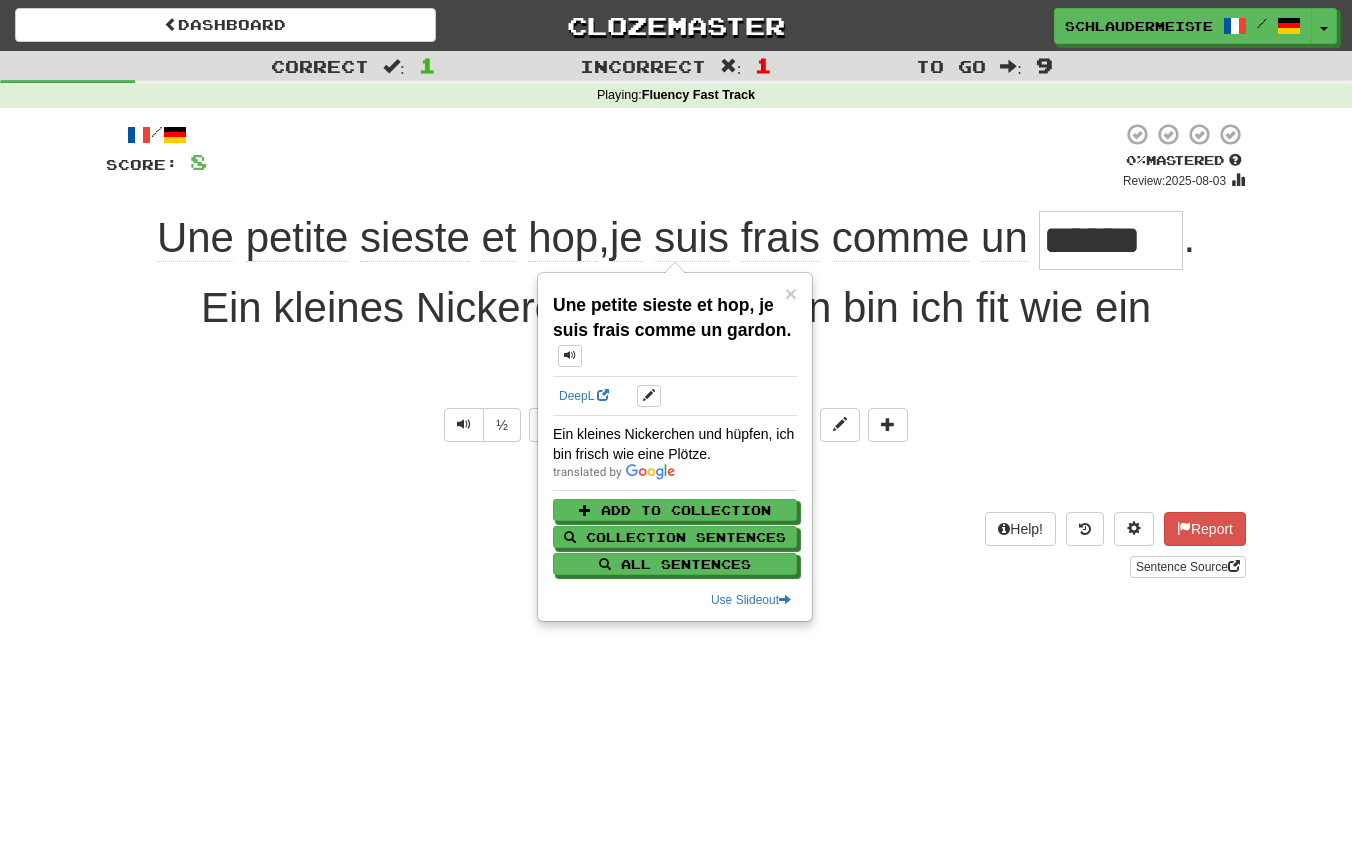 click on "Help!  Report Sentence Source" at bounding box center (676, 545) 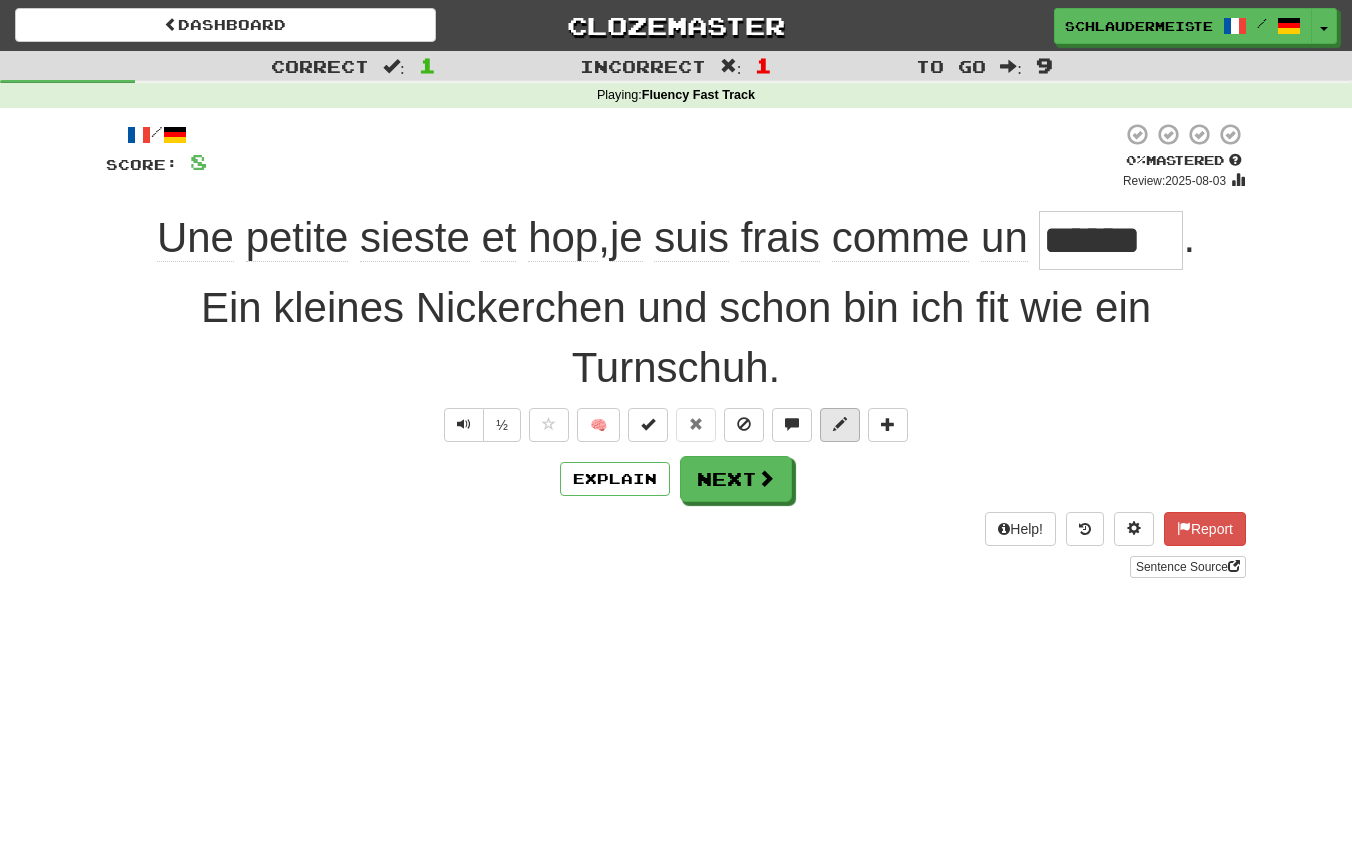 click at bounding box center [840, 424] 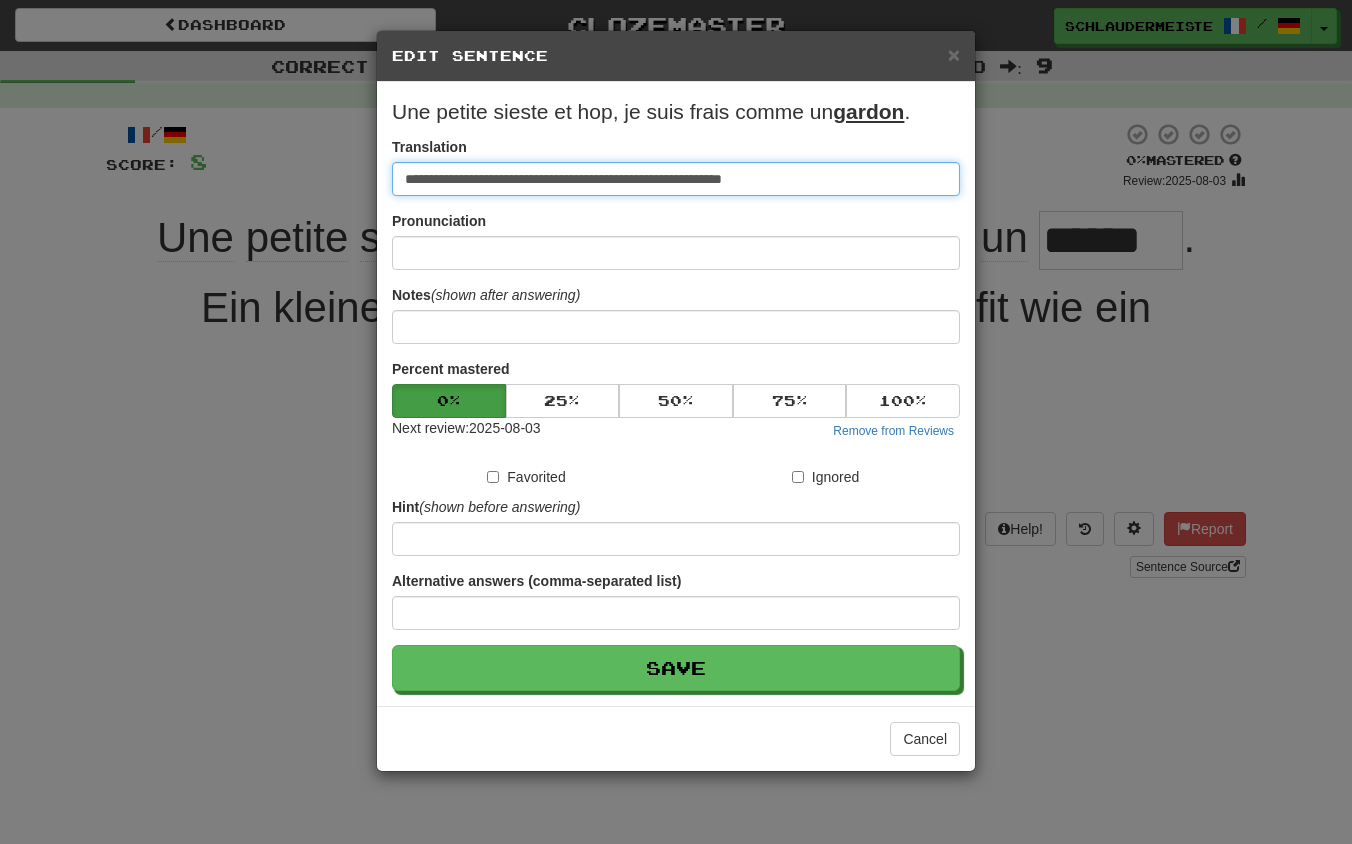drag, startPoint x: 829, startPoint y: 184, endPoint x: 210, endPoint y: 136, distance: 620.8583 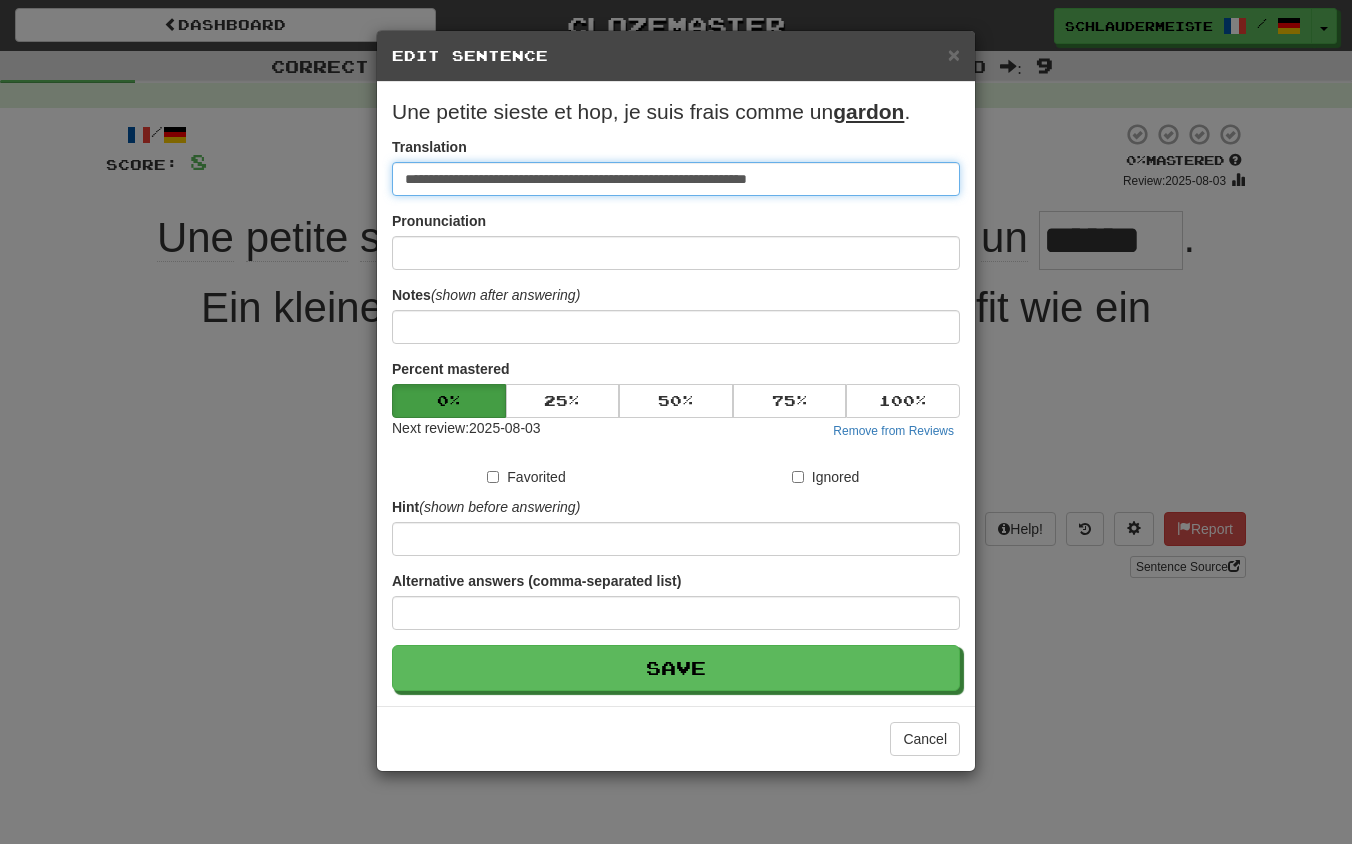 type on "**********" 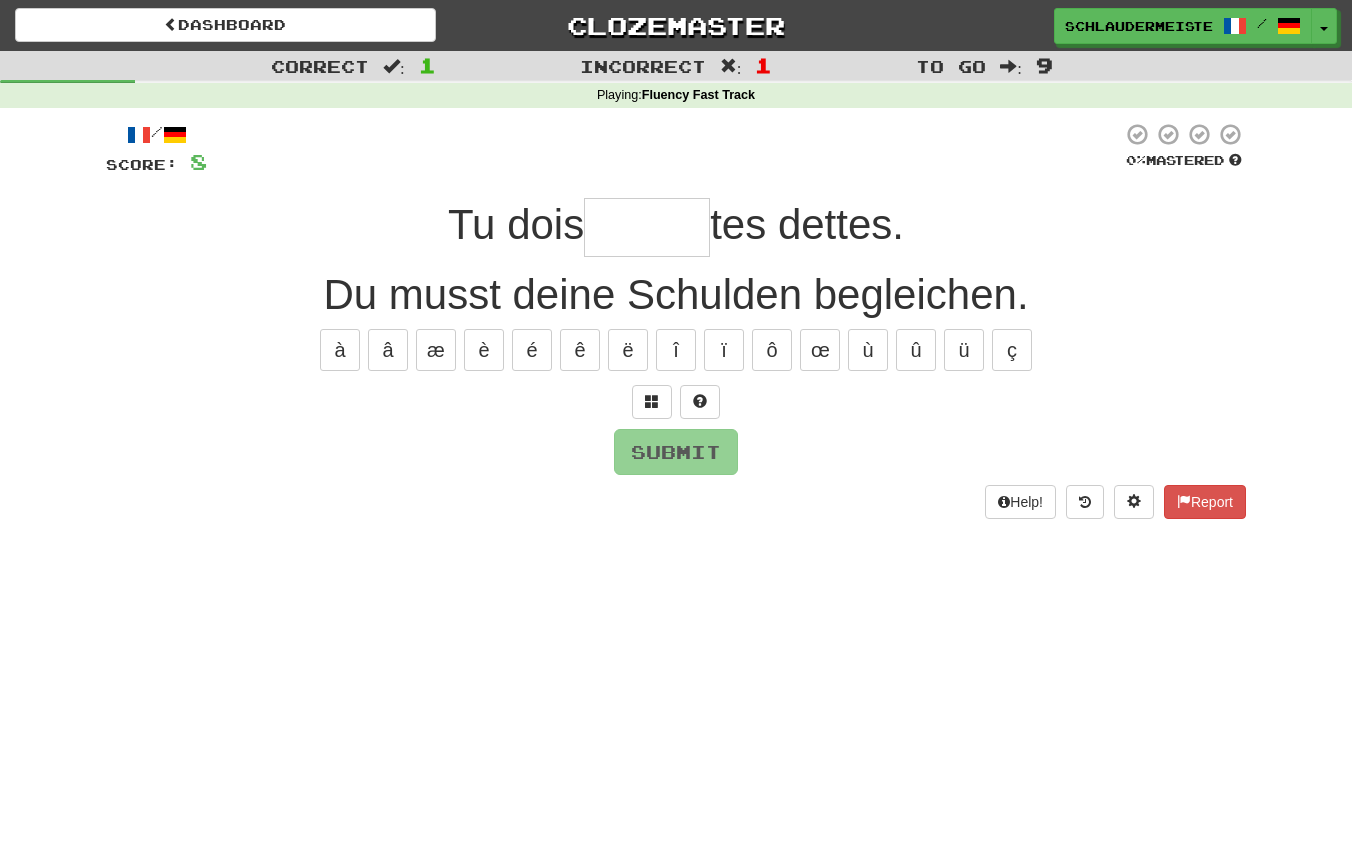 type on "*" 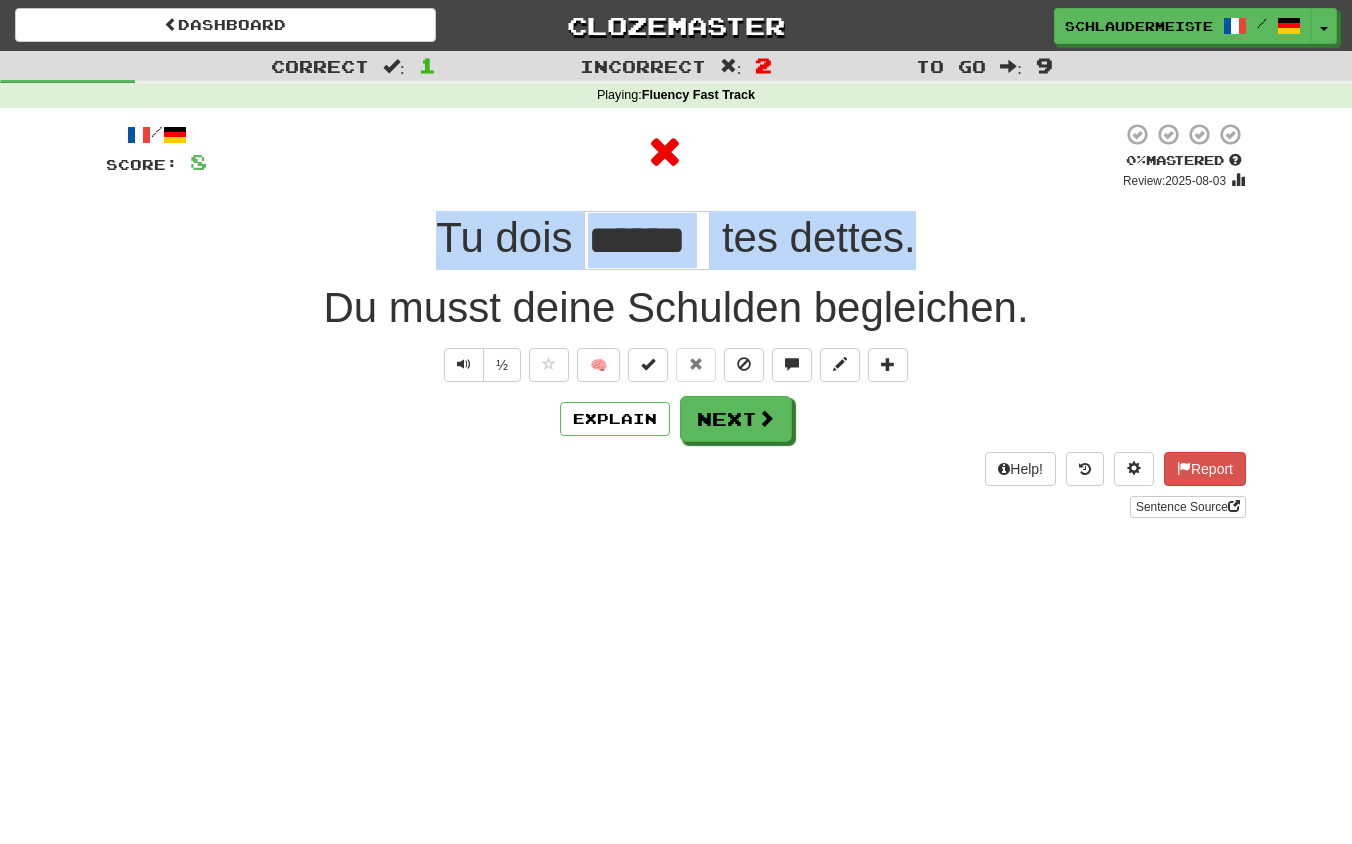 drag, startPoint x: 396, startPoint y: 226, endPoint x: 1004, endPoint y: 266, distance: 609.3144 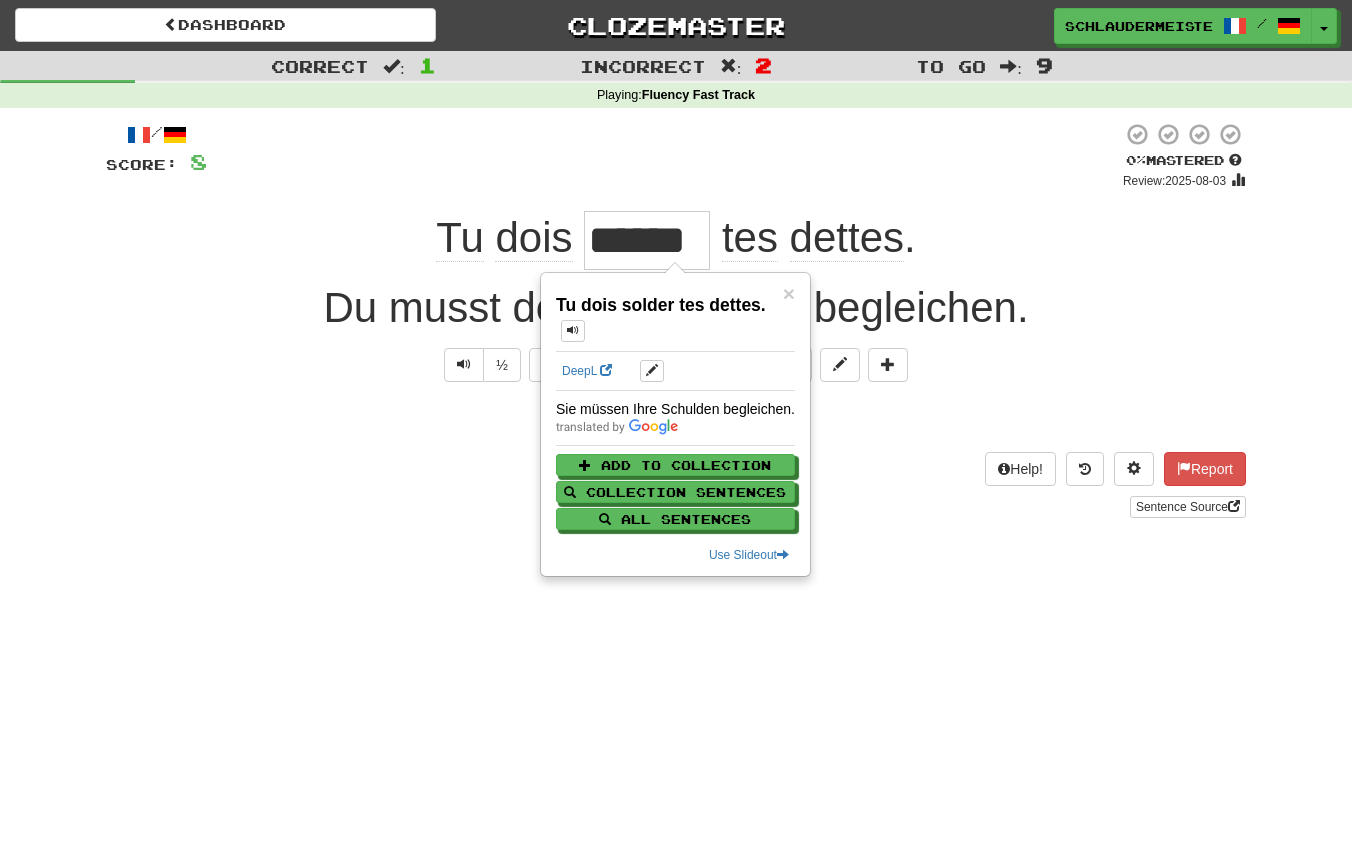 click on "Sentence Source" at bounding box center (676, 507) 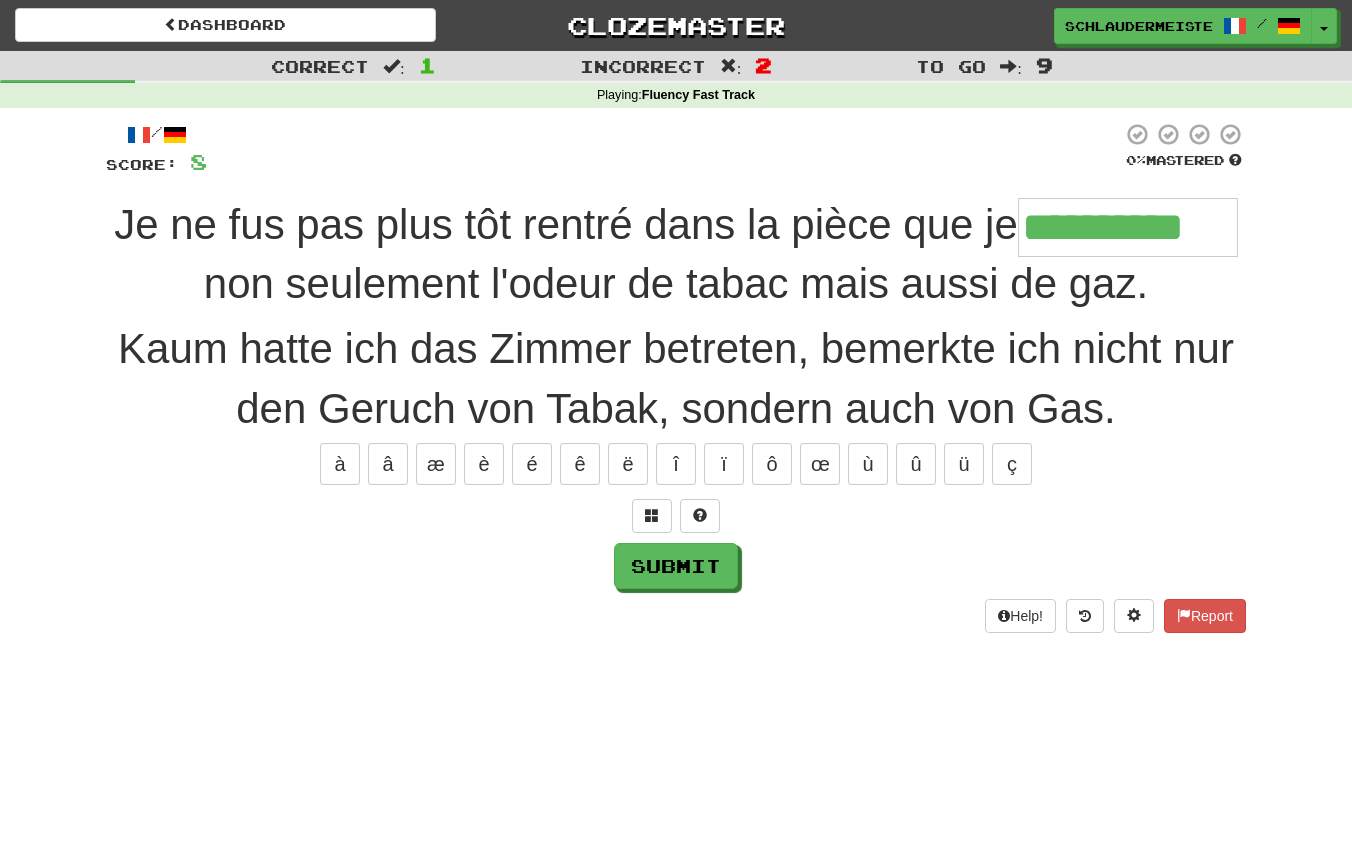 type on "**********" 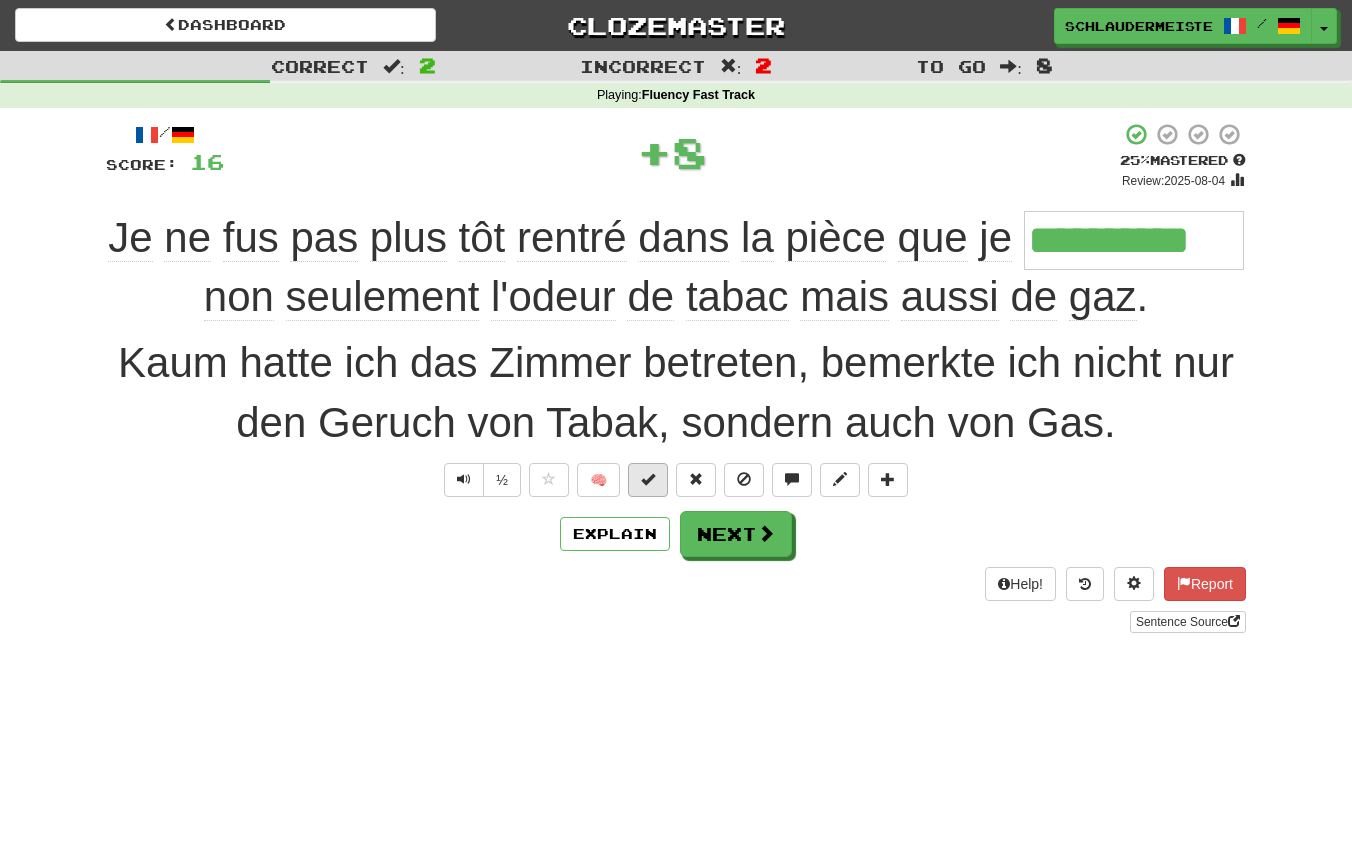 click at bounding box center [648, 479] 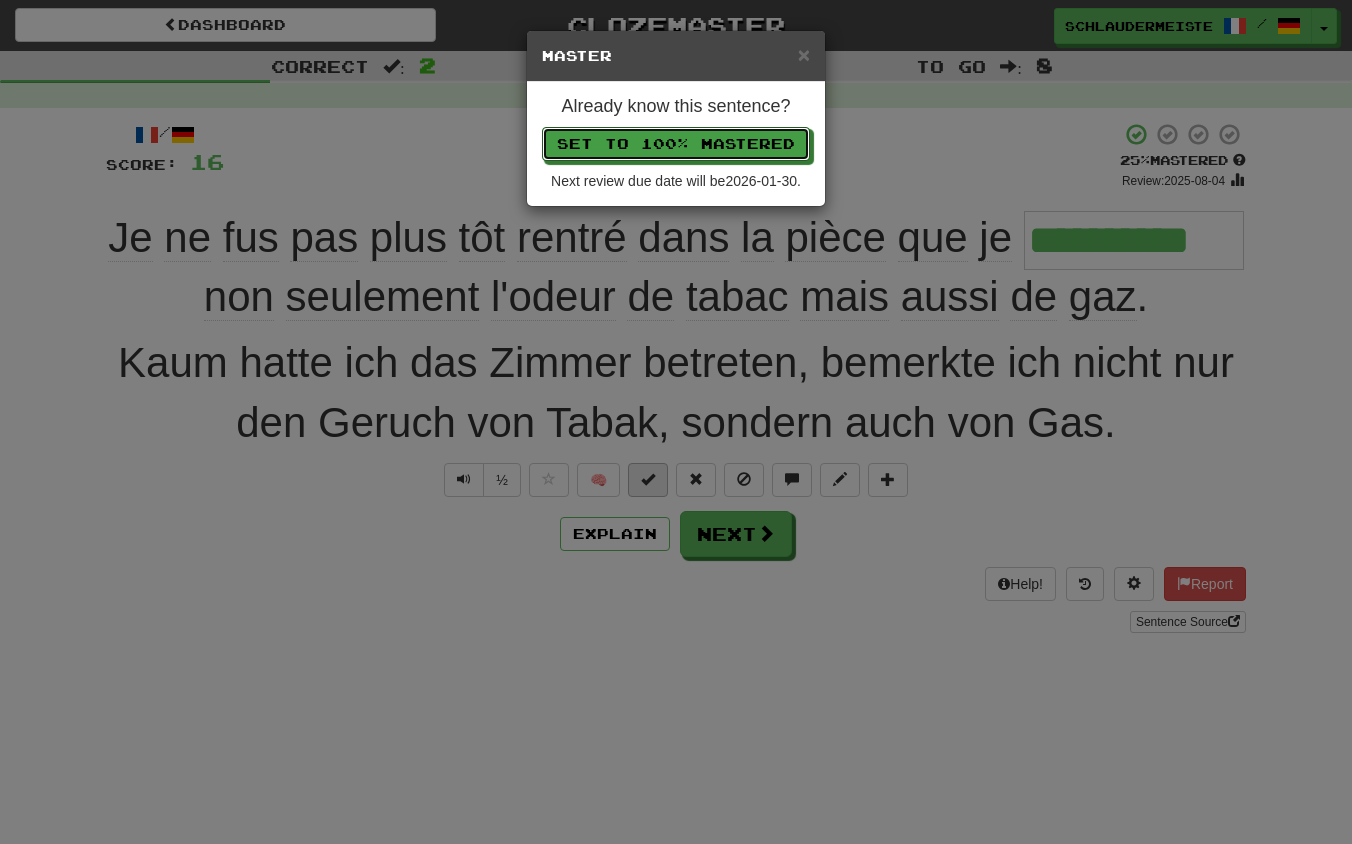 type 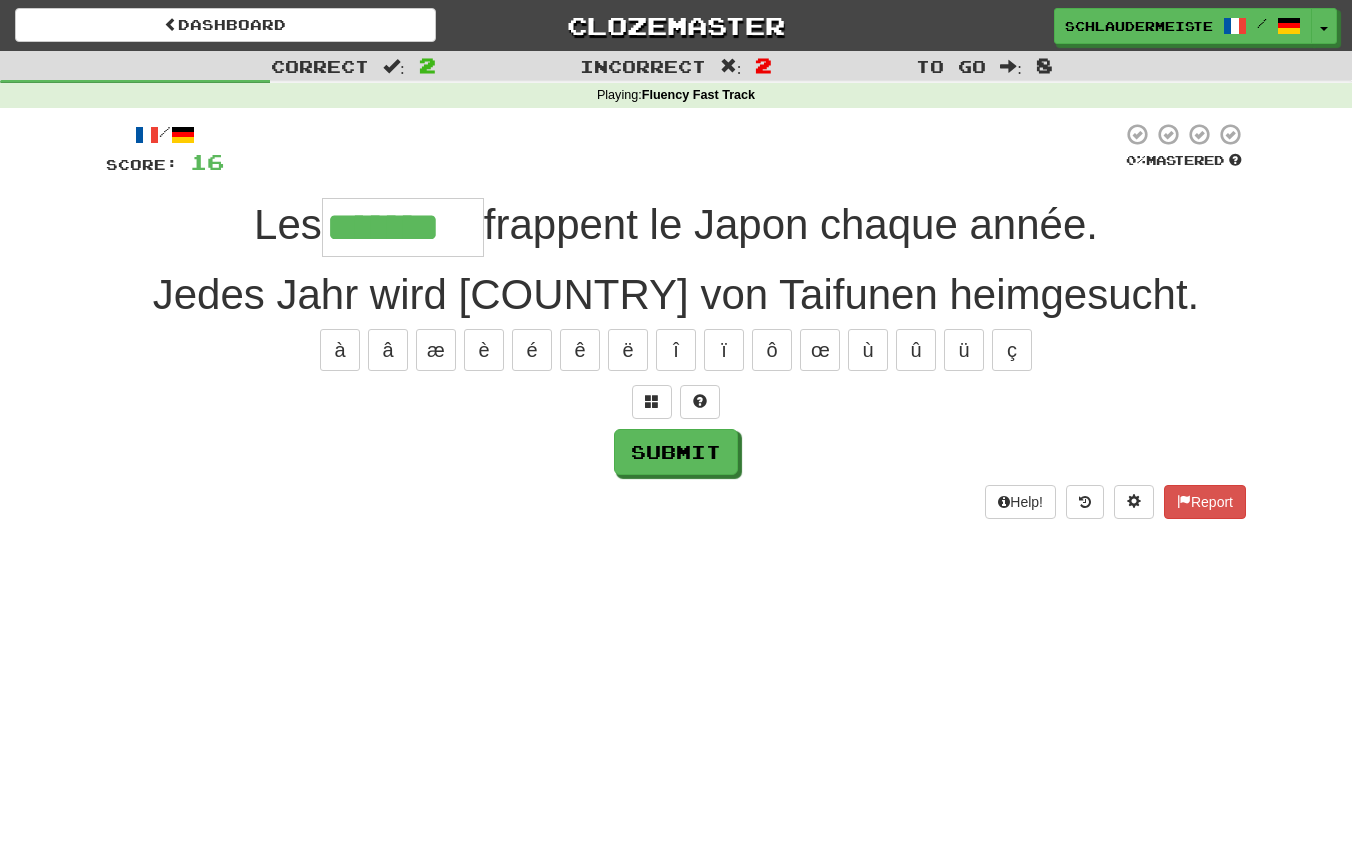 type on "*******" 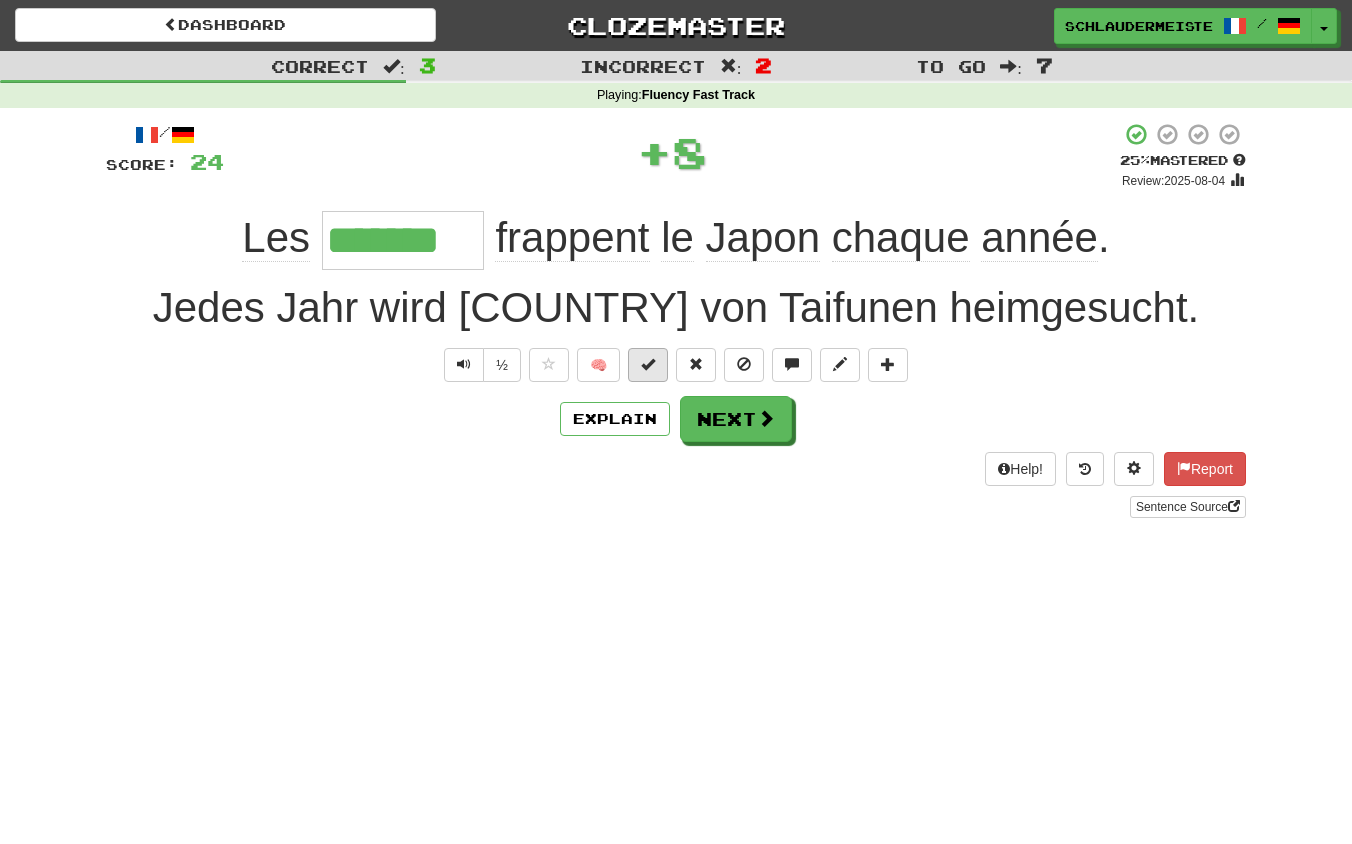 click at bounding box center (648, 364) 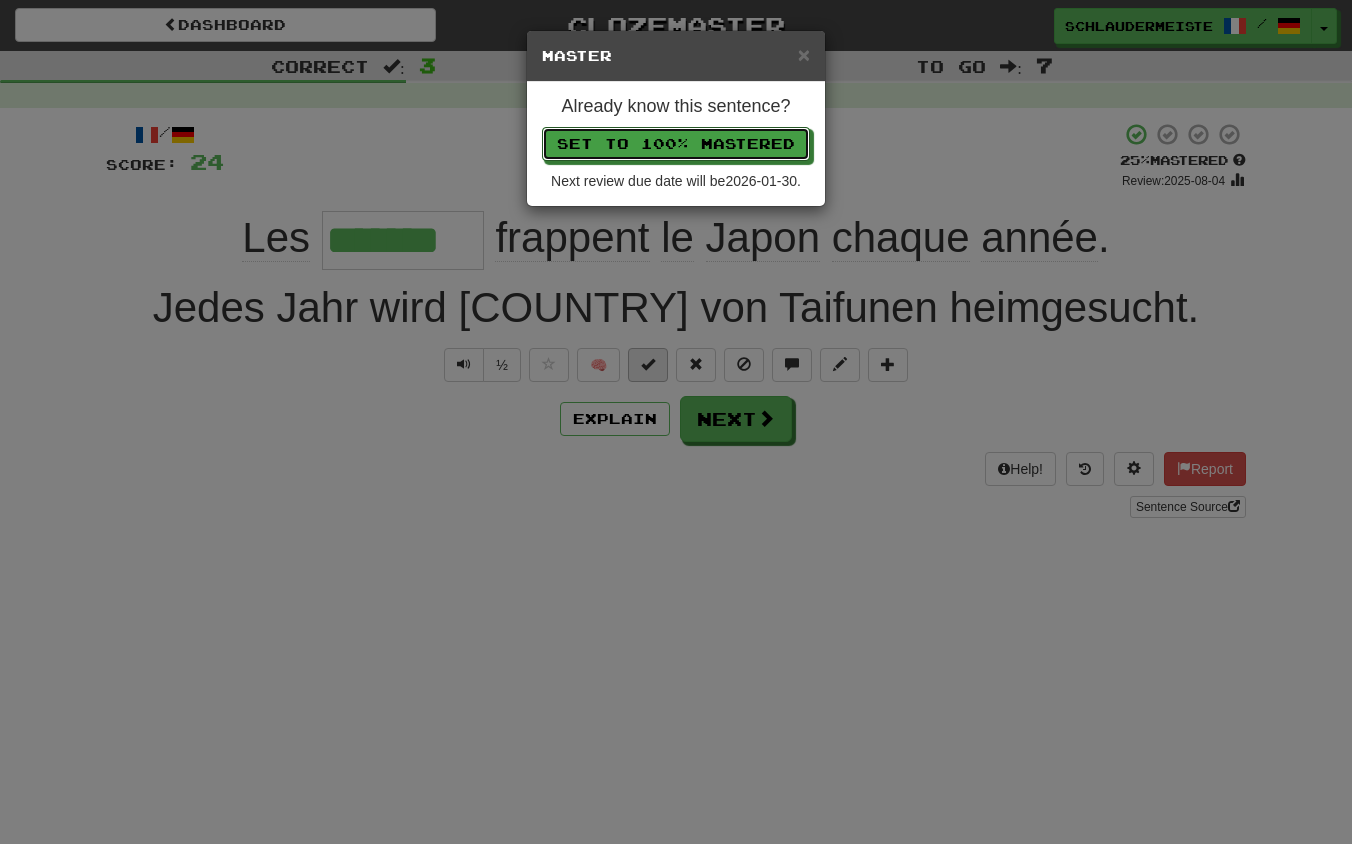 click on "Set to 100% Mastered" at bounding box center (676, 144) 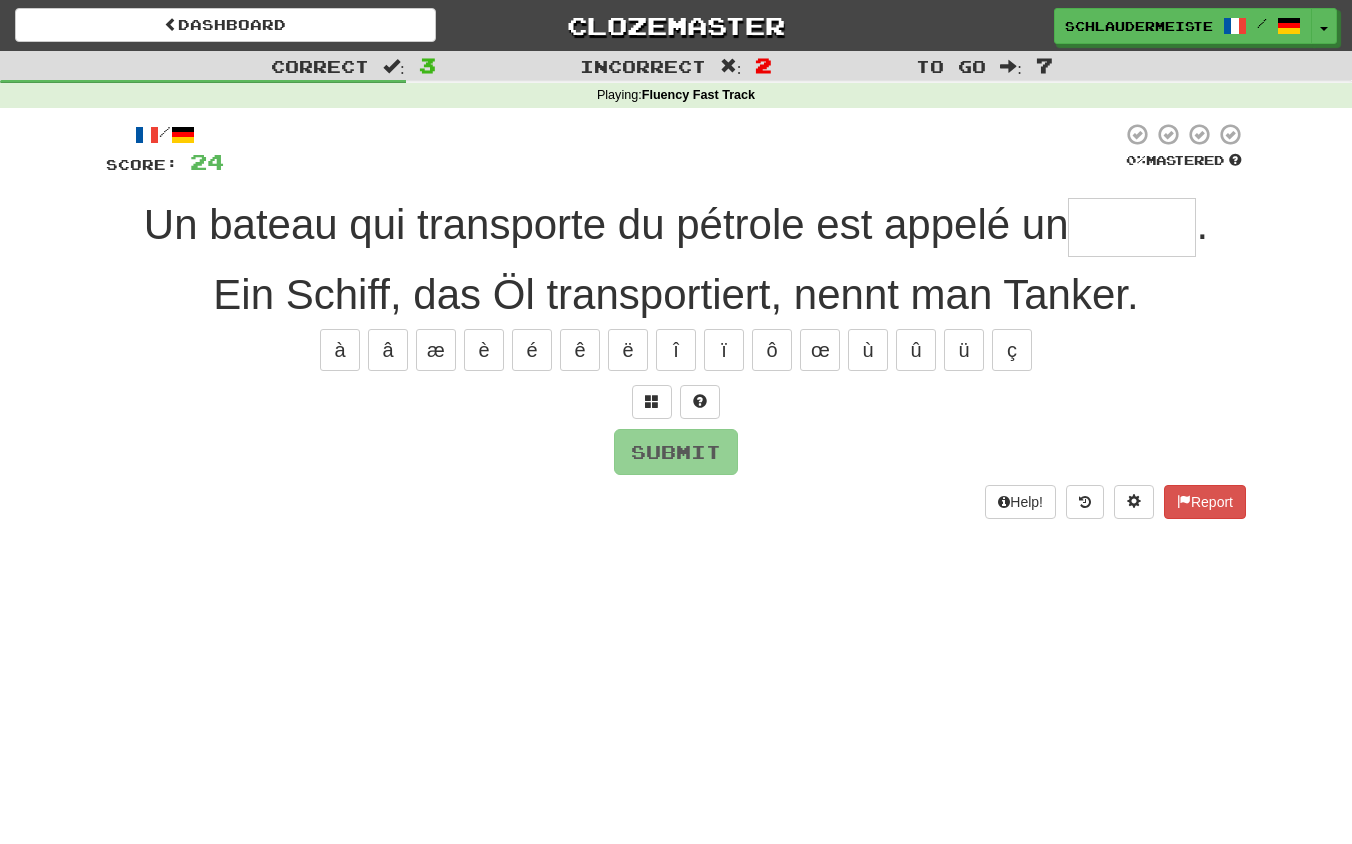type on "*" 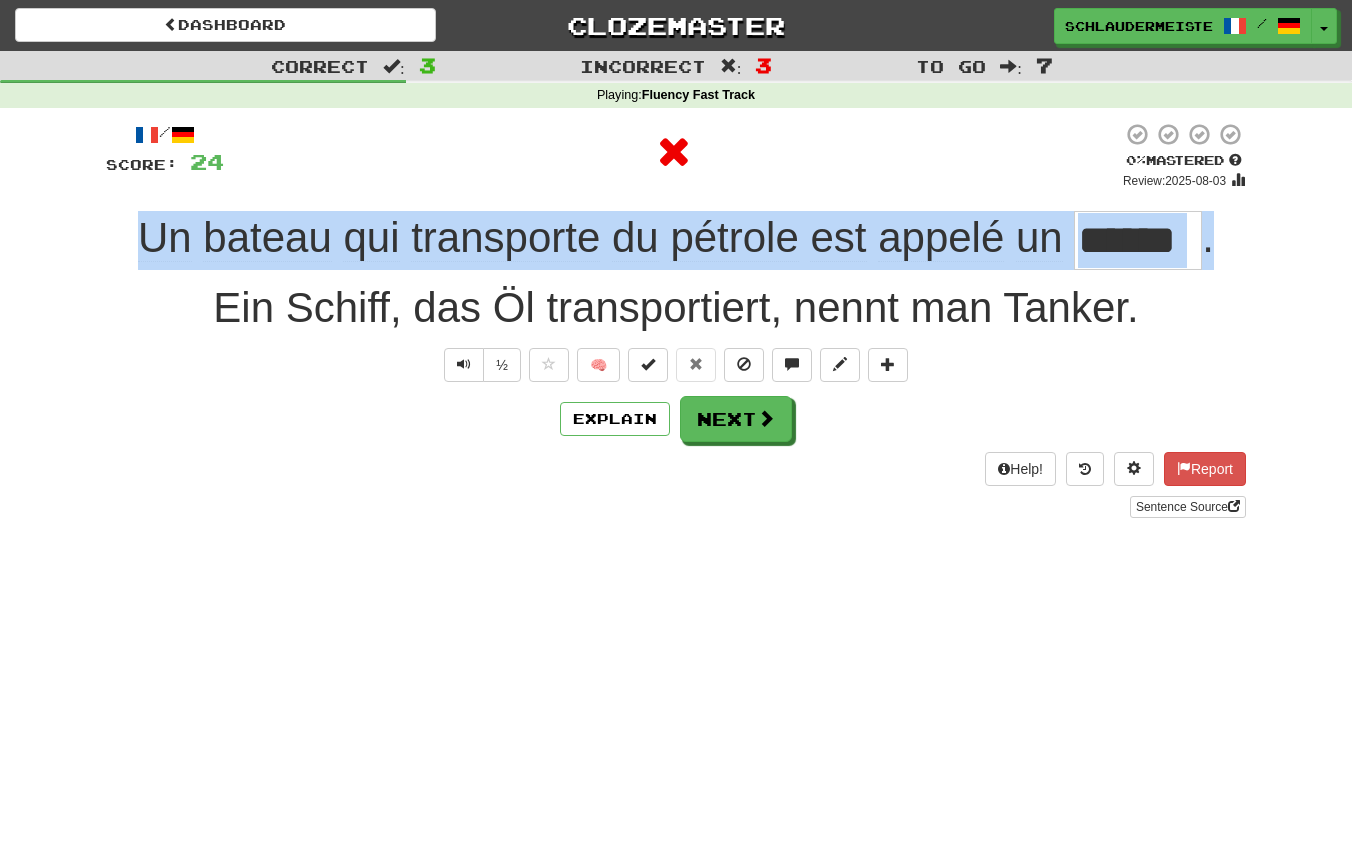 drag, startPoint x: 93, startPoint y: 247, endPoint x: 1288, endPoint y: 228, distance: 1195.151 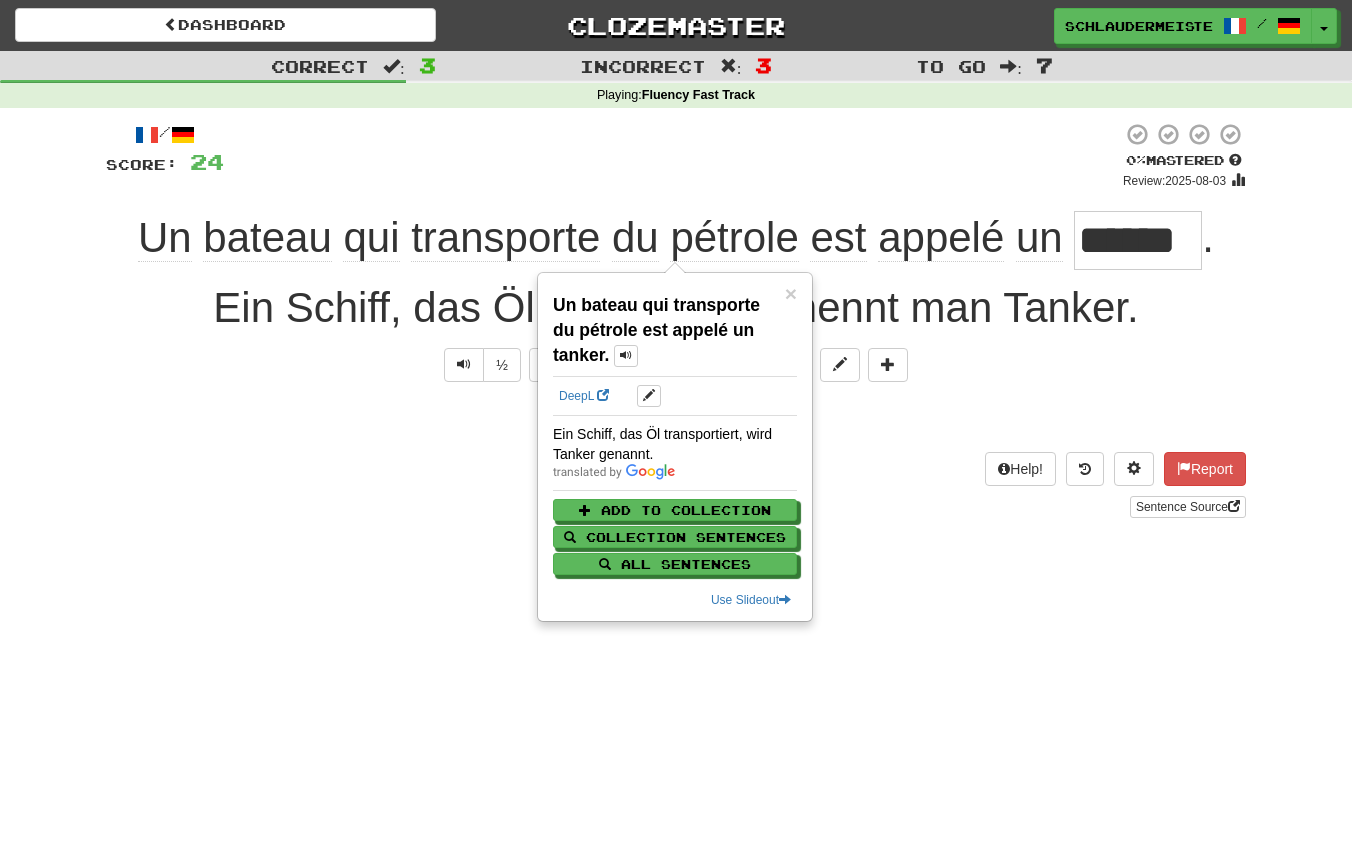 click on "Explain Next" at bounding box center [676, 419] 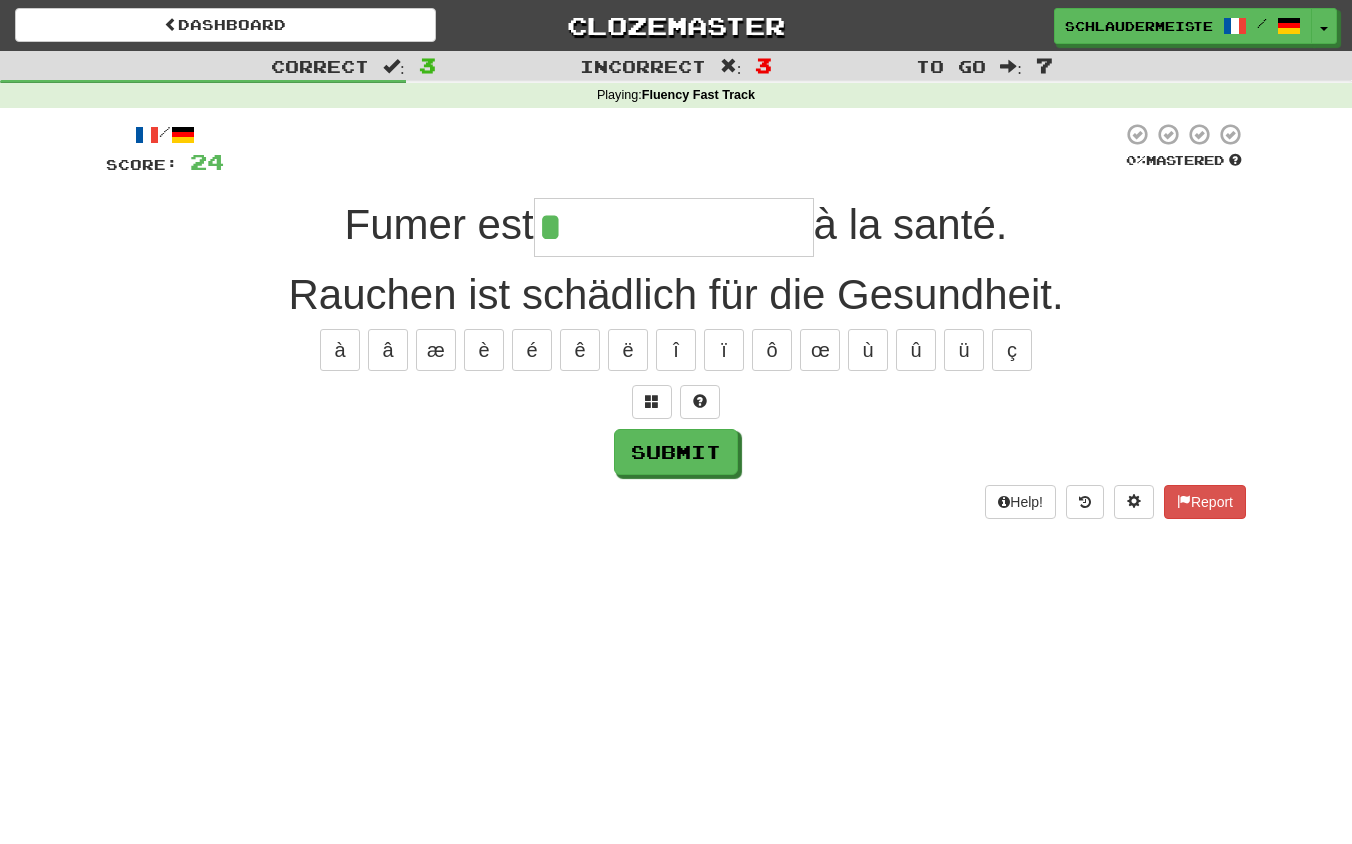 type on "**********" 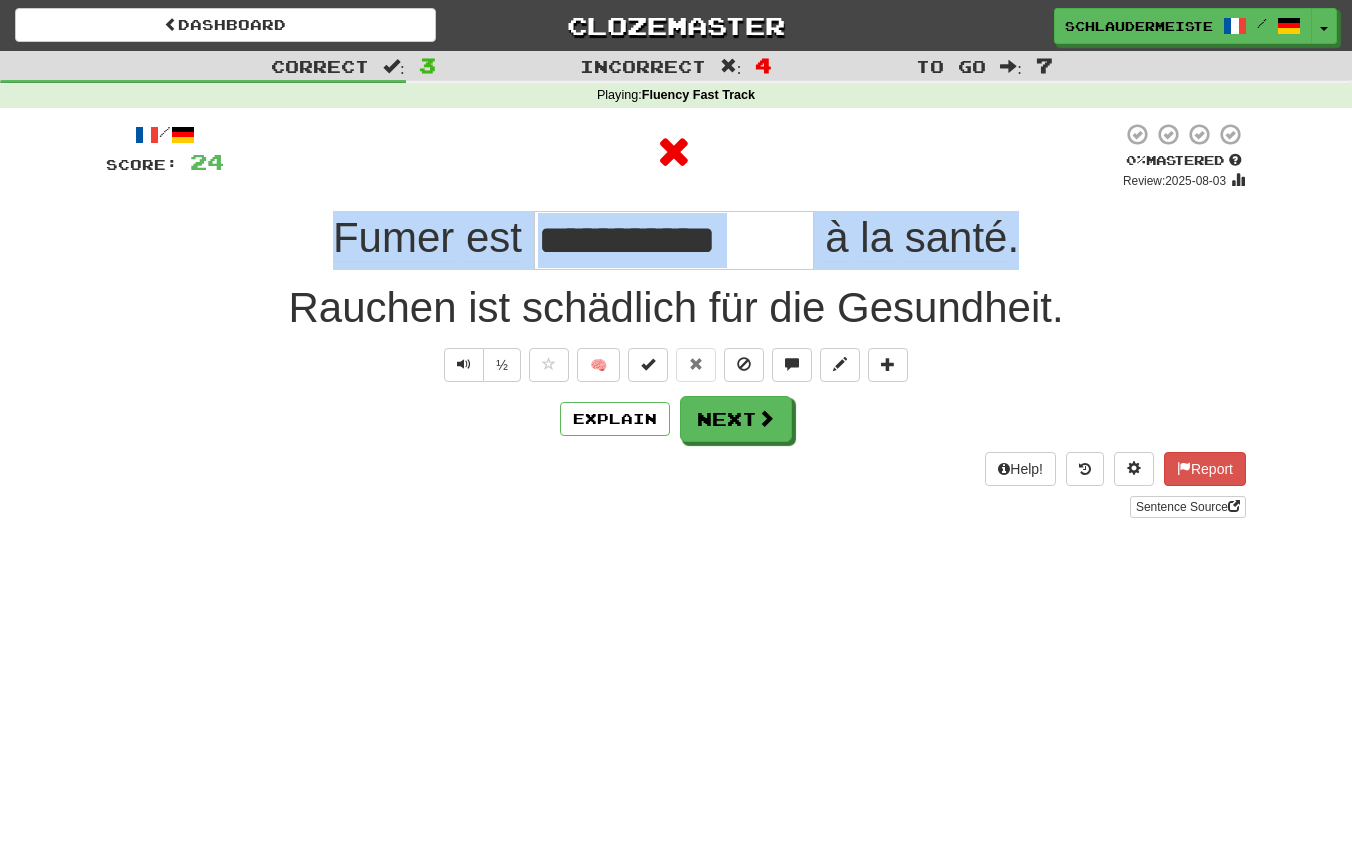 drag, startPoint x: 294, startPoint y: 222, endPoint x: 1088, endPoint y: 236, distance: 794.1234 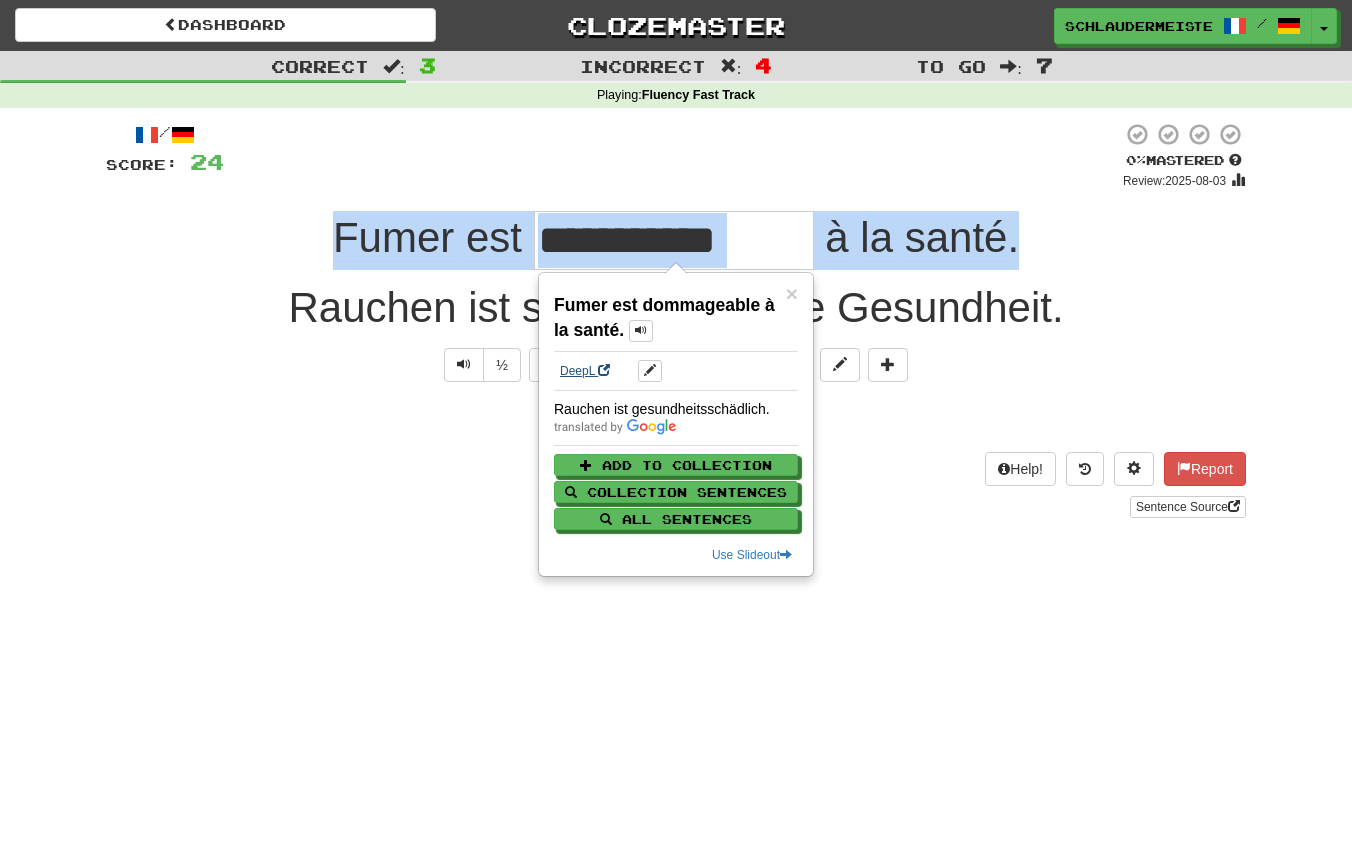click on "DeepL" at bounding box center (585, 371) 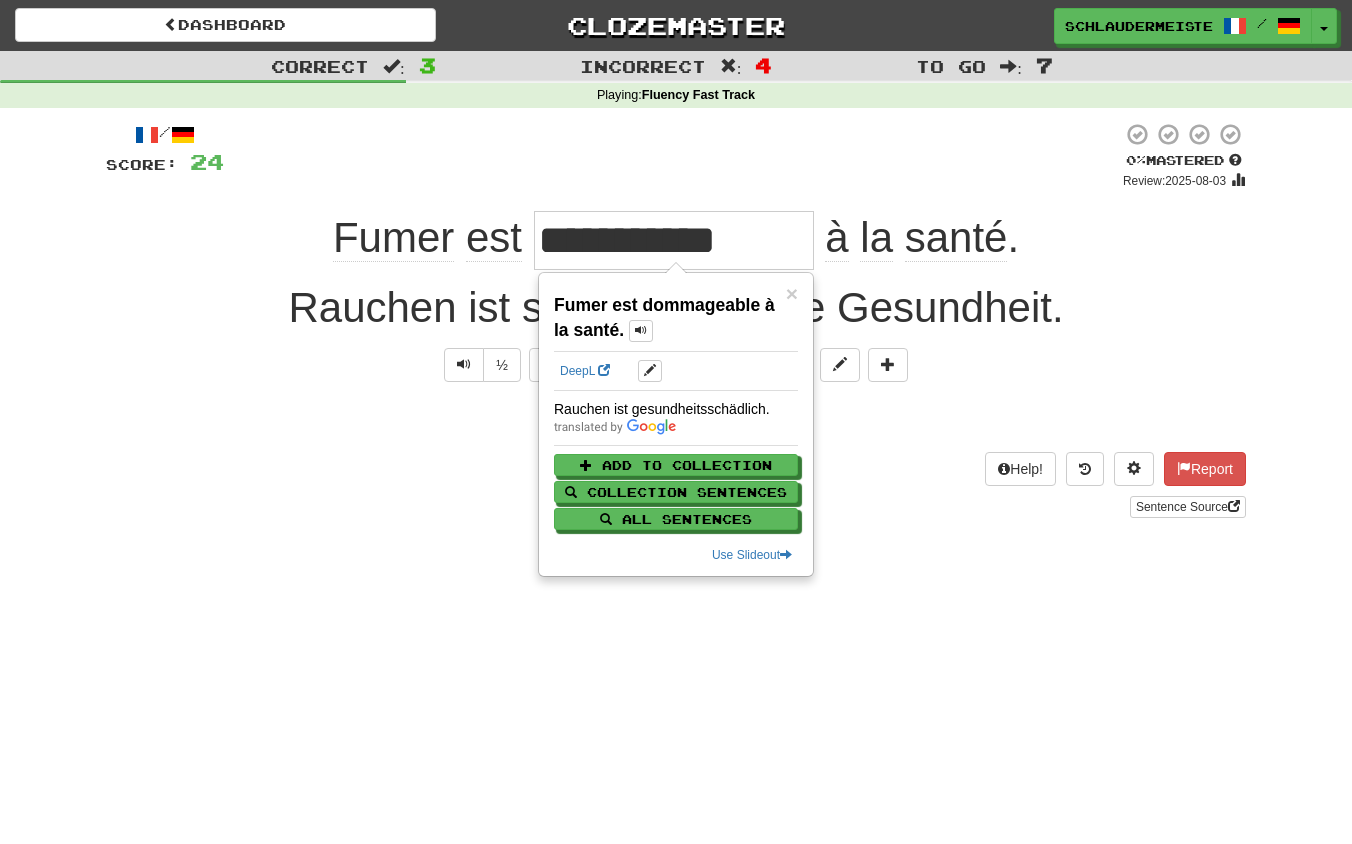 click on "Sentence Source" at bounding box center [676, 507] 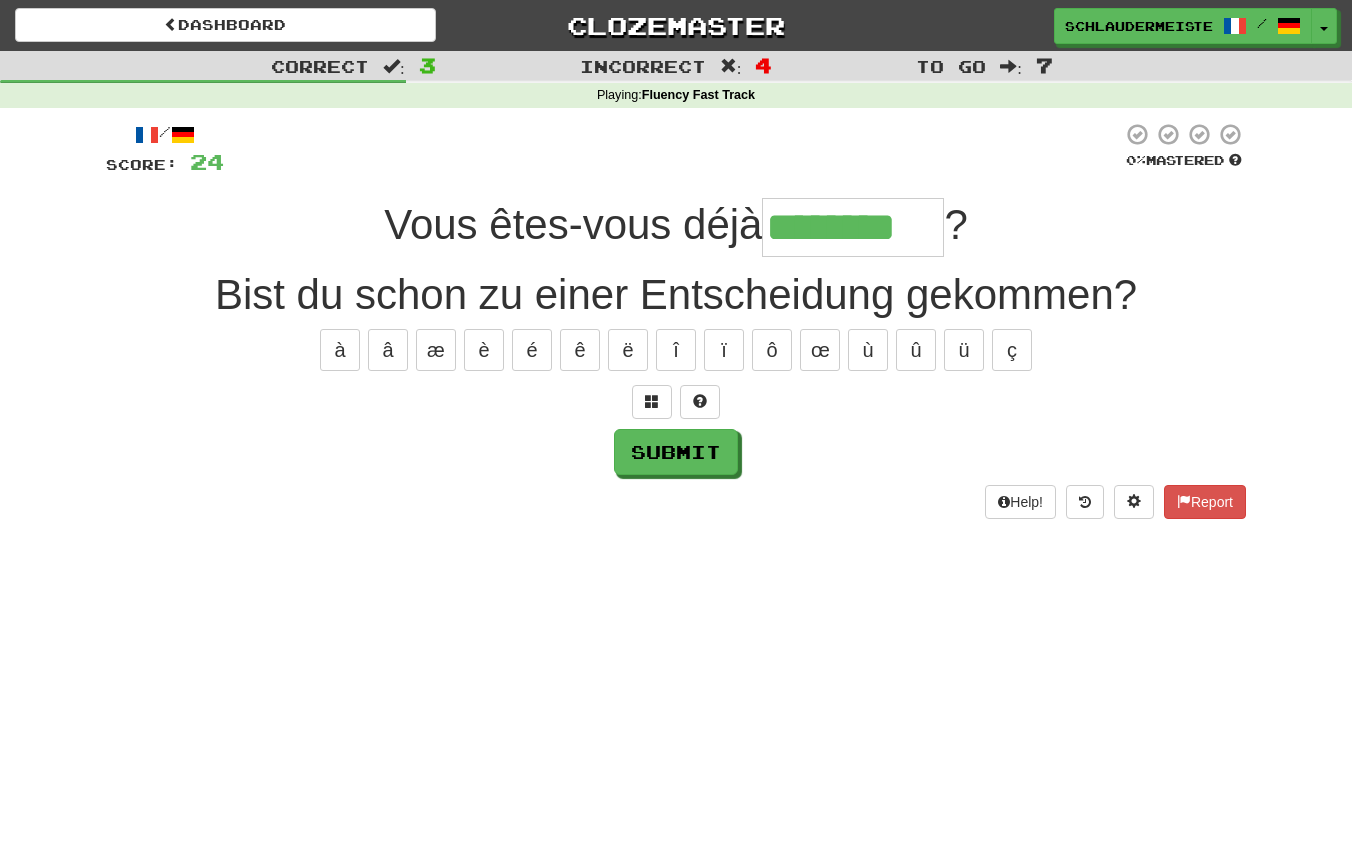 type on "********" 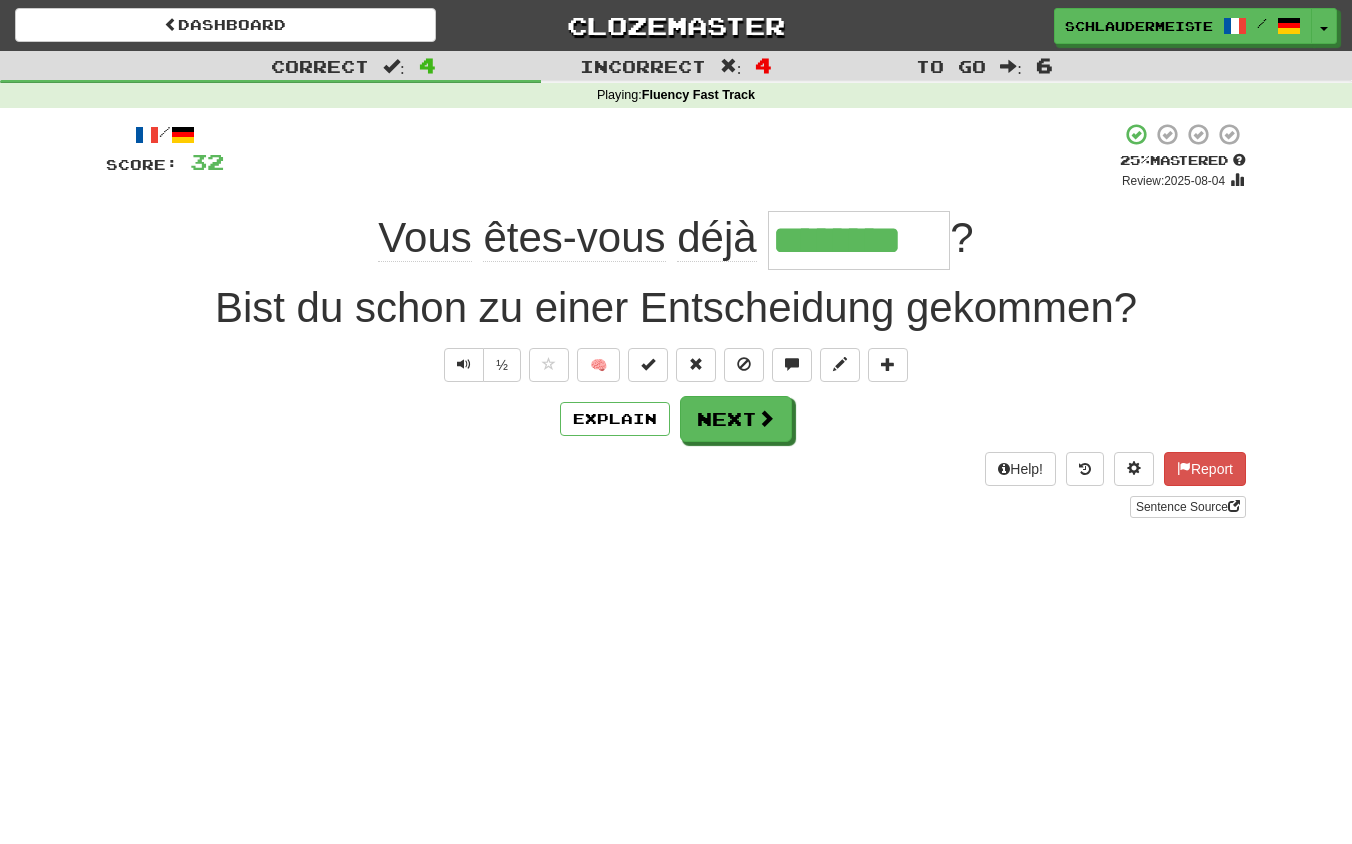 drag, startPoint x: 345, startPoint y: 230, endPoint x: 1017, endPoint y: 235, distance: 672.0186 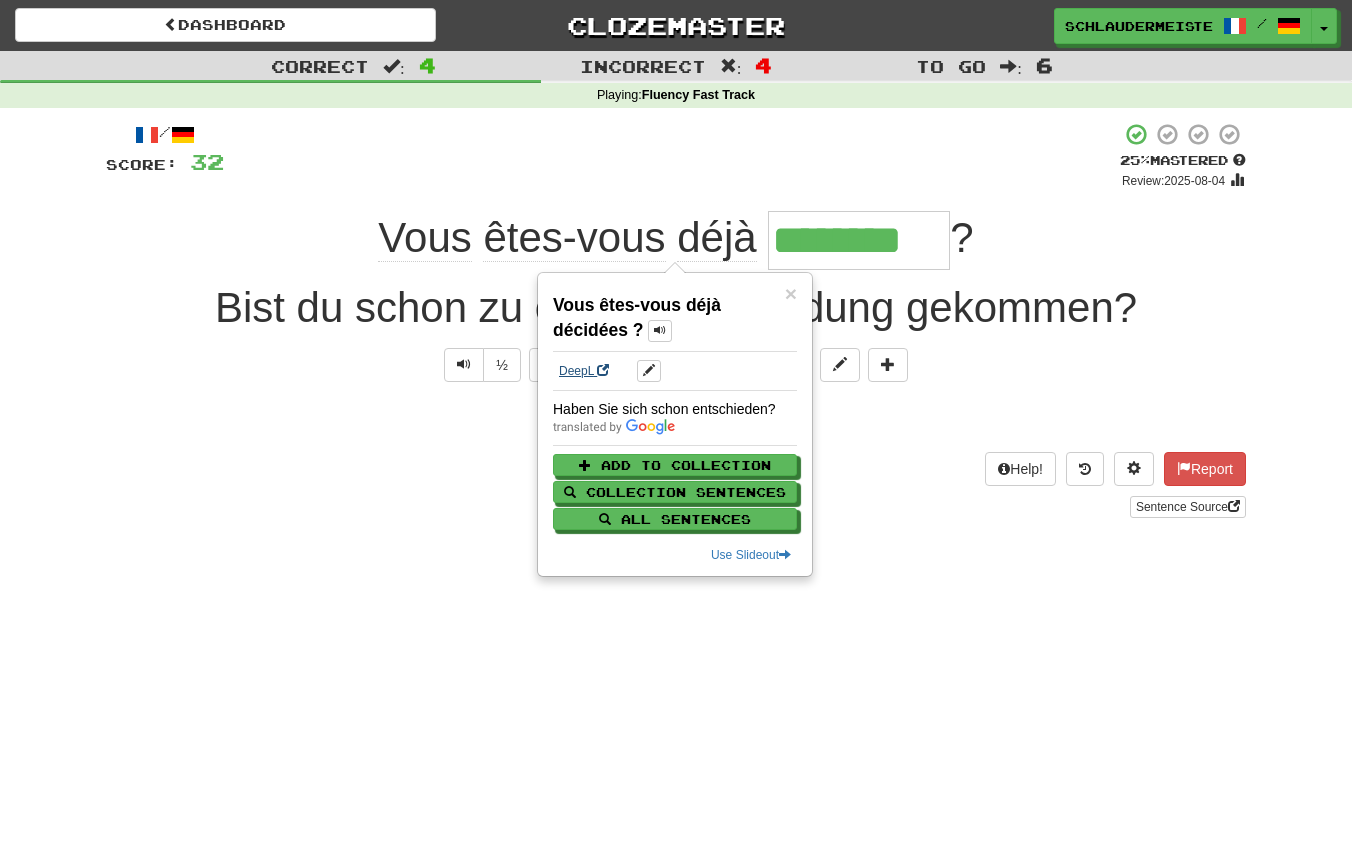 click on "DeepL" at bounding box center (584, 371) 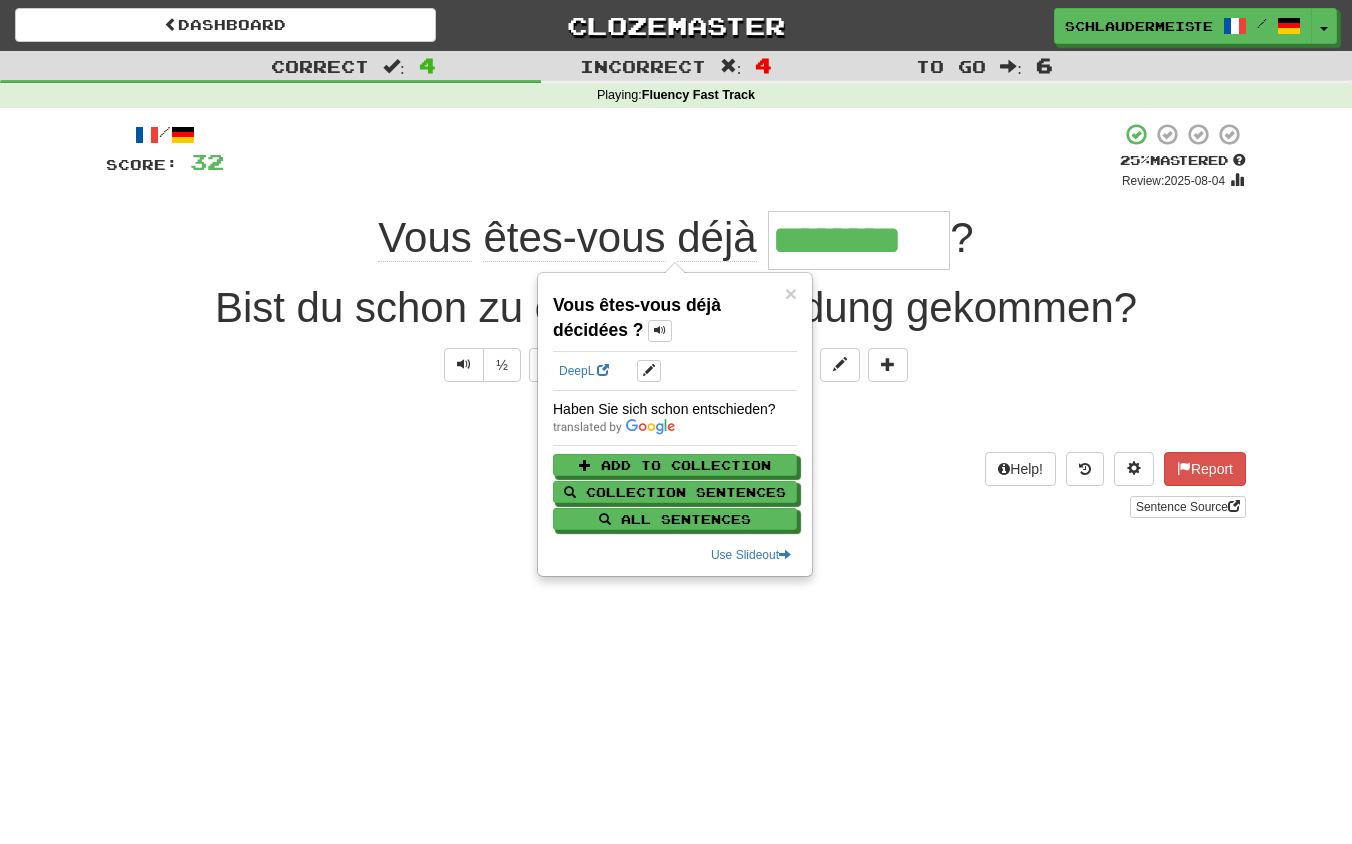 click on "Dashboard
Clozemaster
schlaudermeister
/
Toggle Dropdown
Dashboard
Leaderboard
Activity Feed
Notifications
Profile
Discussions
Français
/
Deutsch
Streak:
46
Review:
0
Points Today: 4888
Languages
Account
Logout
schlaudermeister
/
Toggle Dropdown
Dashboard
Leaderboard
Activity Feed
Notifications
Profile
Discussions
Français
/
Deutsch
Streak:
46
Review:
0
Points Today: 4888
Languages
Account
Logout
clozemaster
Correct   :   4 Incorrect   :   4 To go   :   6 Playing :  Fluency Fast Track  /  Score:   32 + 8 25 %  Mastered Review:  2025-08-04 Vous   êtes-vous   déjà   [DECIDÉES]   ? ½ 🧠 Explain Next  Help!  Report" at bounding box center (676, 422) 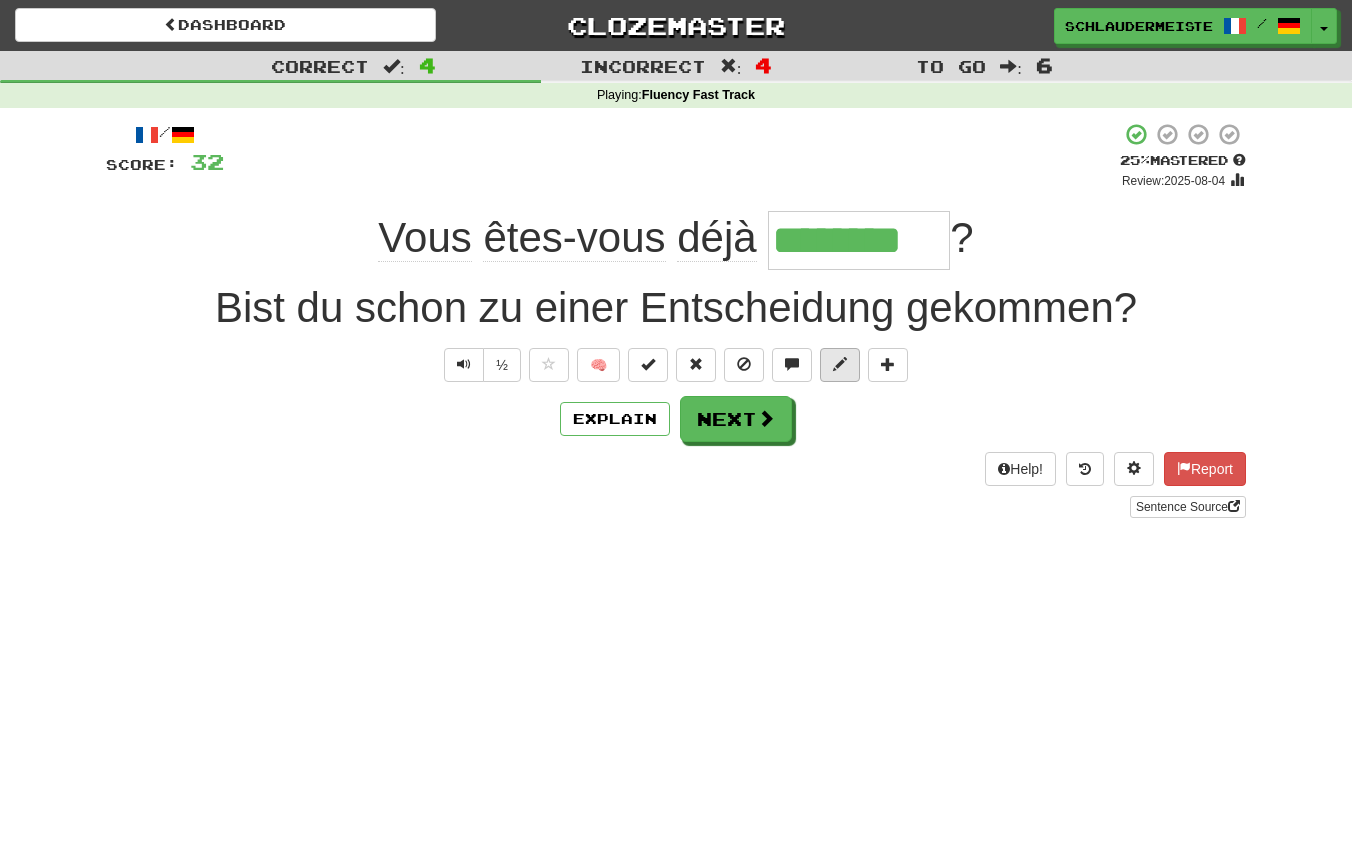 click at bounding box center (840, 364) 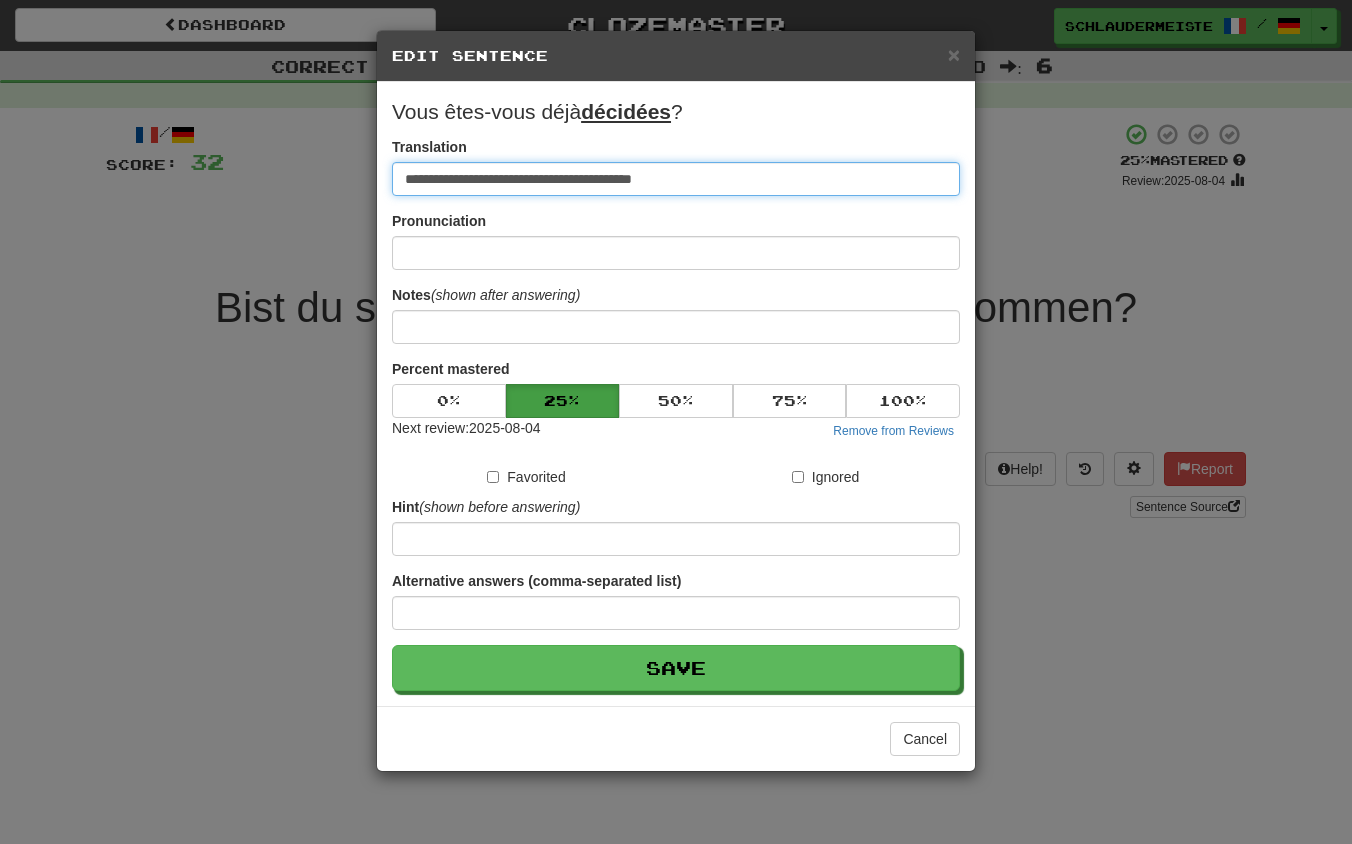 drag, startPoint x: 775, startPoint y: 181, endPoint x: 231, endPoint y: 124, distance: 546.9781 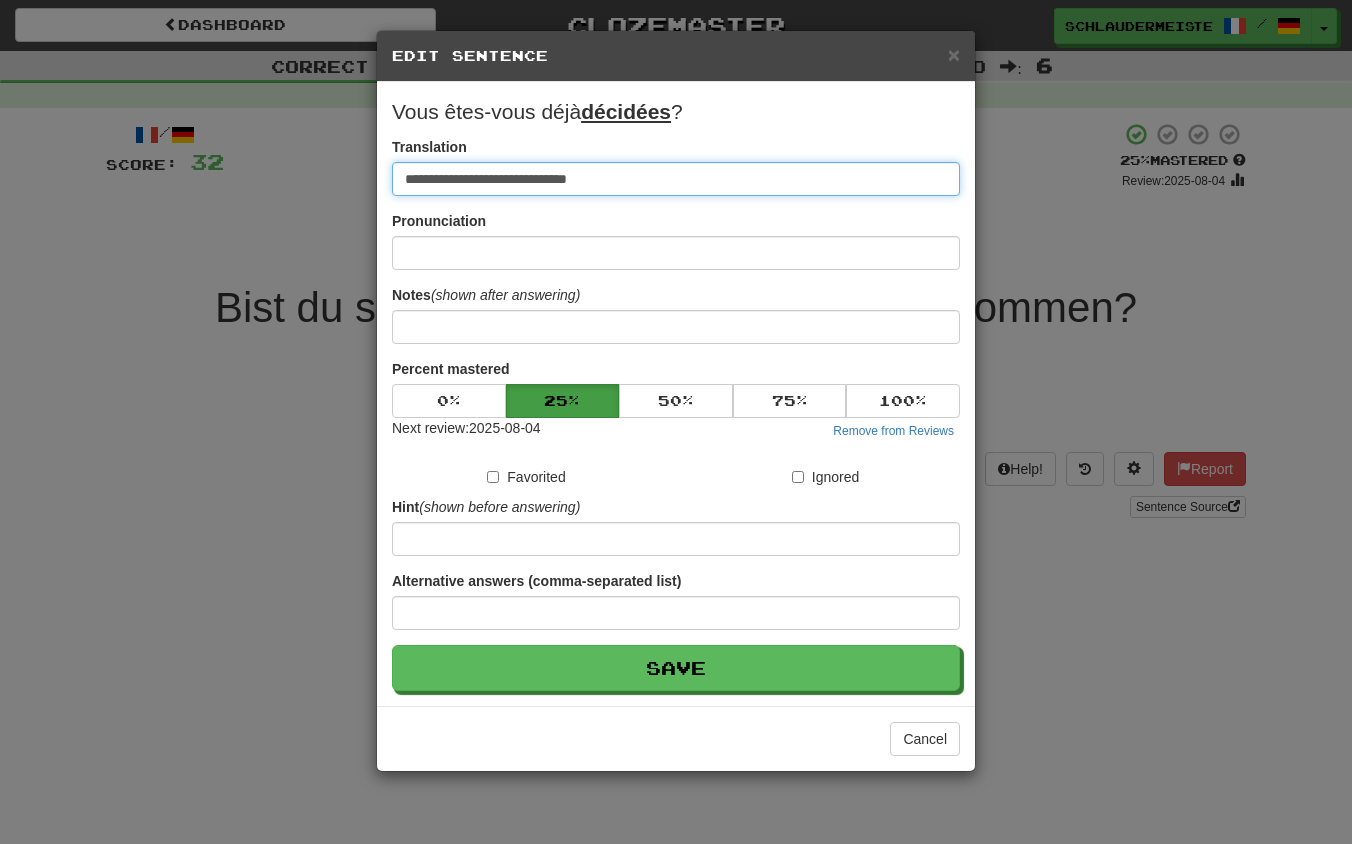 type on "**********" 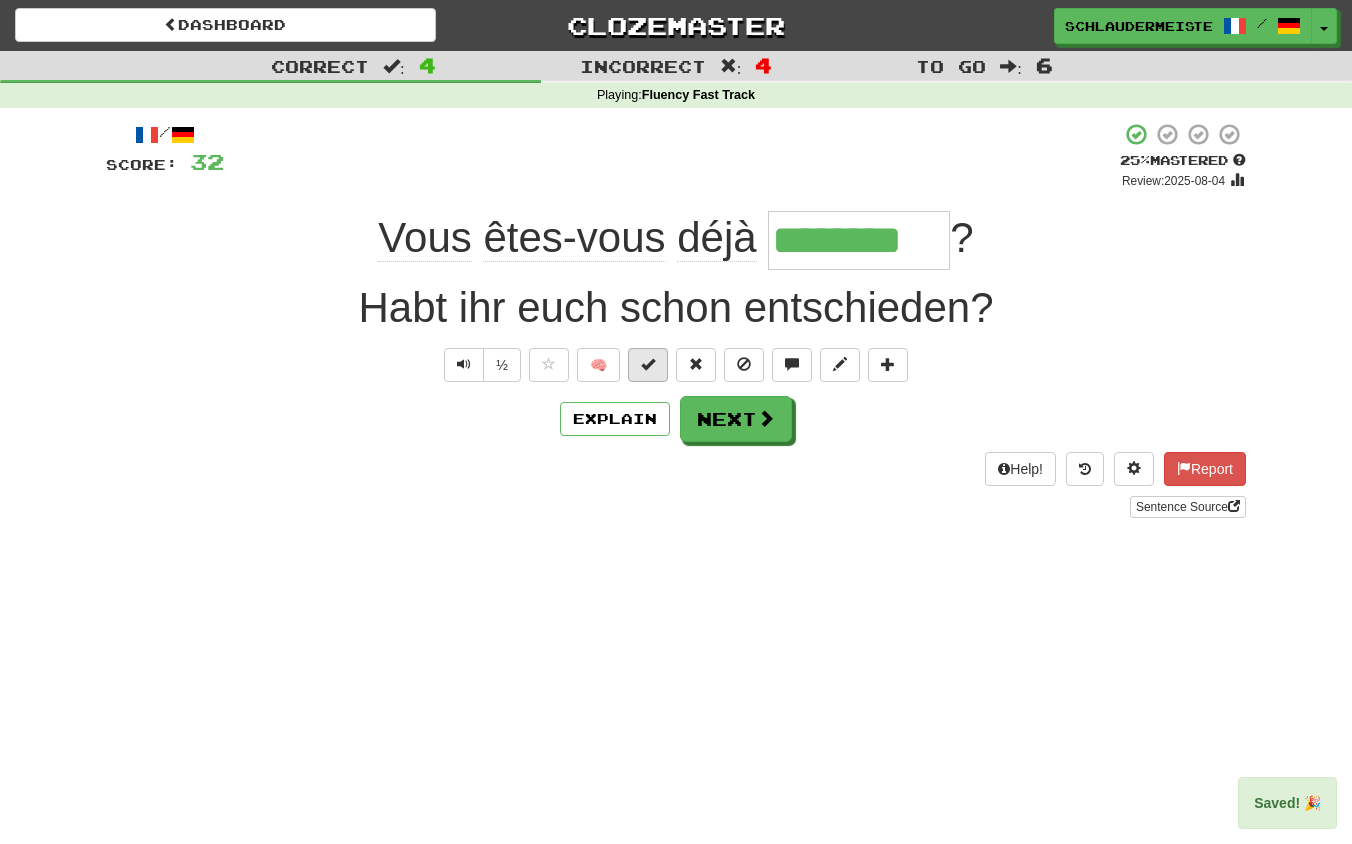 click at bounding box center [648, 364] 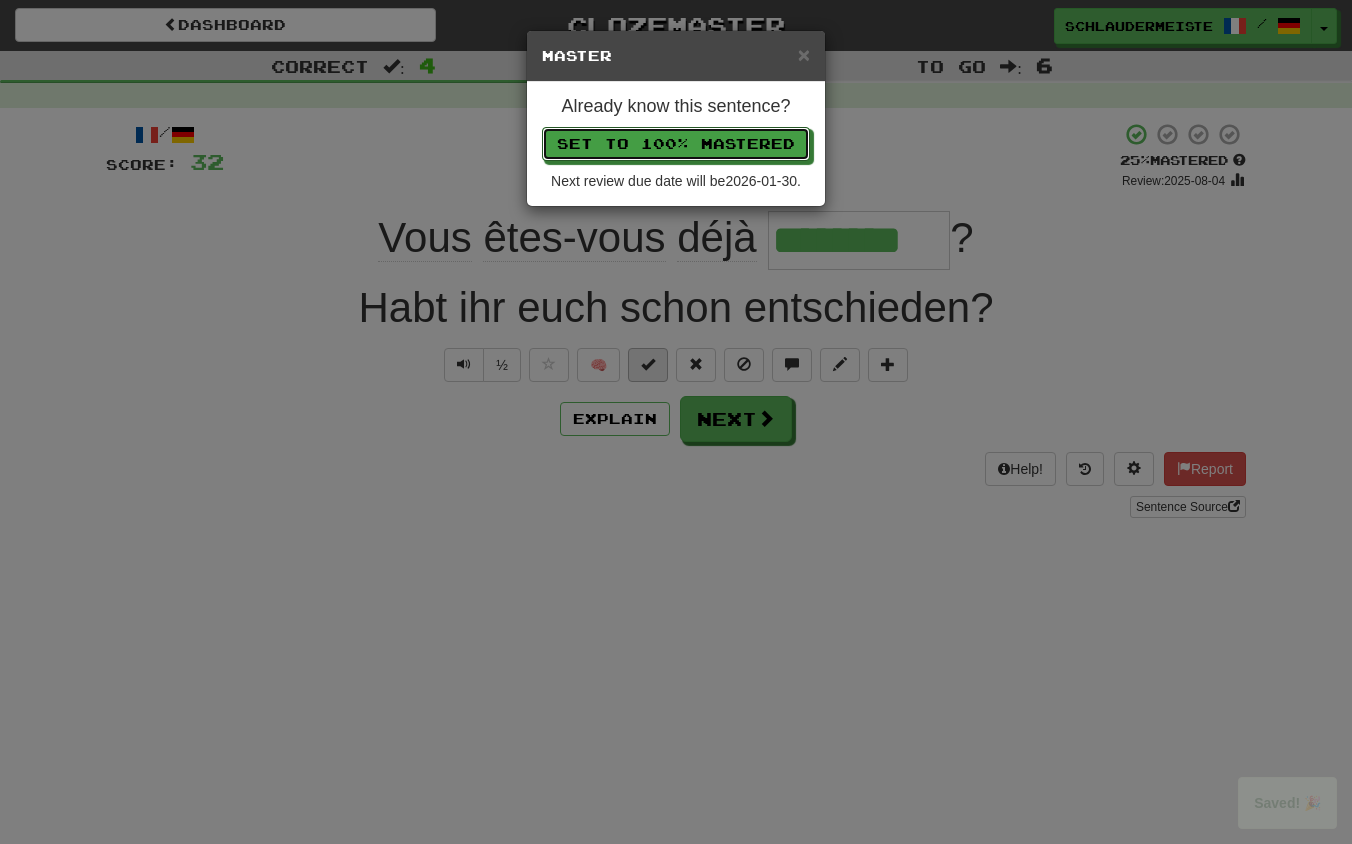 click on "Set to 100% Mastered" at bounding box center [676, 144] 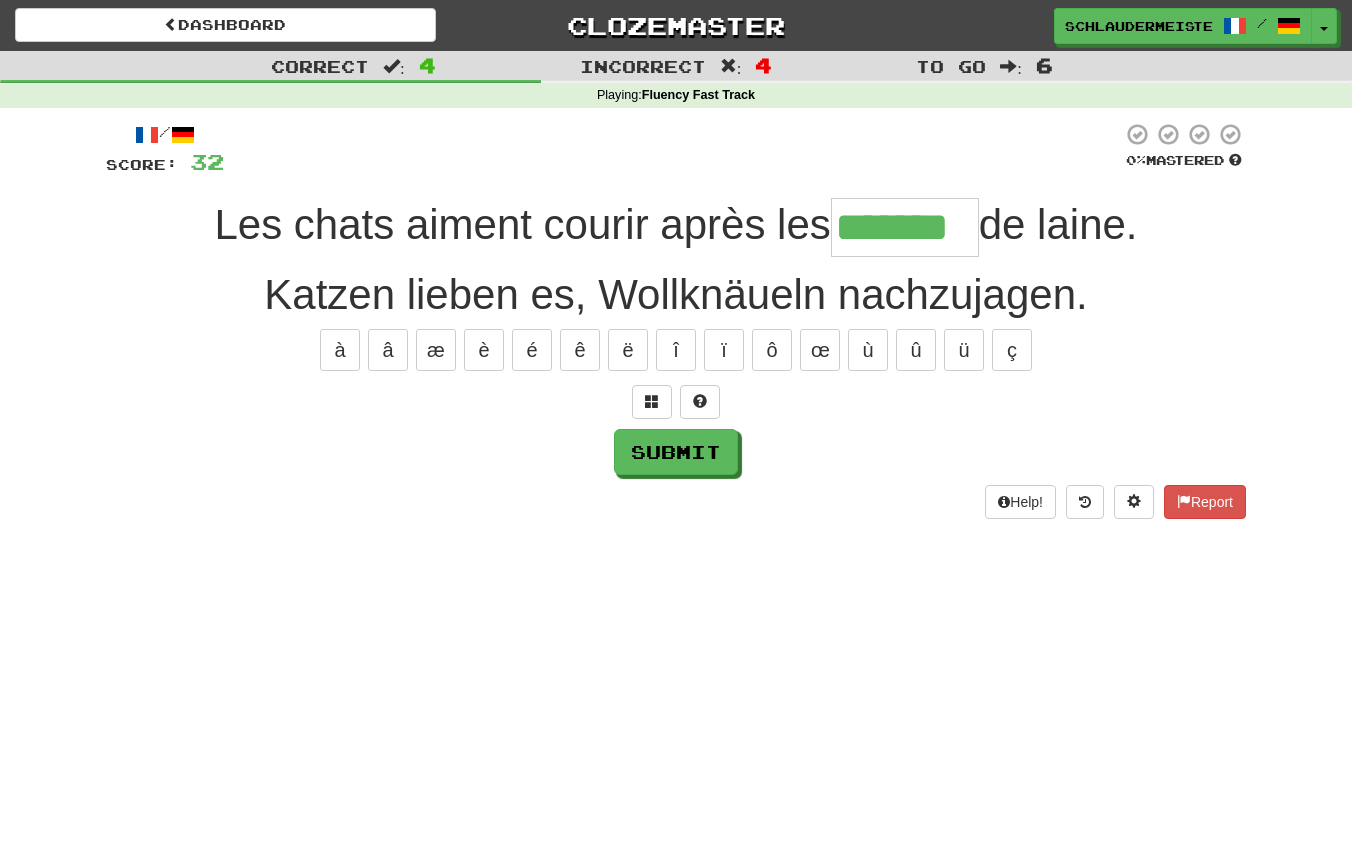 type on "*******" 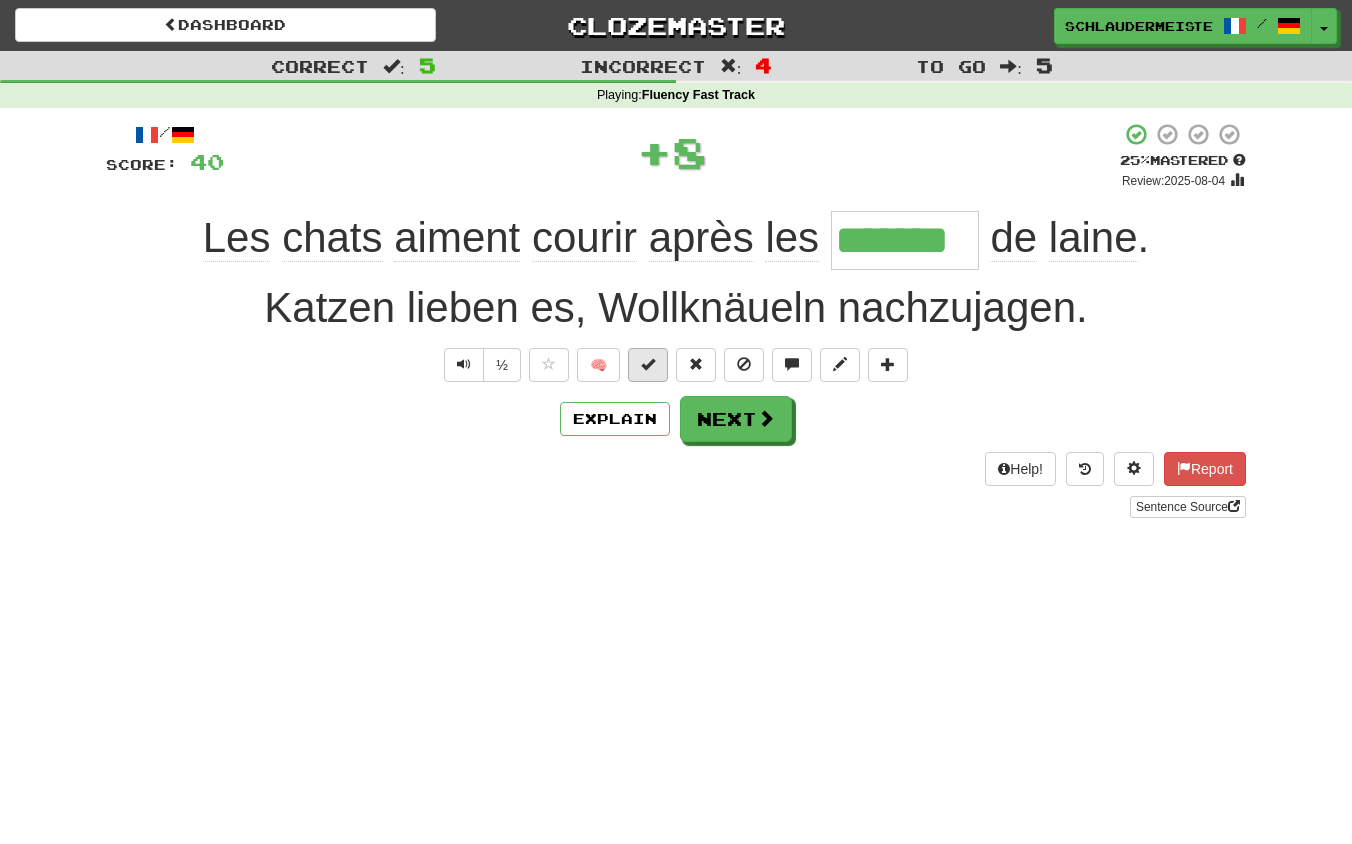 click at bounding box center (648, 364) 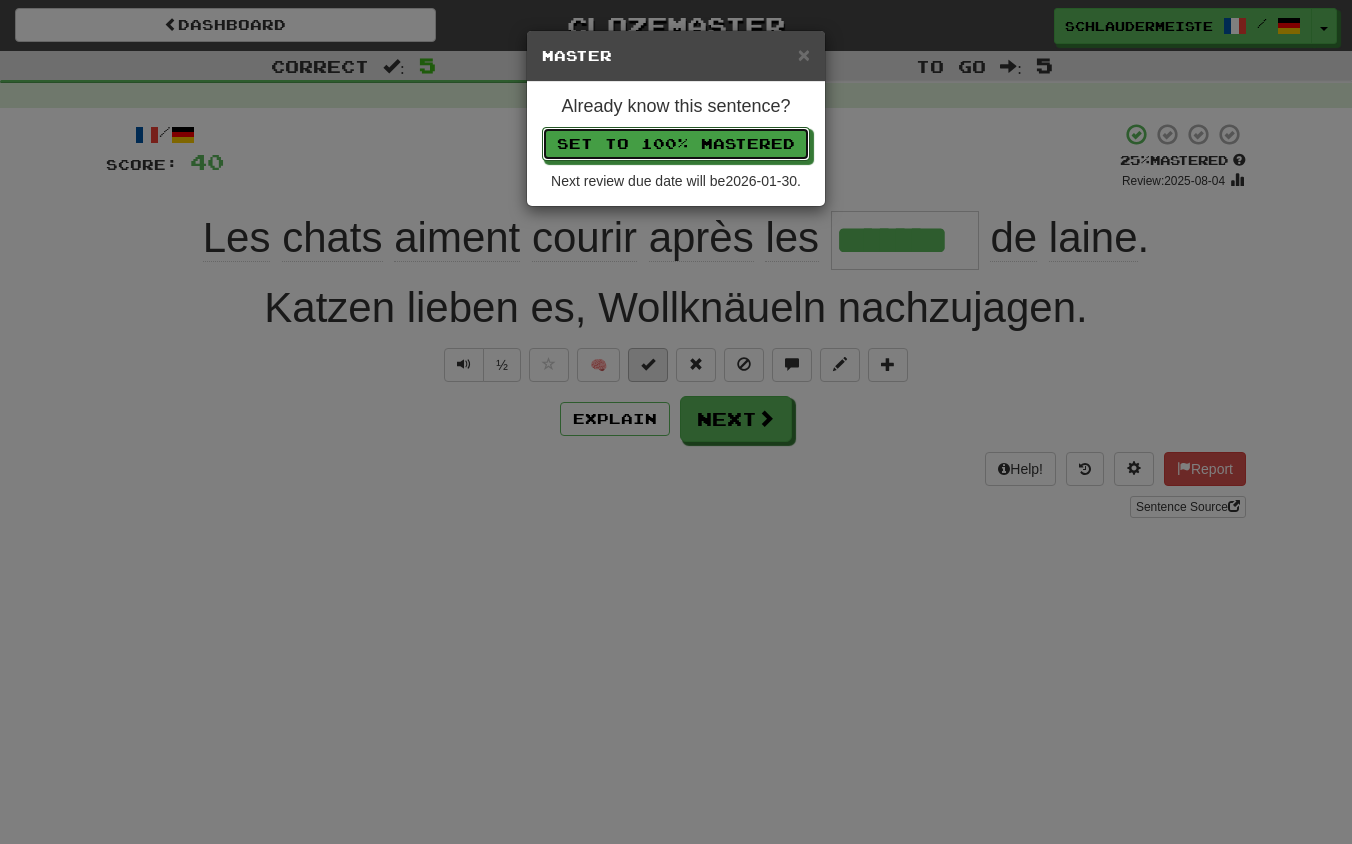 click on "Set to 100% Mastered" at bounding box center (676, 144) 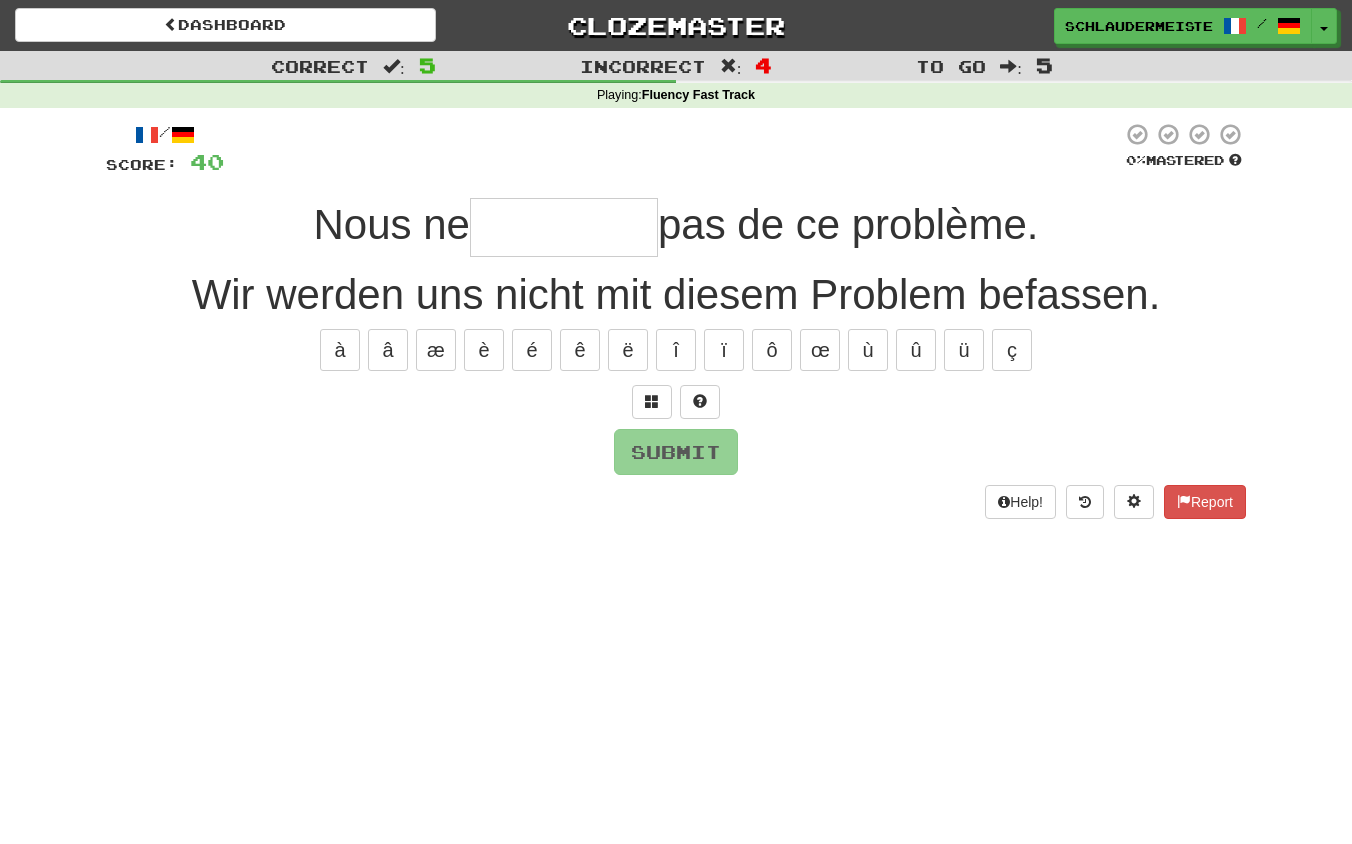type on "**********" 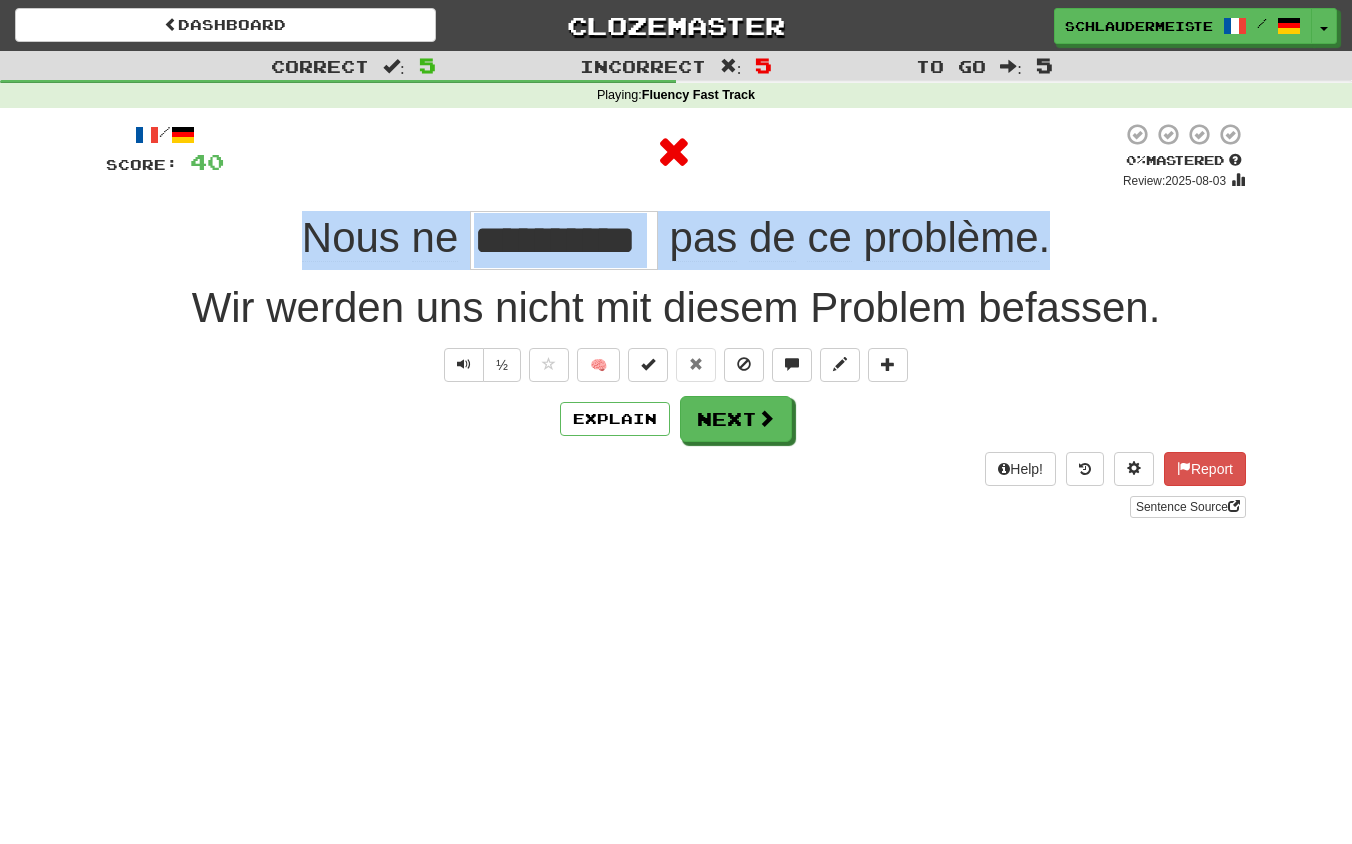 drag, startPoint x: 253, startPoint y: 212, endPoint x: 1102, endPoint y: 213, distance: 849.0006 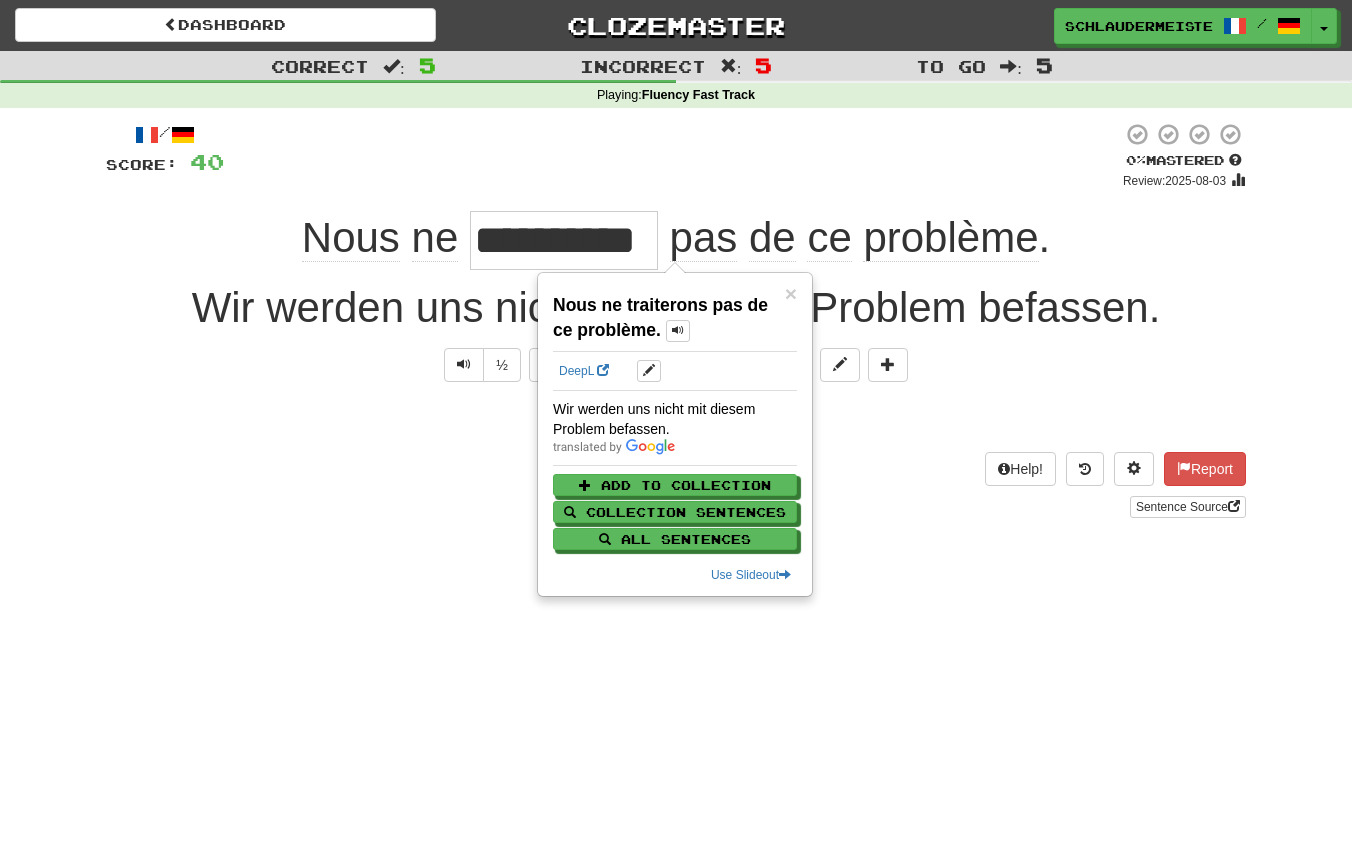 click on "Help!  Report Sentence Source" at bounding box center (676, 485) 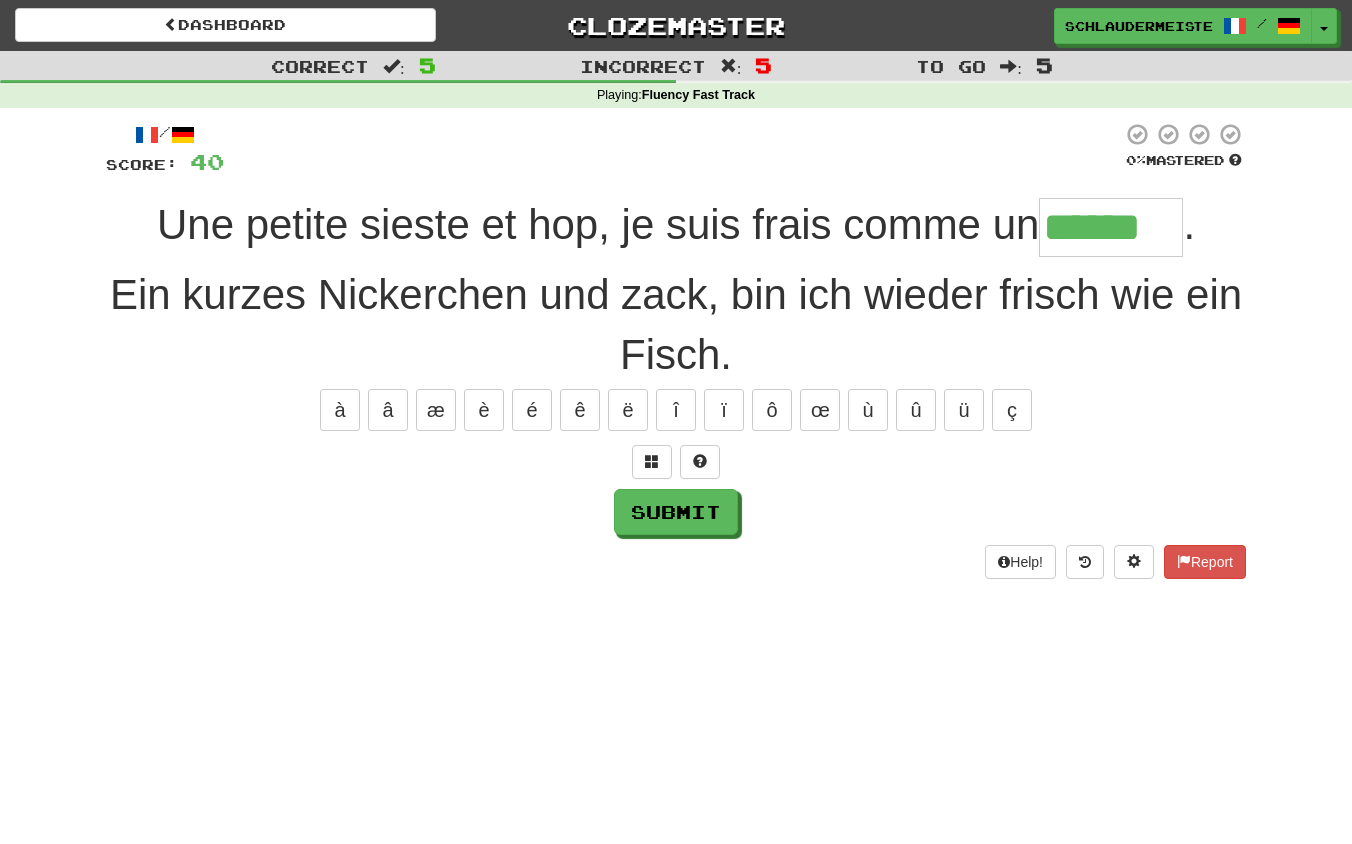 type on "******" 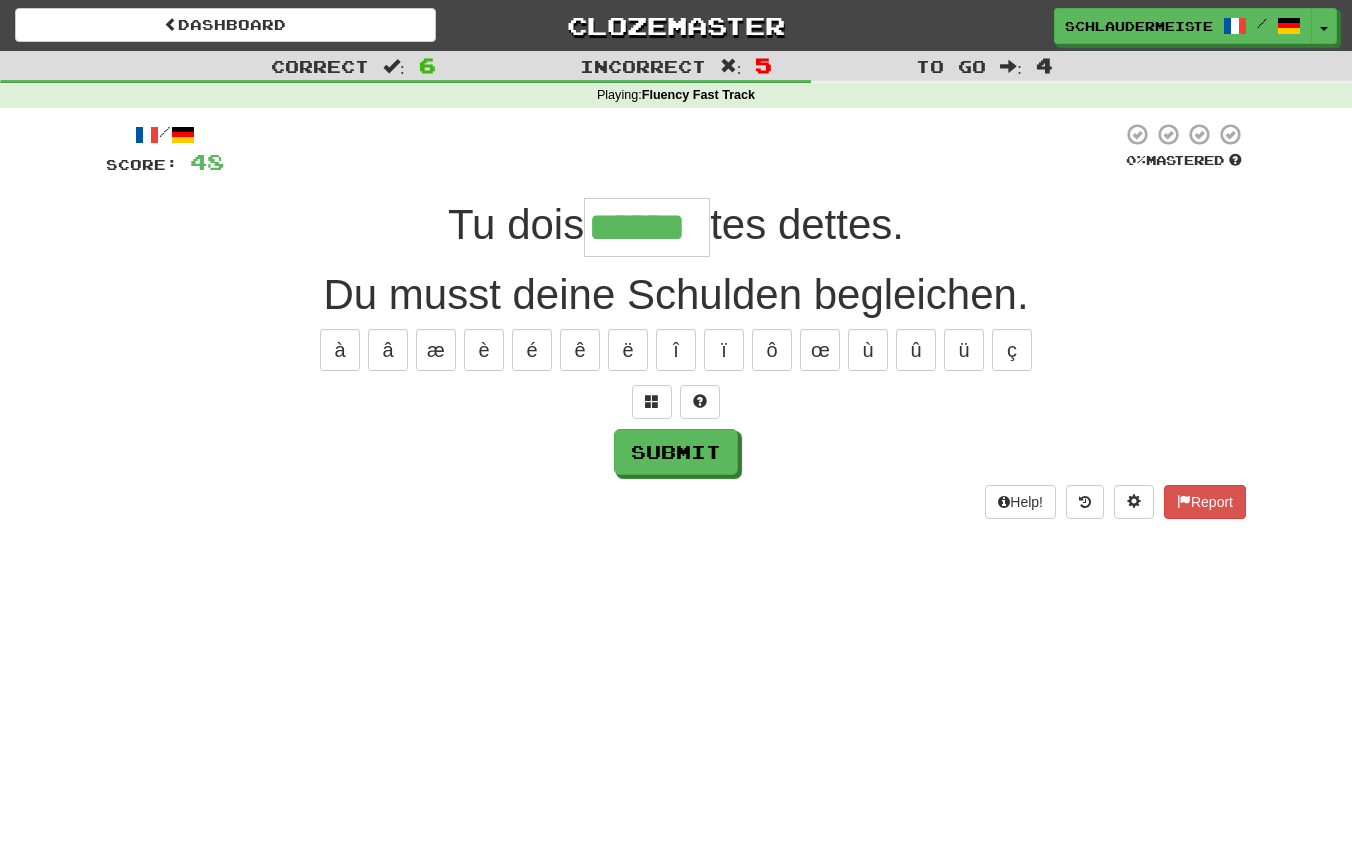 type on "******" 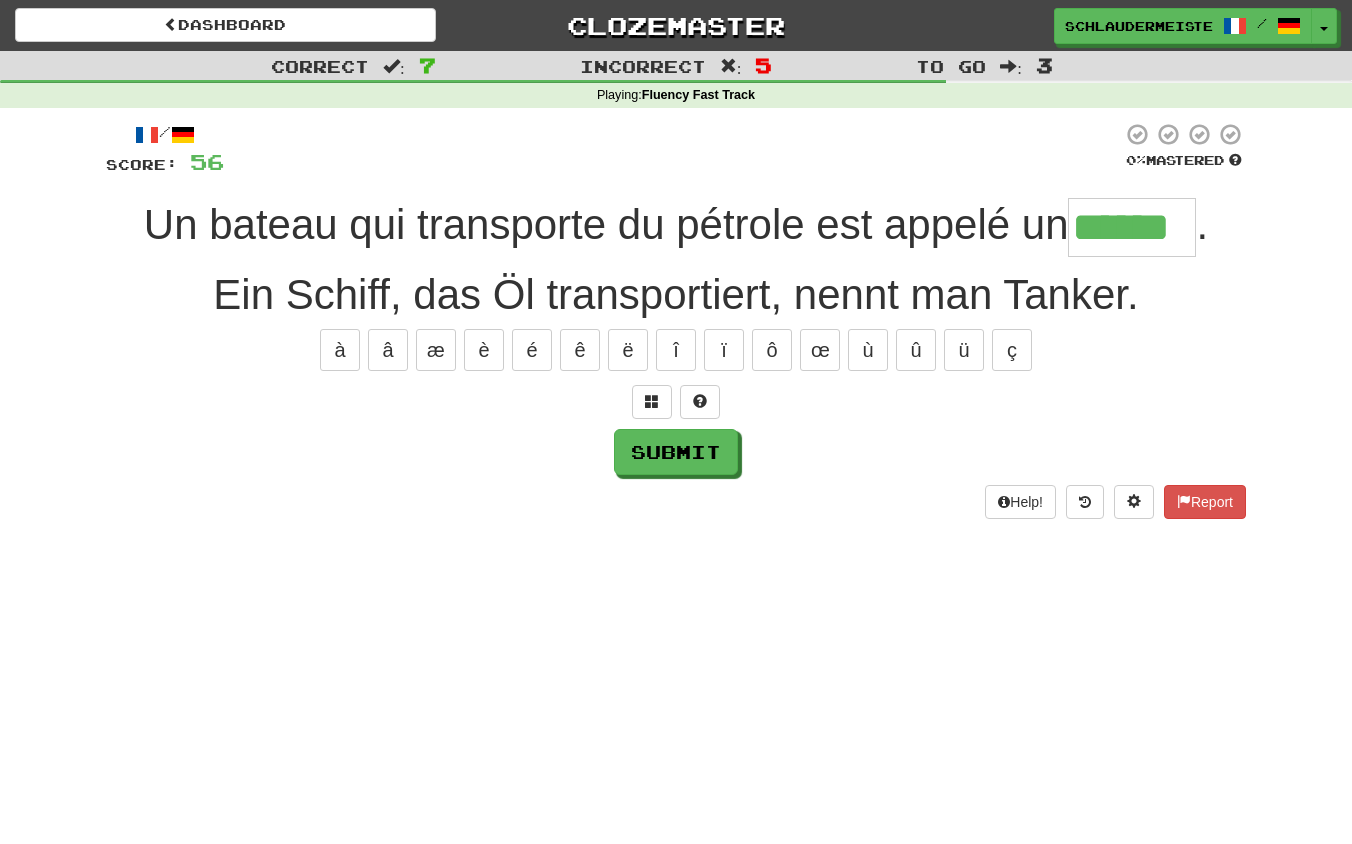 type on "******" 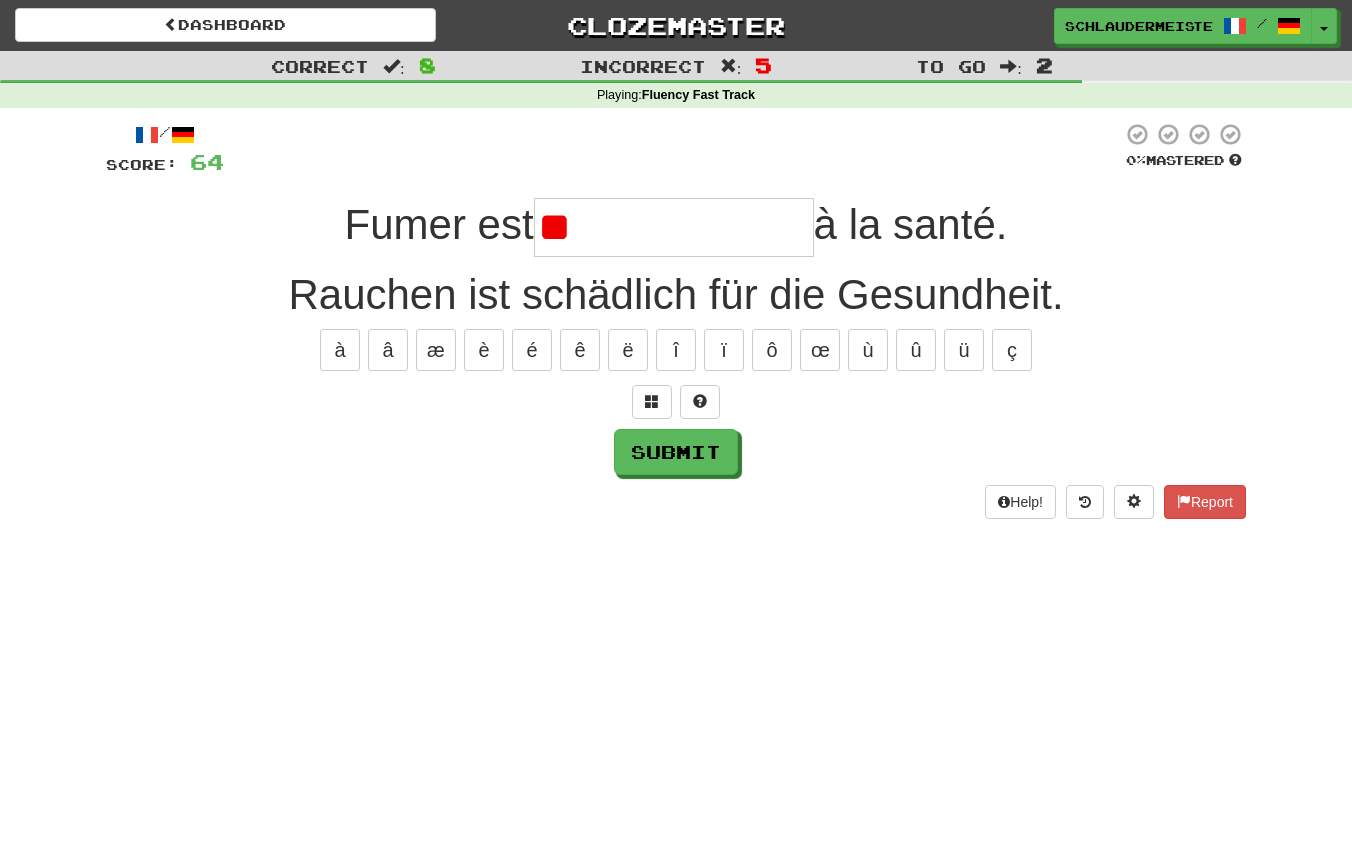 type on "*" 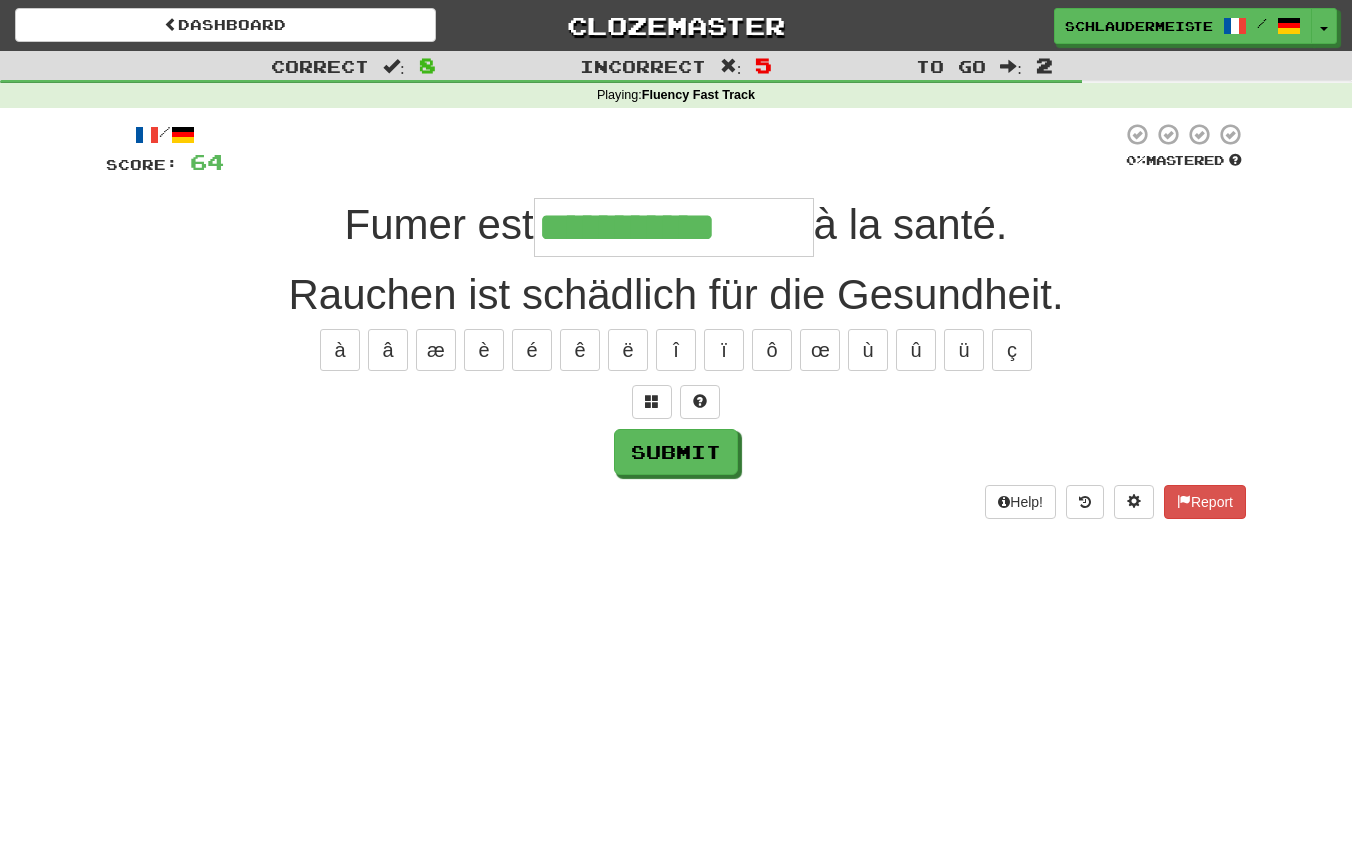 type on "**********" 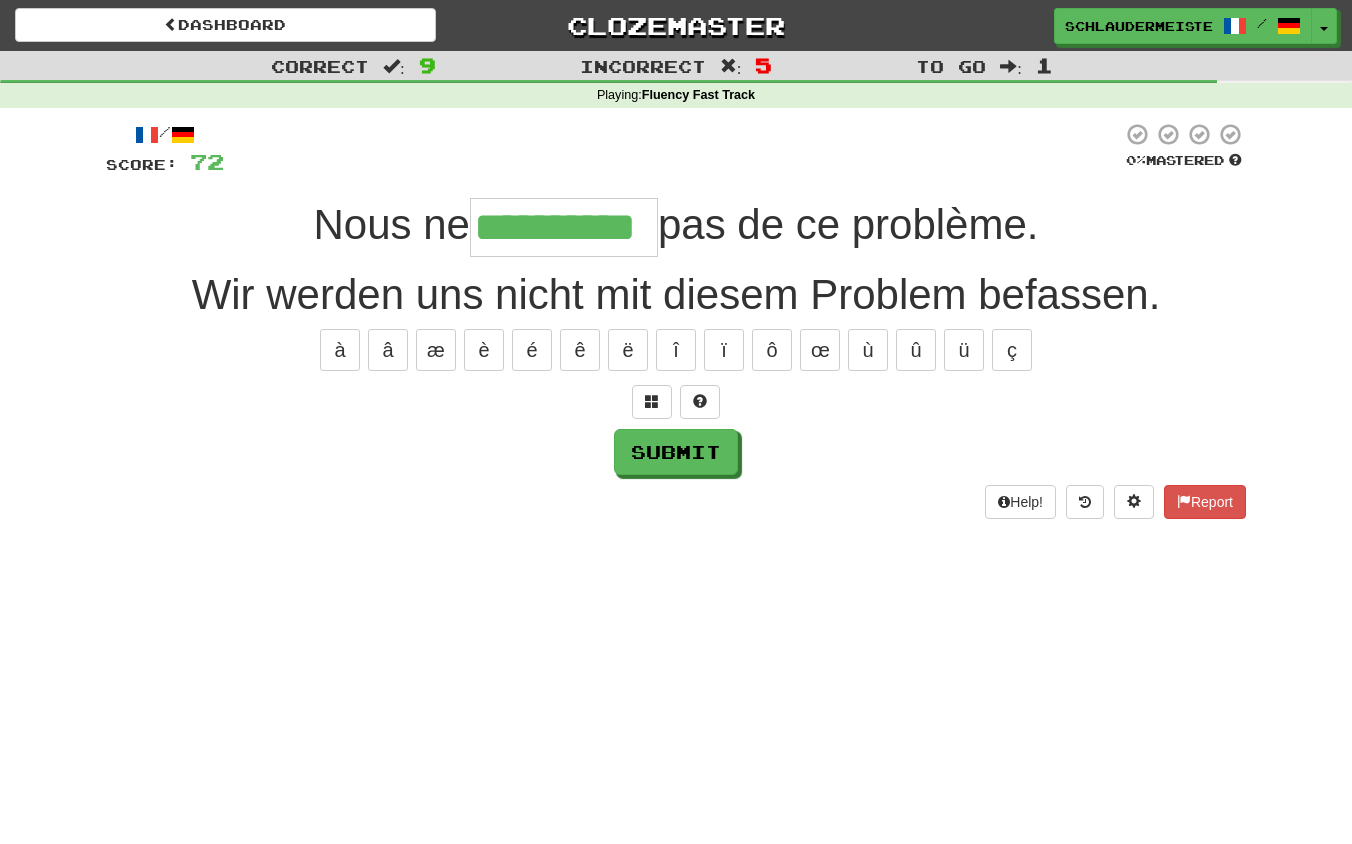 type on "**********" 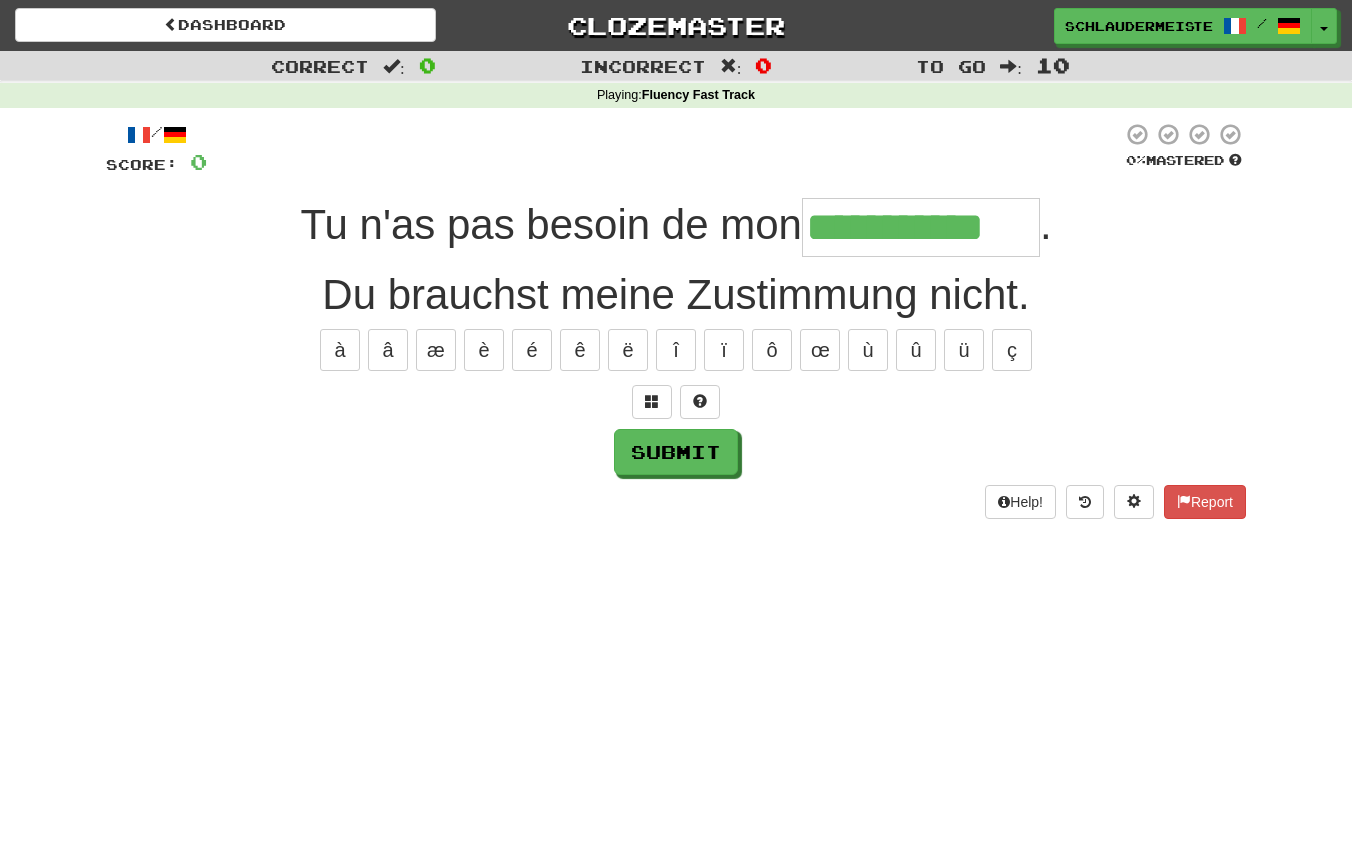 type on "**********" 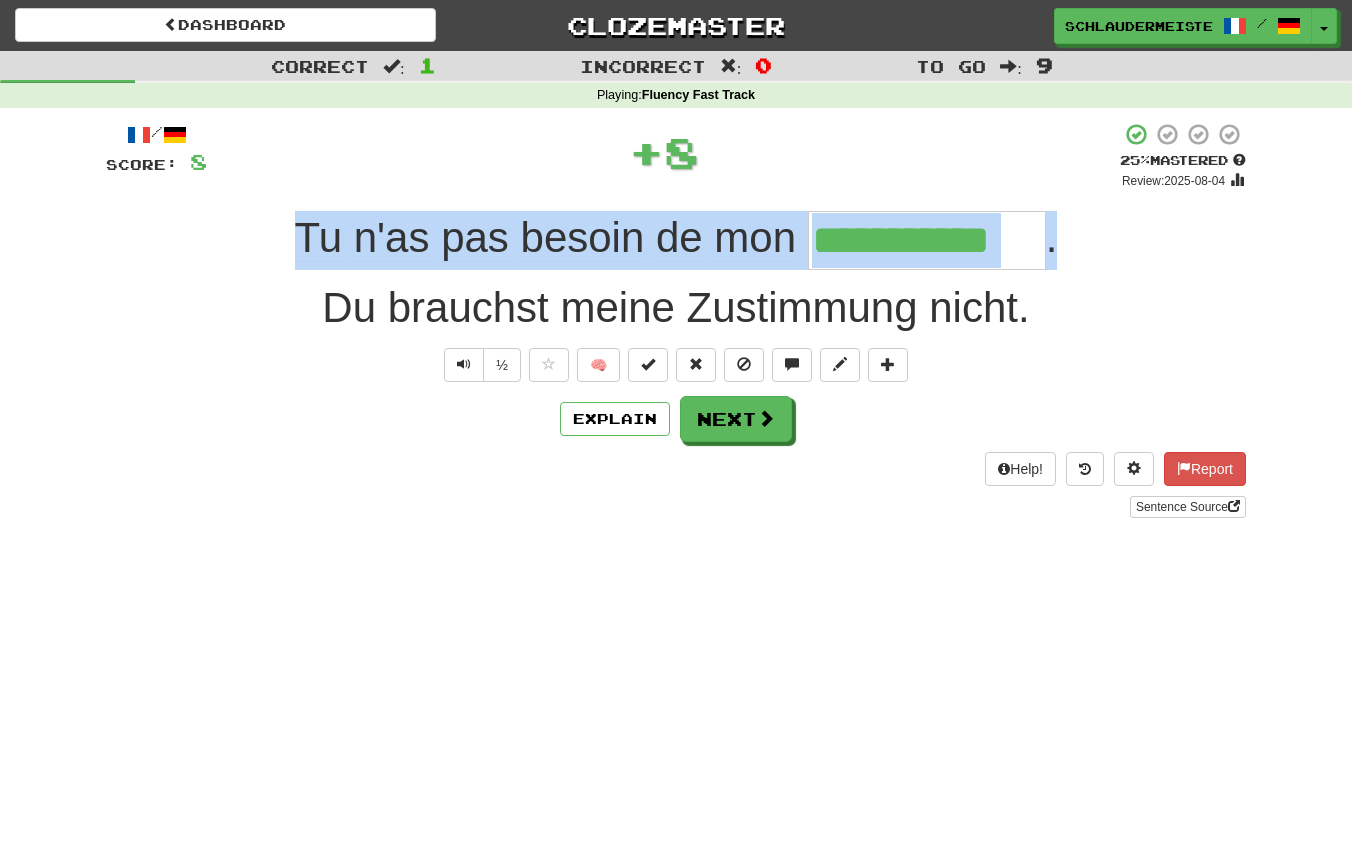 drag, startPoint x: 274, startPoint y: 217, endPoint x: 1133, endPoint y: 225, distance: 859.03723 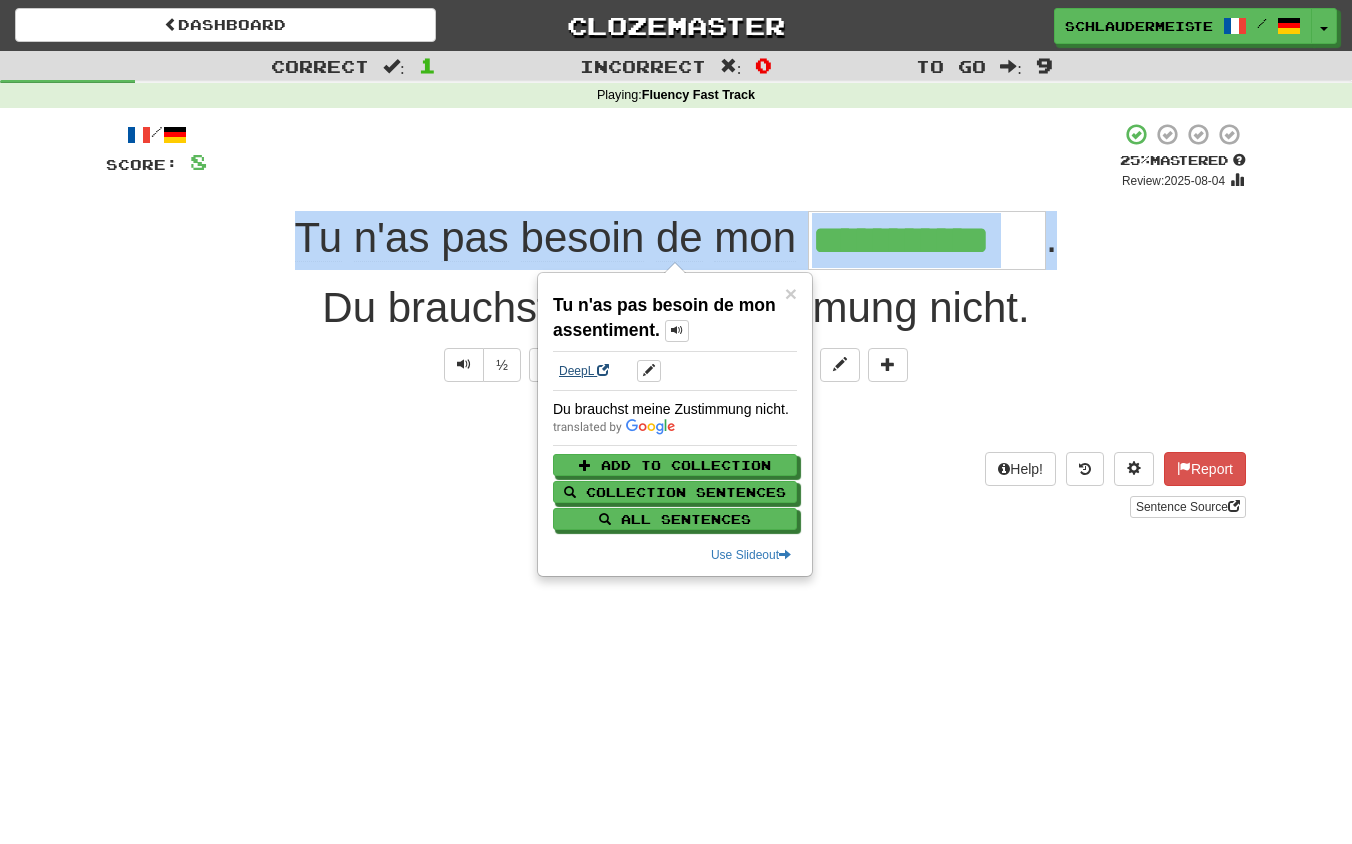 click on "DeepL" at bounding box center [584, 371] 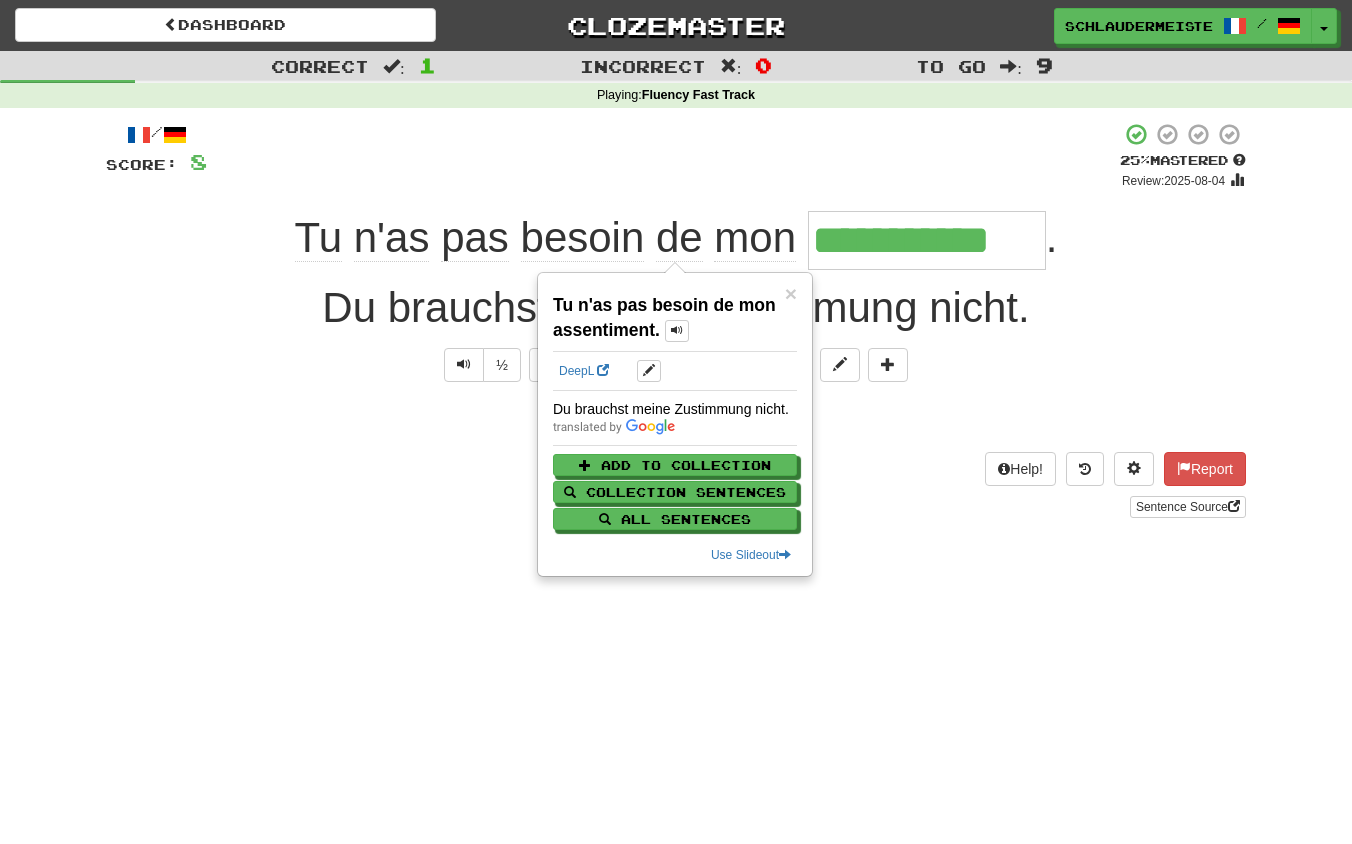 click on "/  Score:   8 + 8 25 %  Mastered Review:  2025-08-04 Tu   n'as   pas   besoin   de   mon   [ASSENTIMENT] . Du brauchst meine Zustimmung nicht. ½ 🧠 Explain Next  Help!  Report Sentence Source" at bounding box center [676, 327] 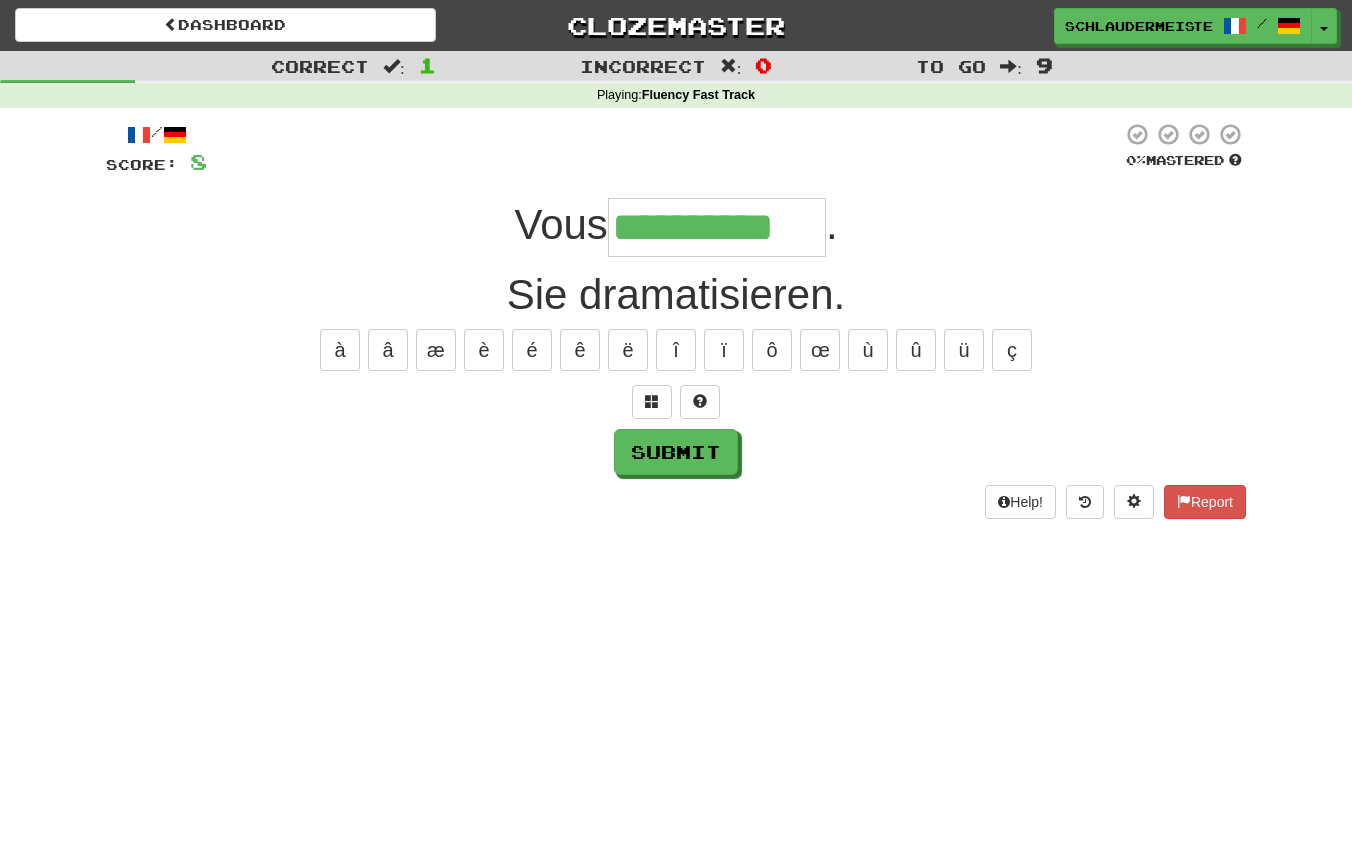 type on "**********" 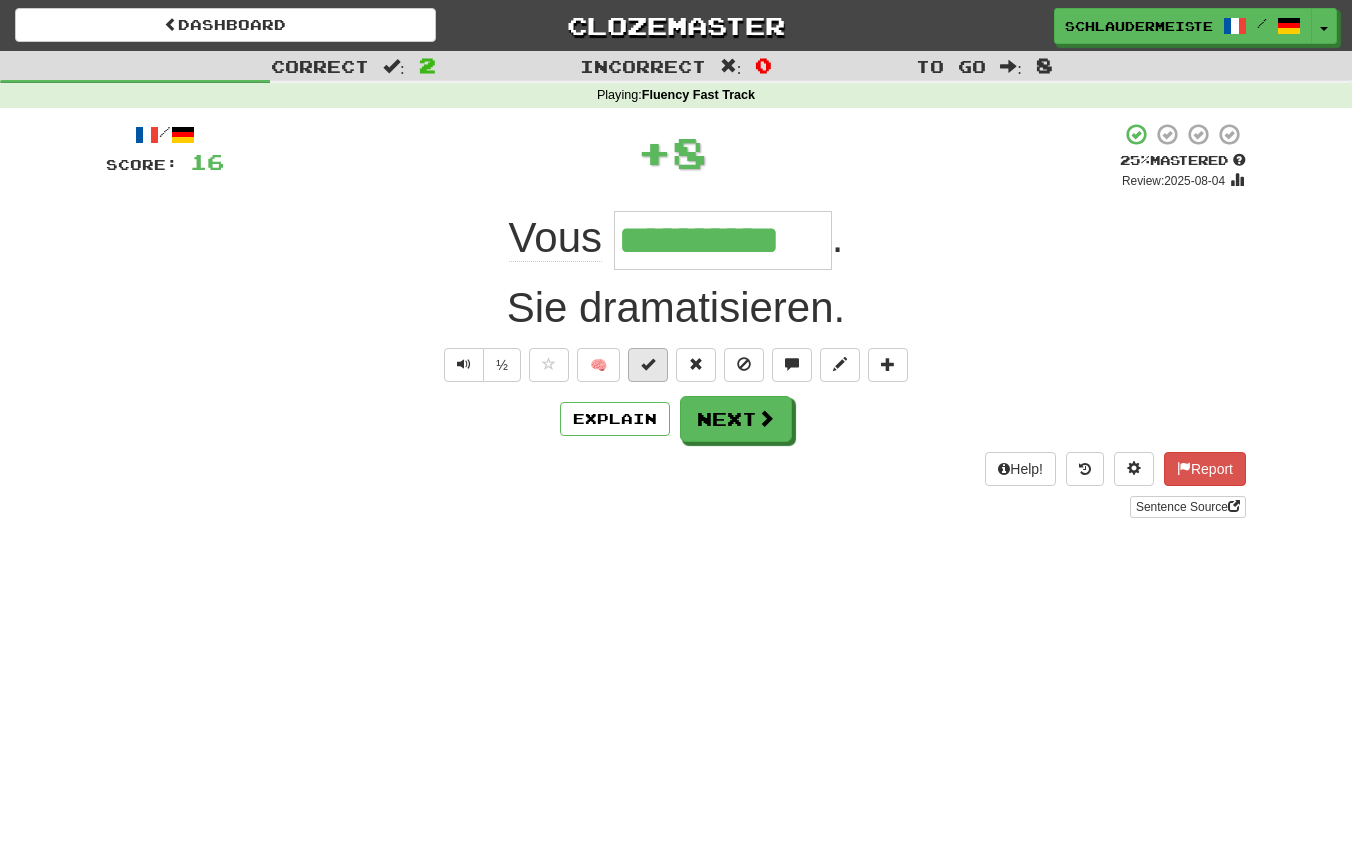click at bounding box center (648, 364) 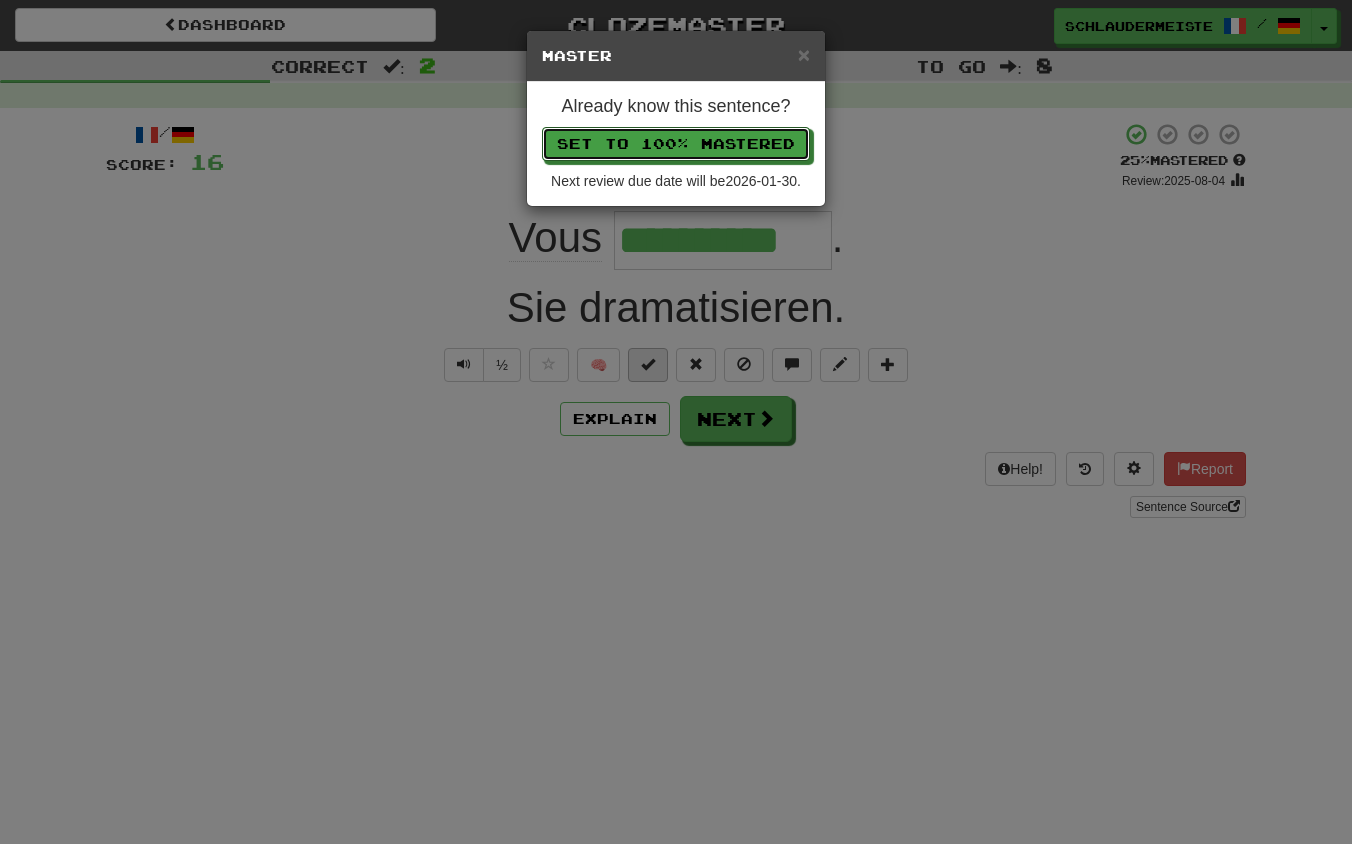 type 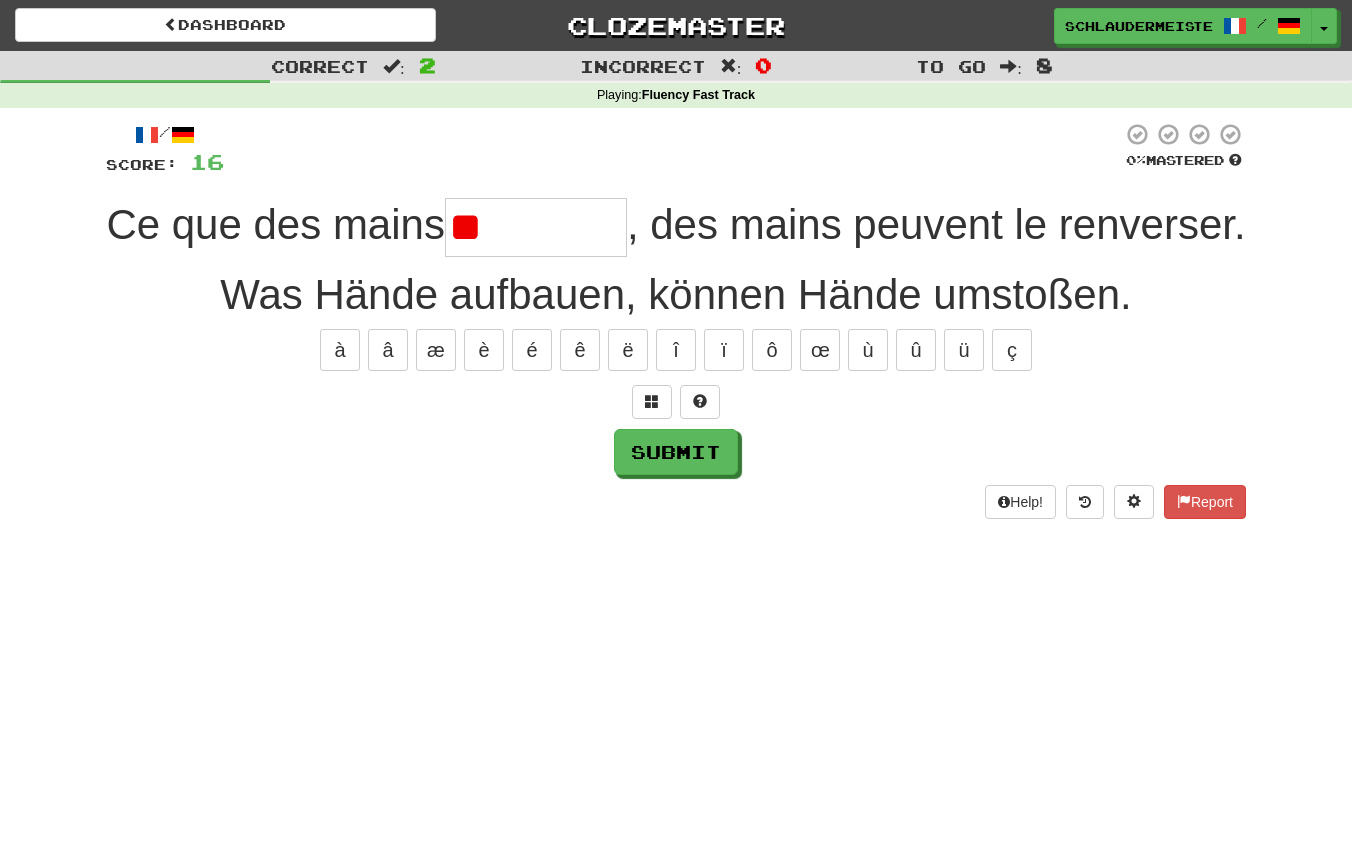 type on "*" 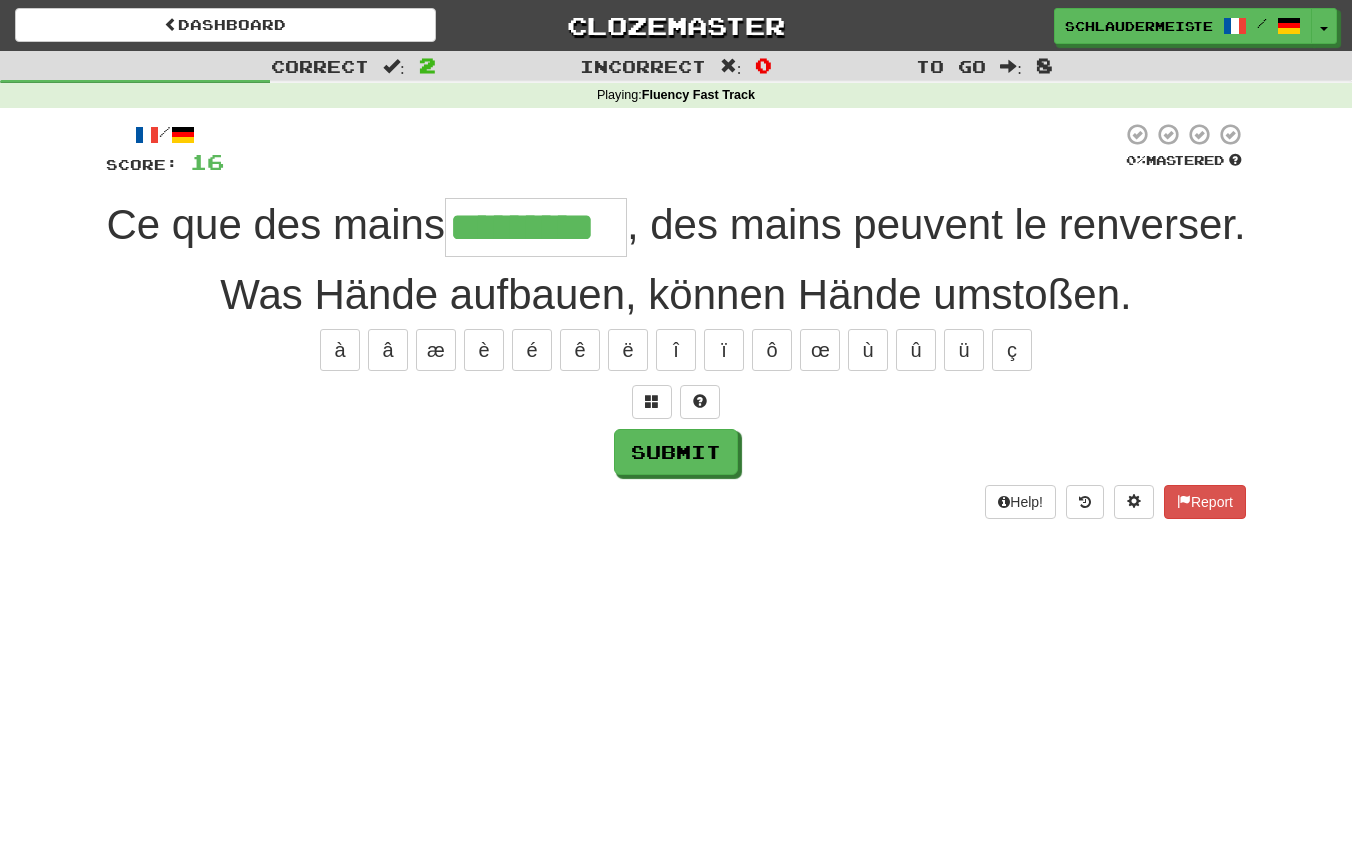 type on "*********" 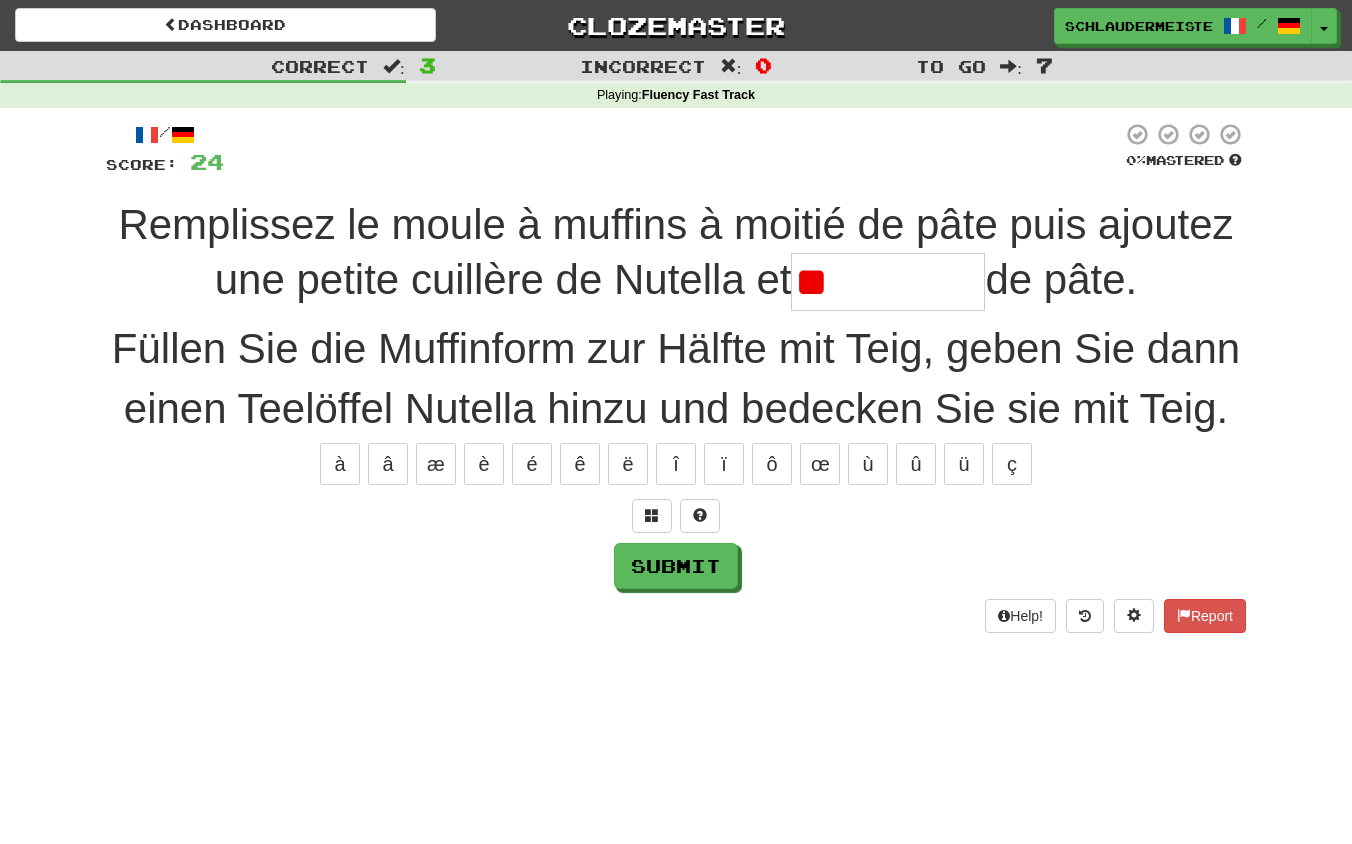type on "*" 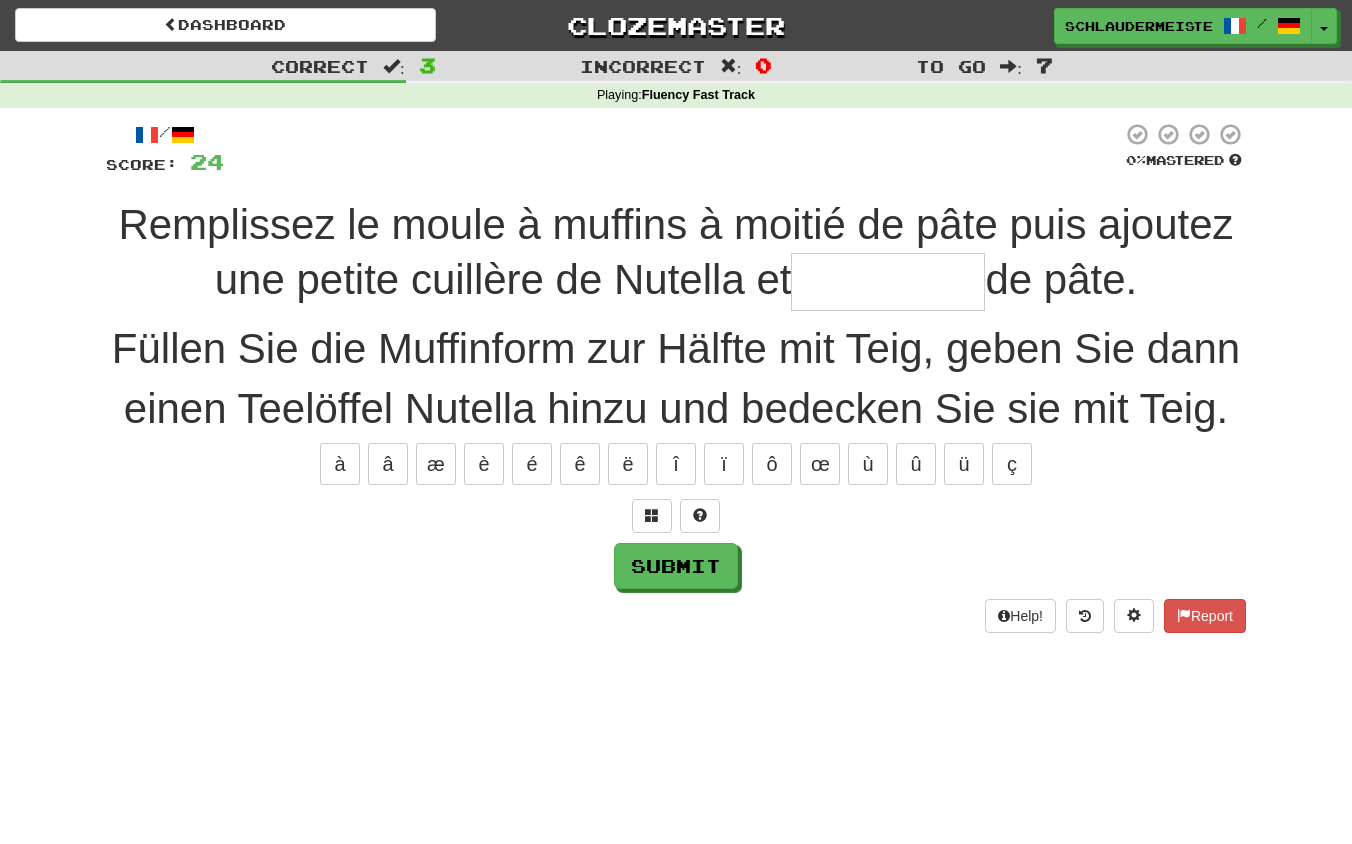 type on "*" 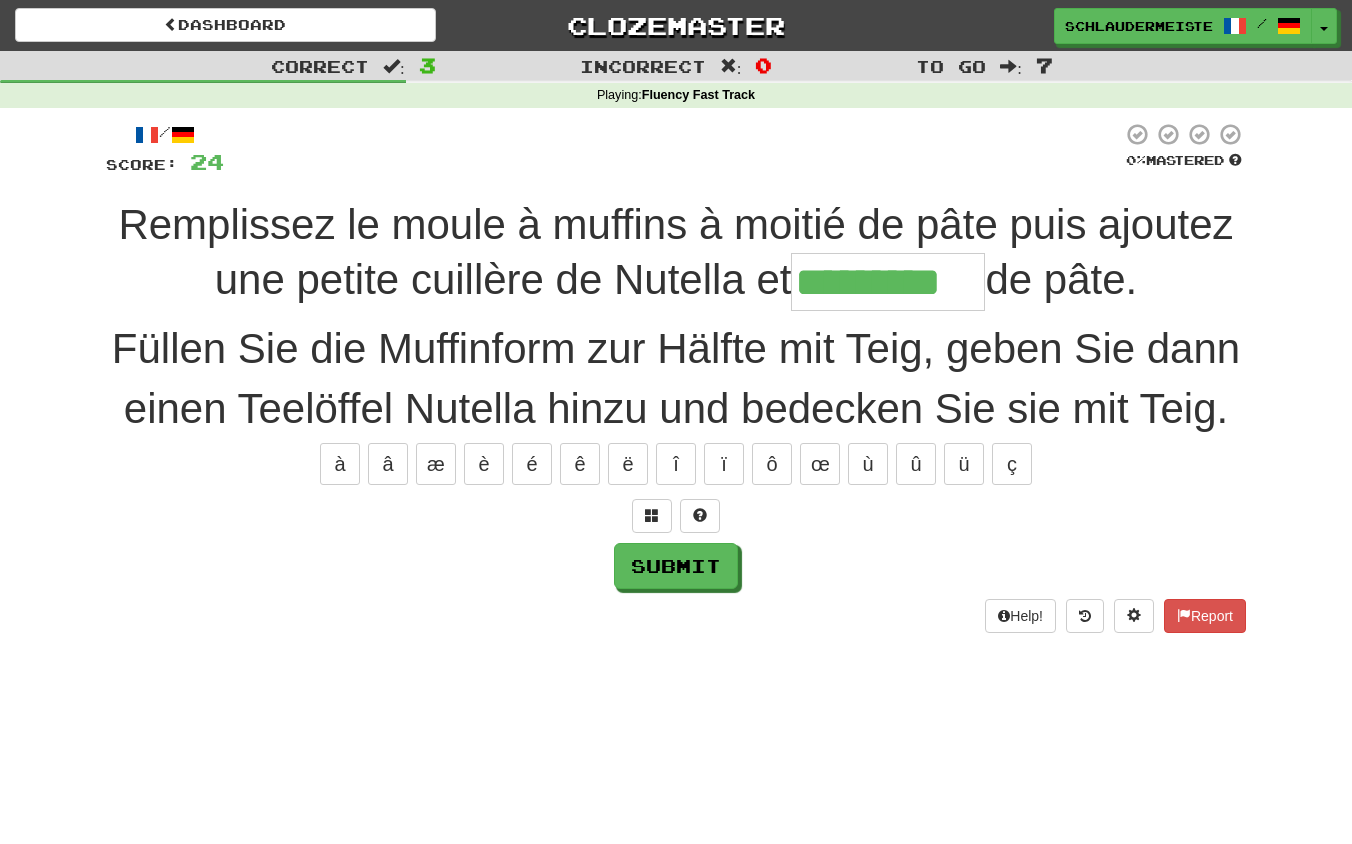 type on "*********" 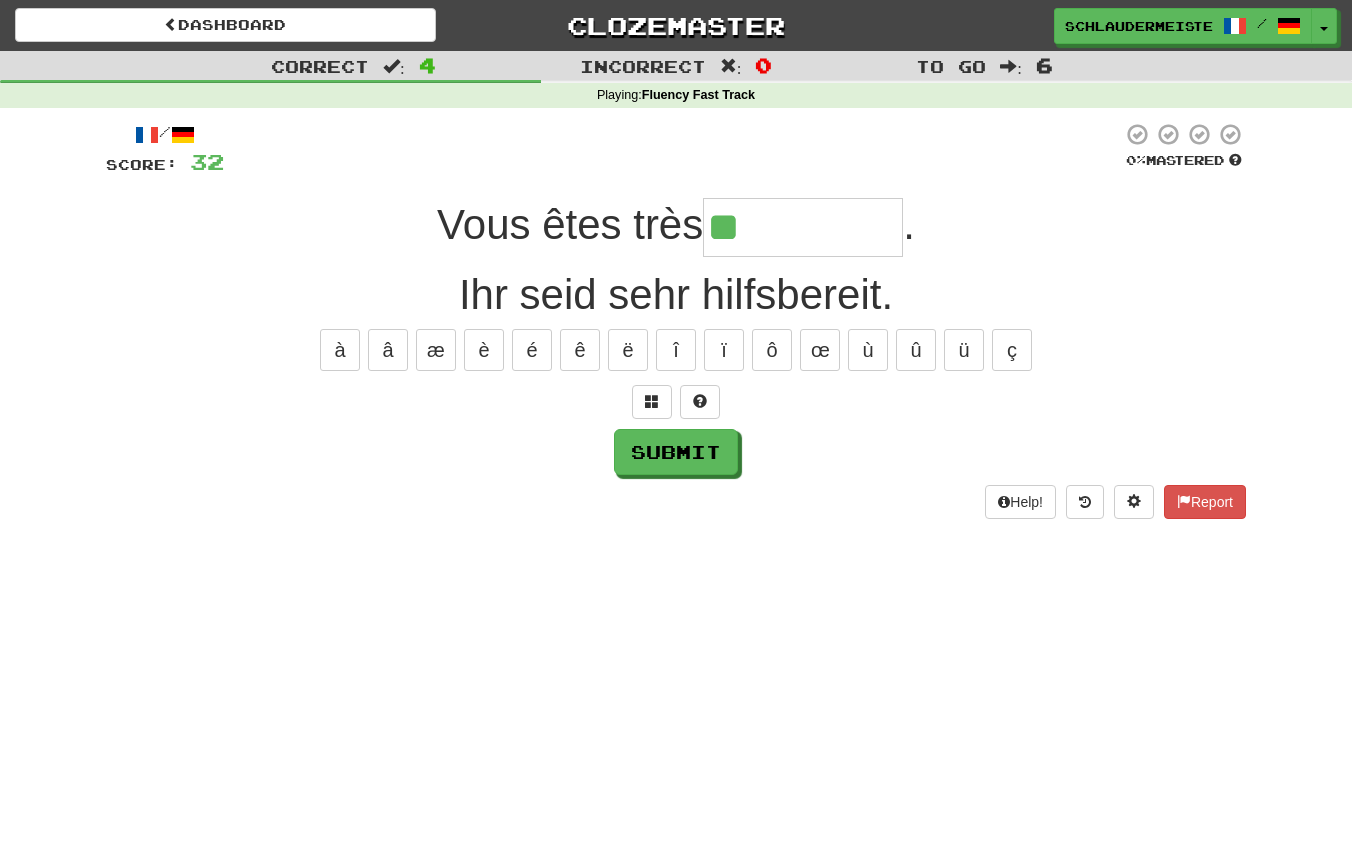 type on "**********" 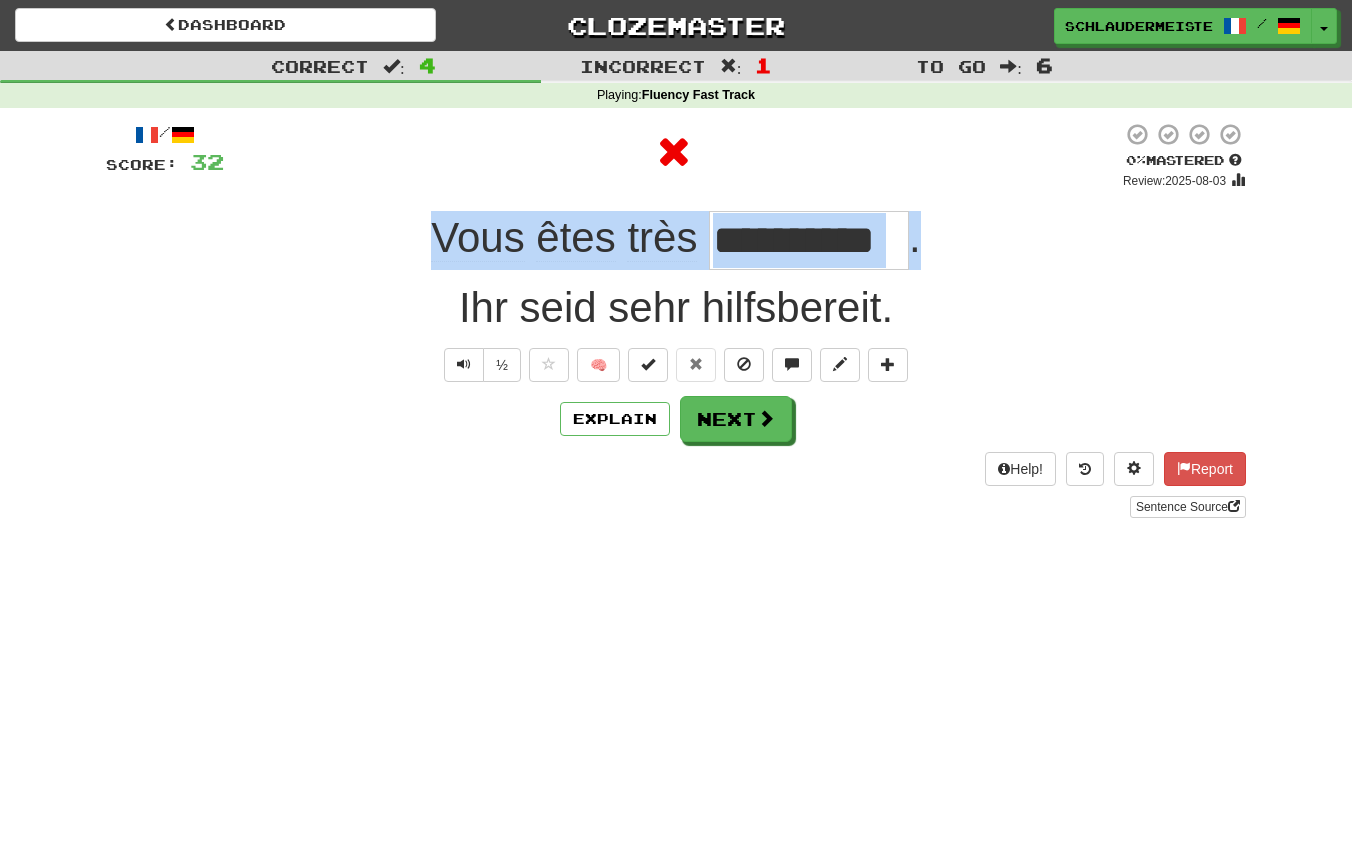 drag, startPoint x: 413, startPoint y: 233, endPoint x: 965, endPoint y: 214, distance: 552.3269 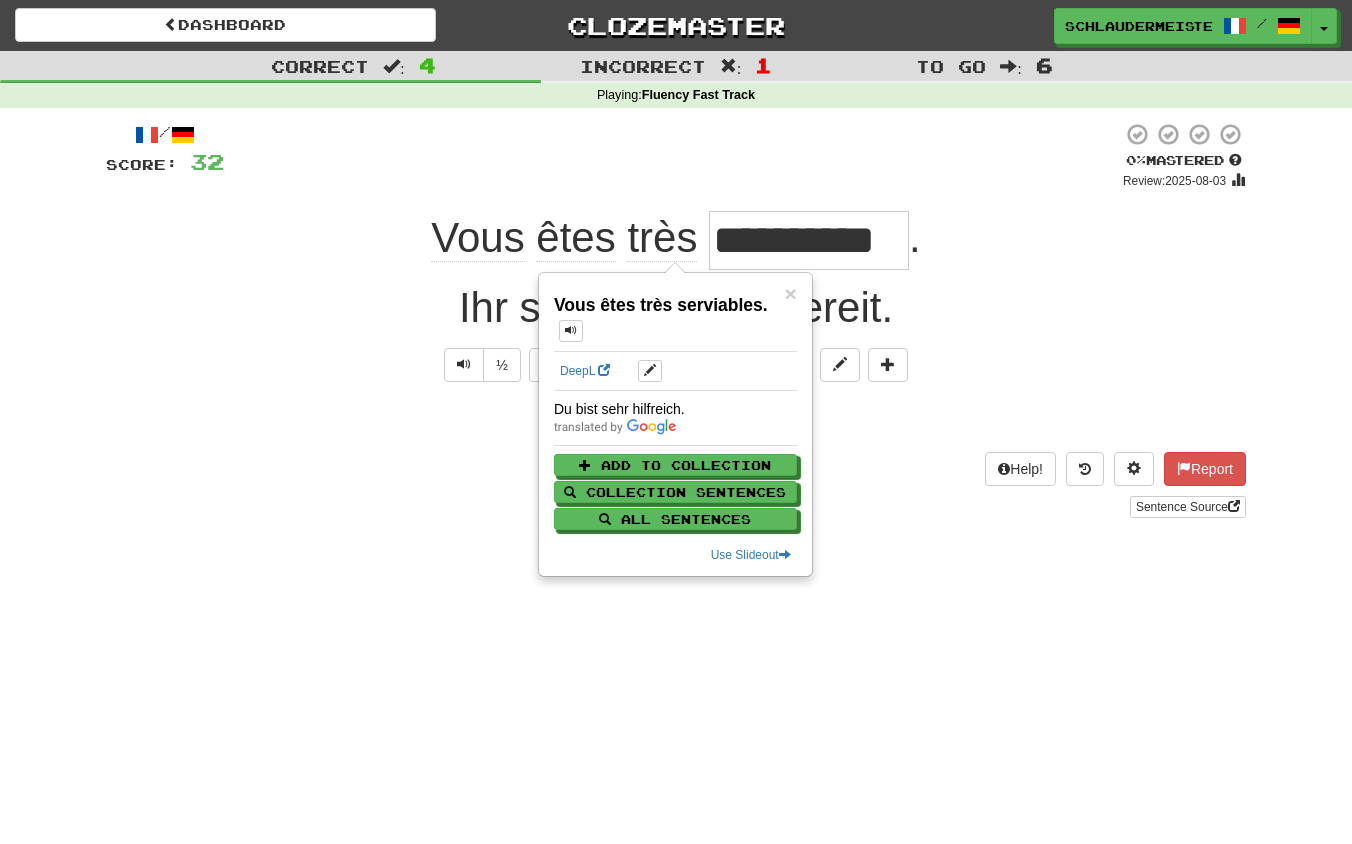 click on "**********" at bounding box center [676, 327] 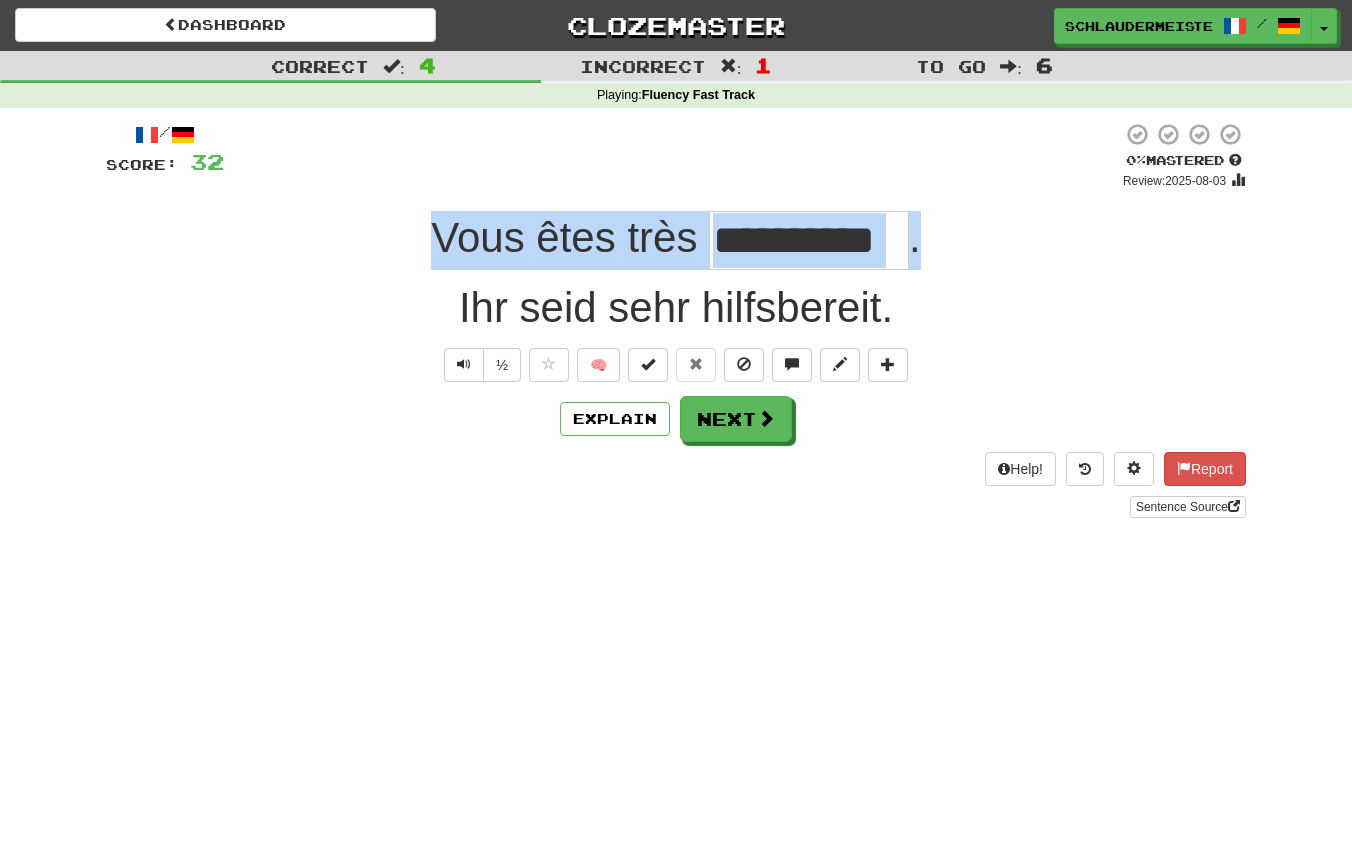 drag, startPoint x: 390, startPoint y: 241, endPoint x: 975, endPoint y: 248, distance: 585.0419 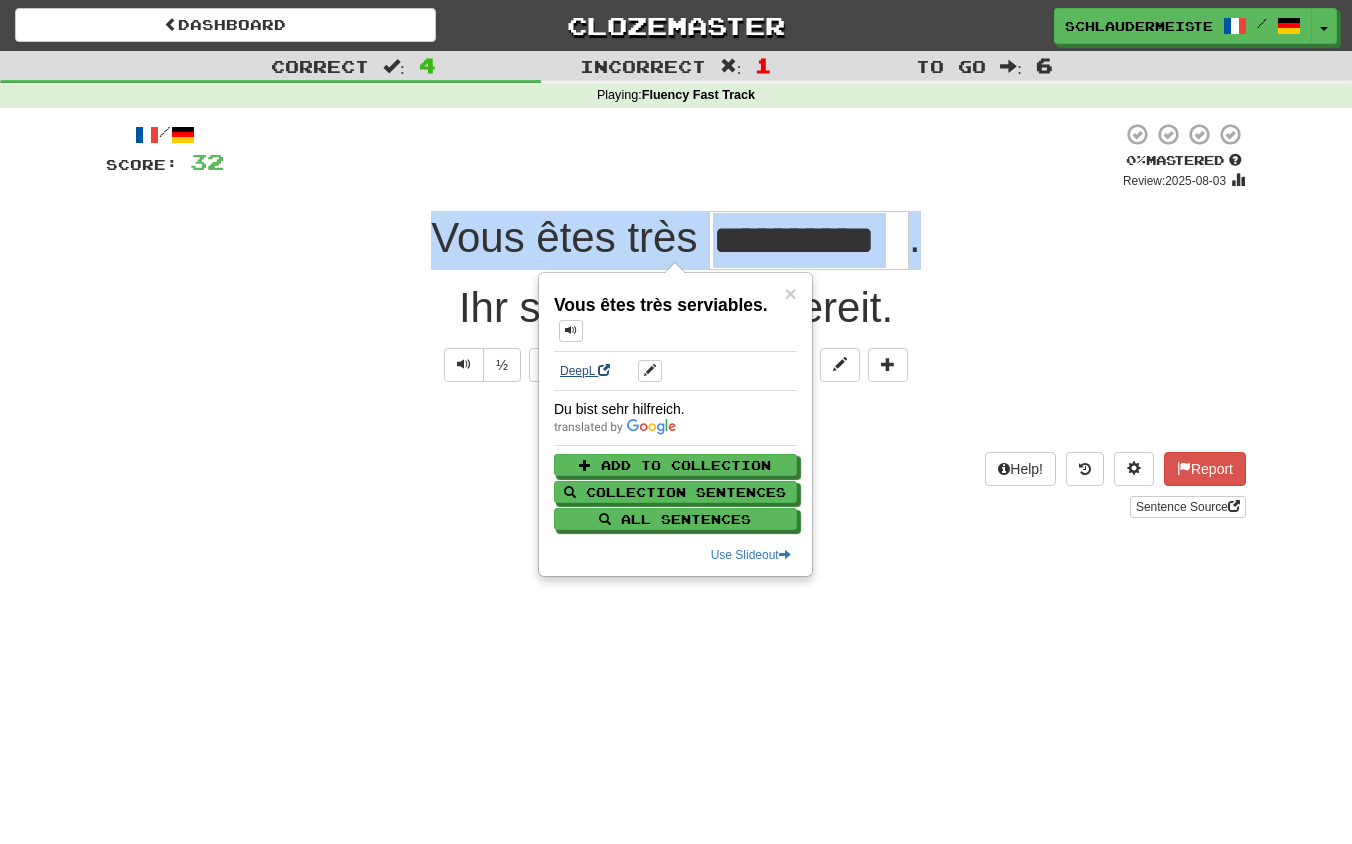 click on "DeepL" at bounding box center (585, 371) 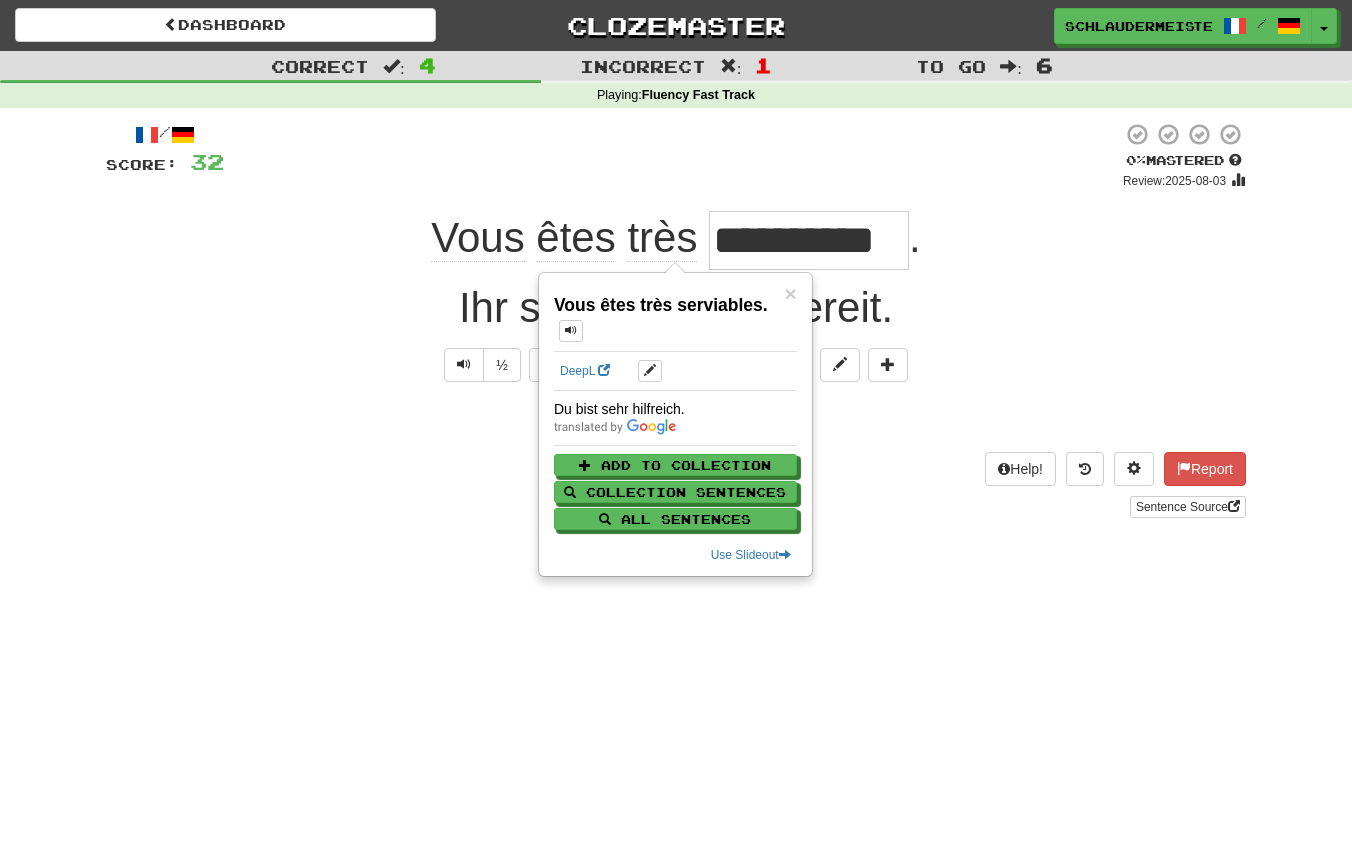 click on "Explain Next" at bounding box center [676, 419] 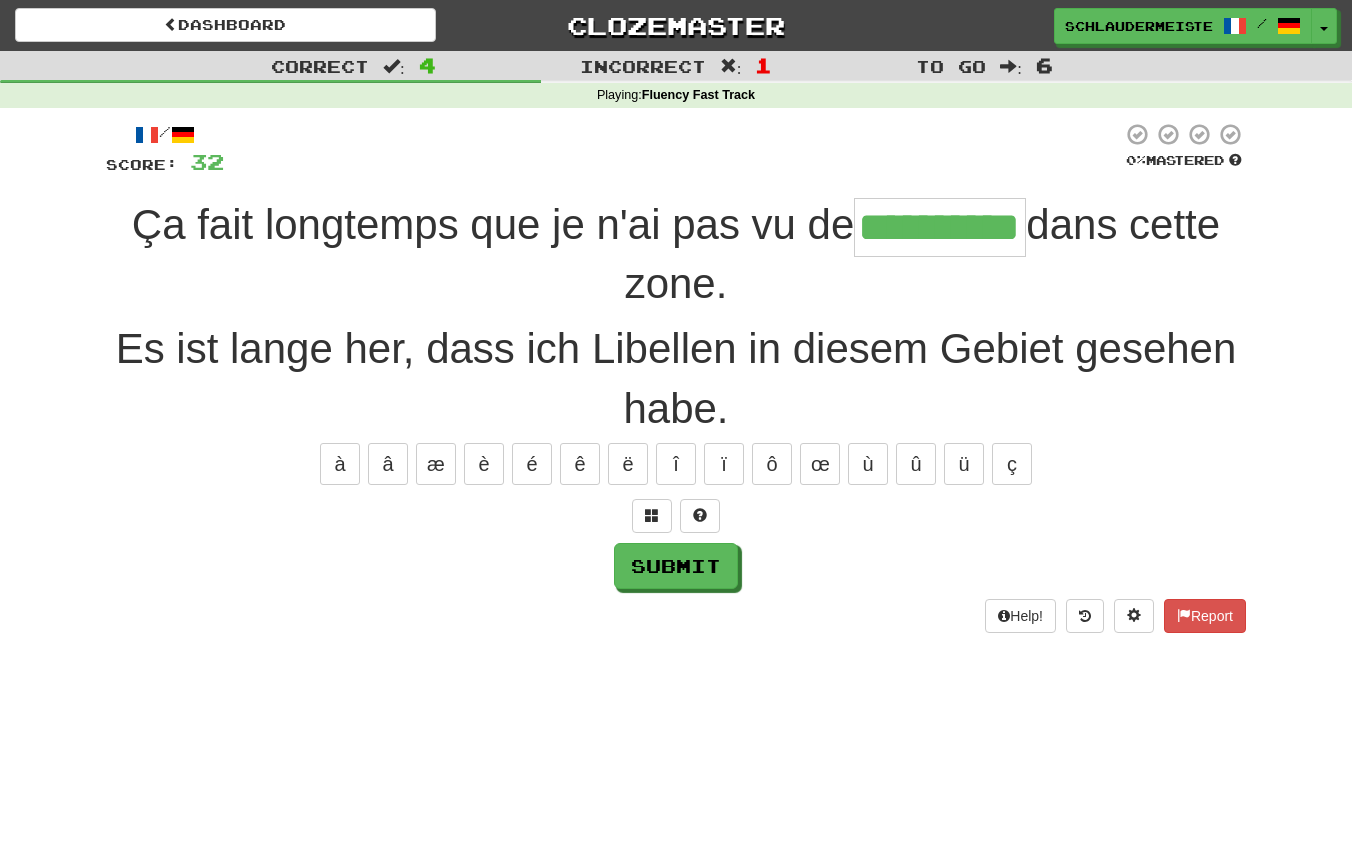 type on "**********" 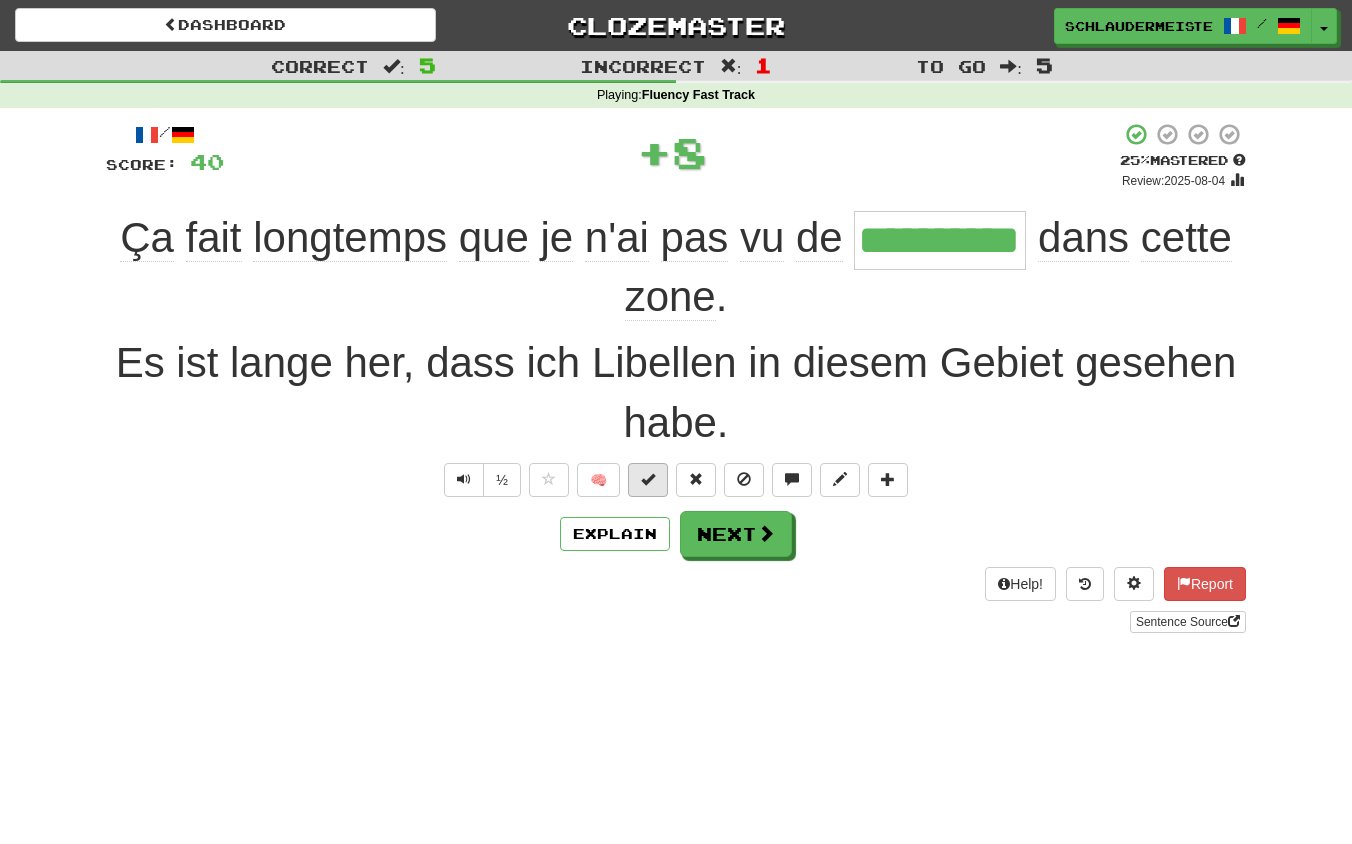 click at bounding box center [648, 479] 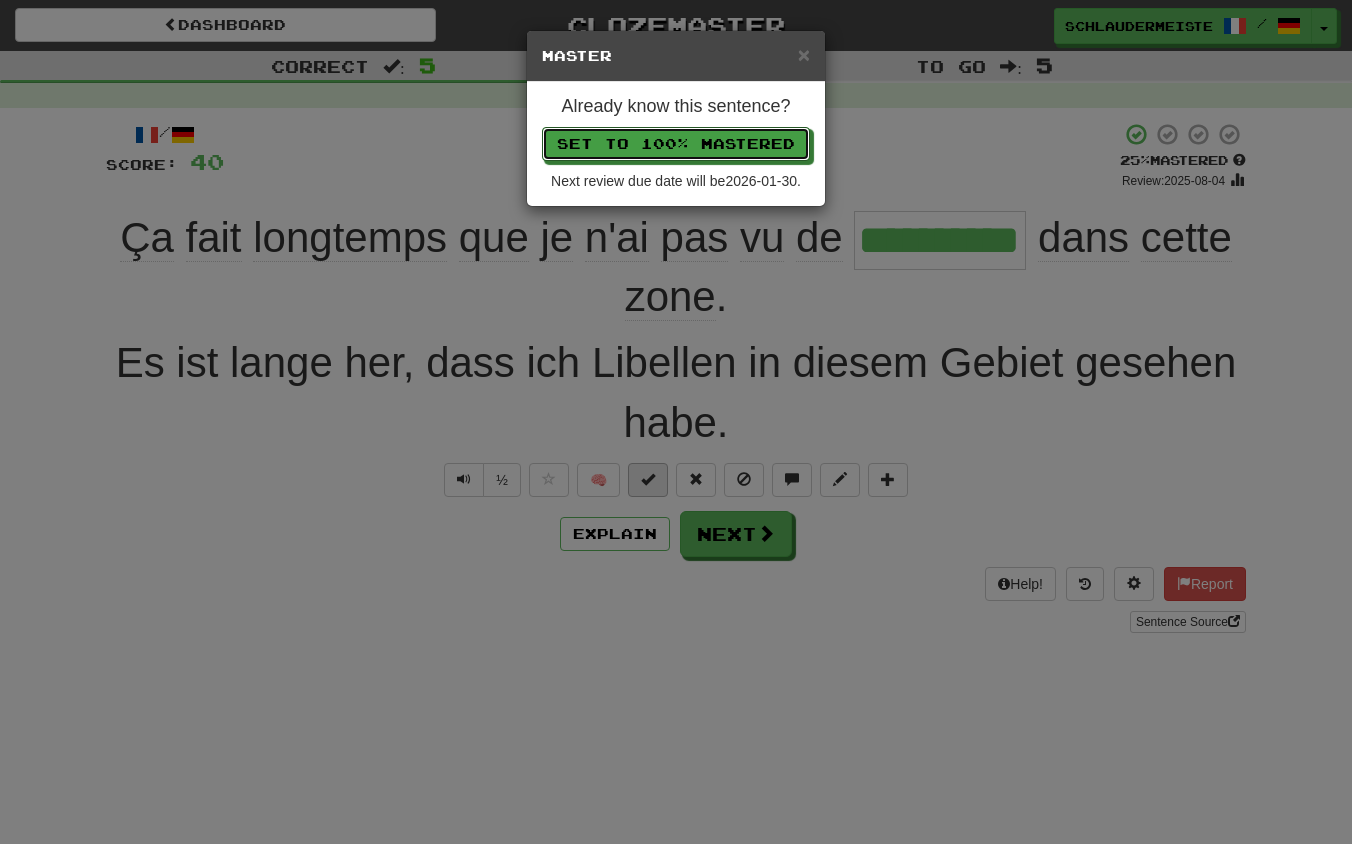 click on "Set to 100% Mastered" at bounding box center (676, 144) 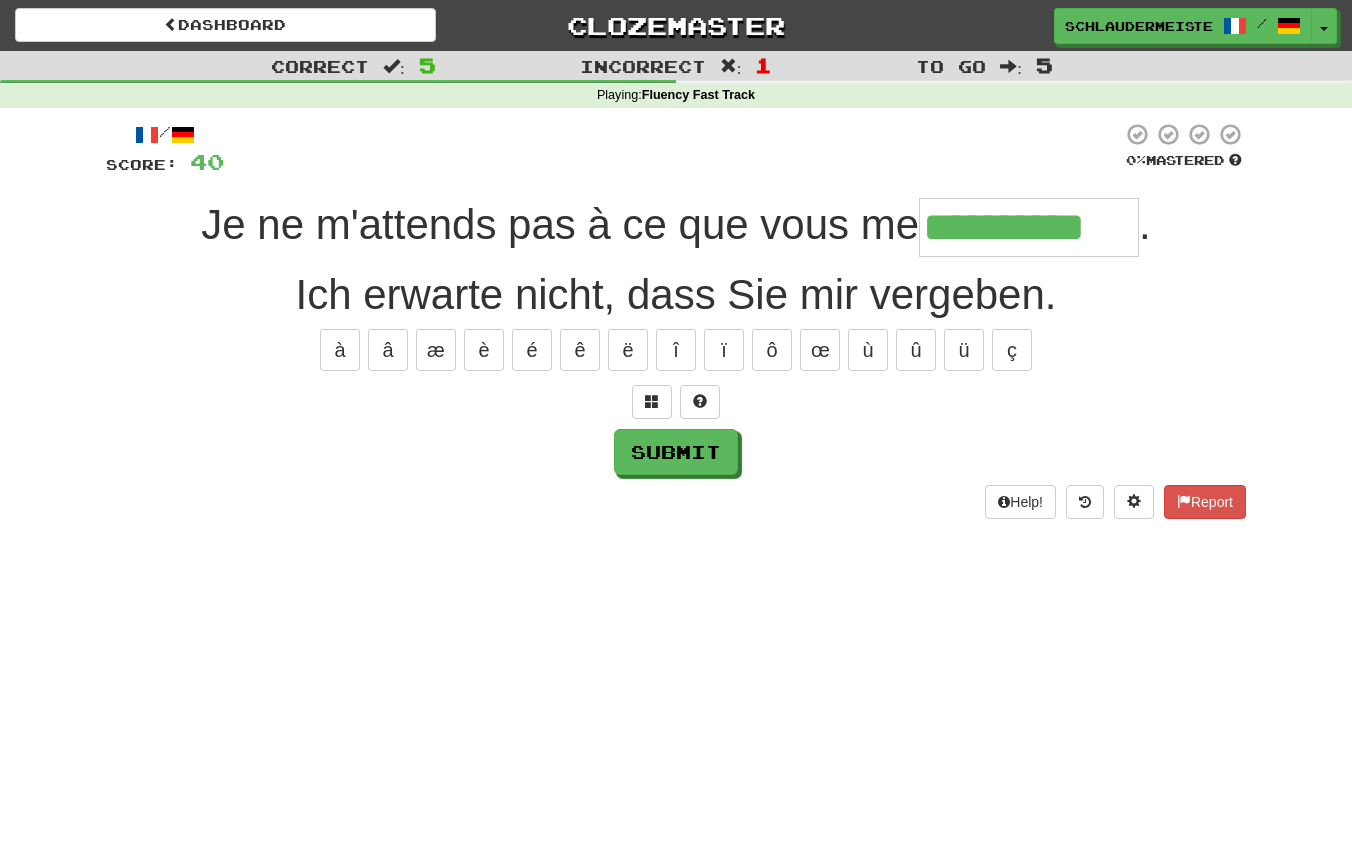 type on "**********" 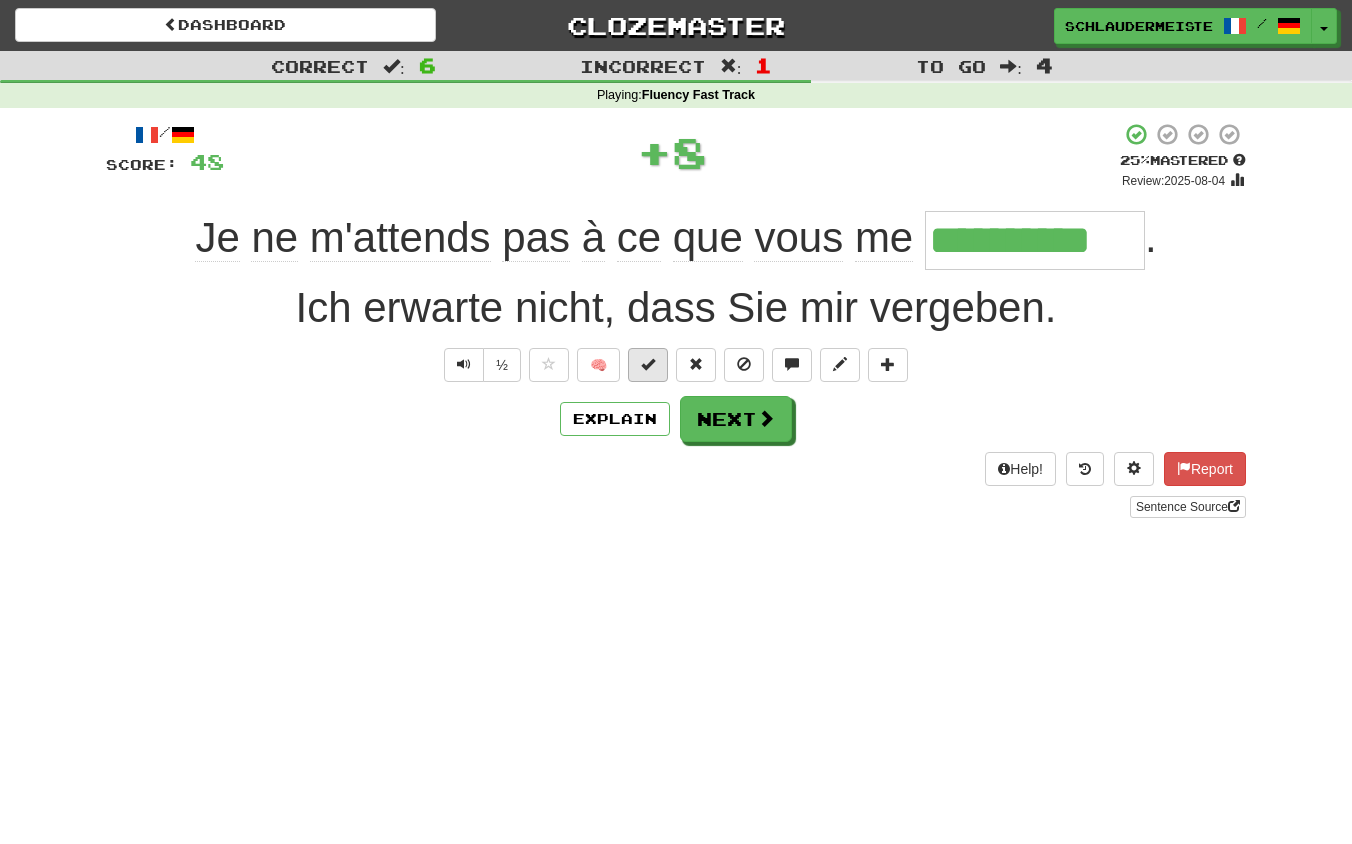 click at bounding box center [648, 364] 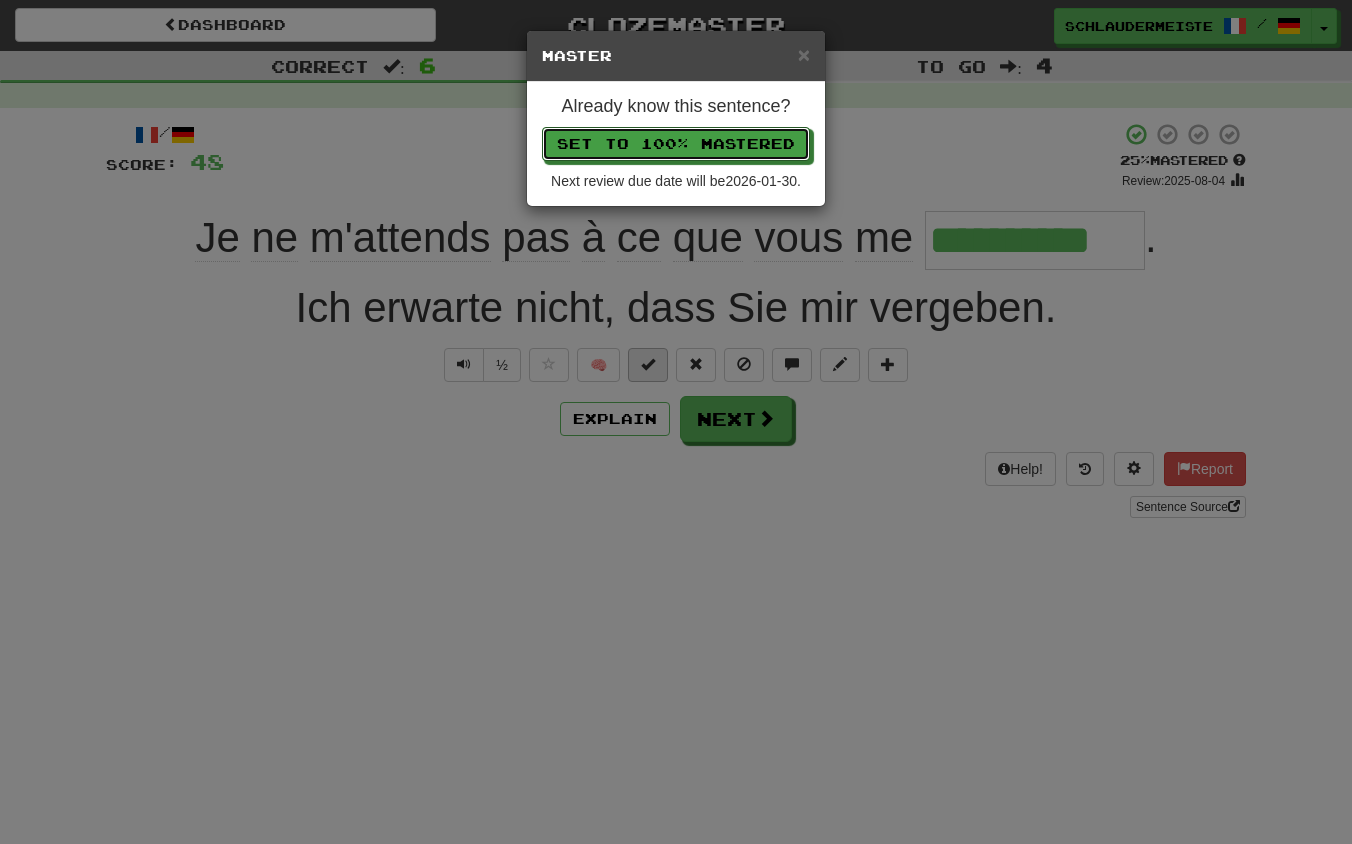 click on "Set to 100% Mastered" at bounding box center [676, 144] 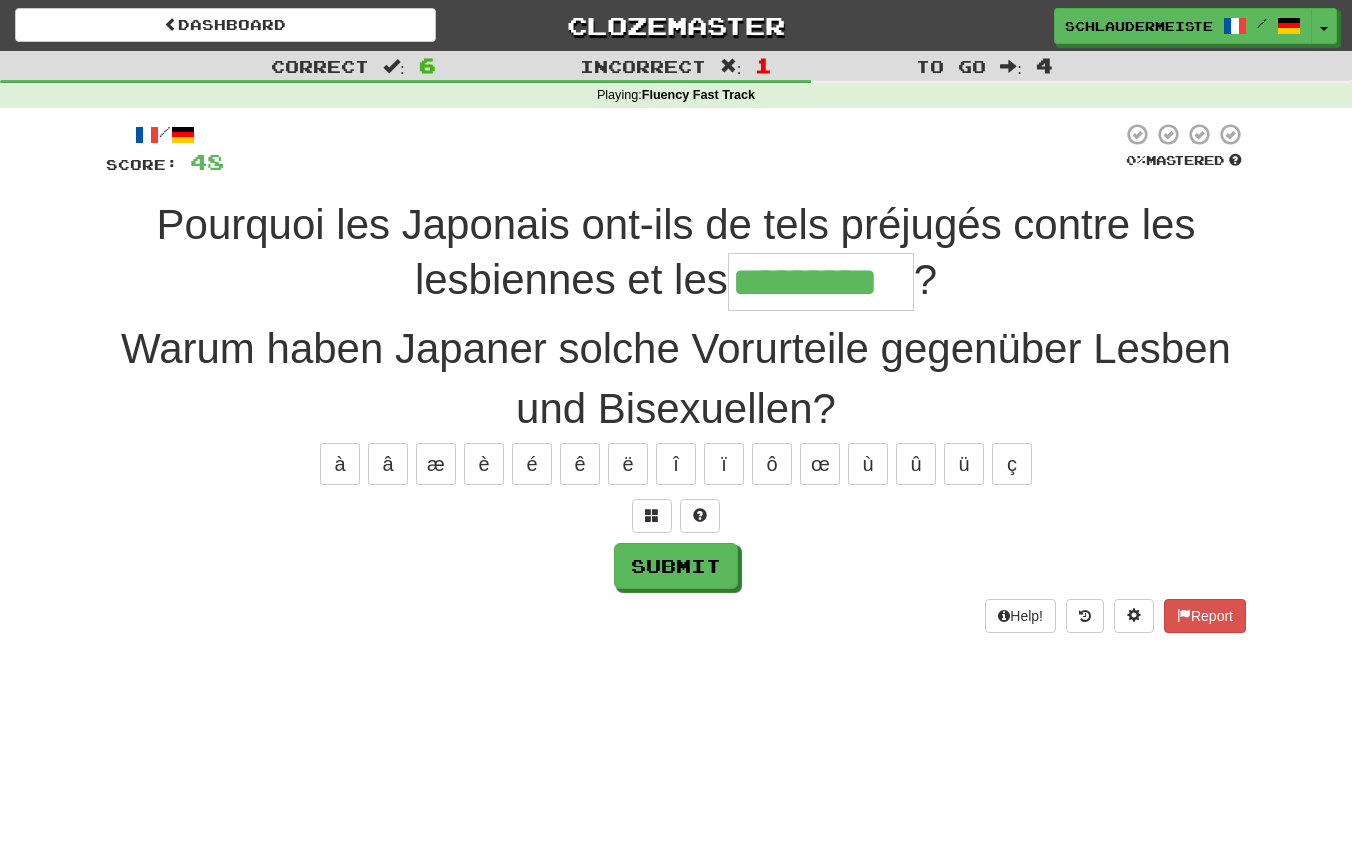 type on "*********" 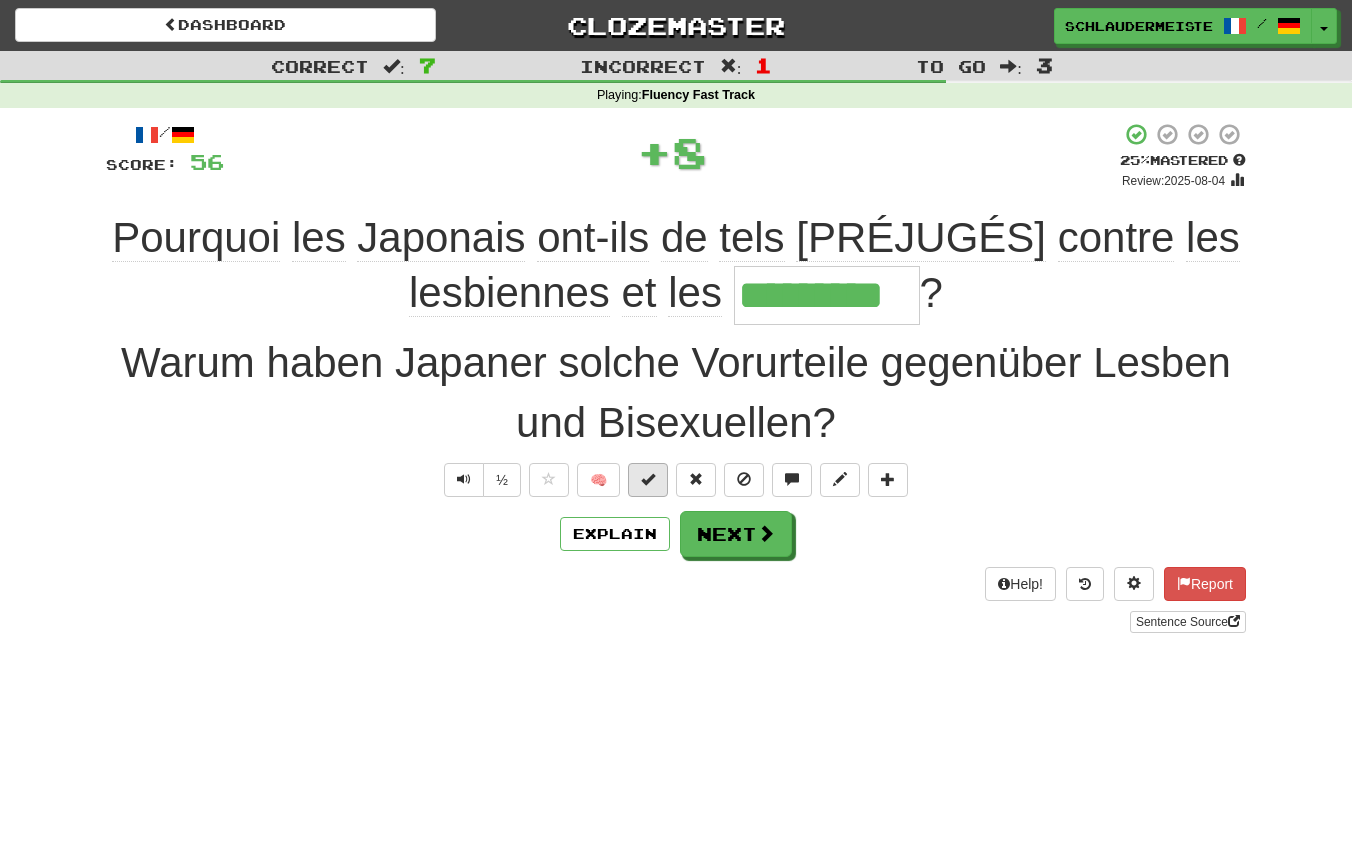 click at bounding box center (648, 479) 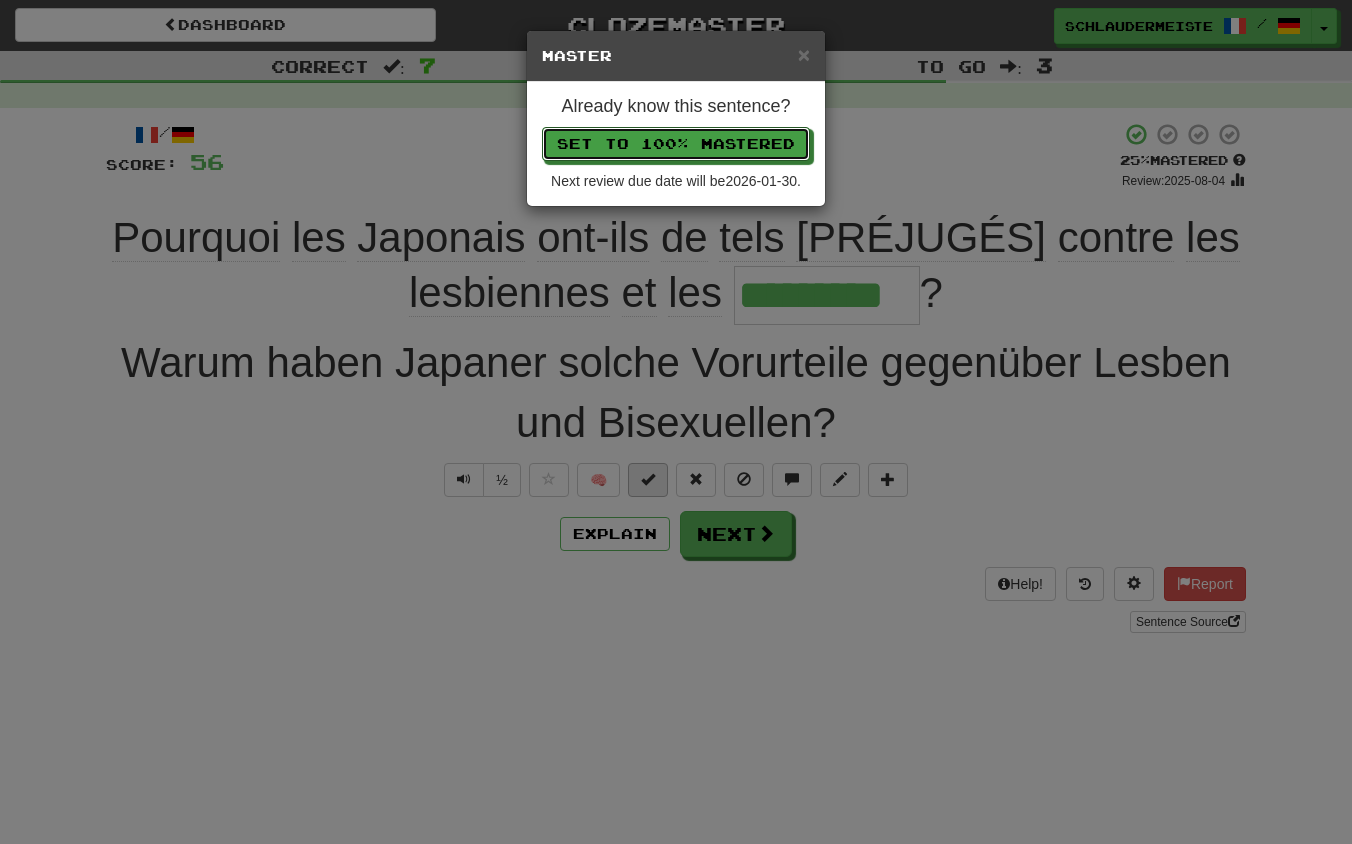 click on "Set to 100% Mastered" at bounding box center (676, 144) 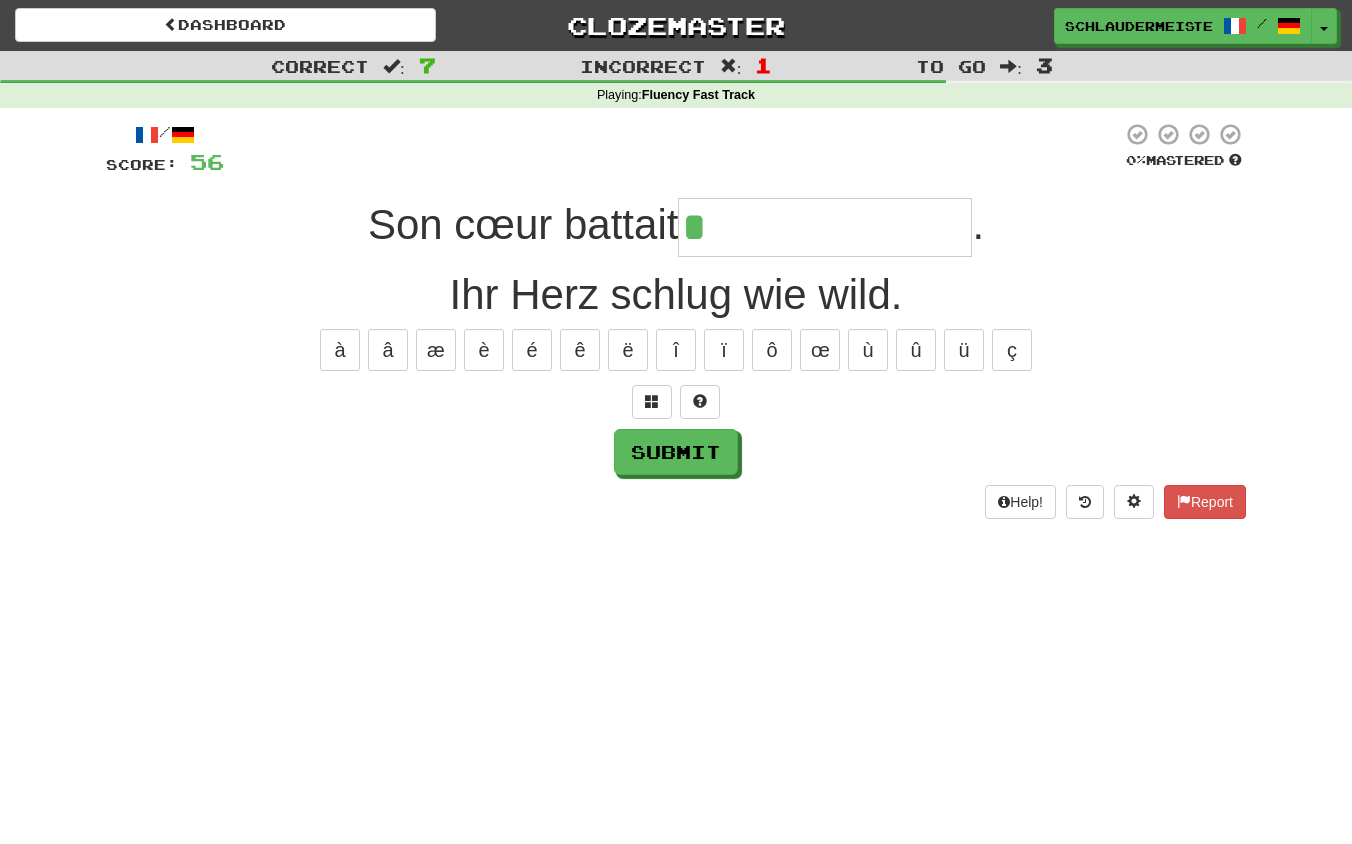 type on "**********" 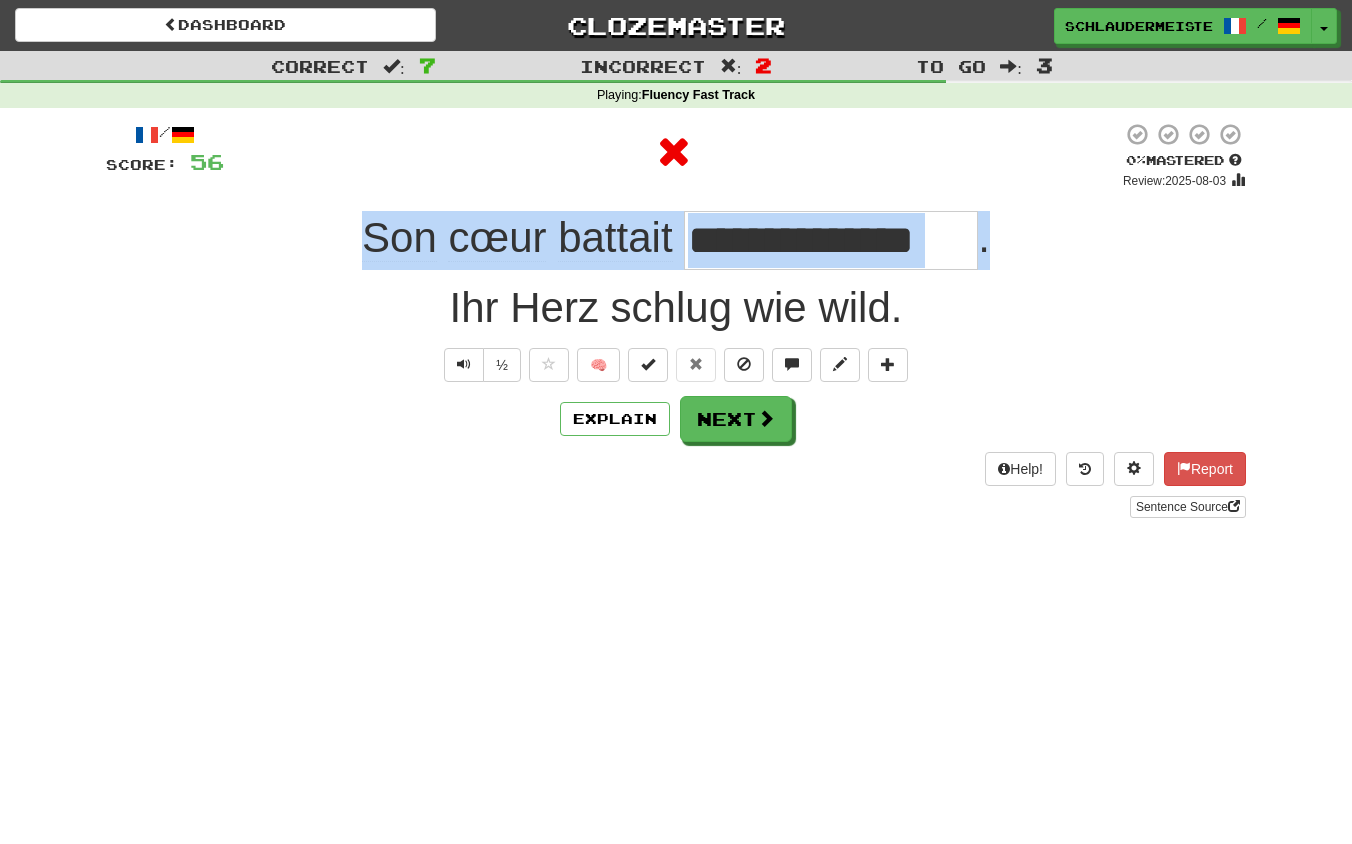 drag, startPoint x: 329, startPoint y: 234, endPoint x: 1090, endPoint y: 229, distance: 761.0164 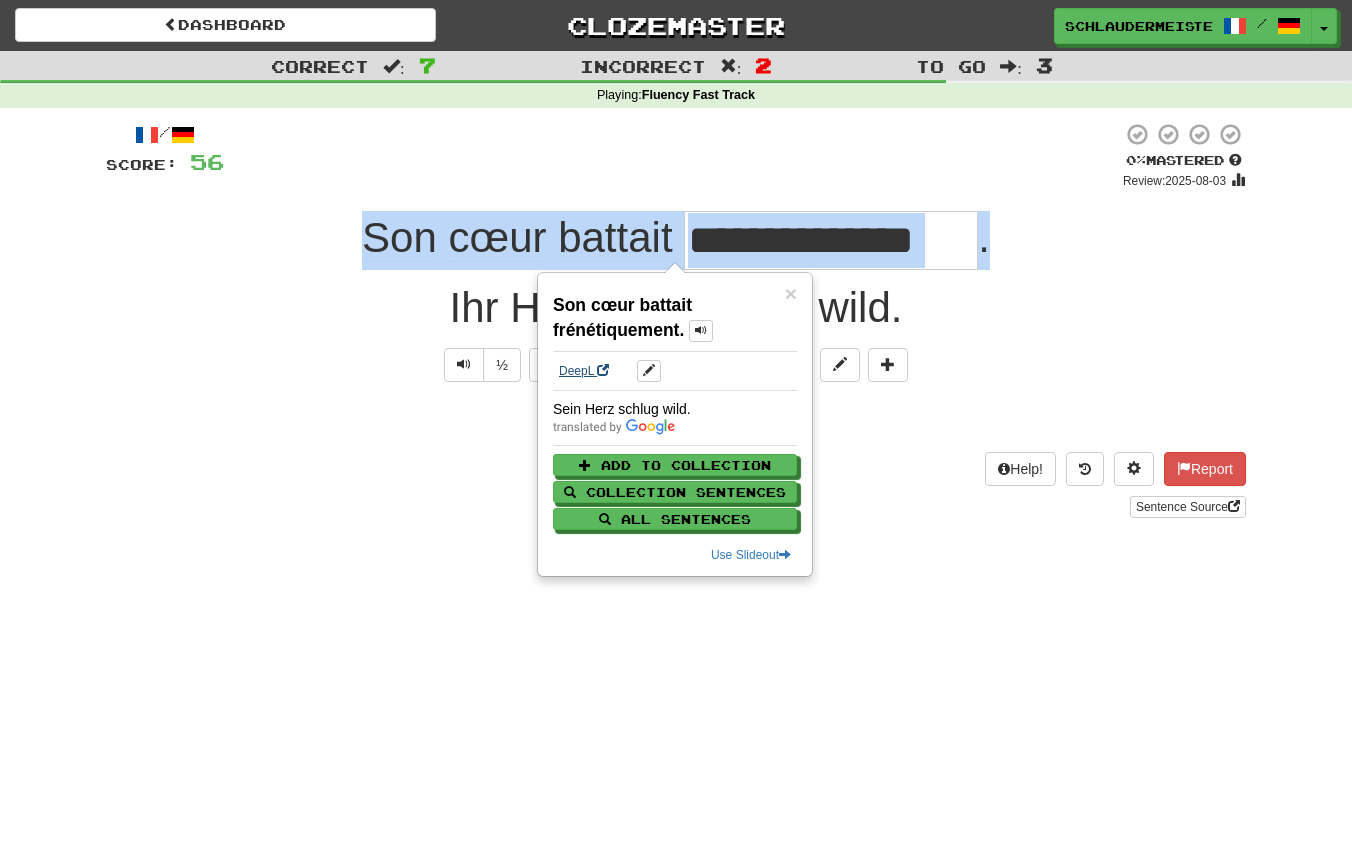 click on "DeepL" at bounding box center [584, 371] 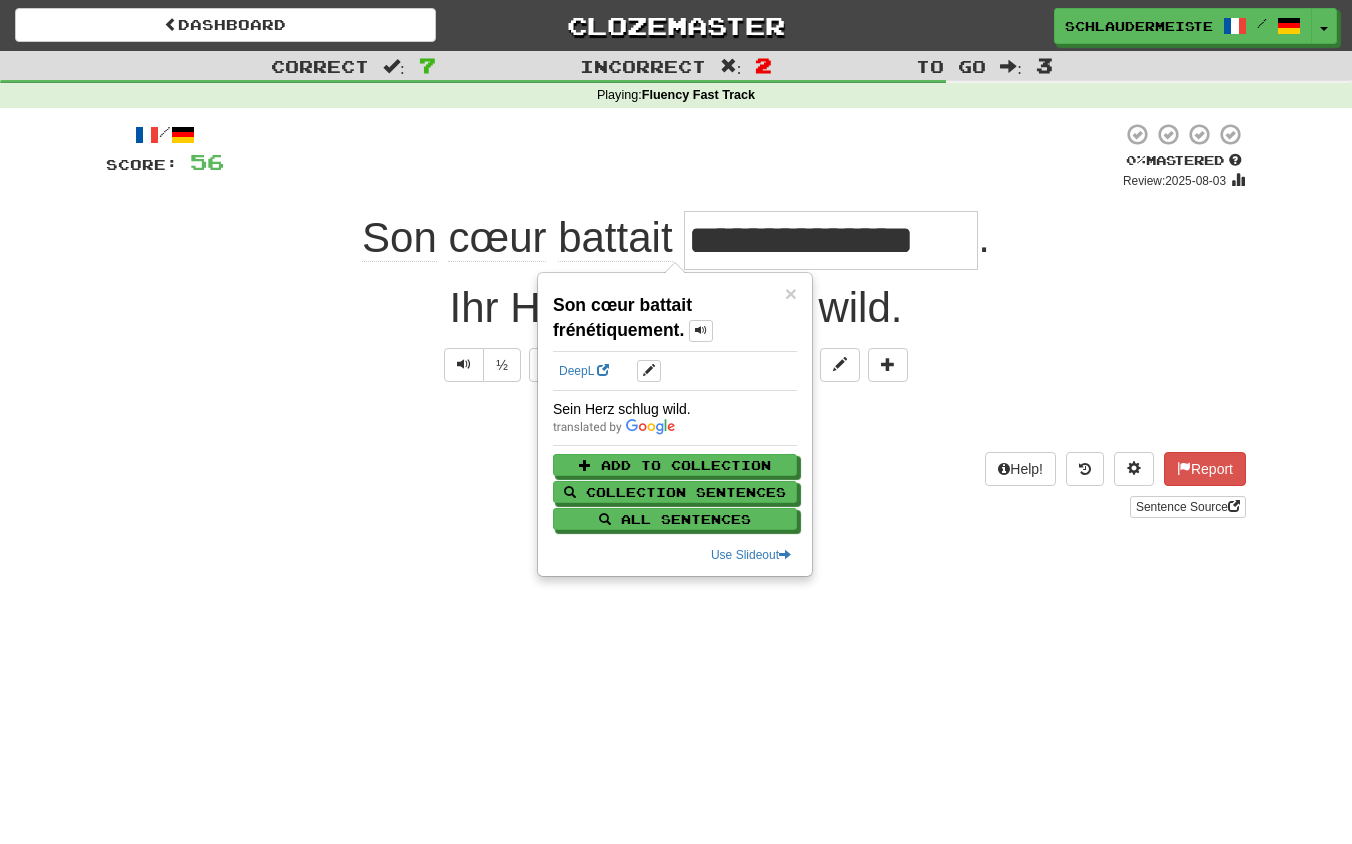 click on "Dashboard
Clozemaster
schlaudermeister
/
Toggle Dropdown
Dashboard
Leaderboard
Activity Feed
Notifications
Profile
Discussions
Français
/
Deutsch
Streak:
46
Review:
0
Points Today: 4888
Languages
Account
Logout
schlaudermeister
/
Toggle Dropdown
Dashboard
Leaderboard
Activity Feed
Notifications
Profile
Discussions
Français
/
Deutsch
Streak:
46
Review:
0
Points Today: 4888
Languages
Account
Logout
clozemaster
Correct   :   7 Incorrect   :   2 To go   :   3 Playing :  Fluency Fast Track  /  Score:   56 0 %  Mastered Review:  2025-08-03 Son   cœur   battait   [HECTISCH] . Ihr Herz schlug wie wild. ½ 🧠 Explain Next" at bounding box center [676, 422] 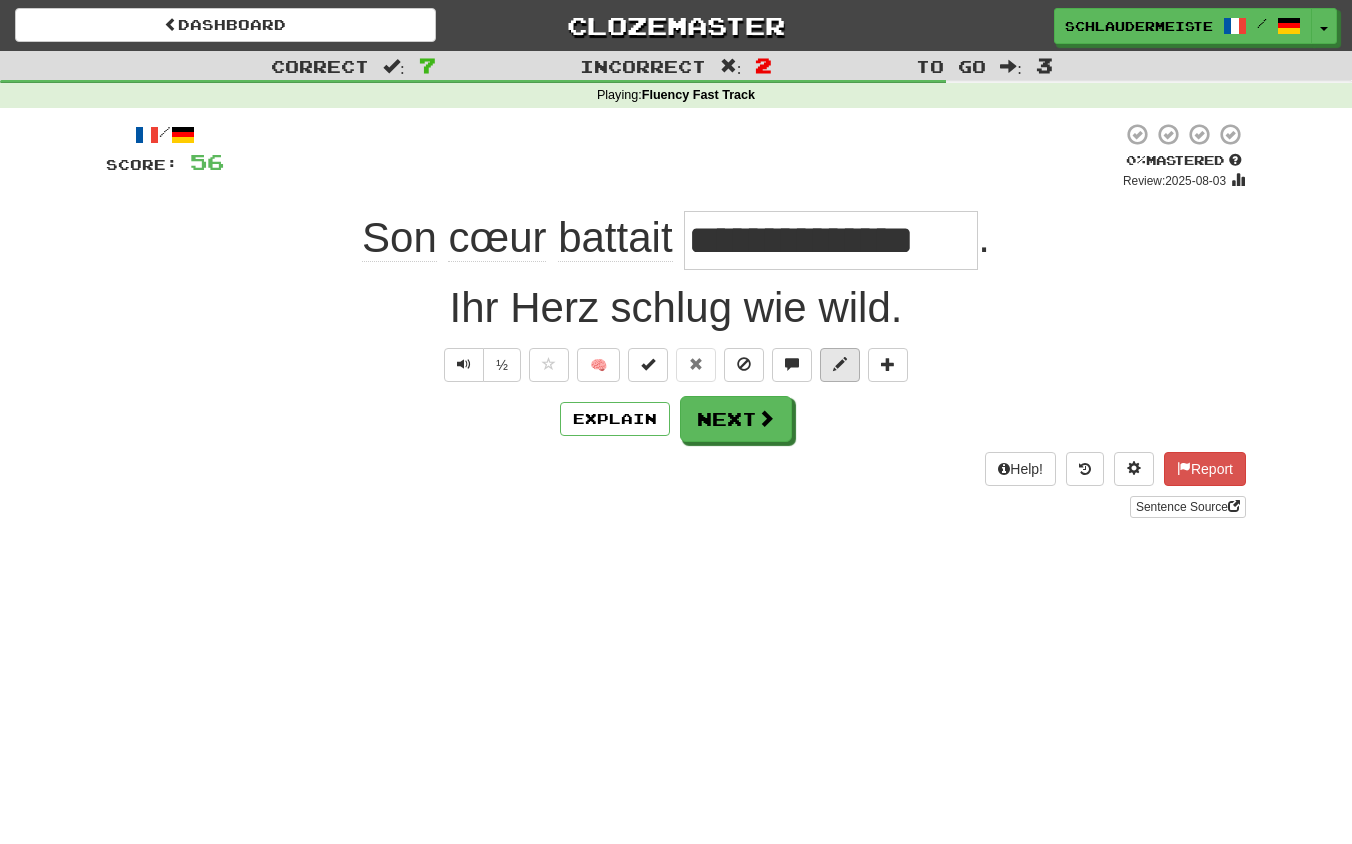 click at bounding box center [840, 364] 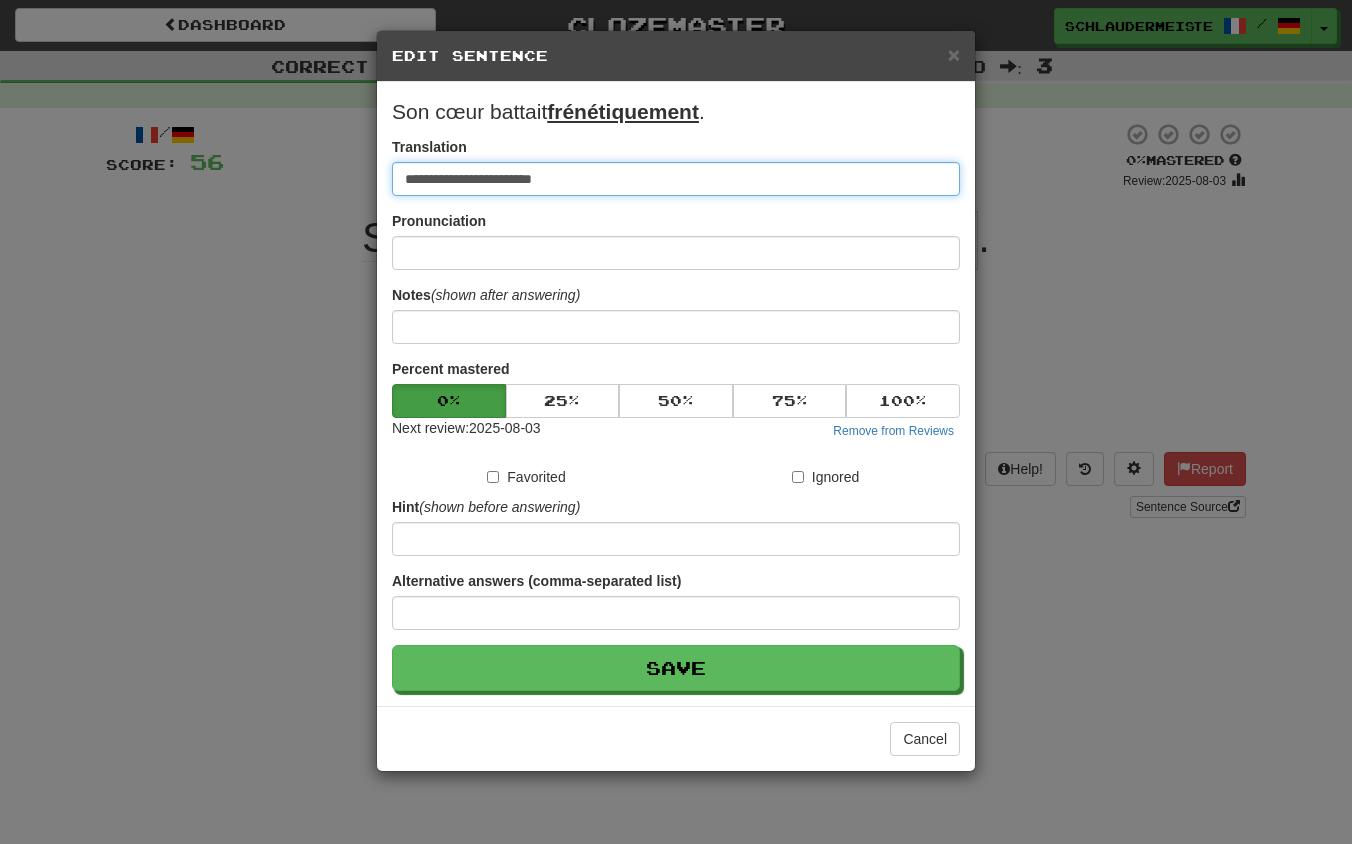 drag, startPoint x: 748, startPoint y: 180, endPoint x: 212, endPoint y: 125, distance: 538.81445 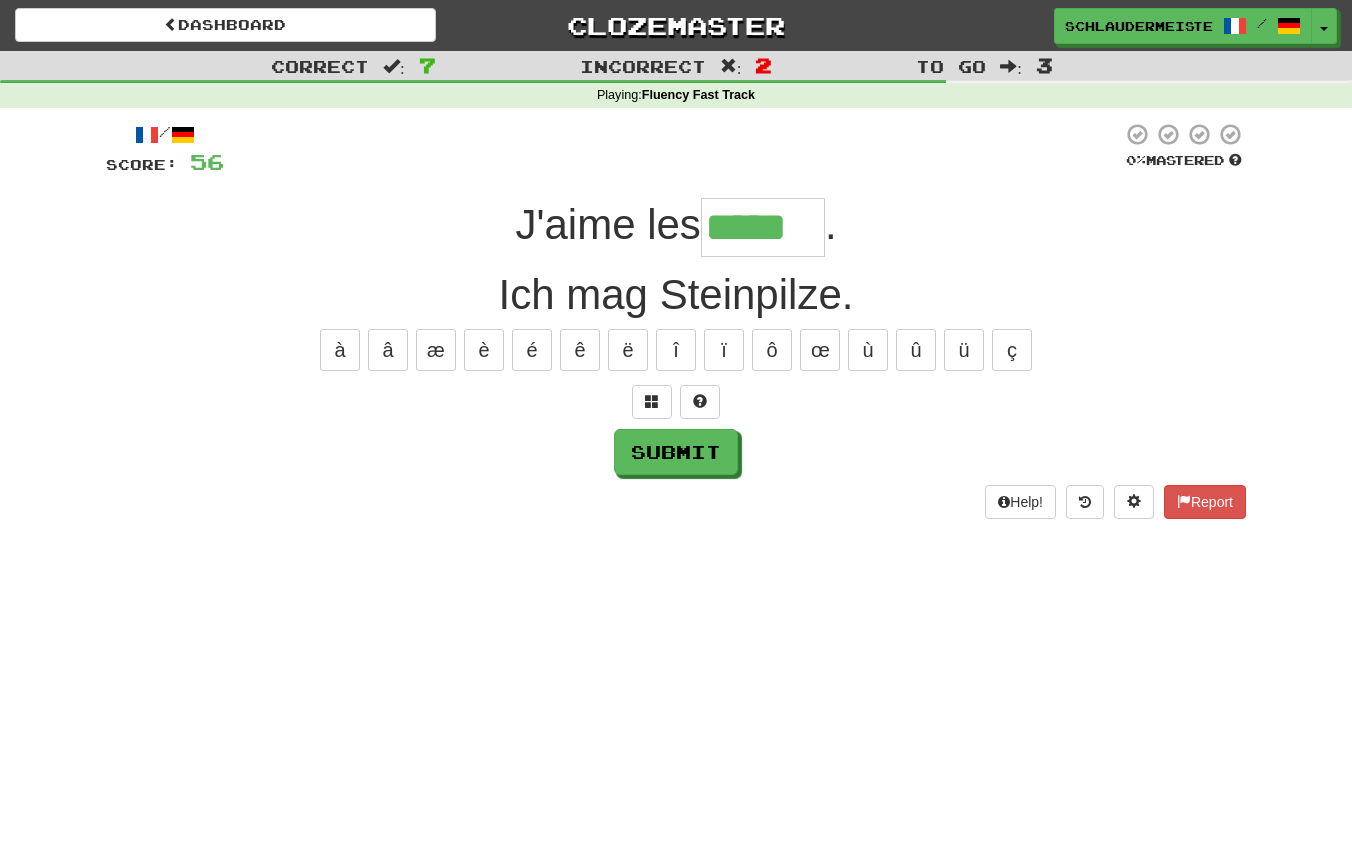 type on "*****" 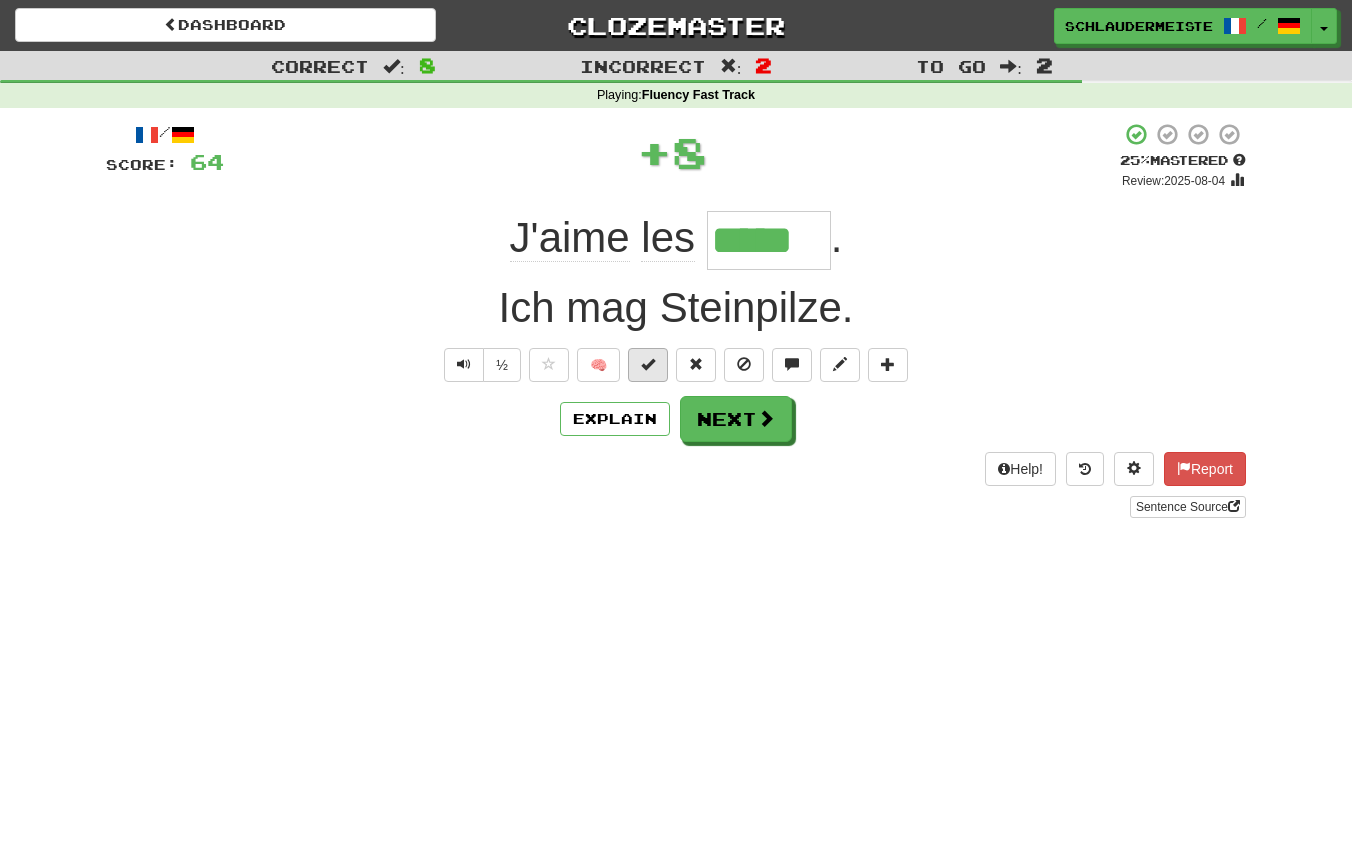 click at bounding box center (648, 364) 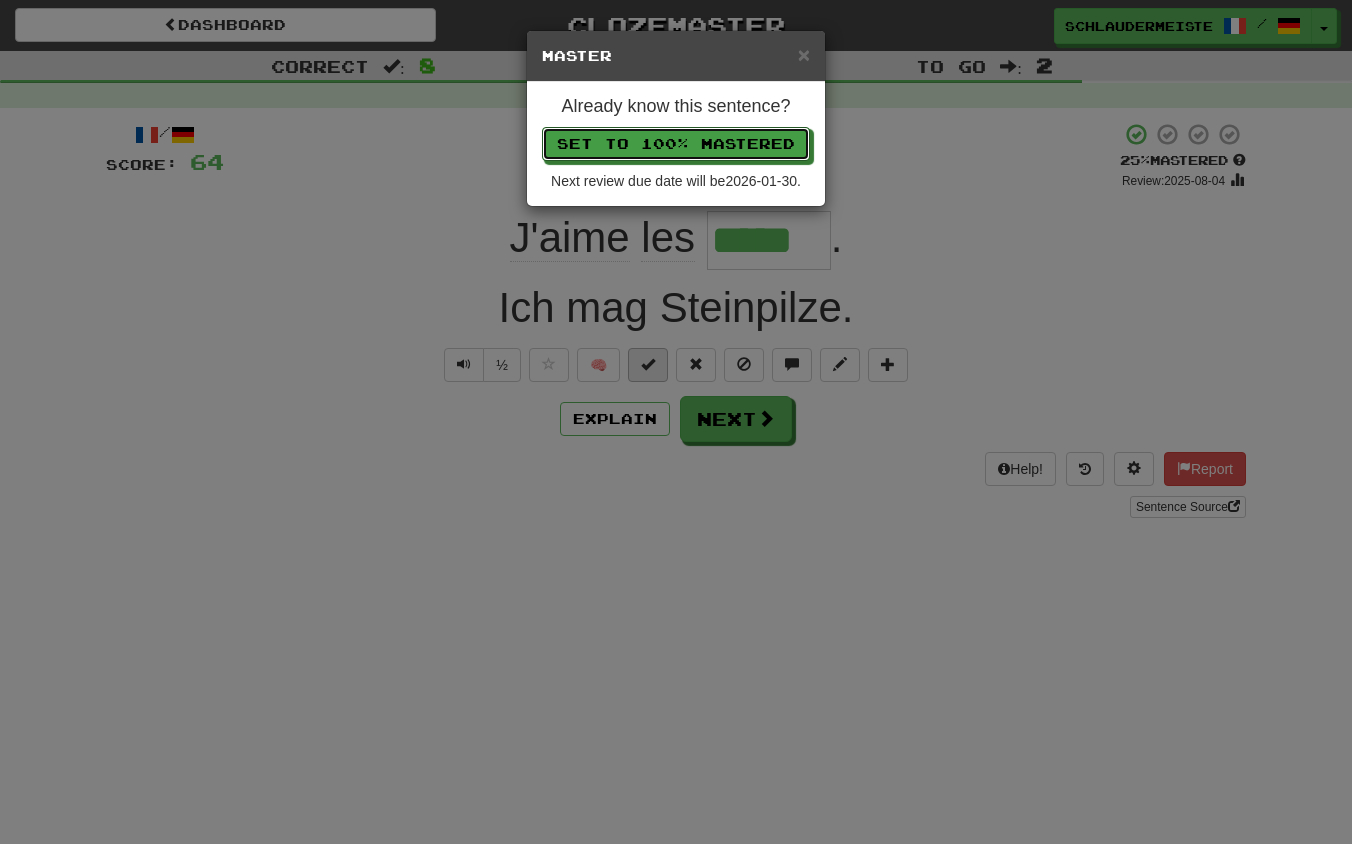 click on "Set to 100% Mastered" at bounding box center [676, 144] 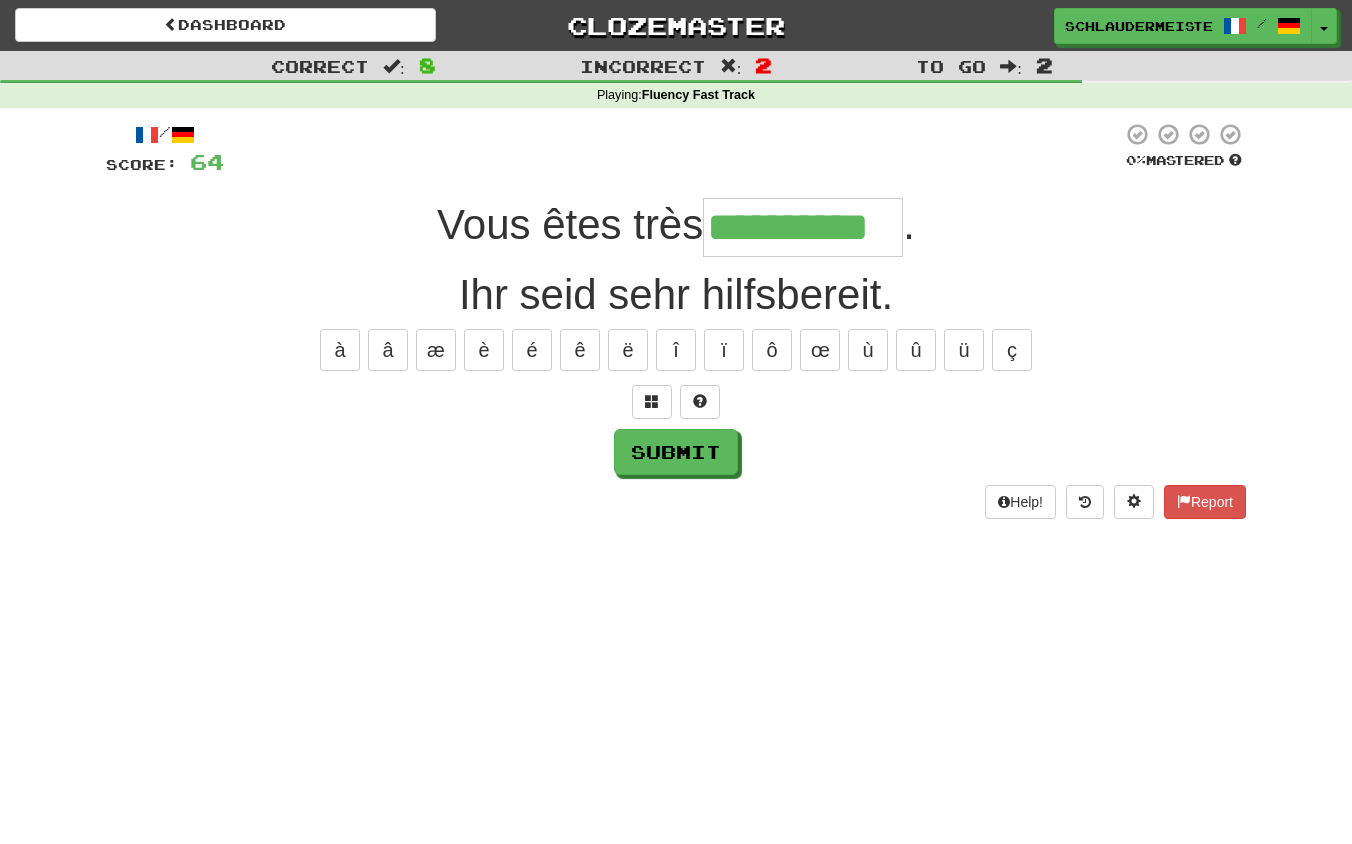 type on "**********" 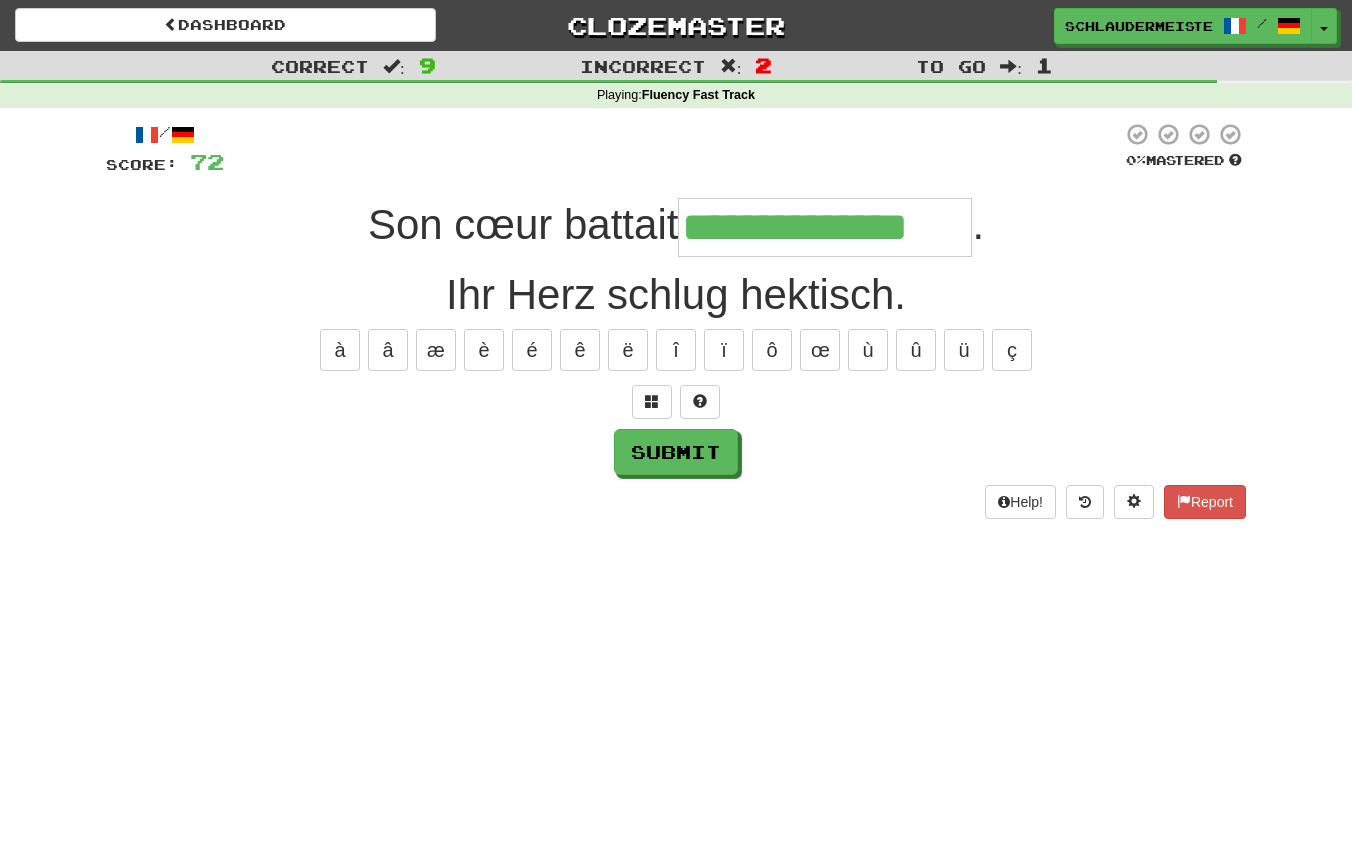 type on "**********" 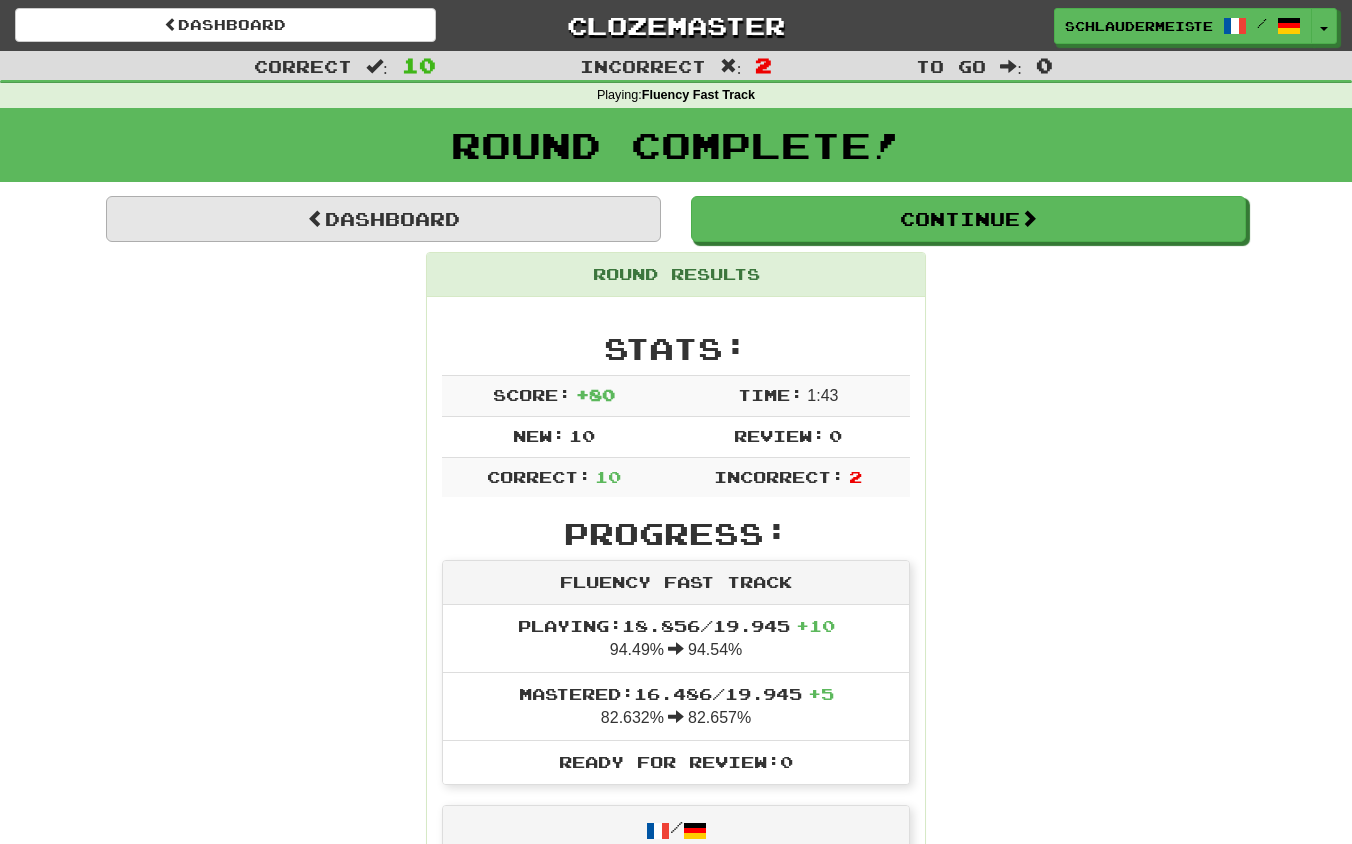 click on "Dashboard" at bounding box center (383, 219) 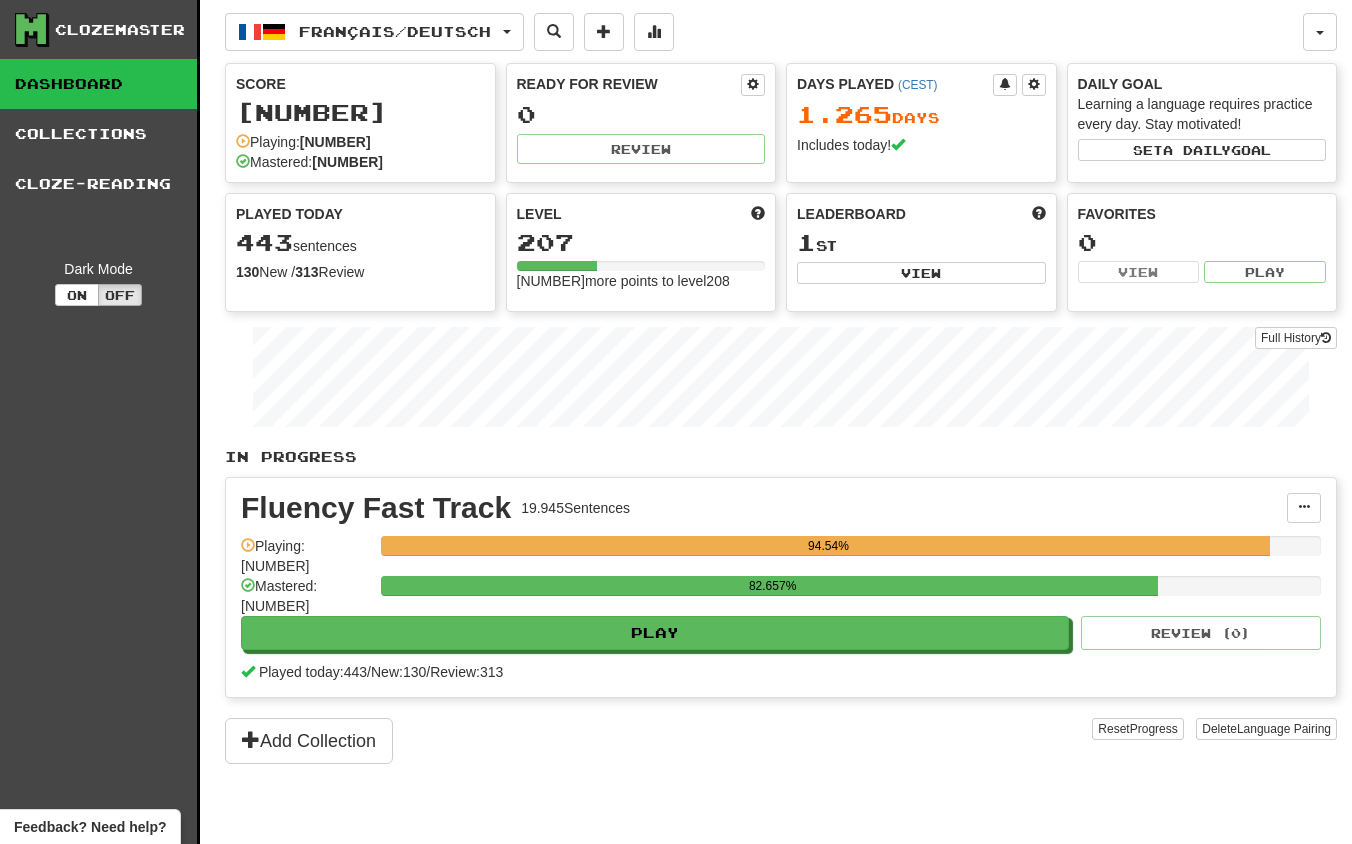 scroll, scrollTop: 0, scrollLeft: 0, axis: both 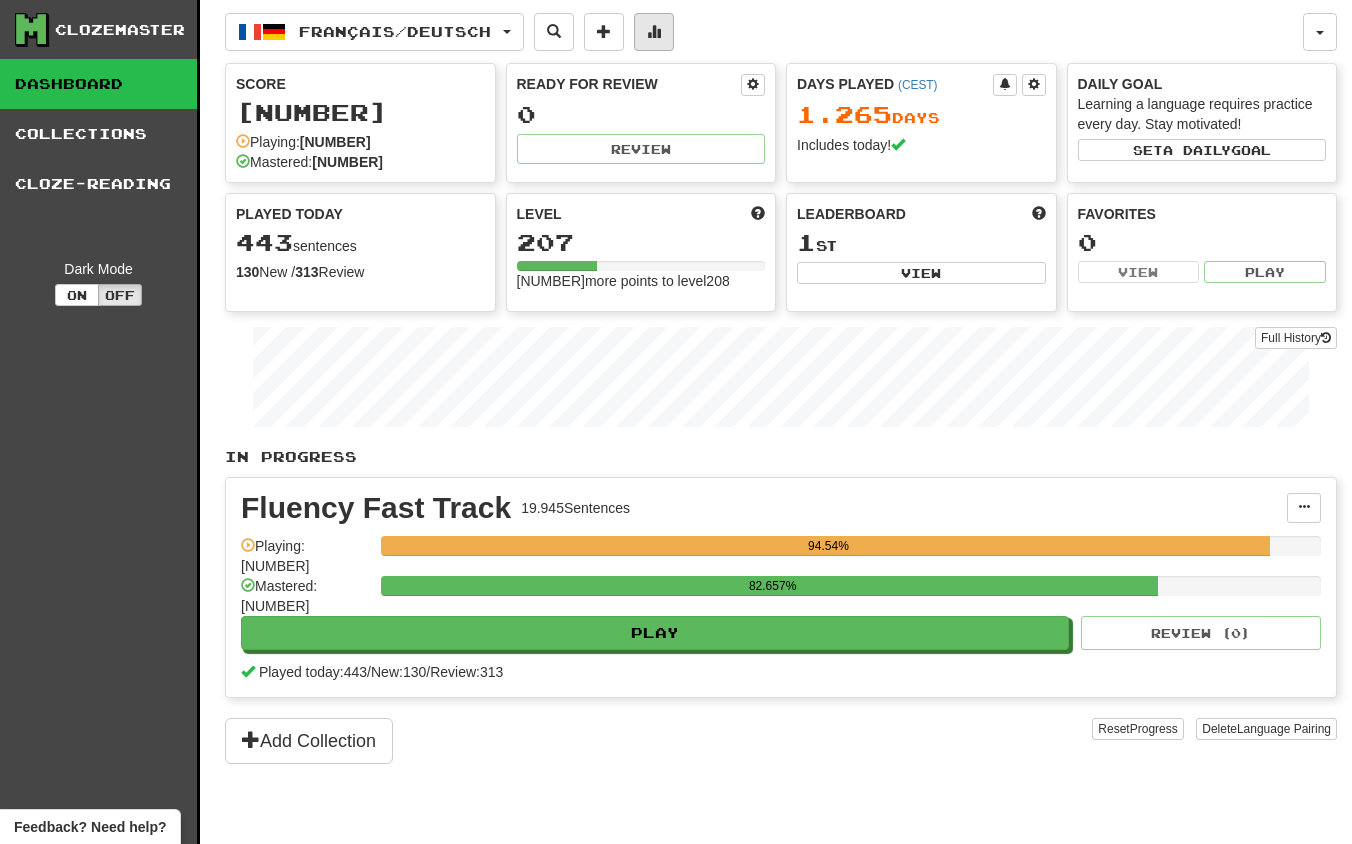click at bounding box center [654, 31] 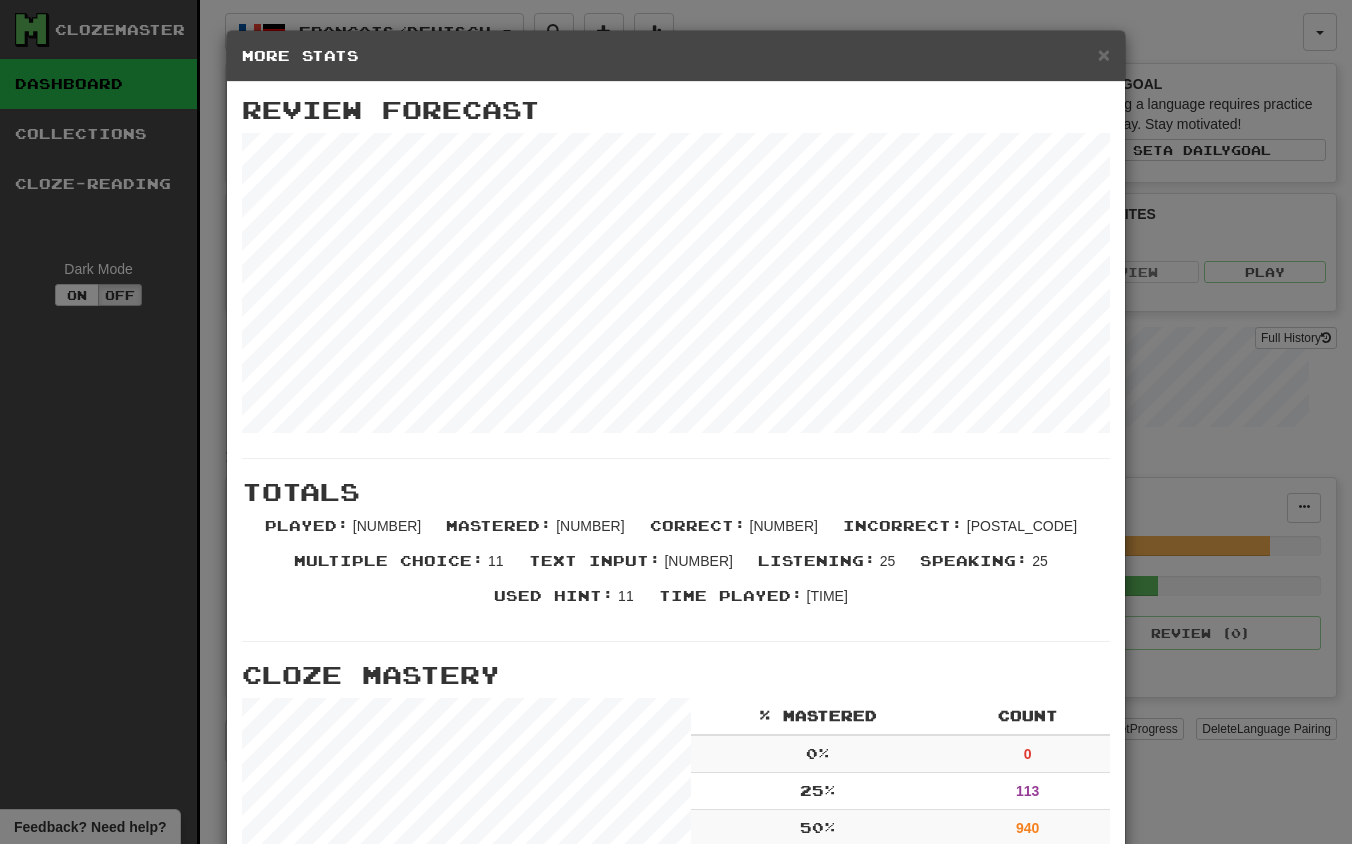 scroll, scrollTop: 0, scrollLeft: 0, axis: both 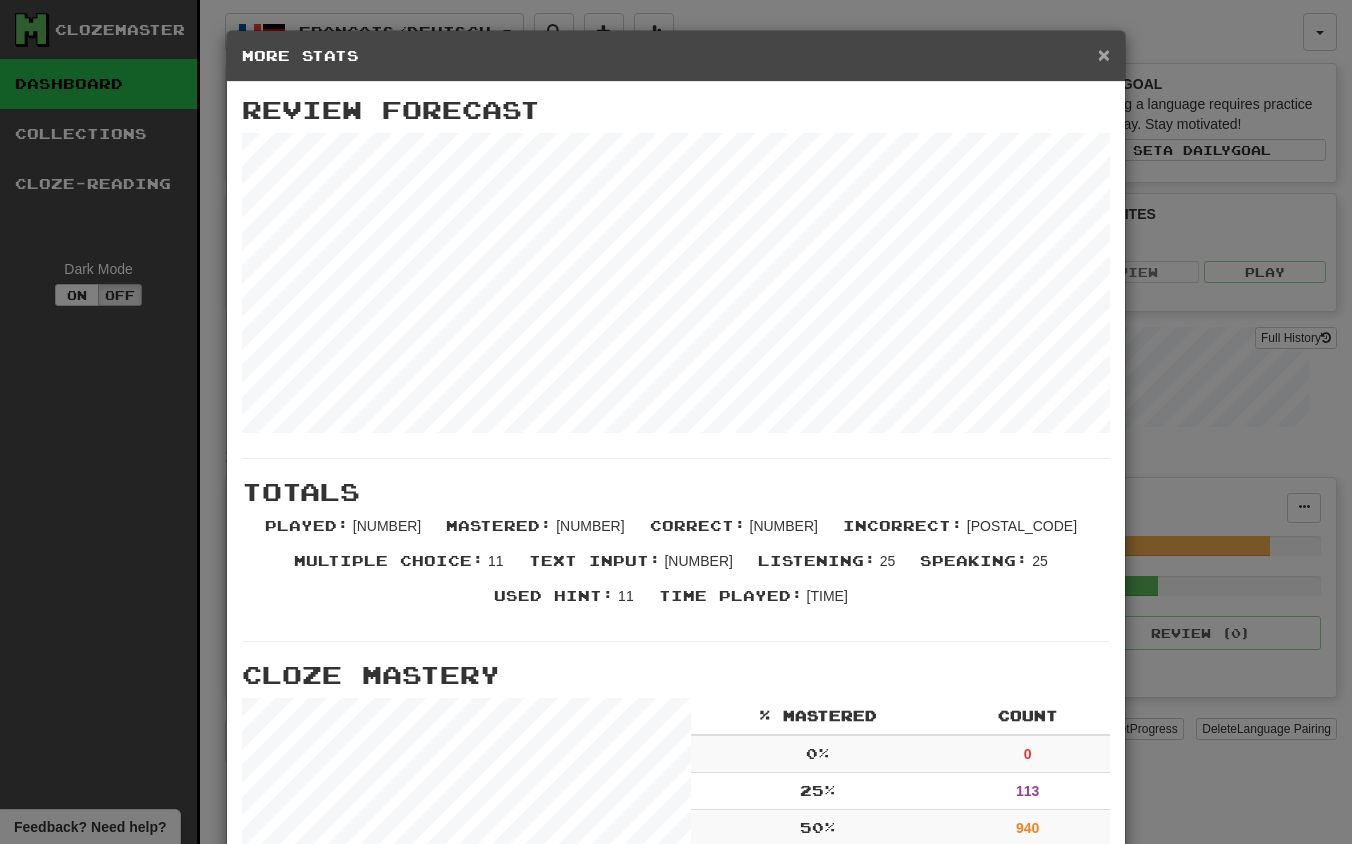 click on "×" at bounding box center [1104, 54] 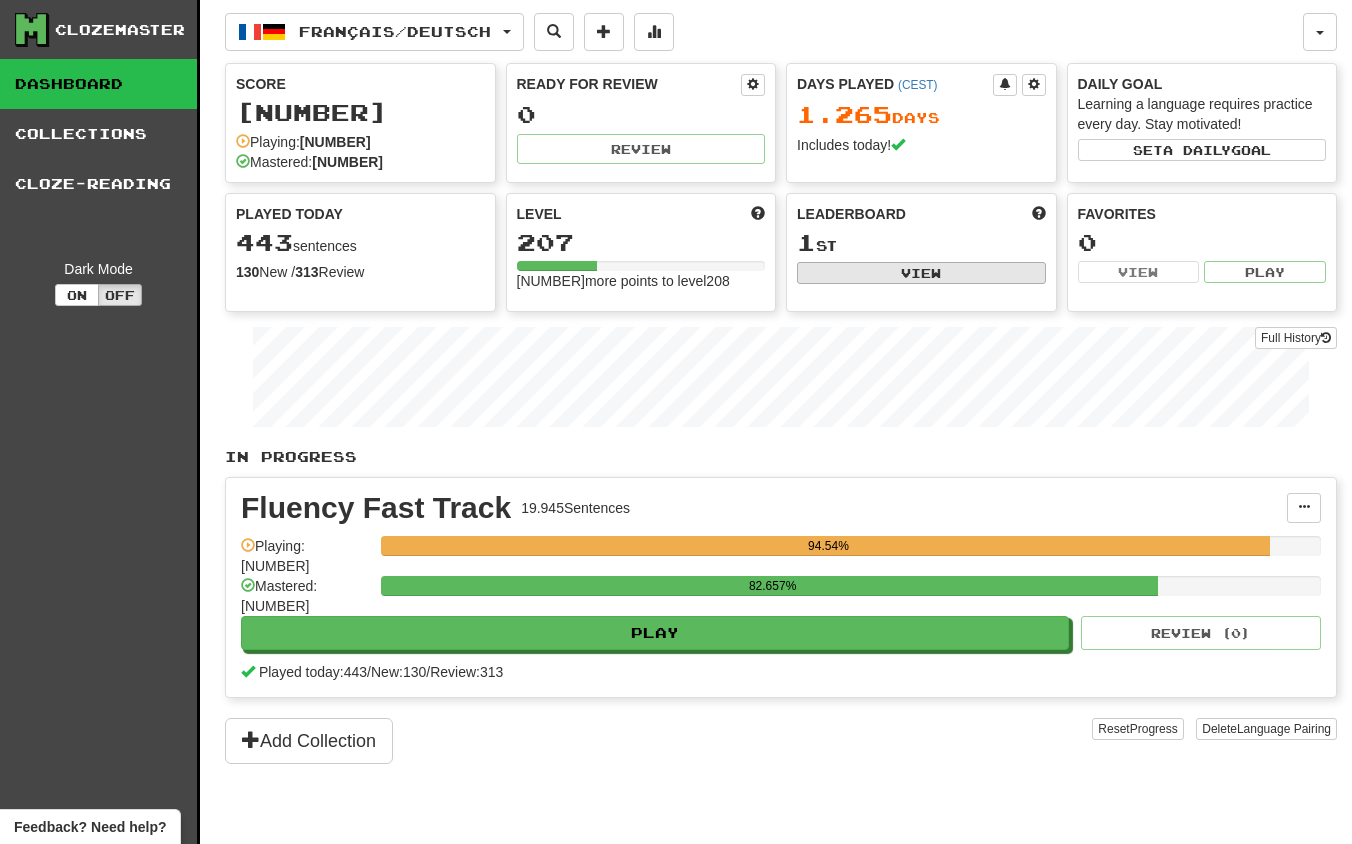 click on "View" at bounding box center [921, 273] 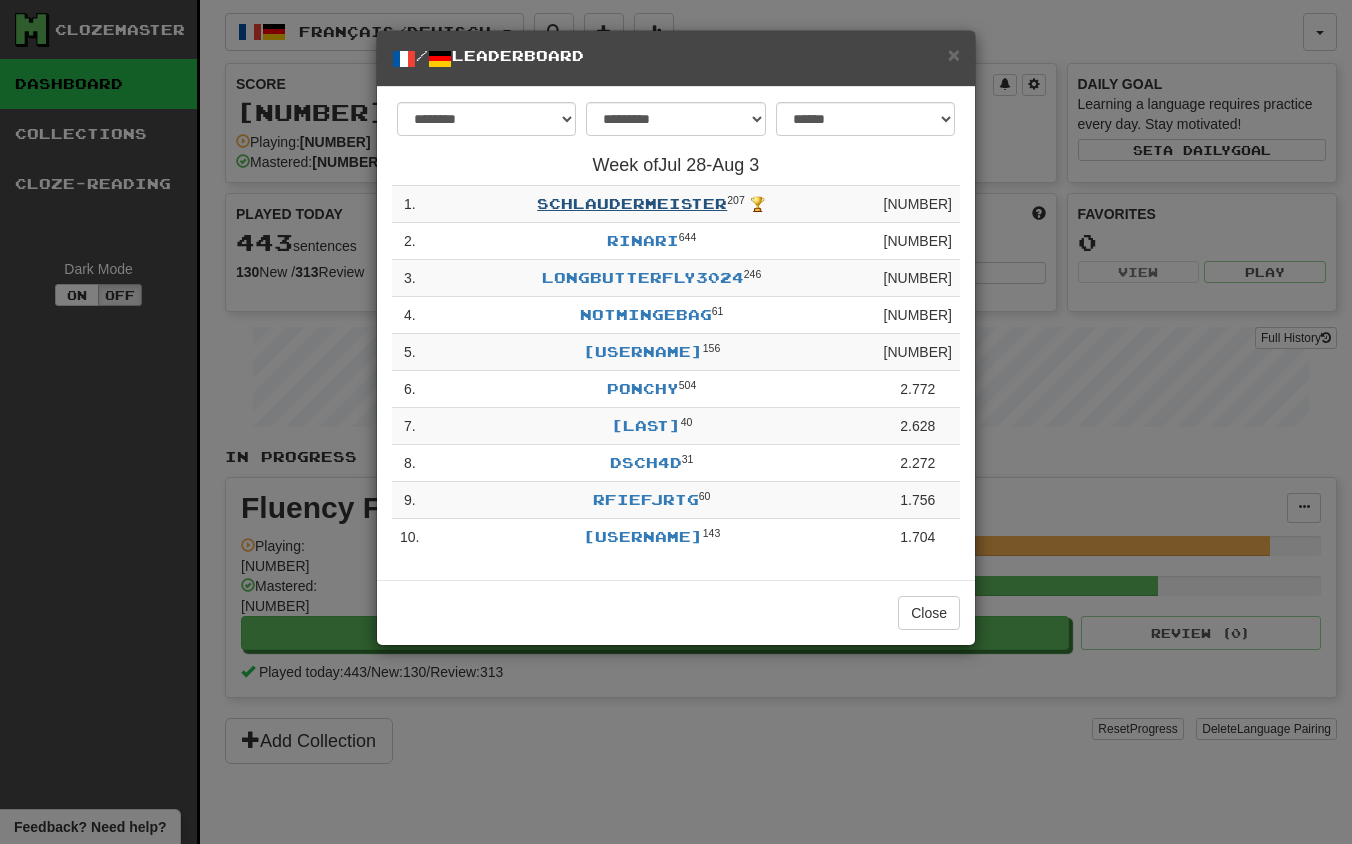 click on "schlaudermeister" at bounding box center (632, 203) 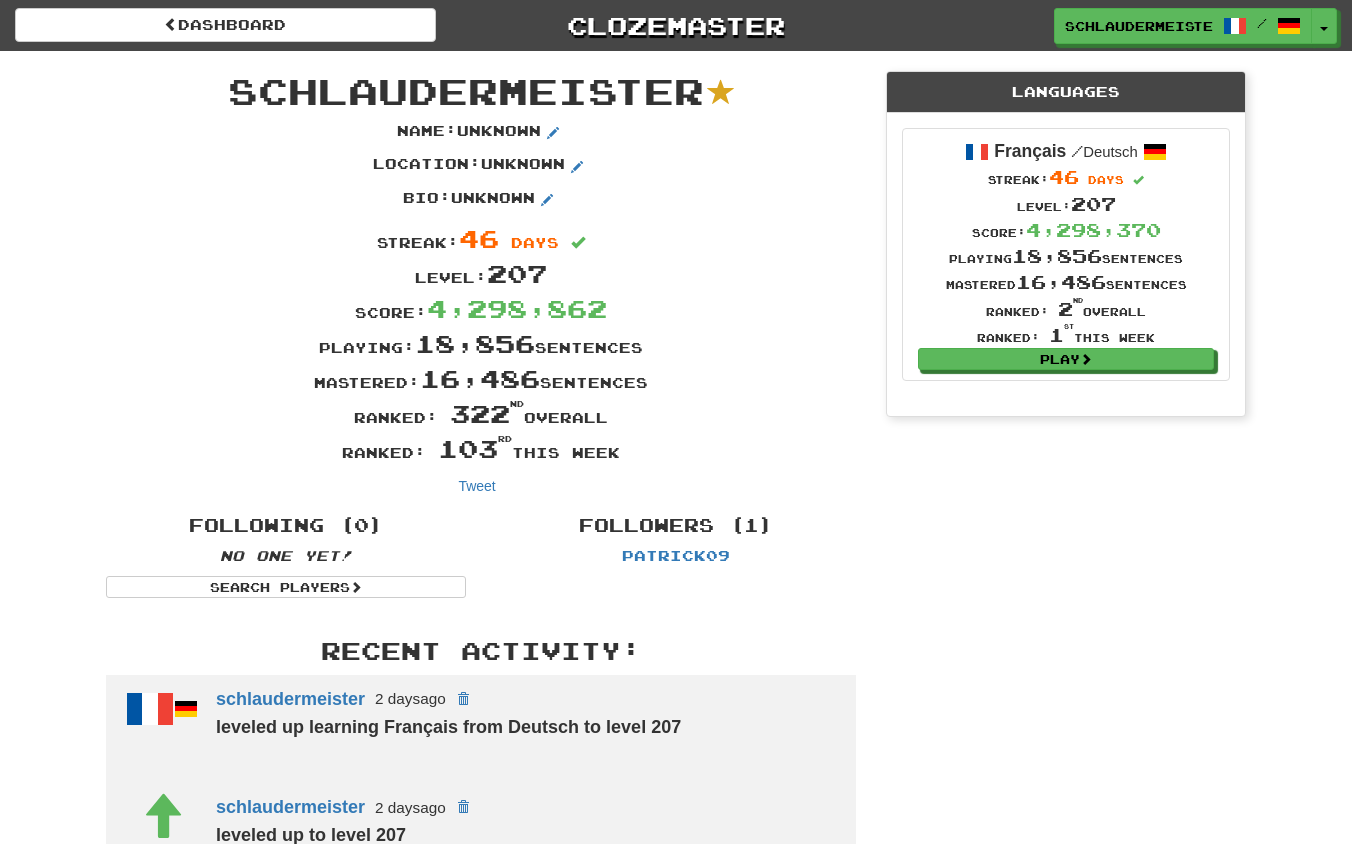 scroll, scrollTop: 0, scrollLeft: 0, axis: both 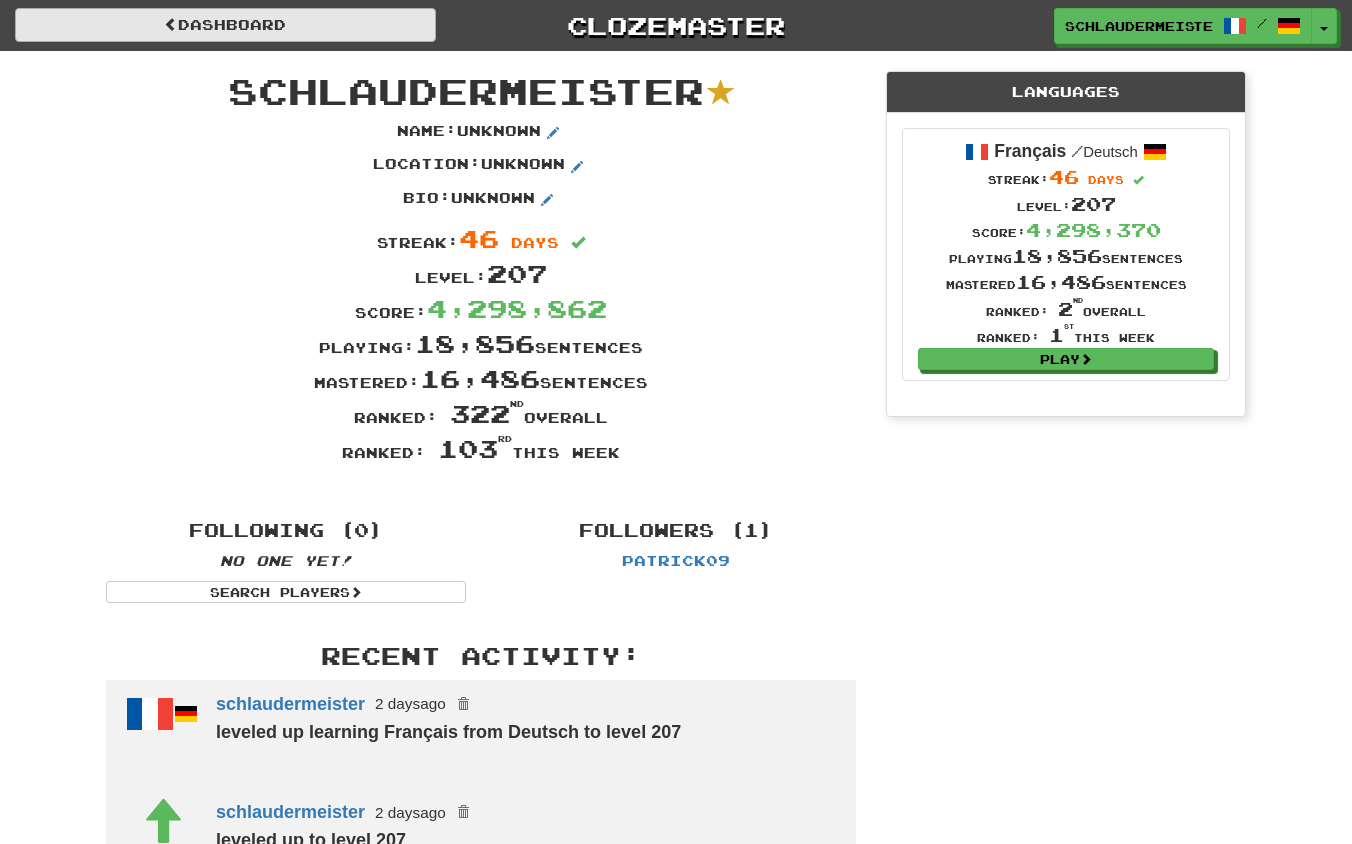 click on "Dashboard" at bounding box center (225, 25) 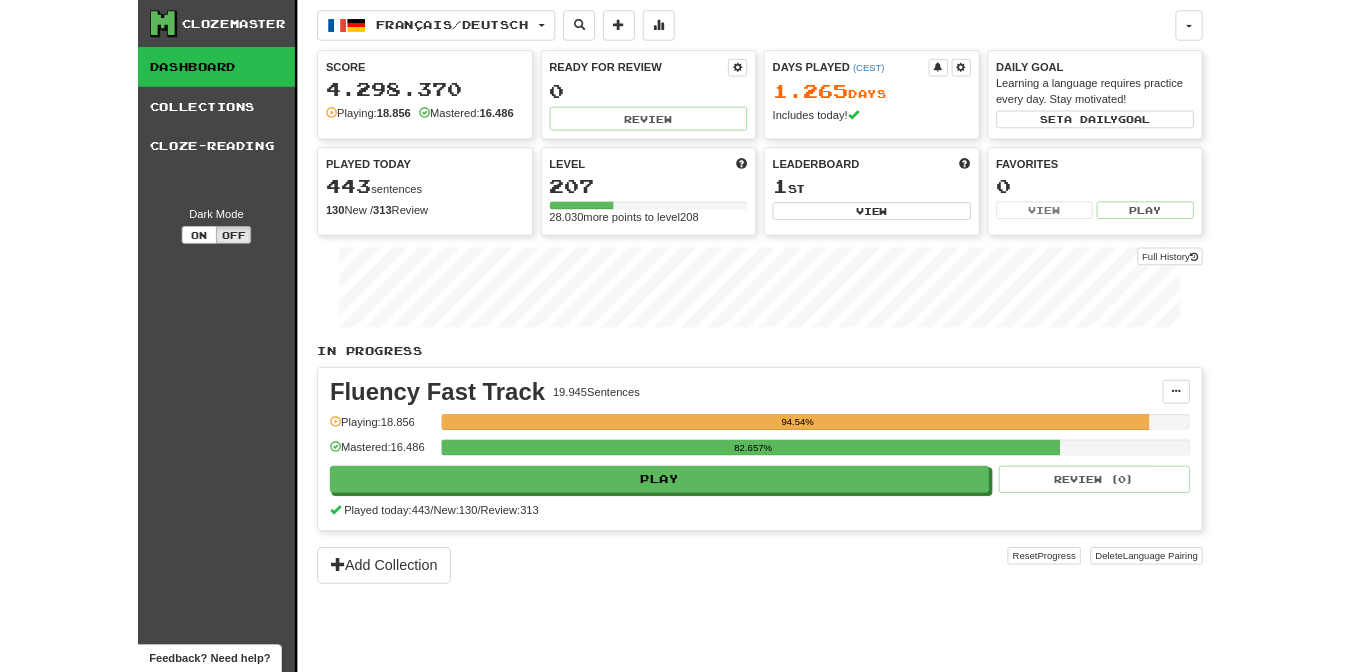 scroll, scrollTop: 0, scrollLeft: 0, axis: both 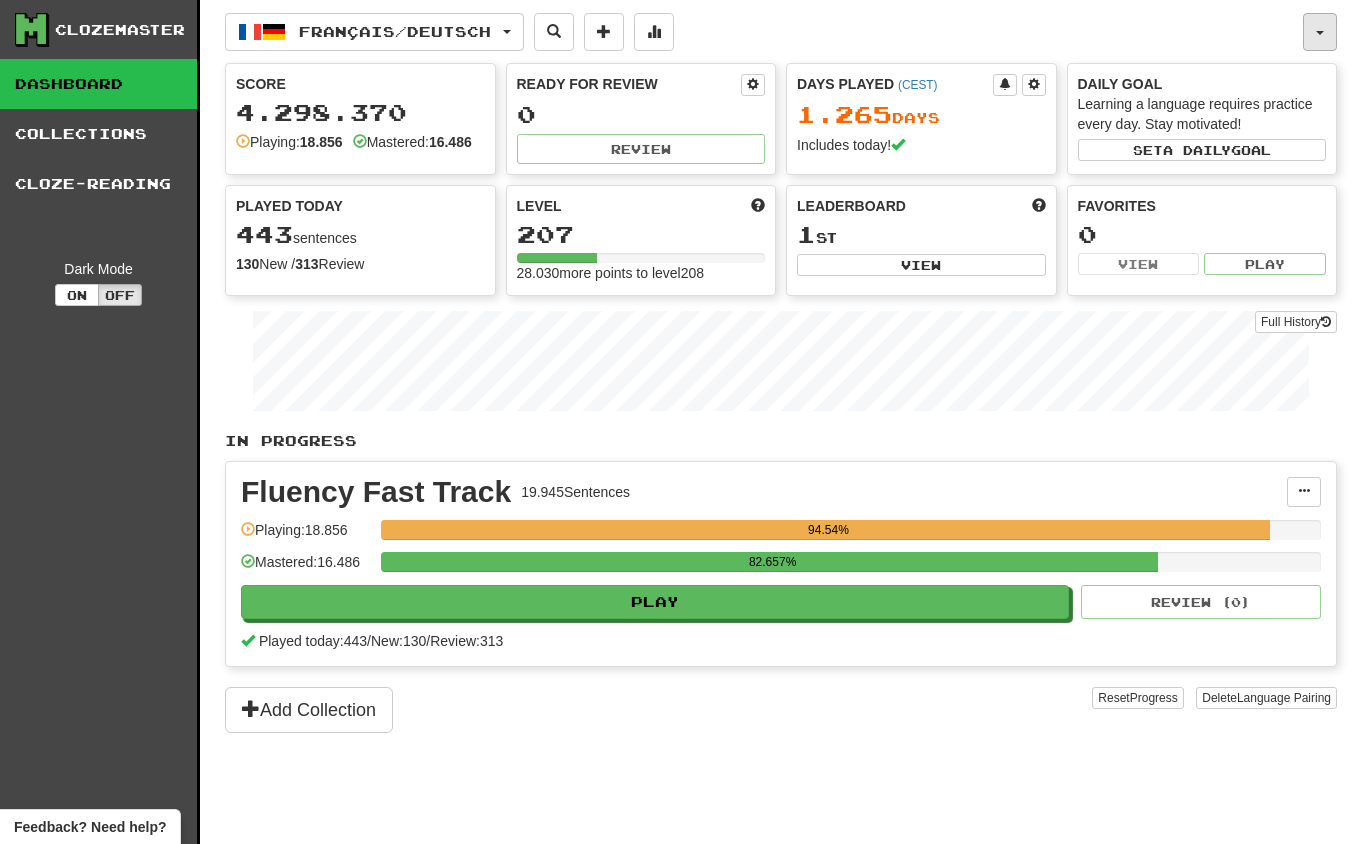 click at bounding box center (1320, 32) 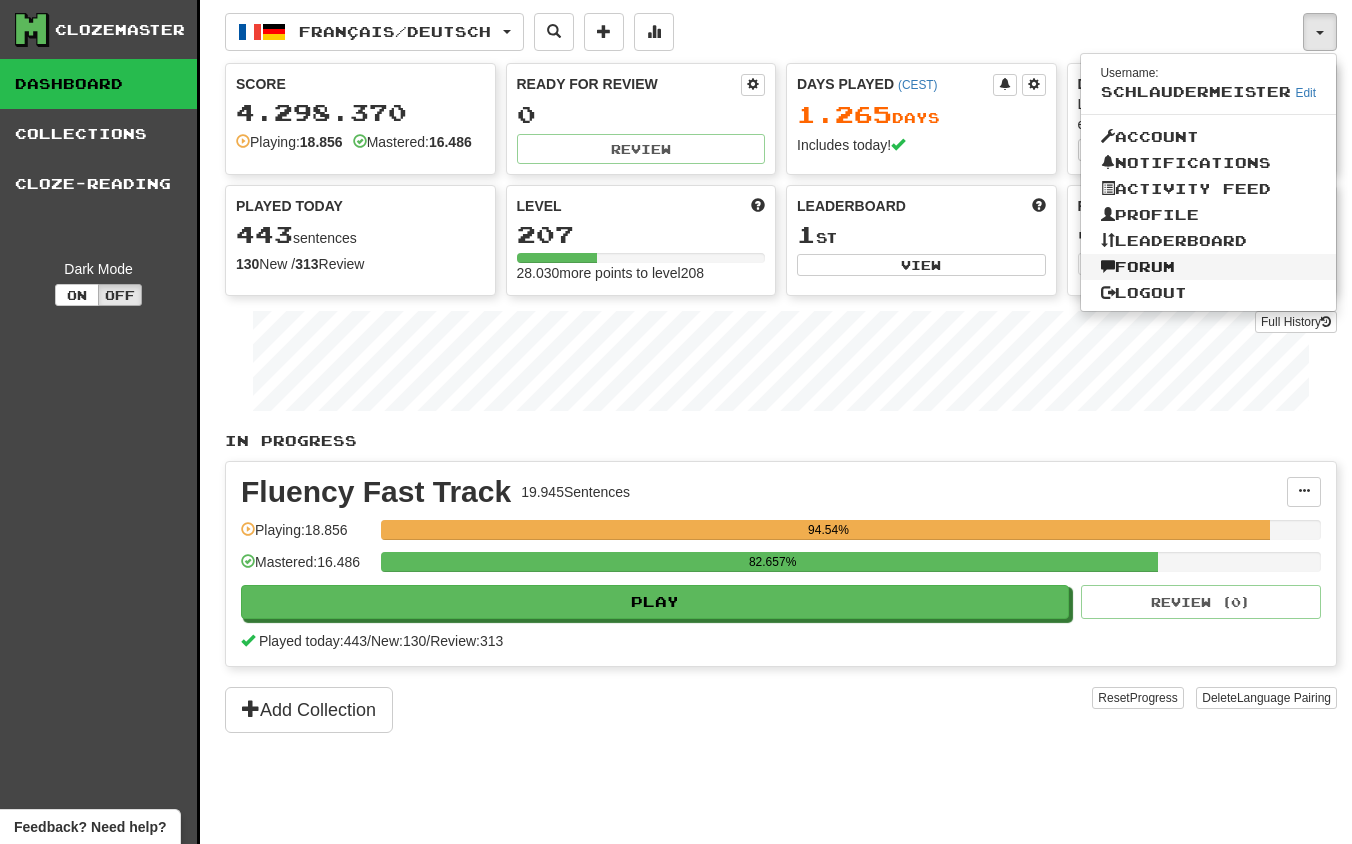 click on "Forum" at bounding box center [1209, 267] 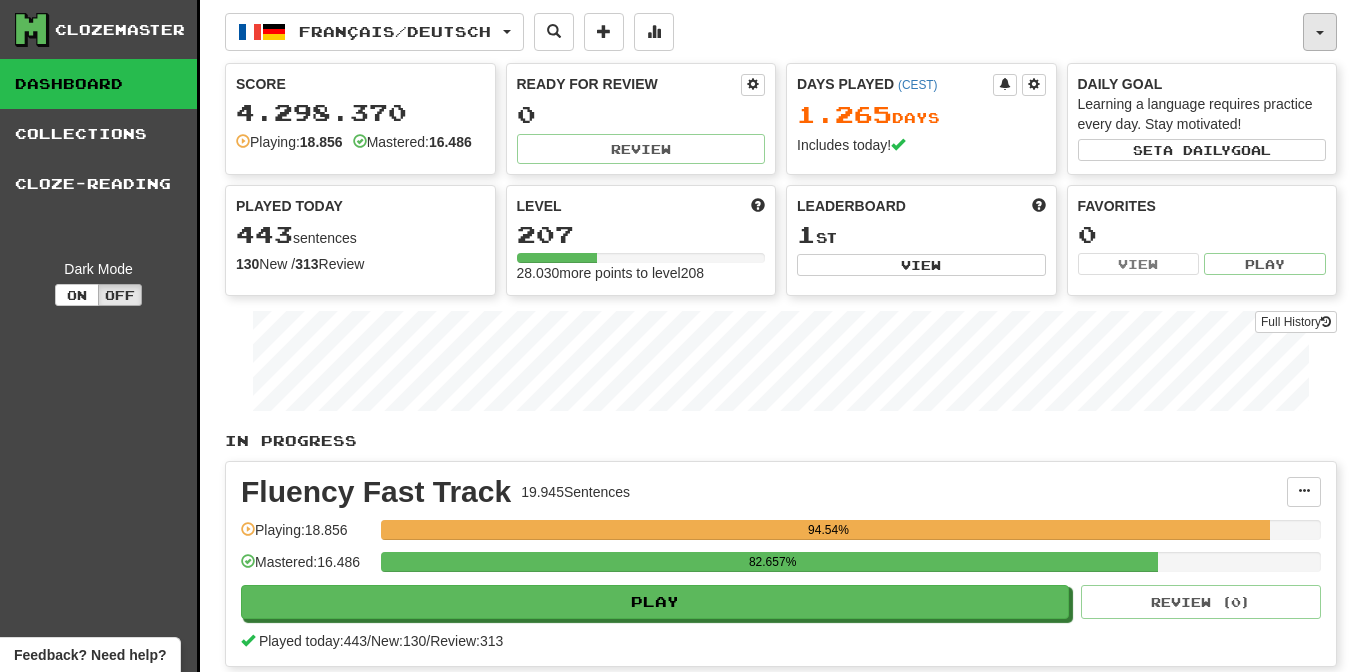 click at bounding box center (1320, 32) 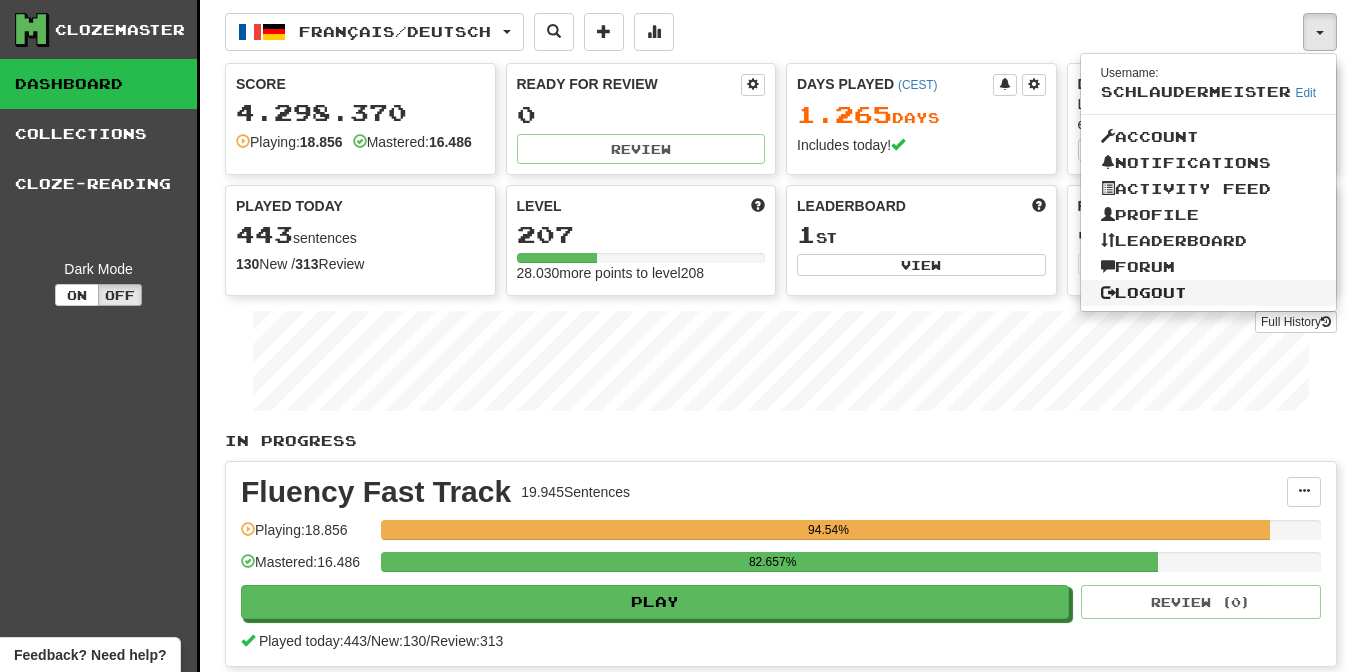 click on "Logout" at bounding box center [1209, 293] 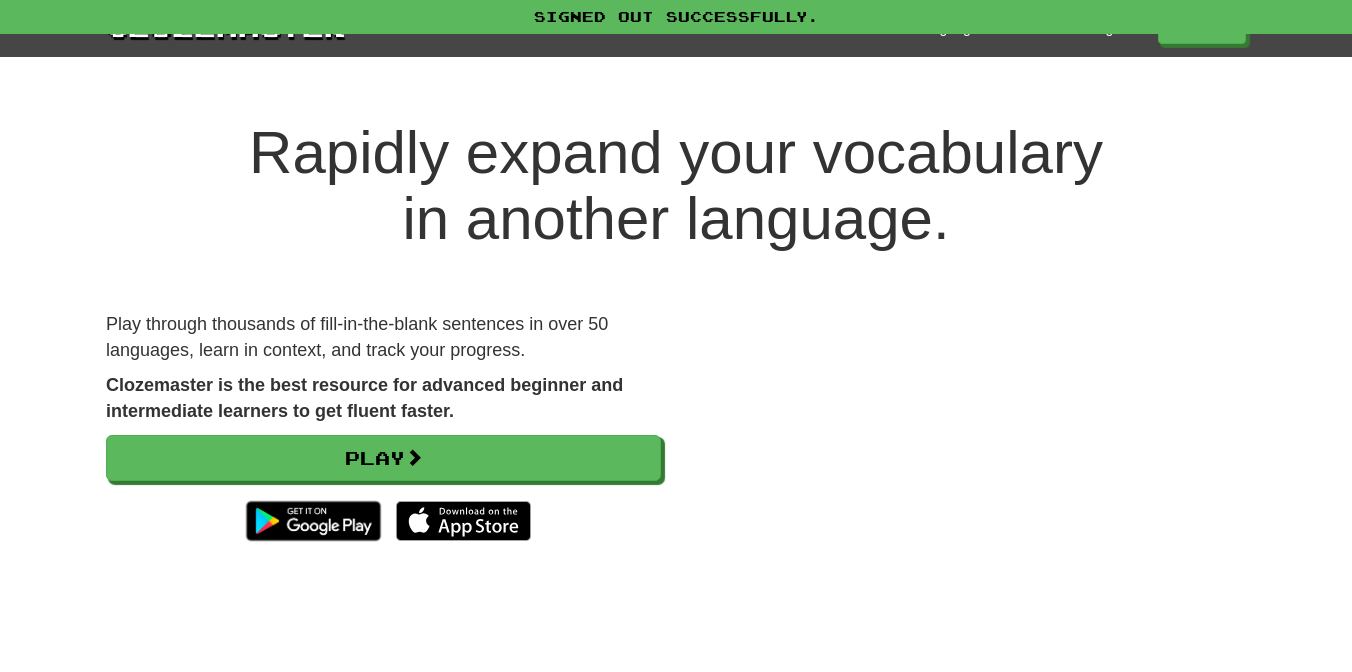 scroll, scrollTop: 0, scrollLeft: 0, axis: both 